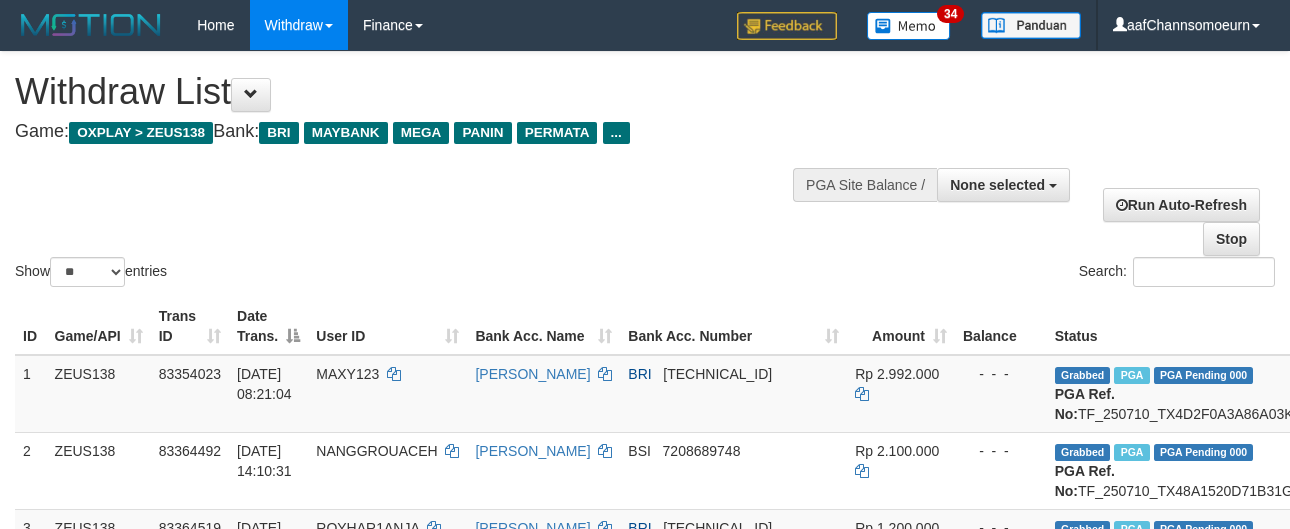 select 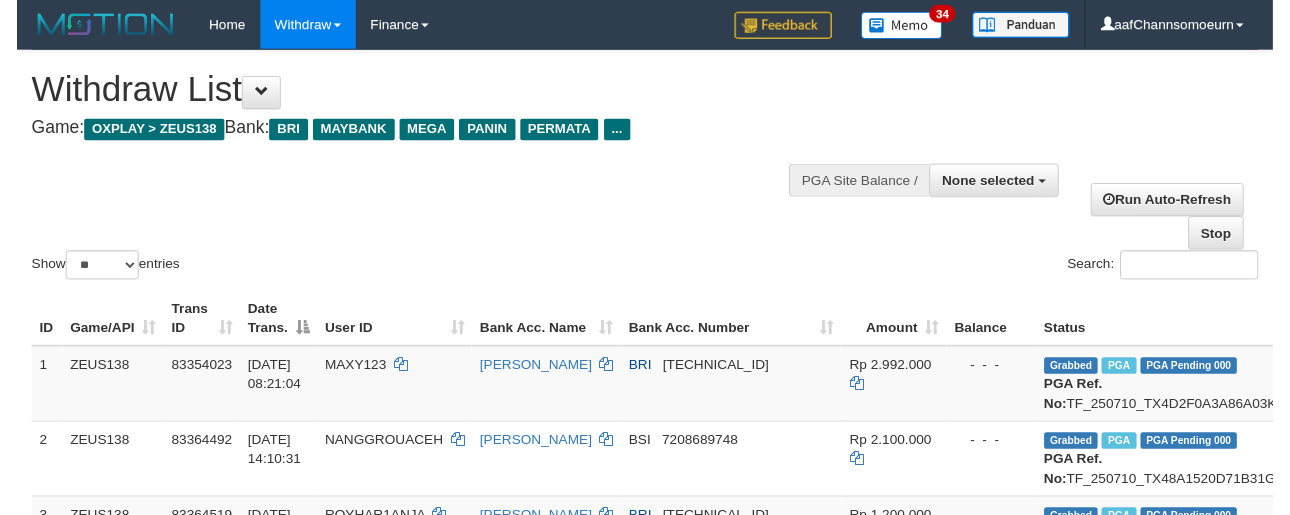 scroll, scrollTop: 354, scrollLeft: 0, axis: vertical 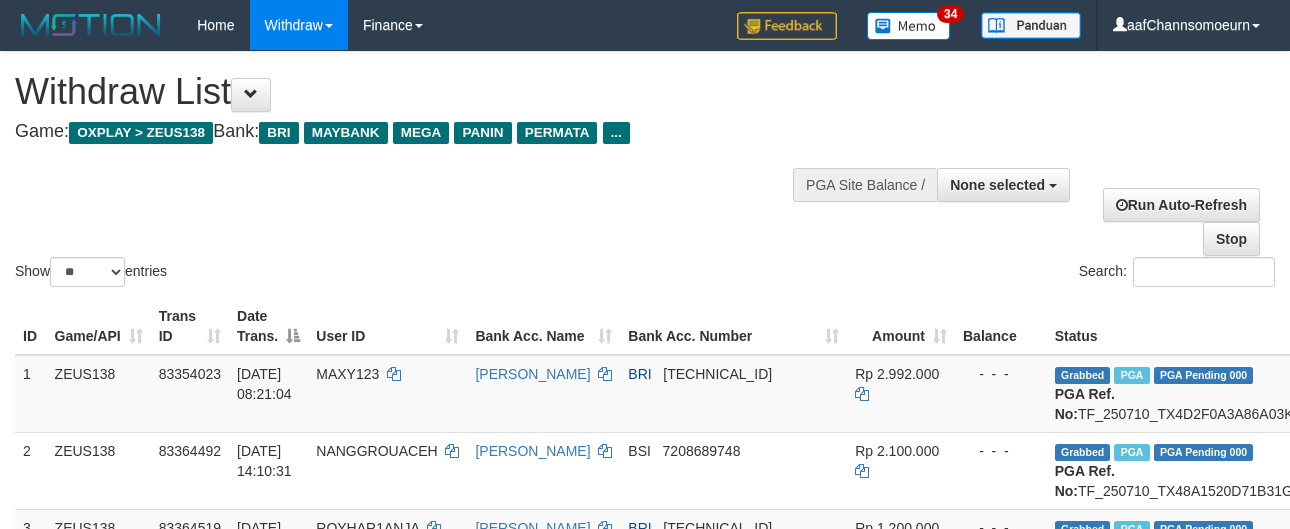select 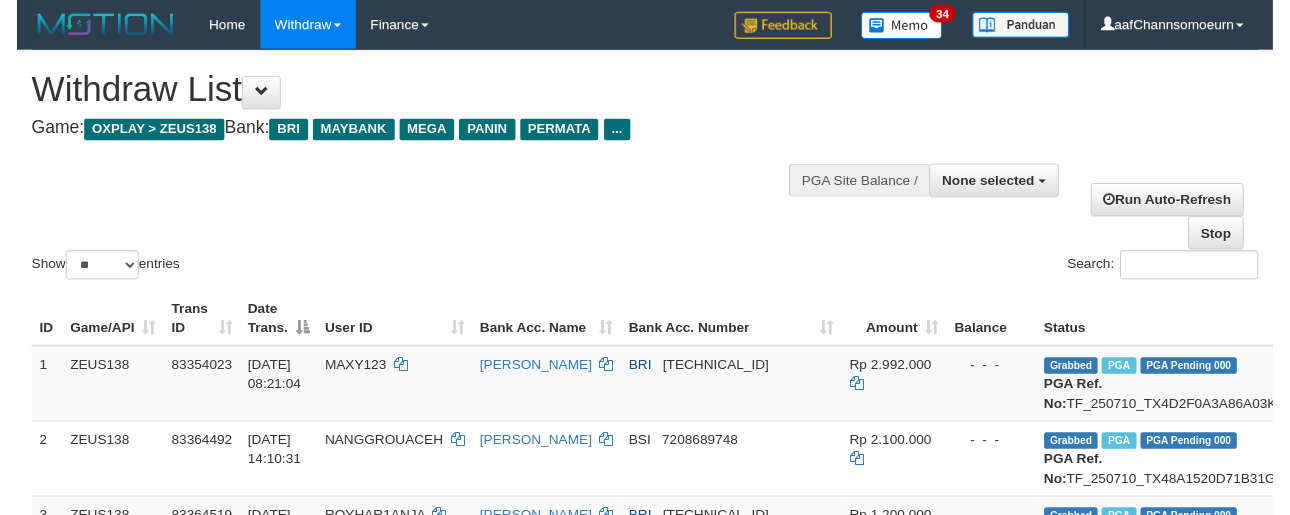 scroll, scrollTop: 354, scrollLeft: 0, axis: vertical 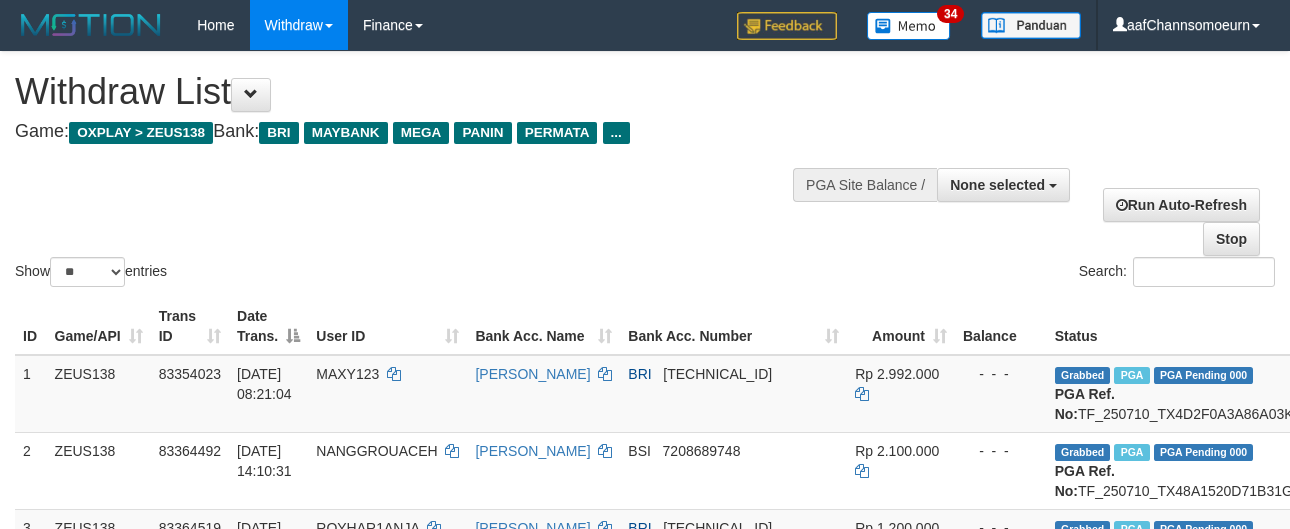 select 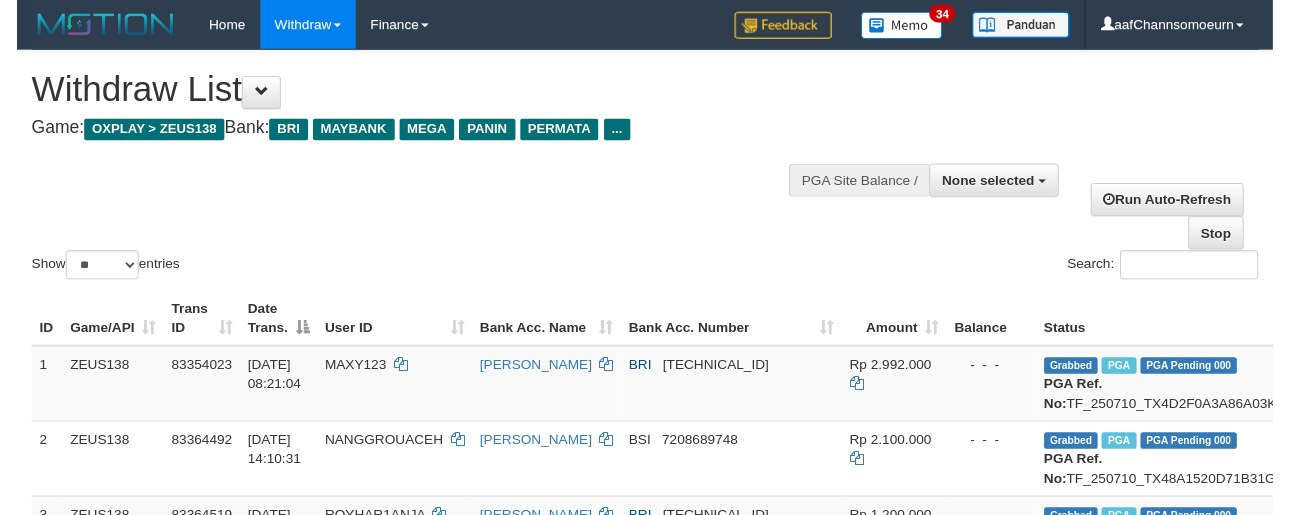 scroll, scrollTop: 354, scrollLeft: 0, axis: vertical 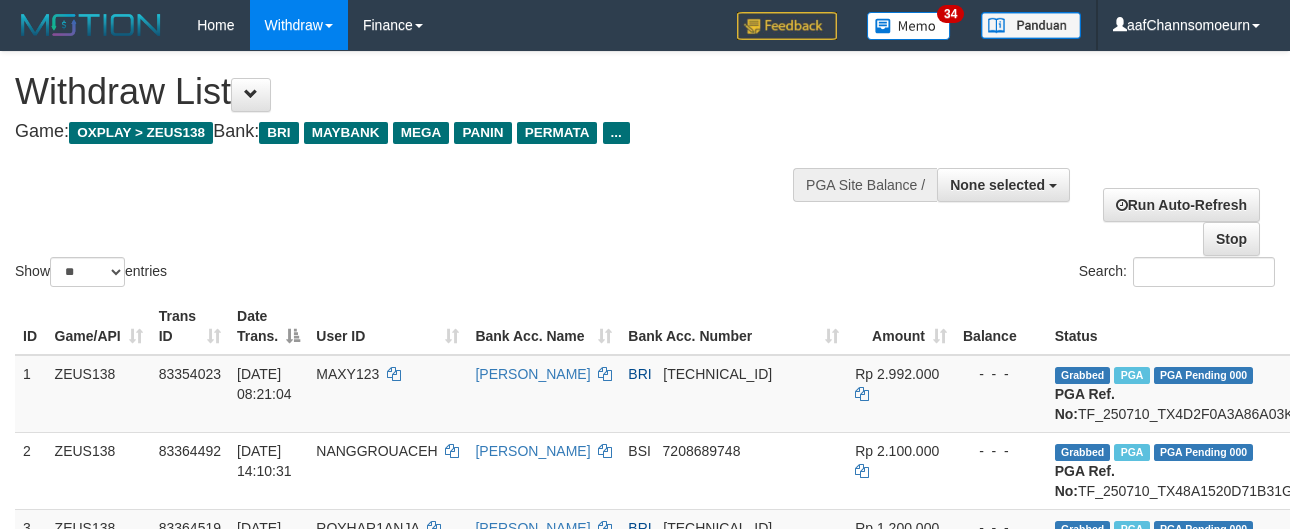 select 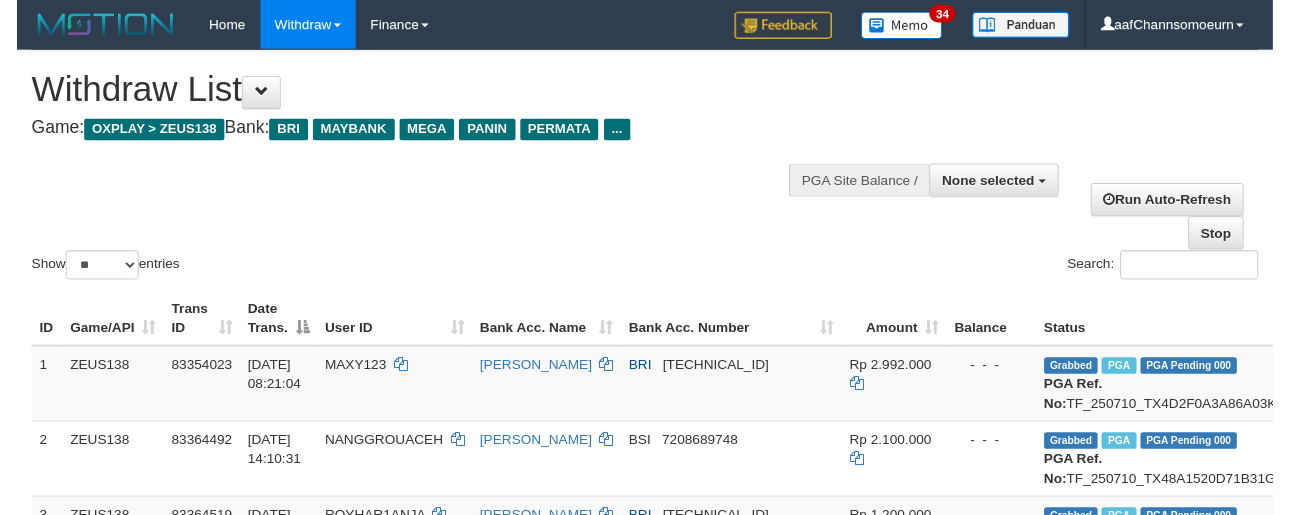 scroll, scrollTop: 354, scrollLeft: 0, axis: vertical 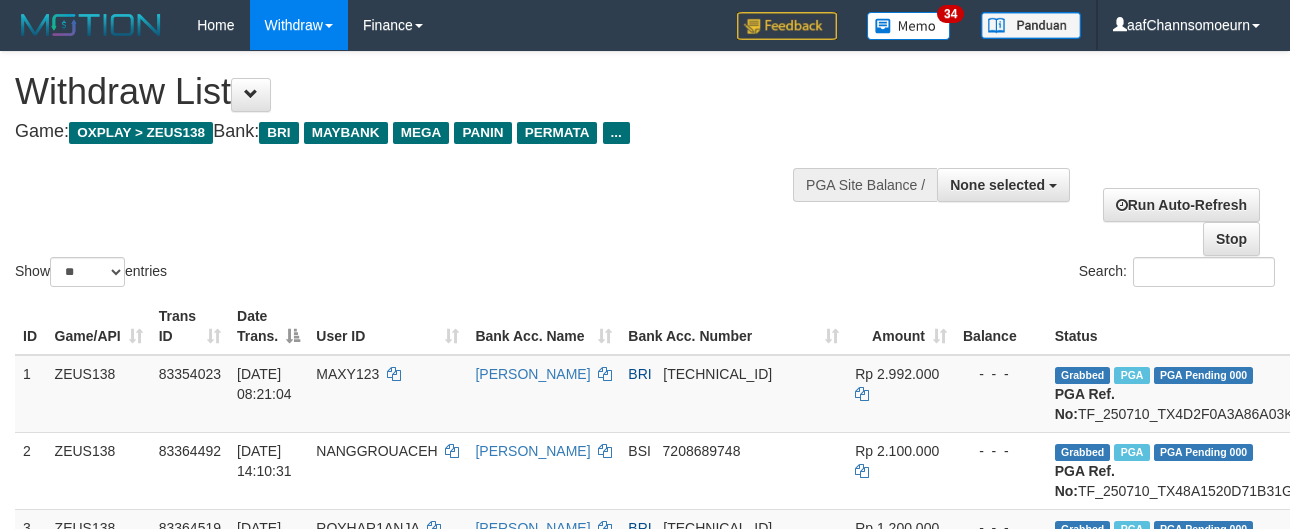 select 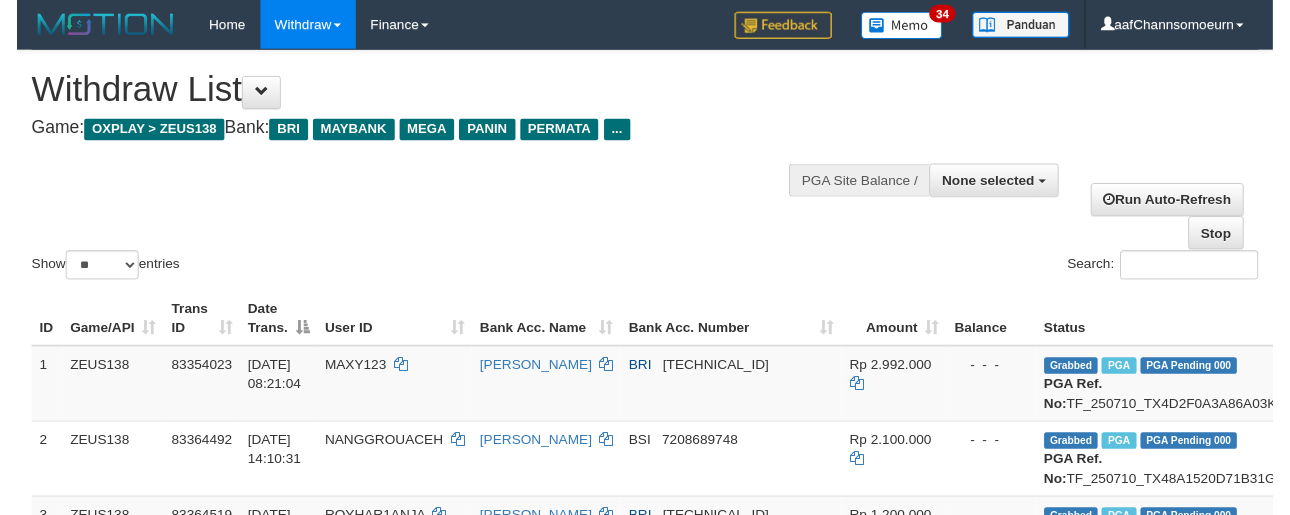 scroll, scrollTop: 354, scrollLeft: 0, axis: vertical 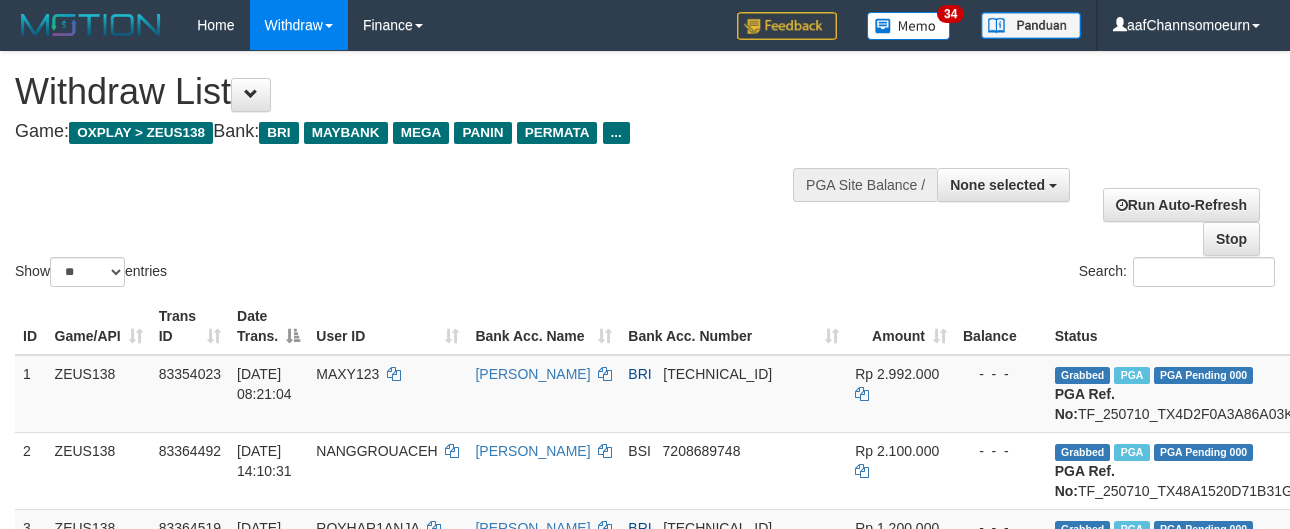 select 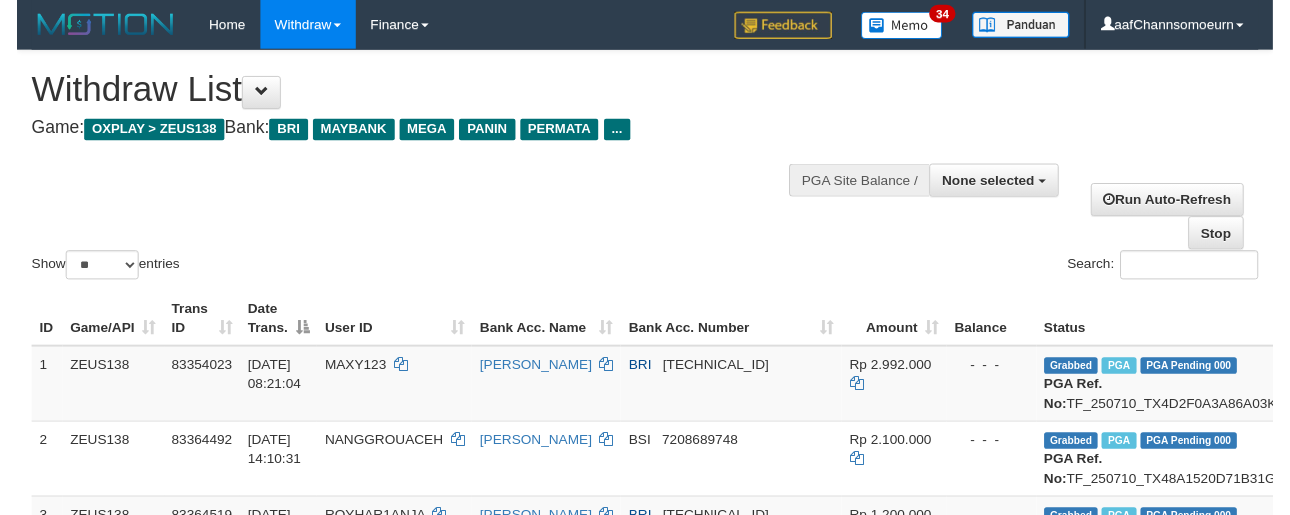 scroll, scrollTop: 354, scrollLeft: 0, axis: vertical 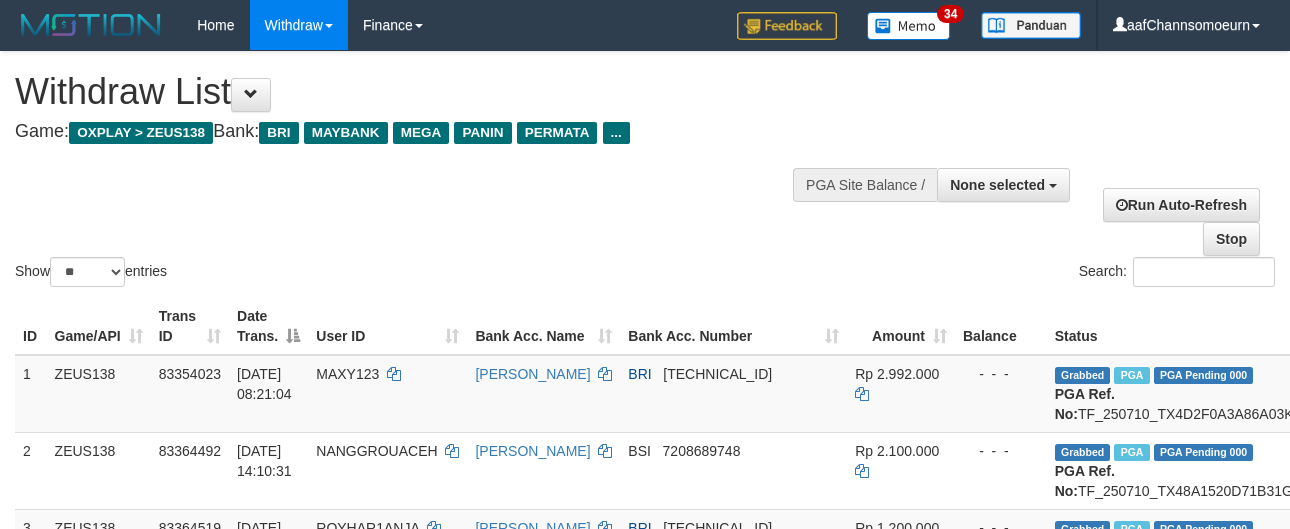 select 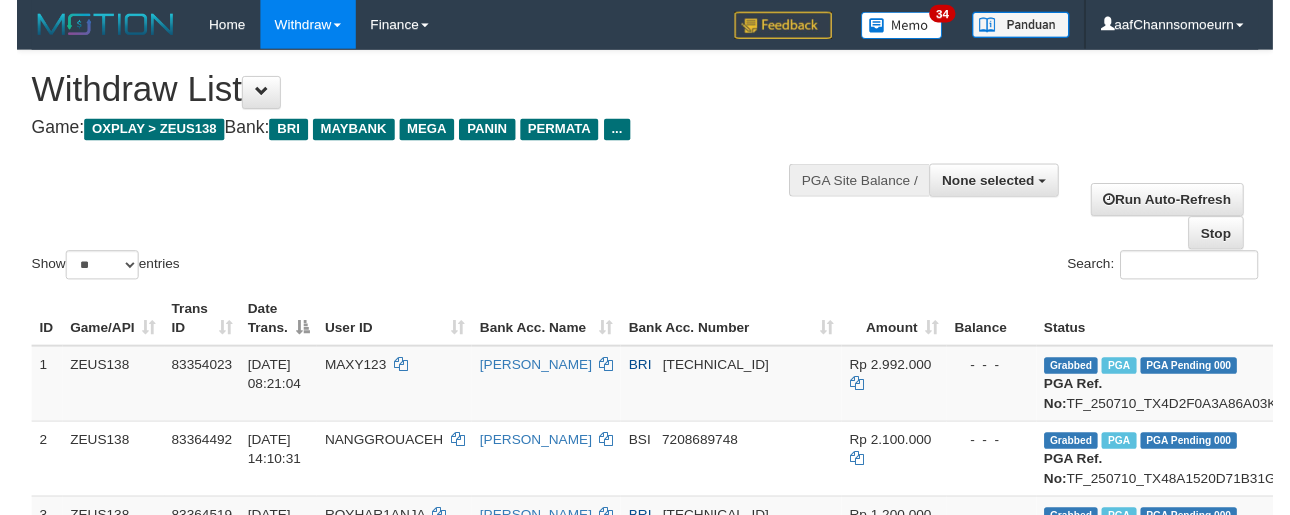 scroll, scrollTop: 354, scrollLeft: 0, axis: vertical 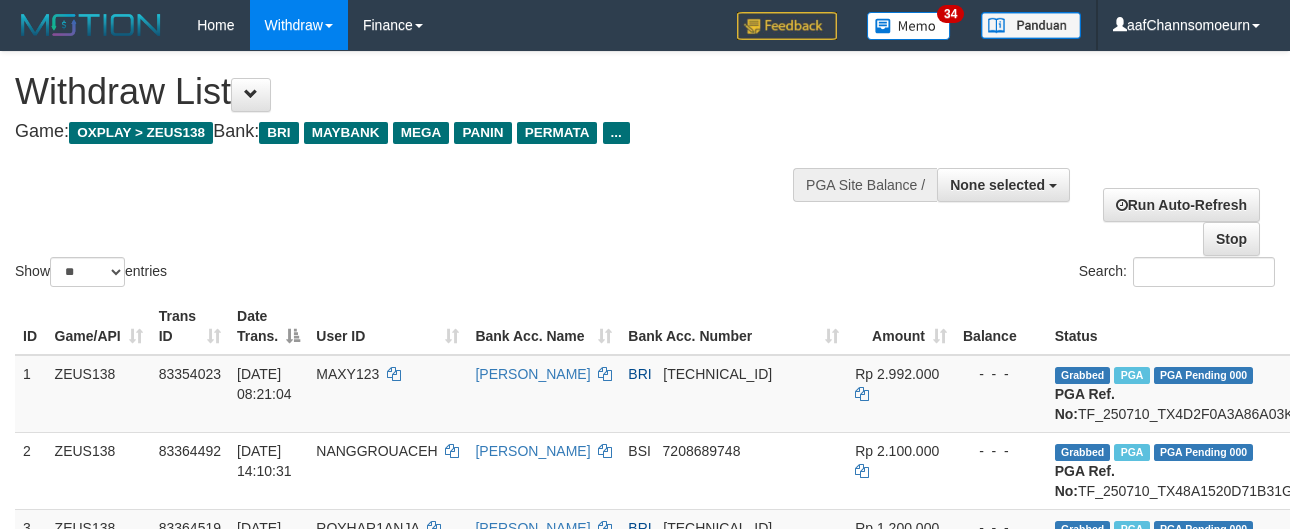 select 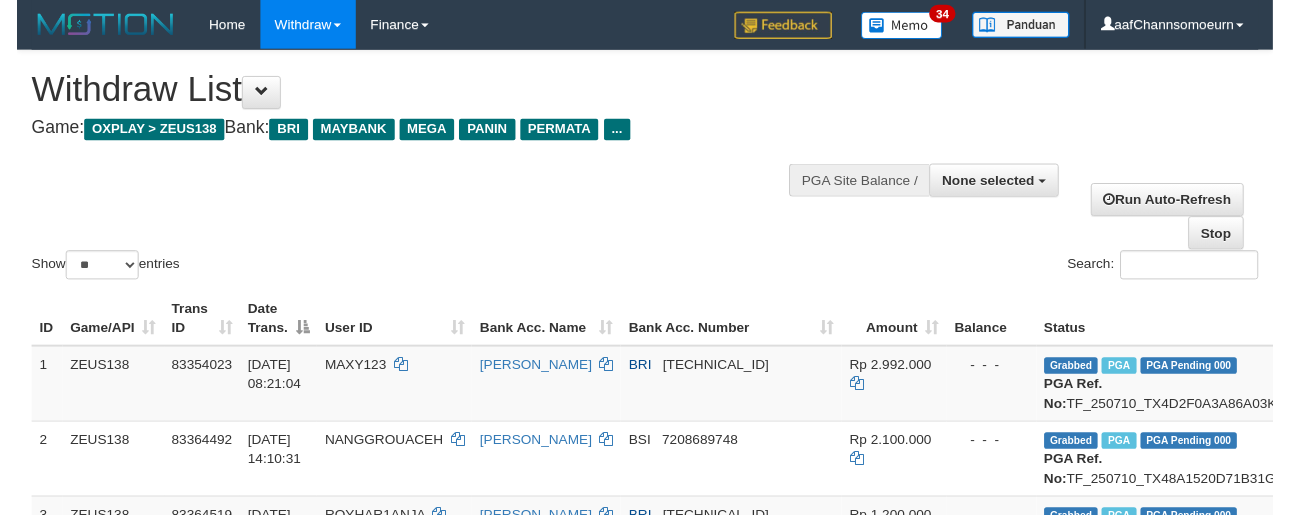 scroll, scrollTop: 354, scrollLeft: 0, axis: vertical 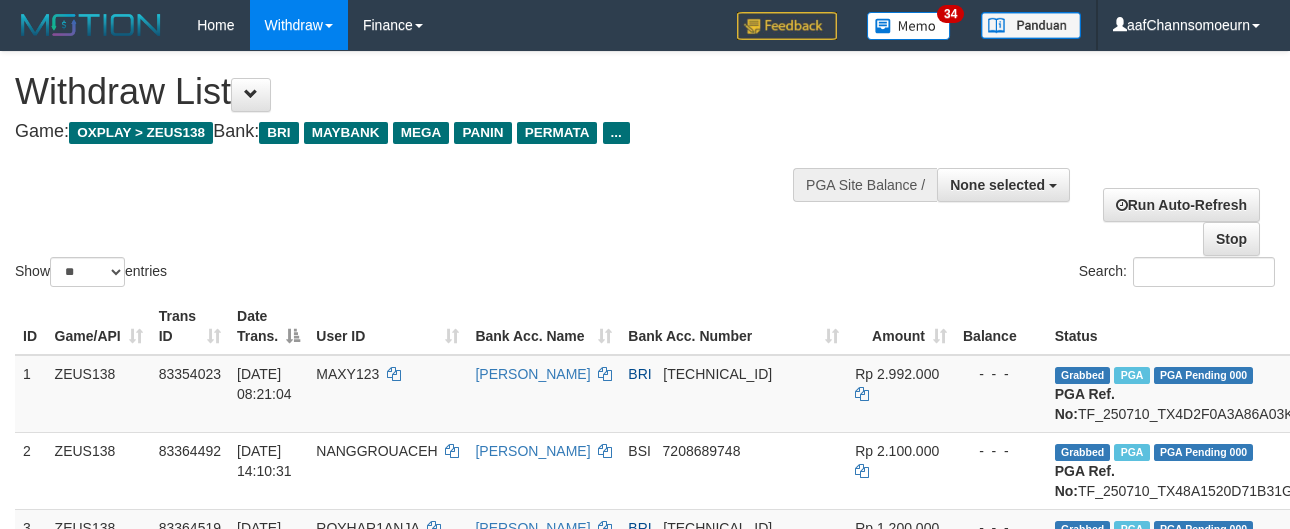 select 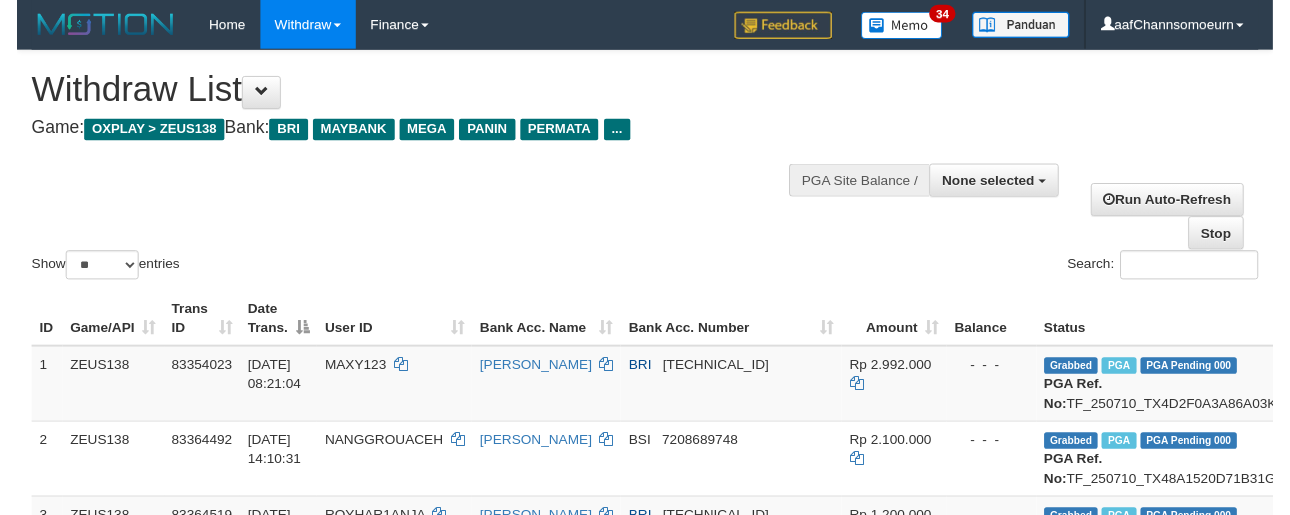 scroll, scrollTop: 354, scrollLeft: 0, axis: vertical 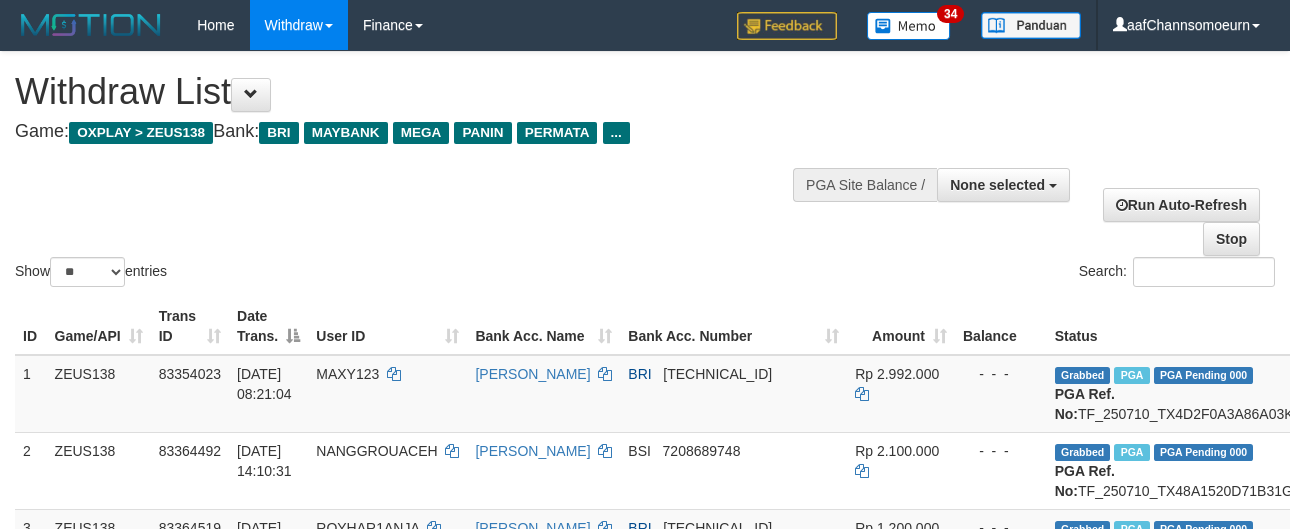 select 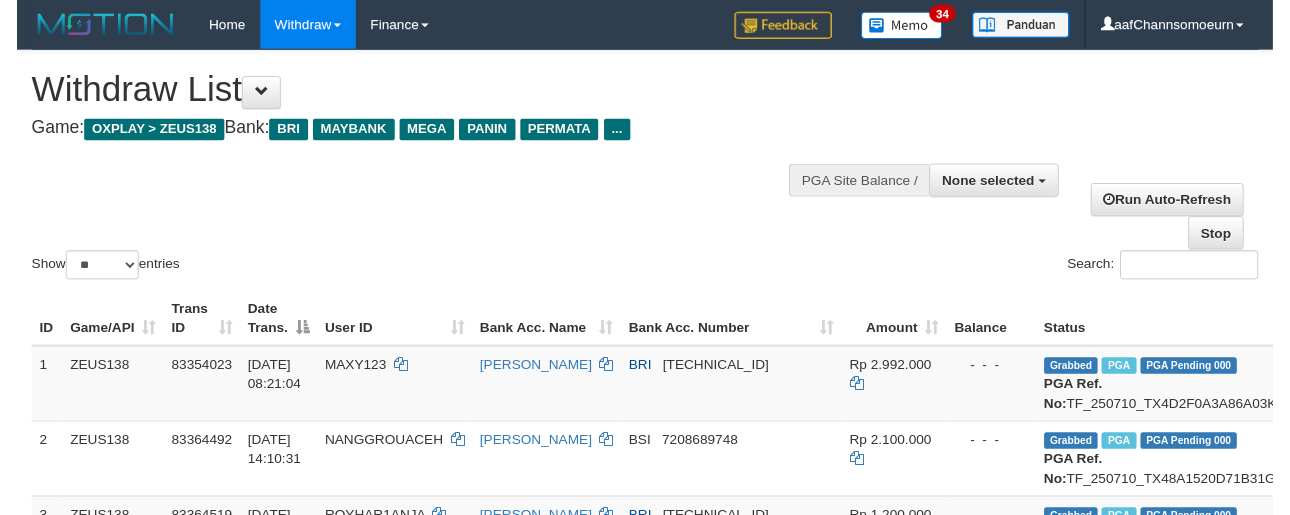 scroll, scrollTop: 354, scrollLeft: 0, axis: vertical 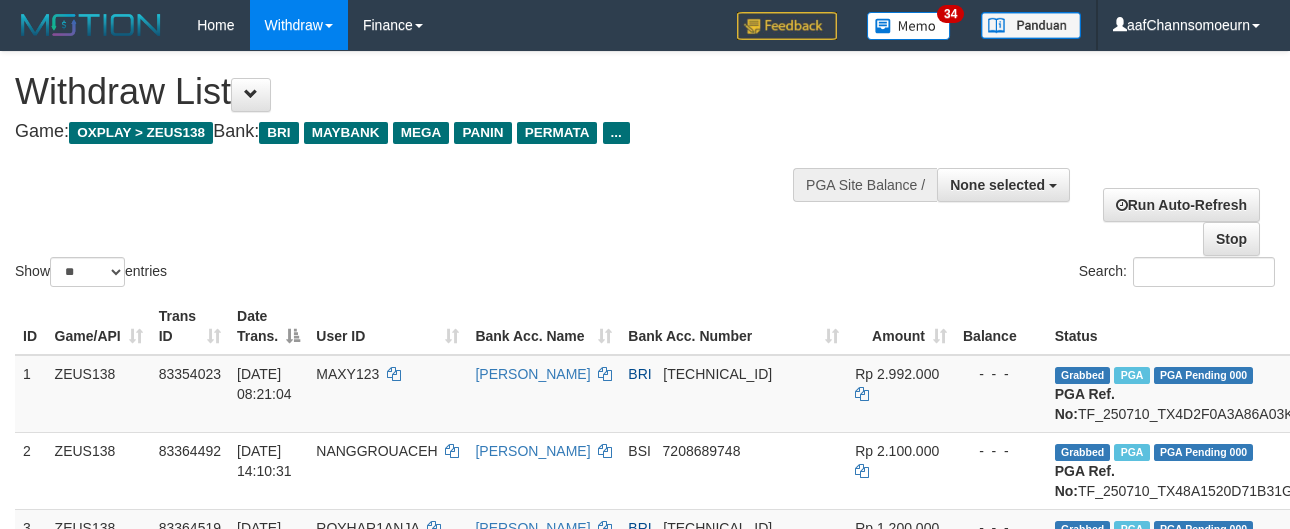 select 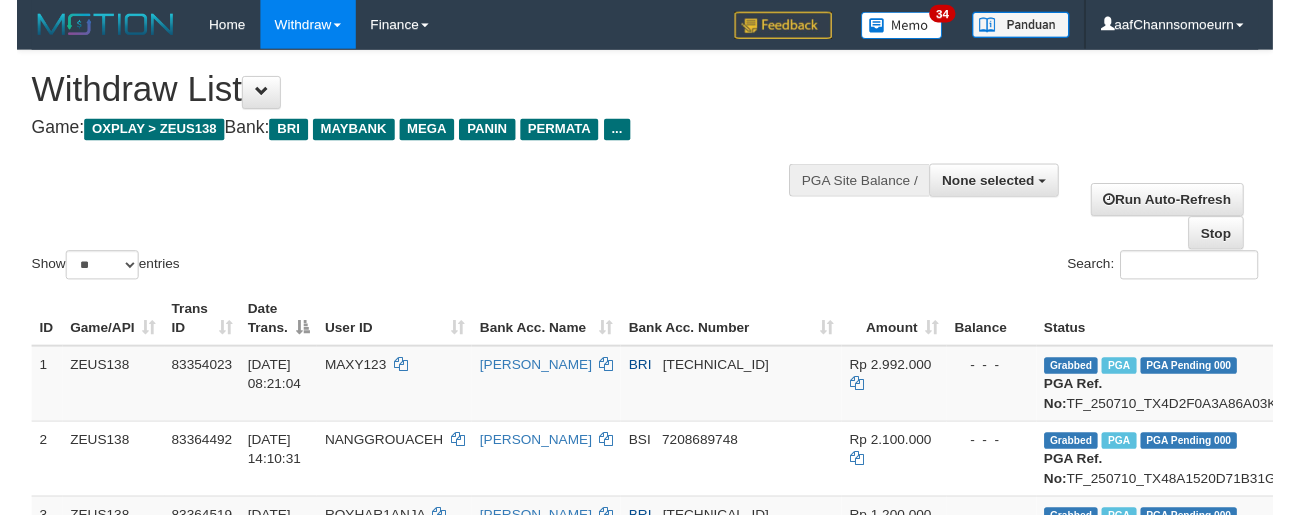 scroll, scrollTop: 354, scrollLeft: 0, axis: vertical 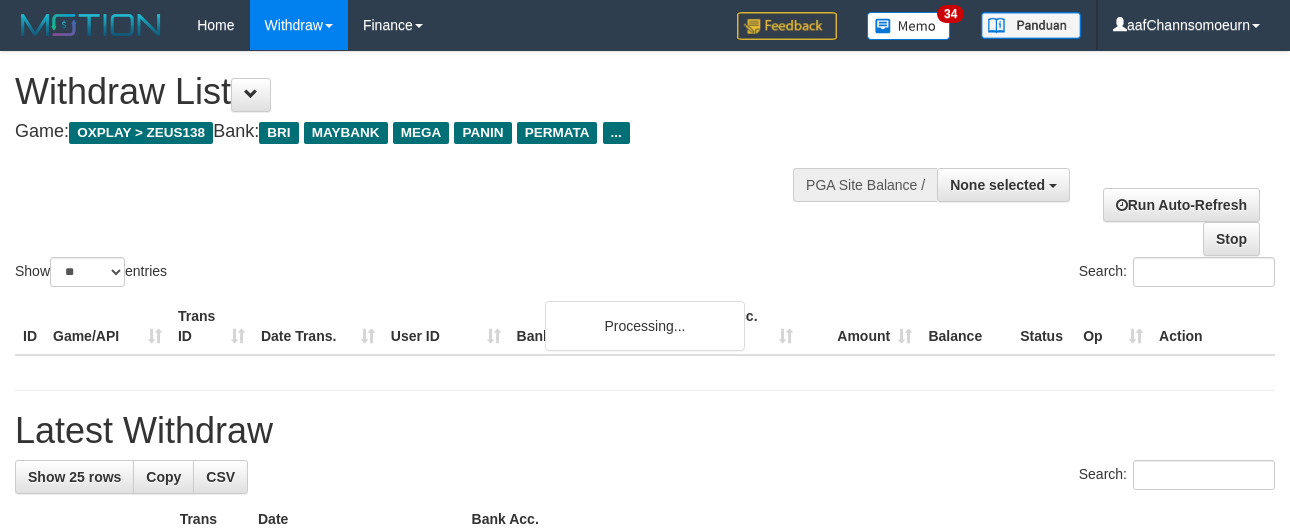select 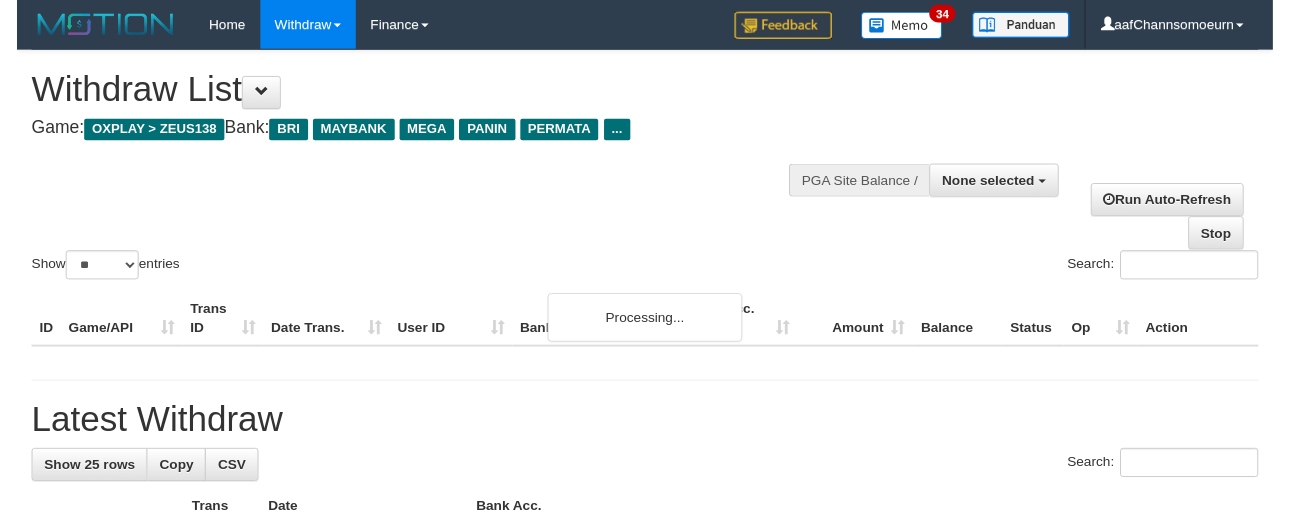 scroll, scrollTop: 354, scrollLeft: 0, axis: vertical 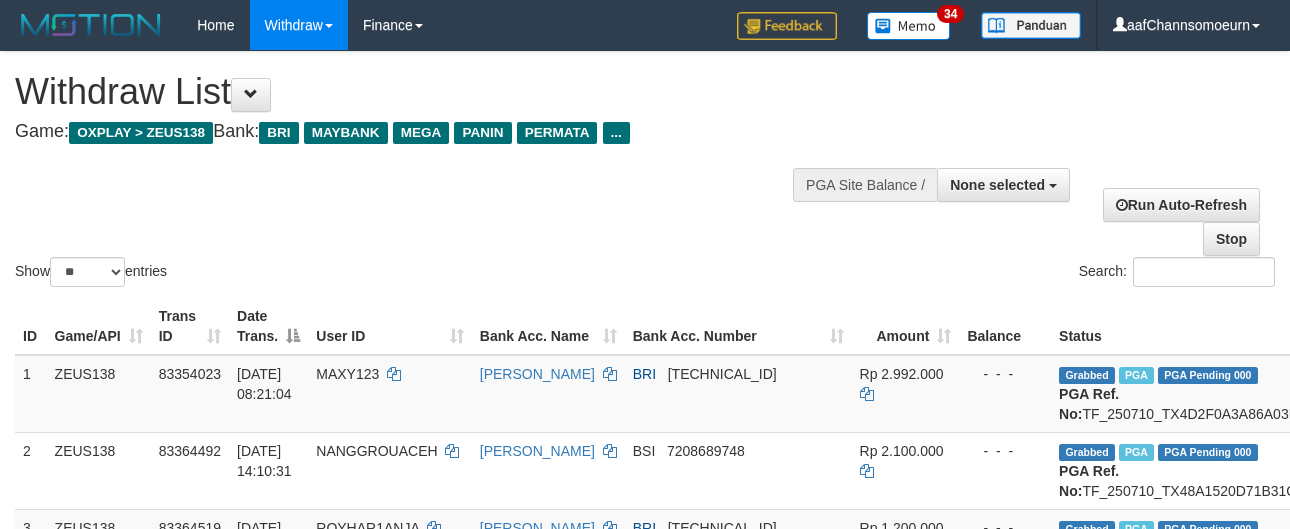 select 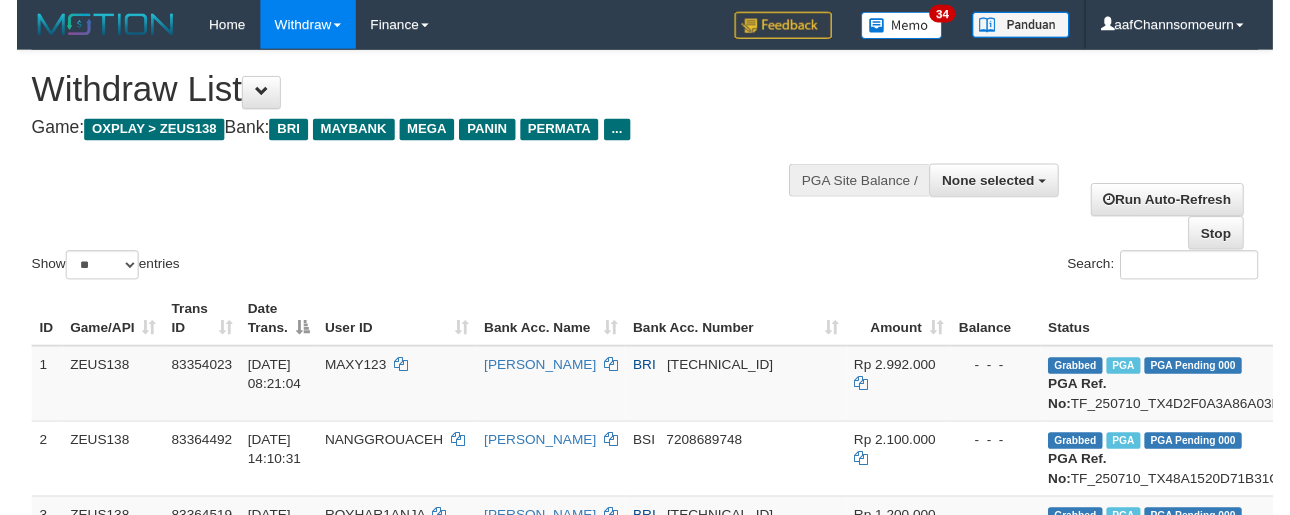 scroll, scrollTop: 354, scrollLeft: 0, axis: vertical 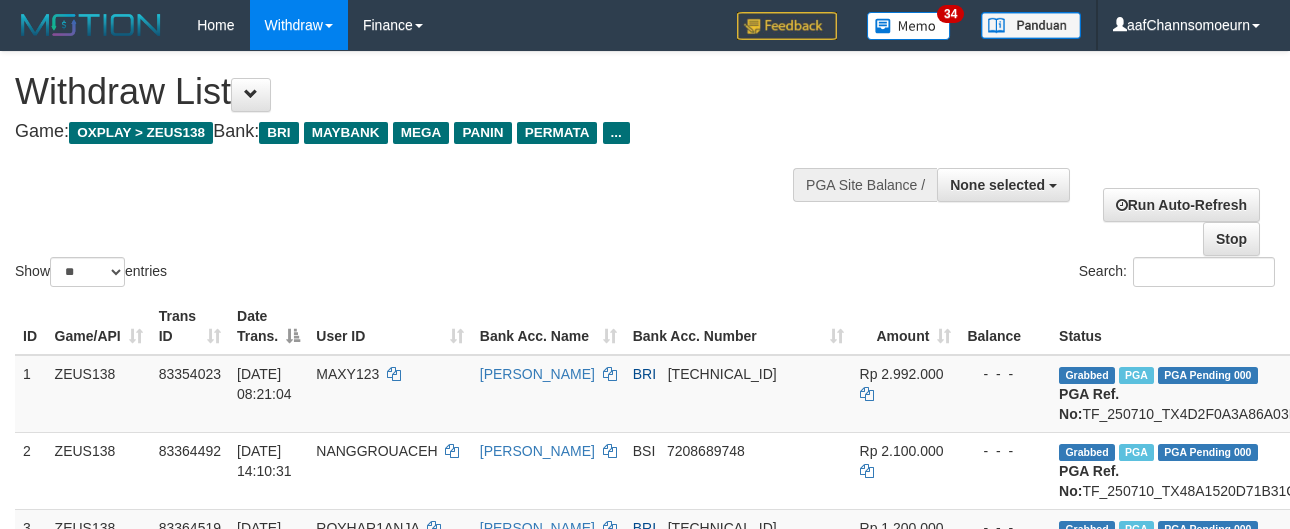 select 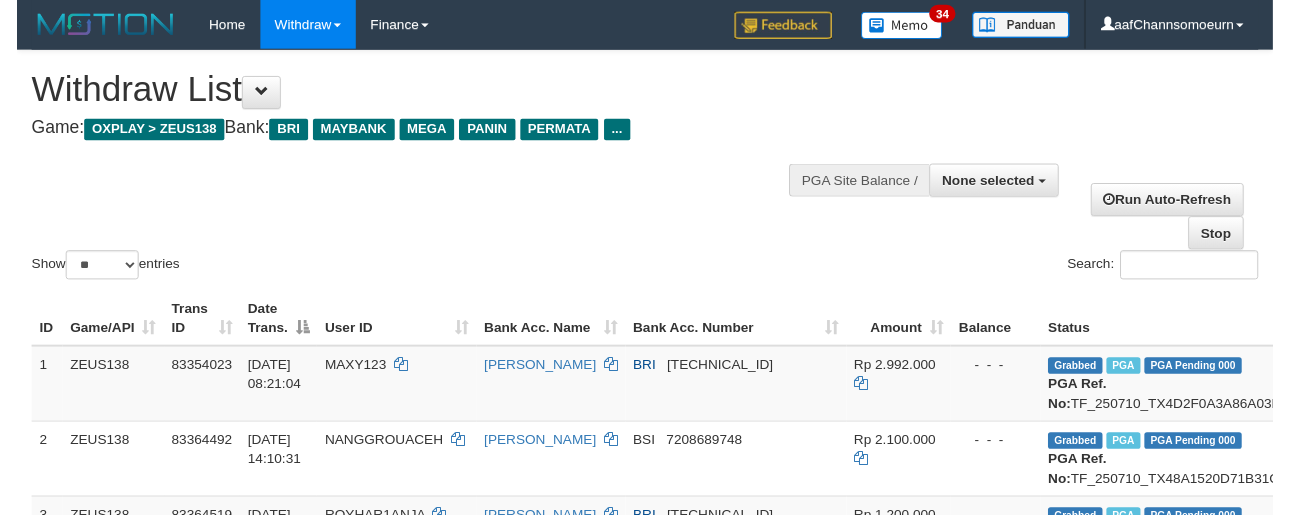 scroll, scrollTop: 354, scrollLeft: 0, axis: vertical 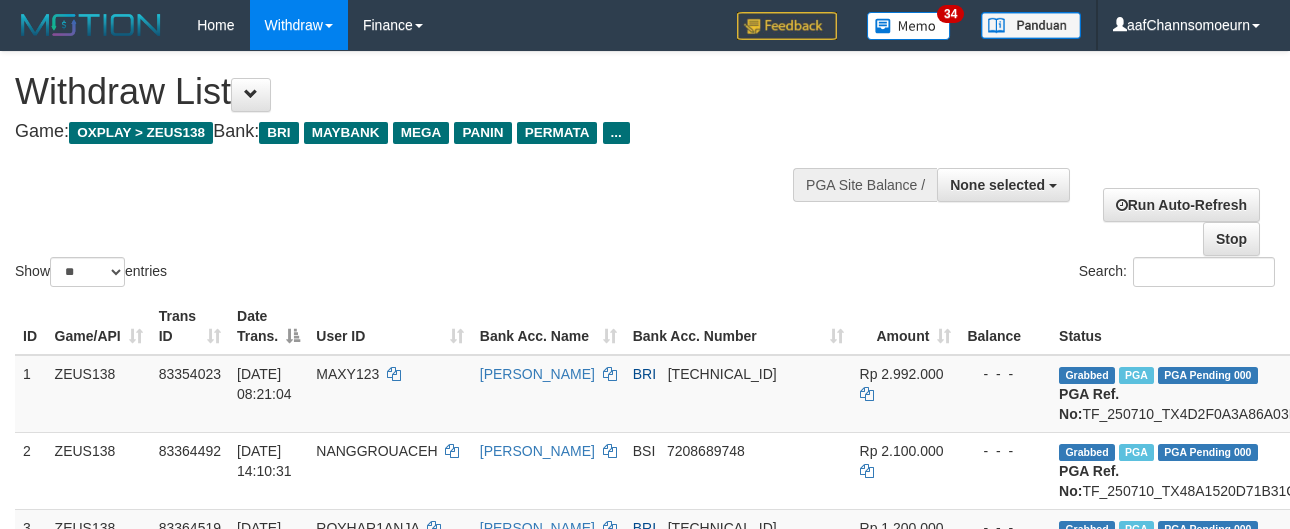 select 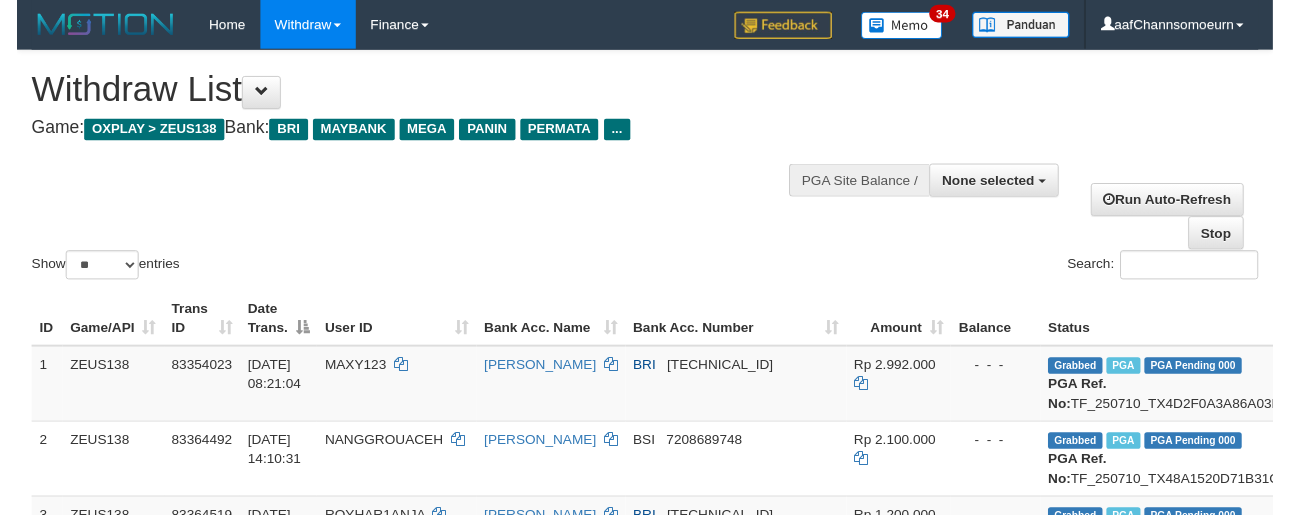 scroll, scrollTop: 354, scrollLeft: 0, axis: vertical 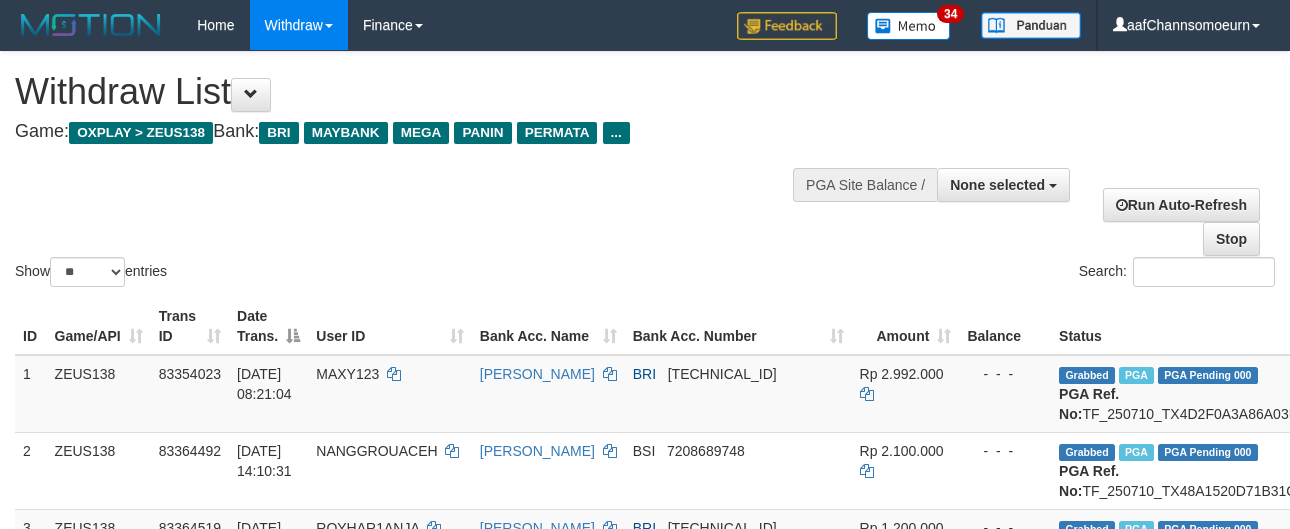 select 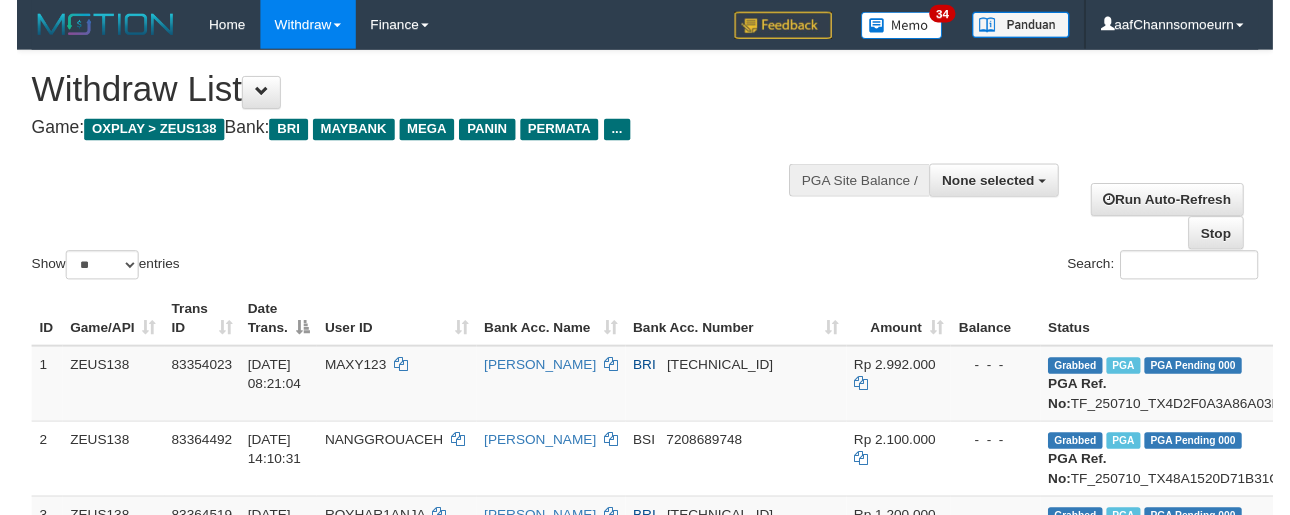 scroll, scrollTop: 354, scrollLeft: 0, axis: vertical 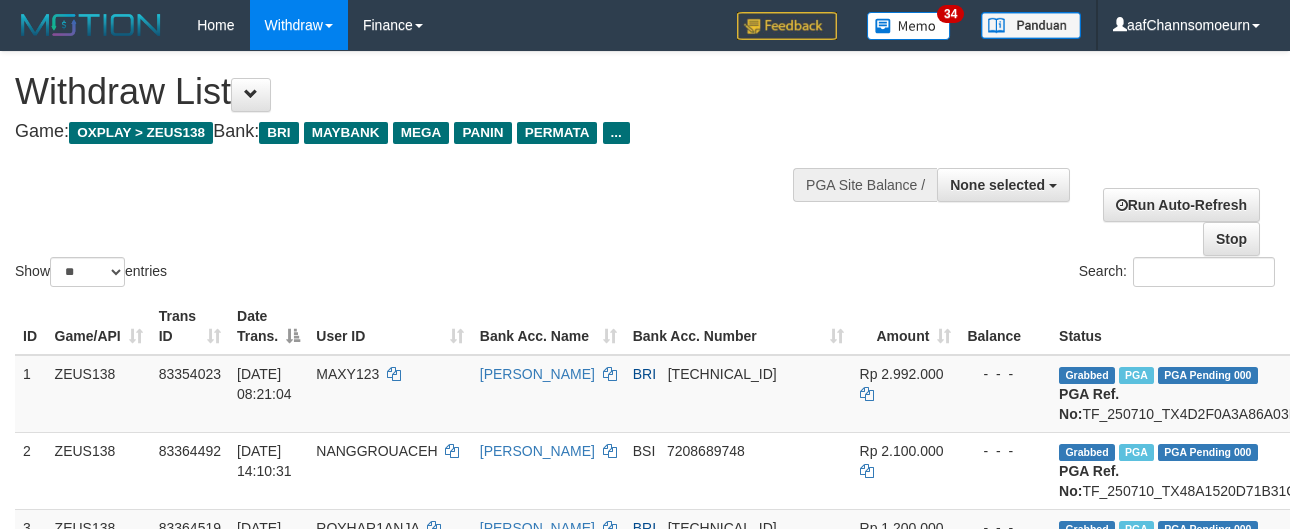 select 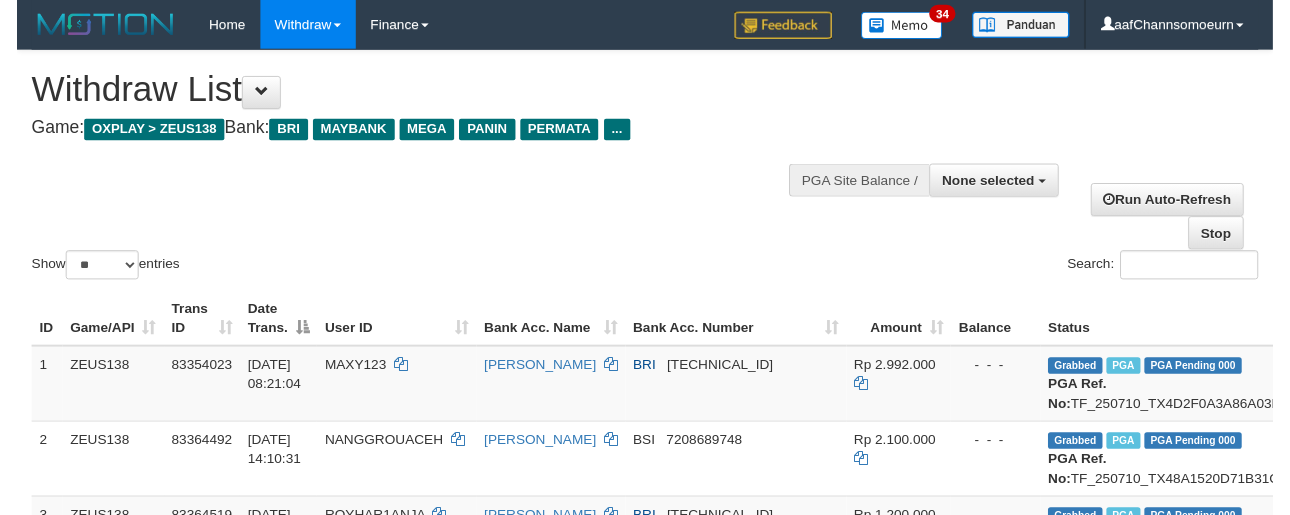 scroll, scrollTop: 354, scrollLeft: 0, axis: vertical 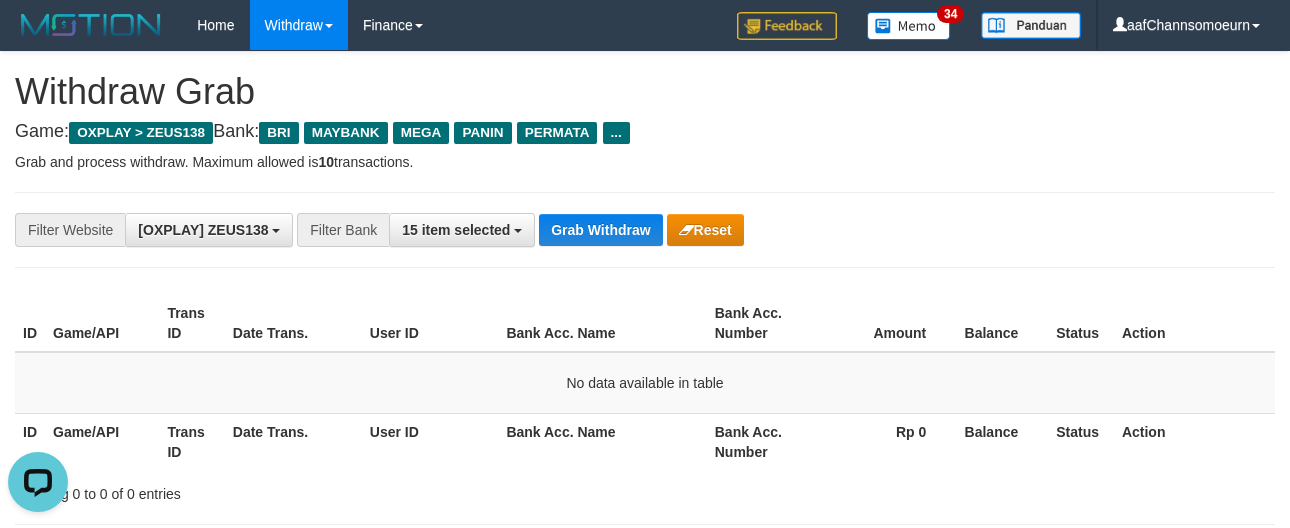 drag, startPoint x: 964, startPoint y: 184, endPoint x: 795, endPoint y: 245, distance: 179.67192 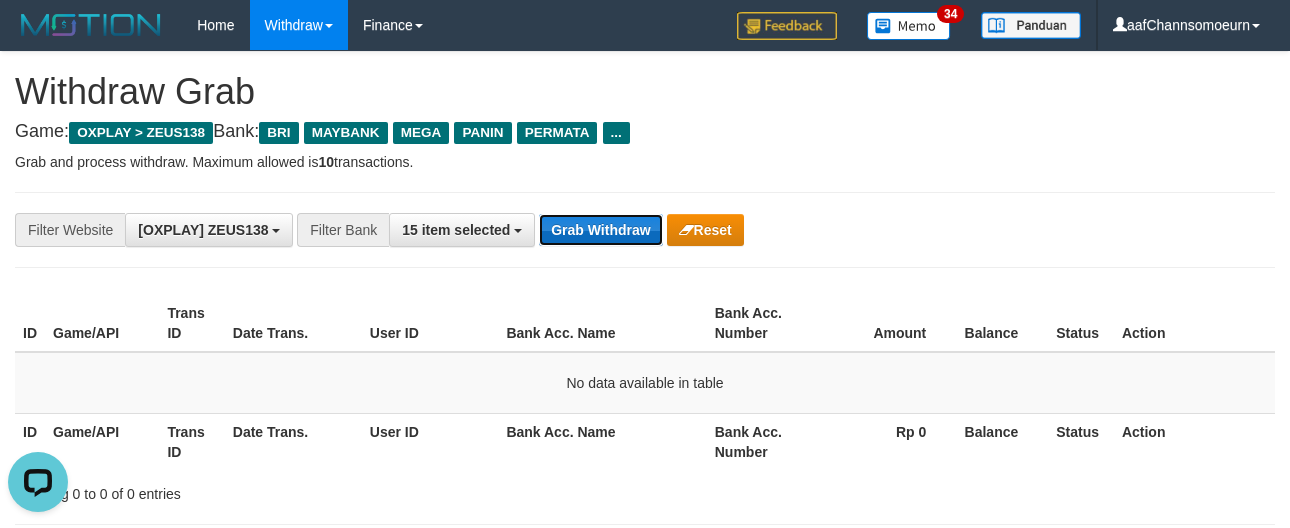 click on "Grab Withdraw" at bounding box center [600, 230] 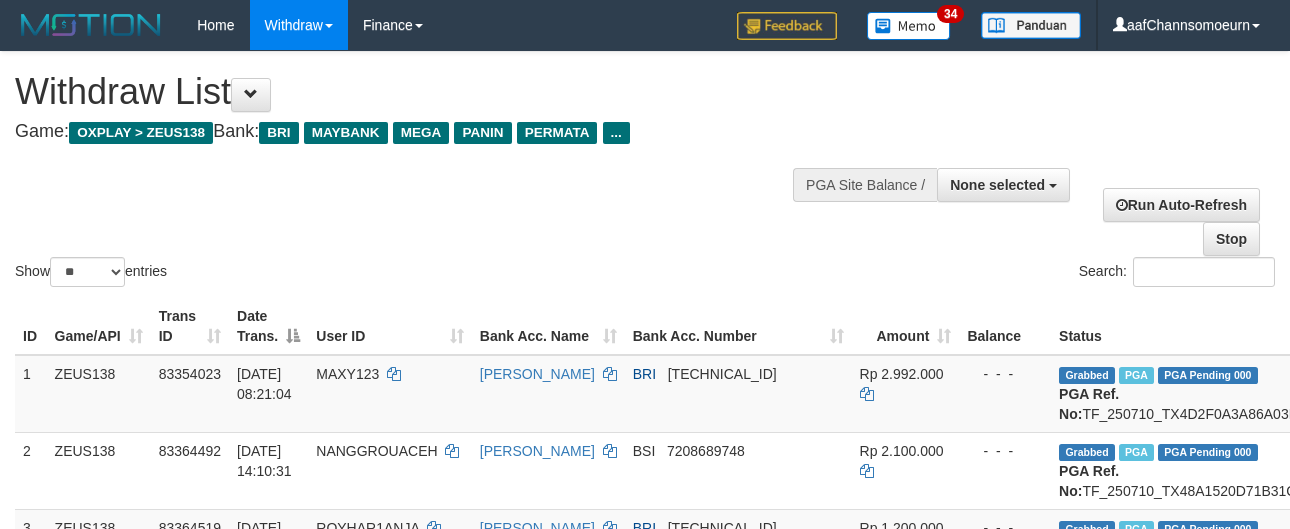 select 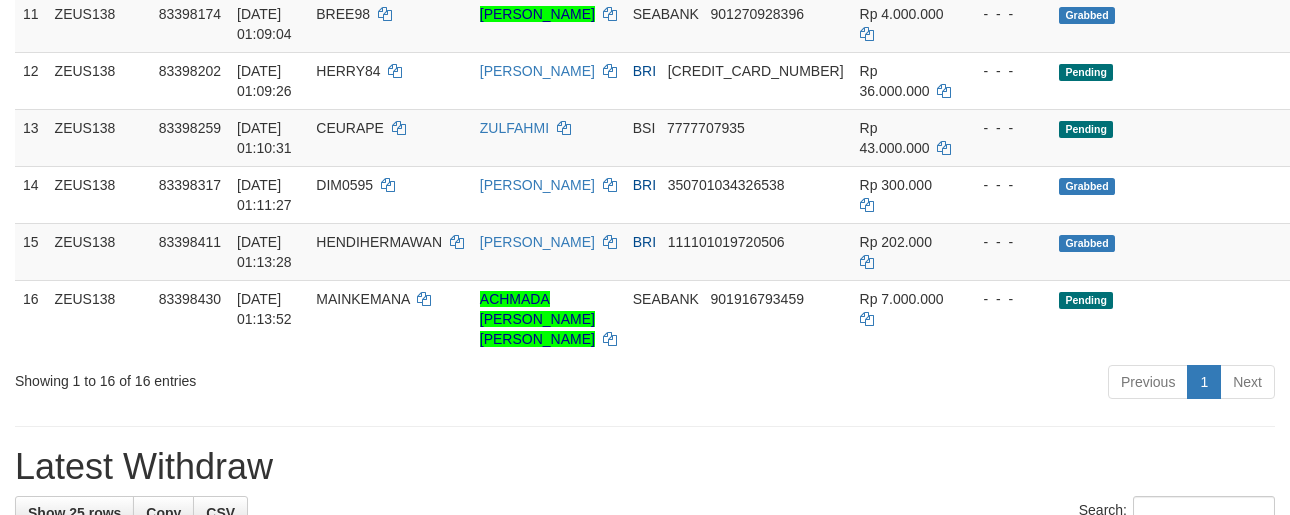 scroll, scrollTop: 1122, scrollLeft: 0, axis: vertical 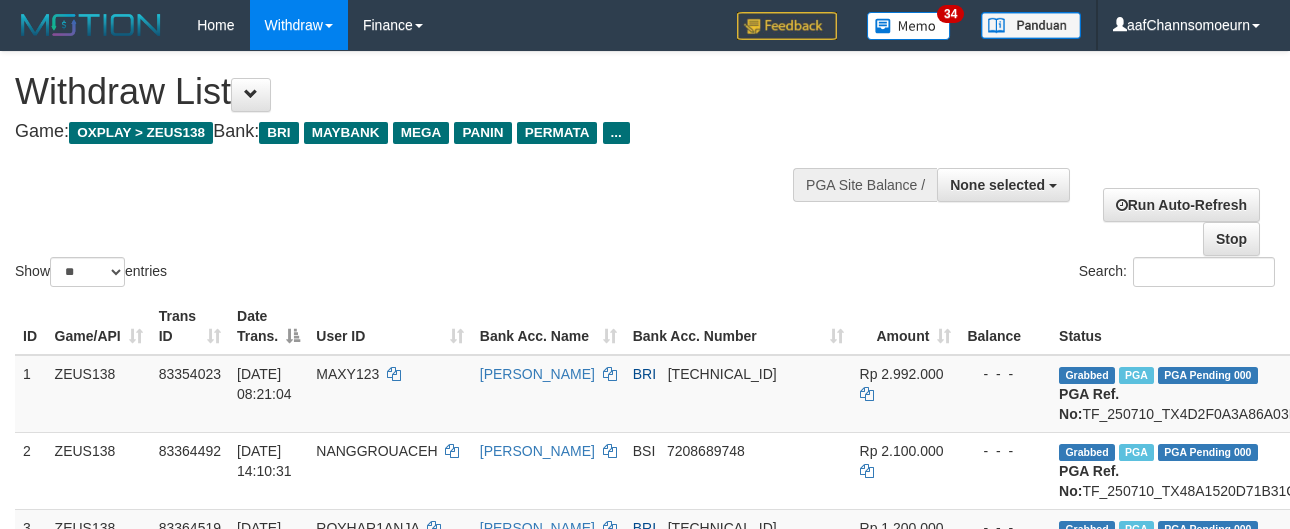 select 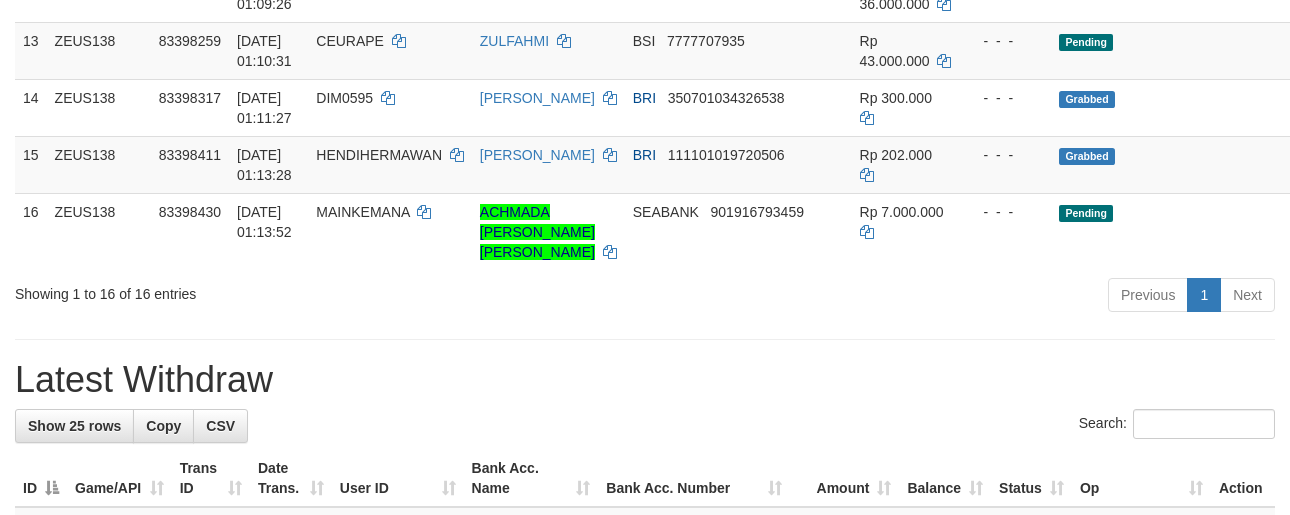 scroll, scrollTop: 1122, scrollLeft: 0, axis: vertical 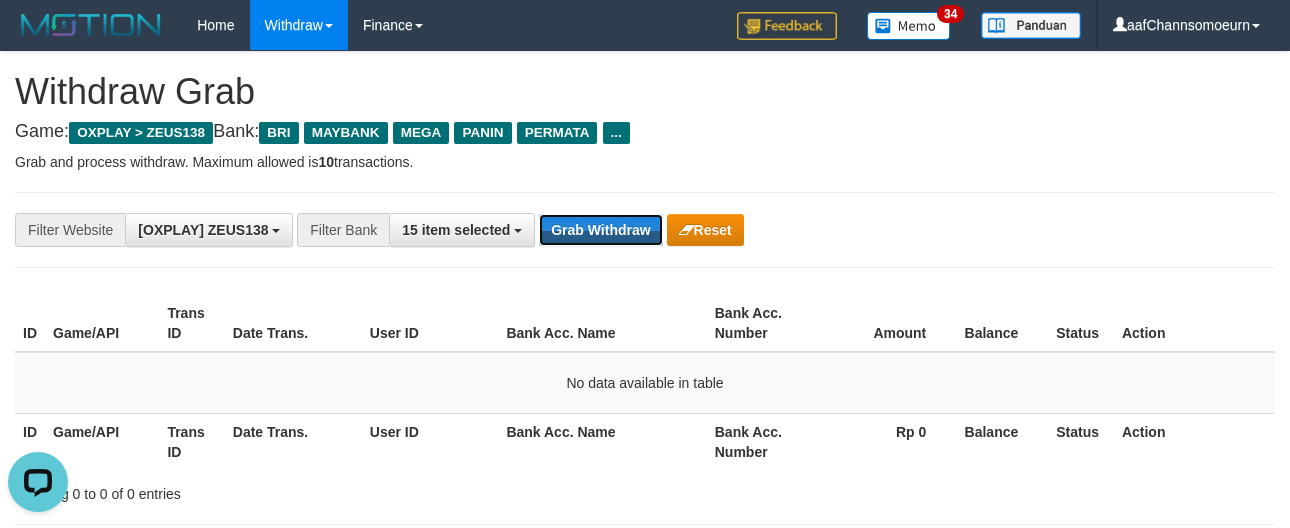 drag, startPoint x: 619, startPoint y: 227, endPoint x: 830, endPoint y: 330, distance: 234.79779 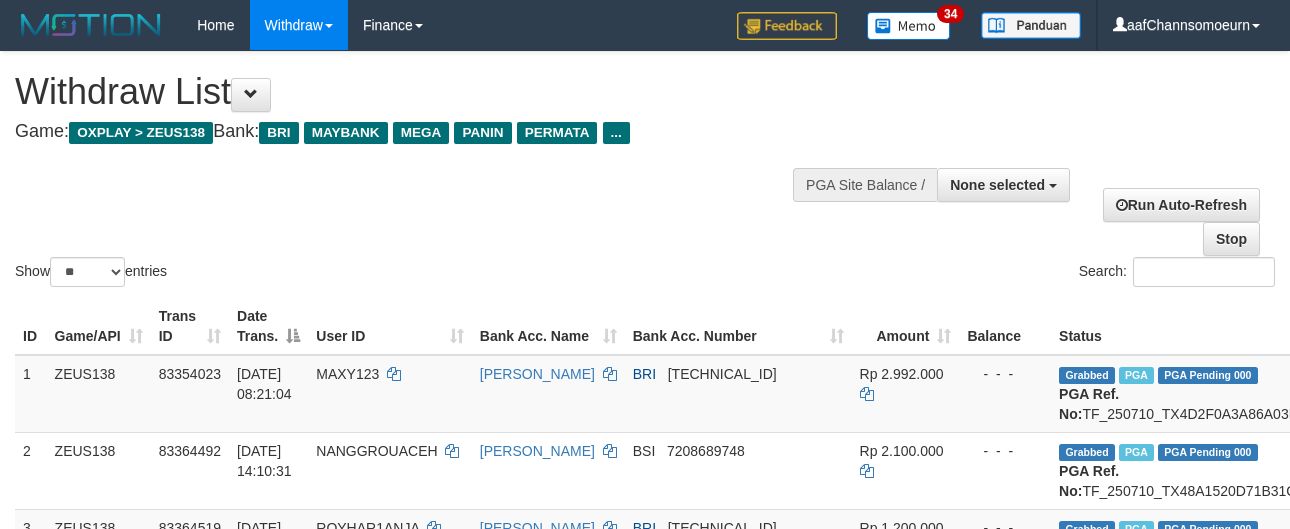 select 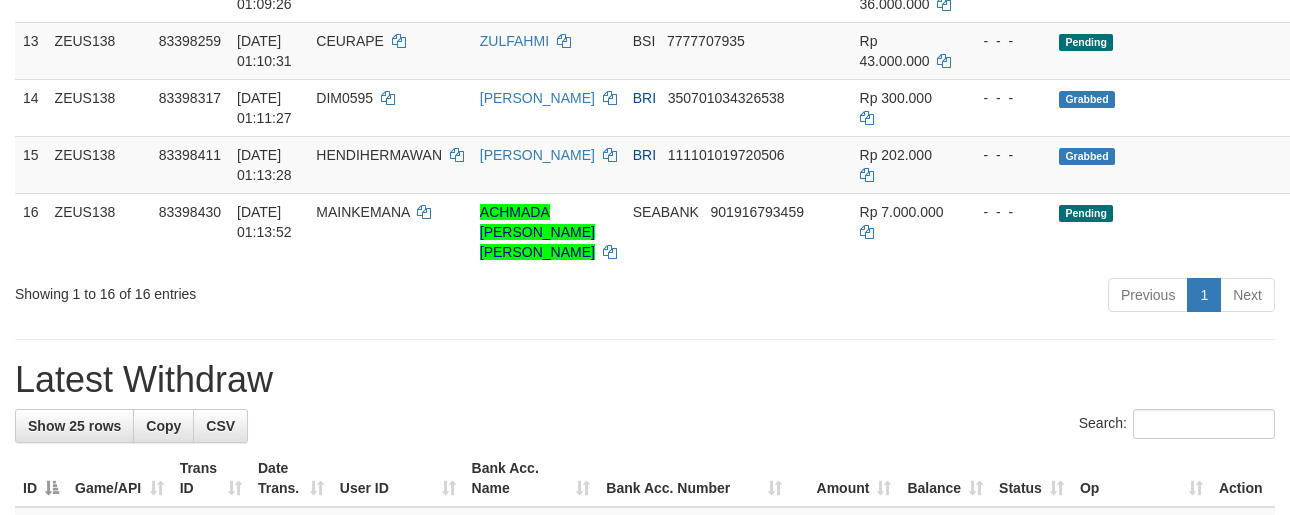 scroll, scrollTop: 1122, scrollLeft: 0, axis: vertical 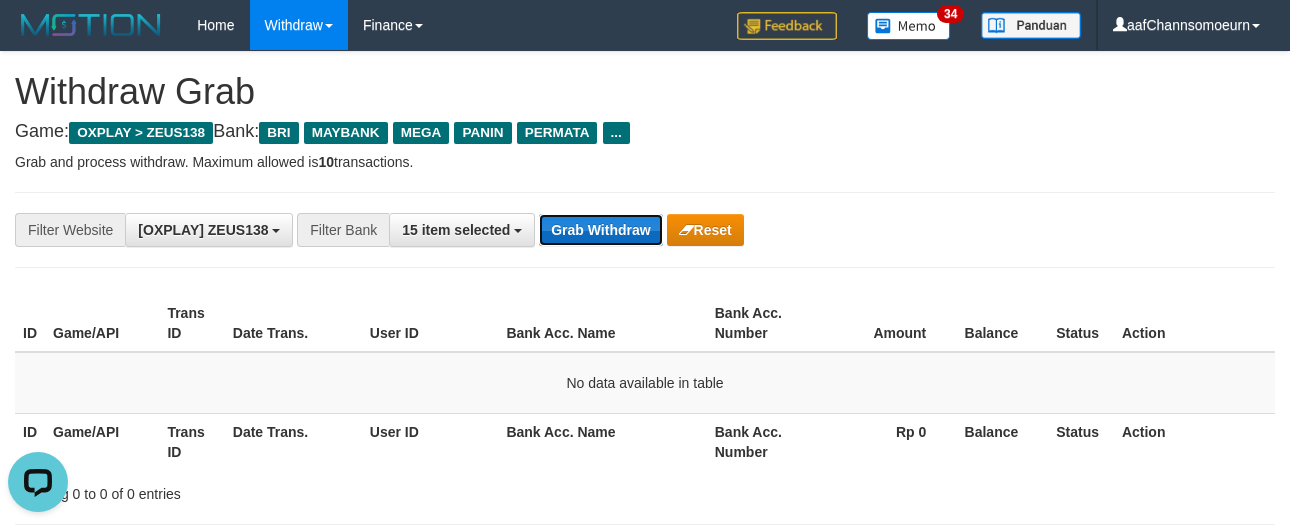click on "Grab Withdraw" at bounding box center [600, 230] 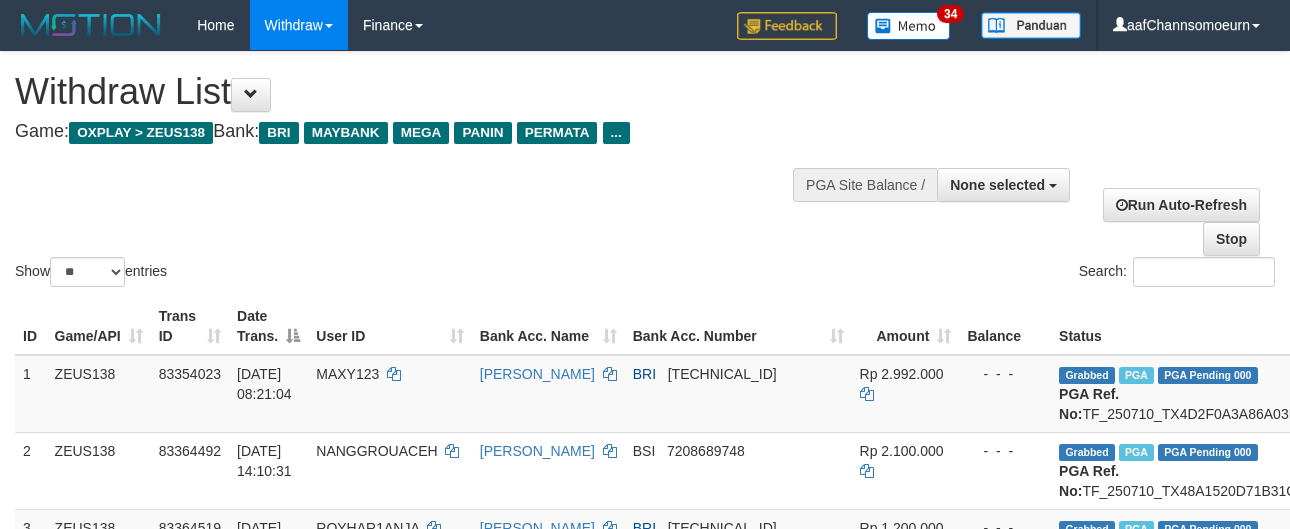 select 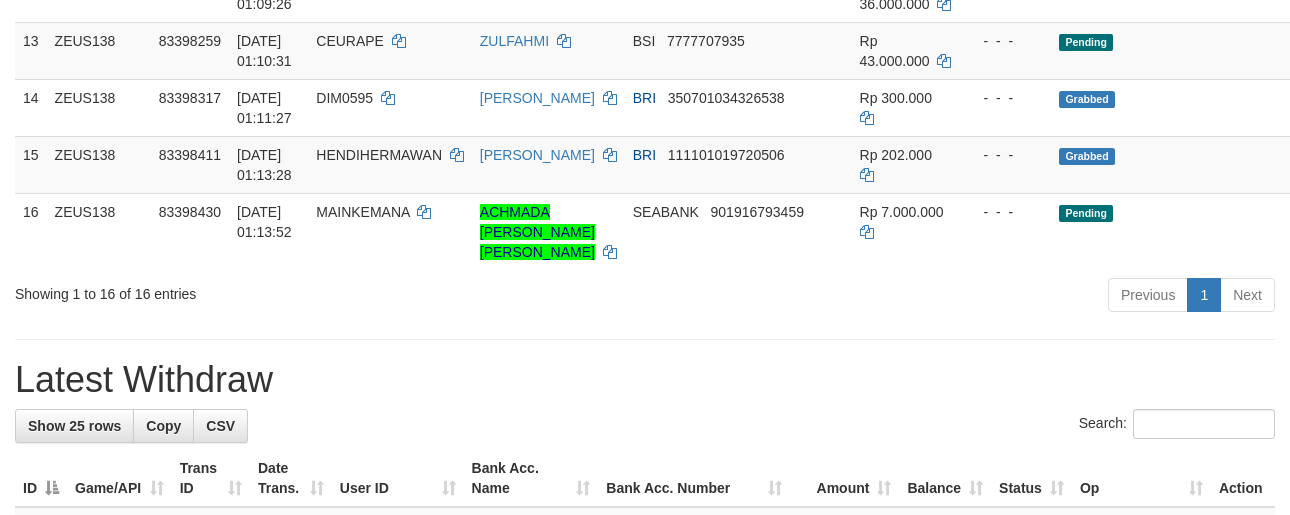 scroll, scrollTop: 1122, scrollLeft: 0, axis: vertical 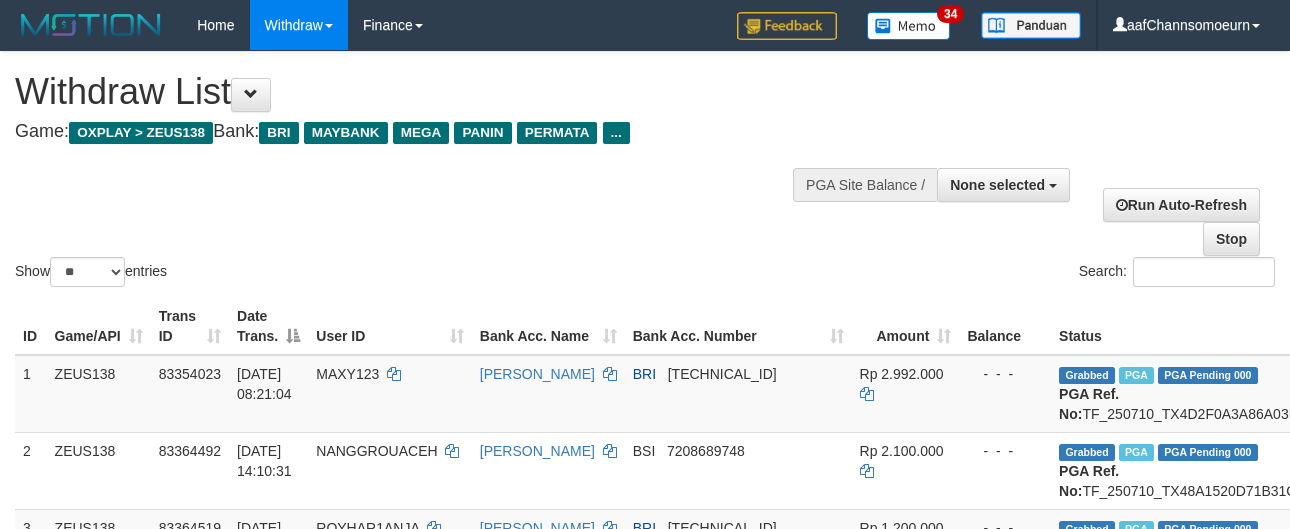 select 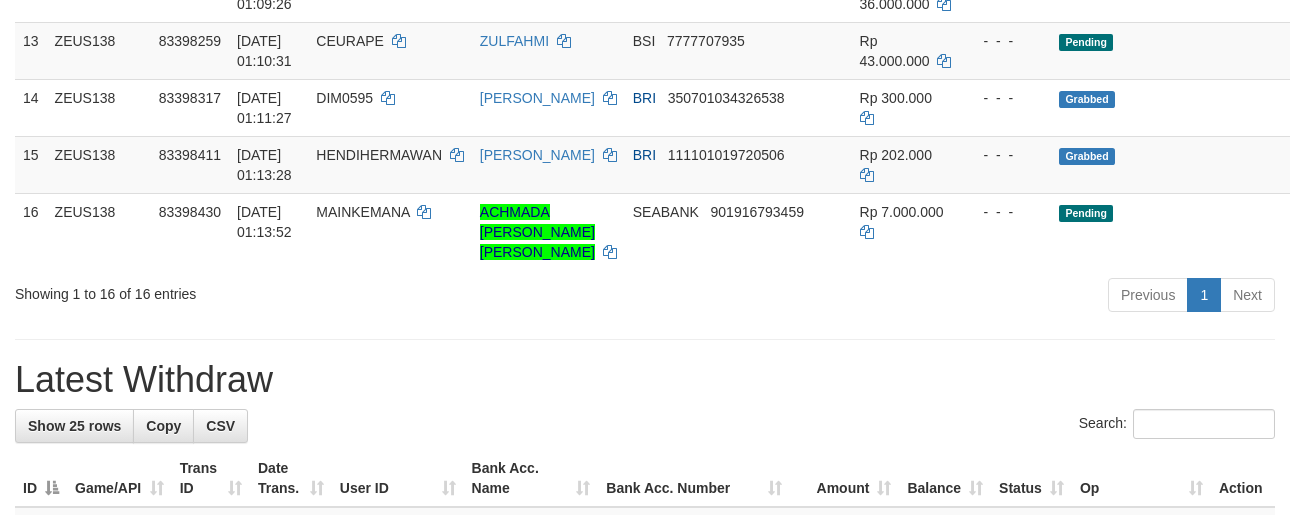 scroll, scrollTop: 1122, scrollLeft: 0, axis: vertical 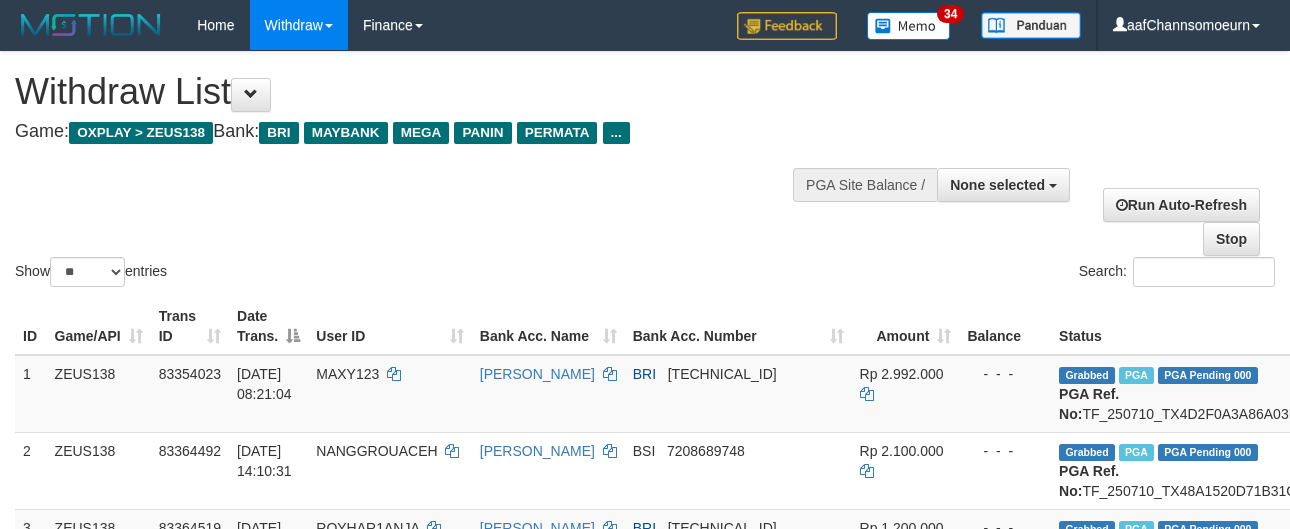 select 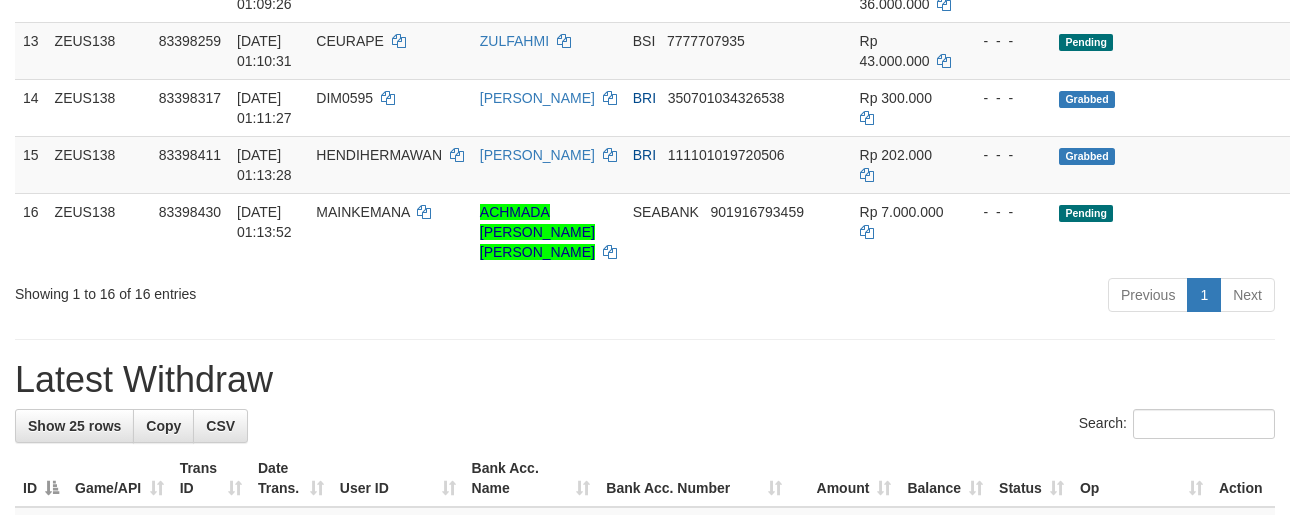scroll, scrollTop: 1122, scrollLeft: 0, axis: vertical 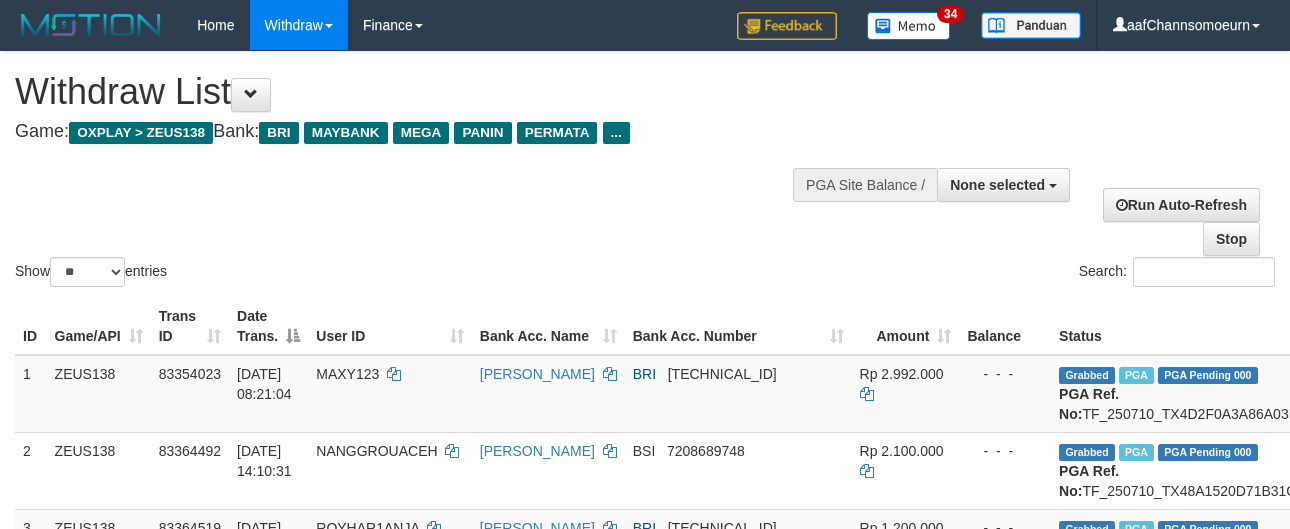 select 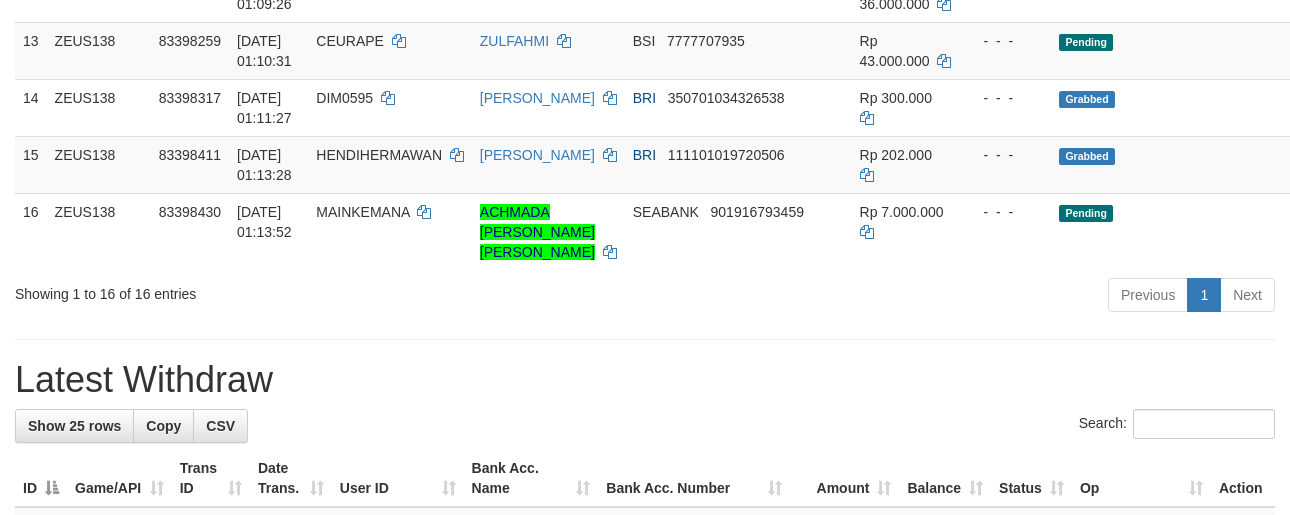 scroll, scrollTop: 1122, scrollLeft: 0, axis: vertical 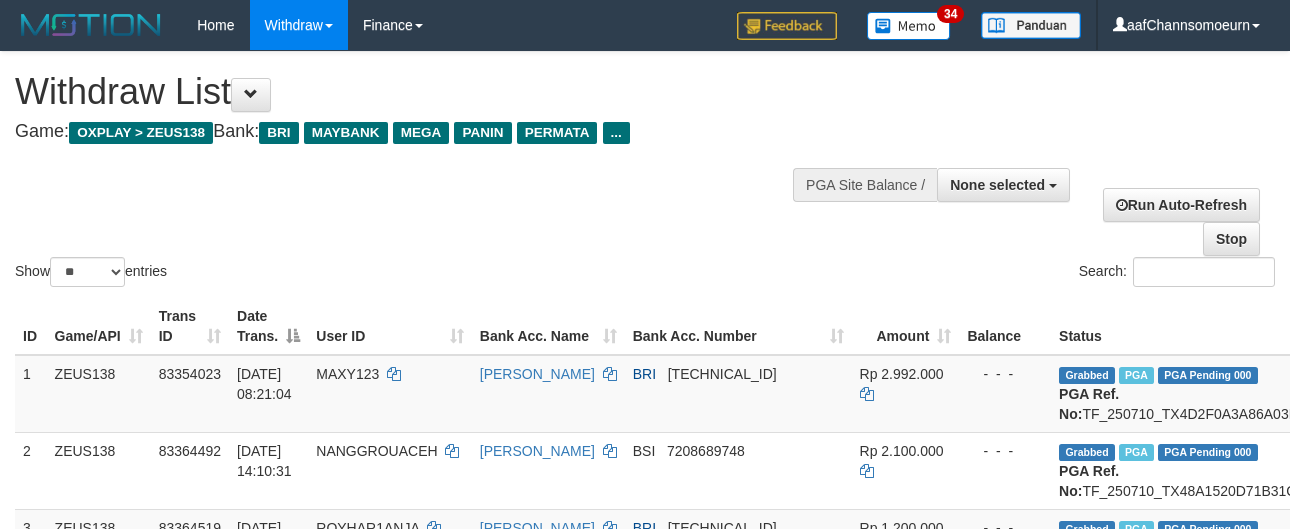 select 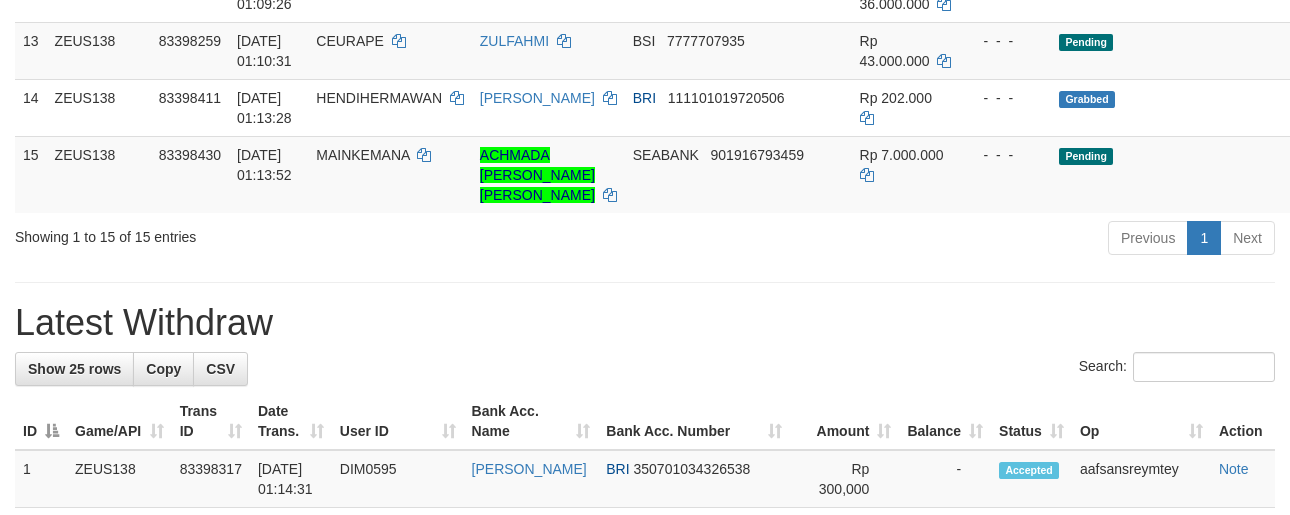 scroll, scrollTop: 1122, scrollLeft: 0, axis: vertical 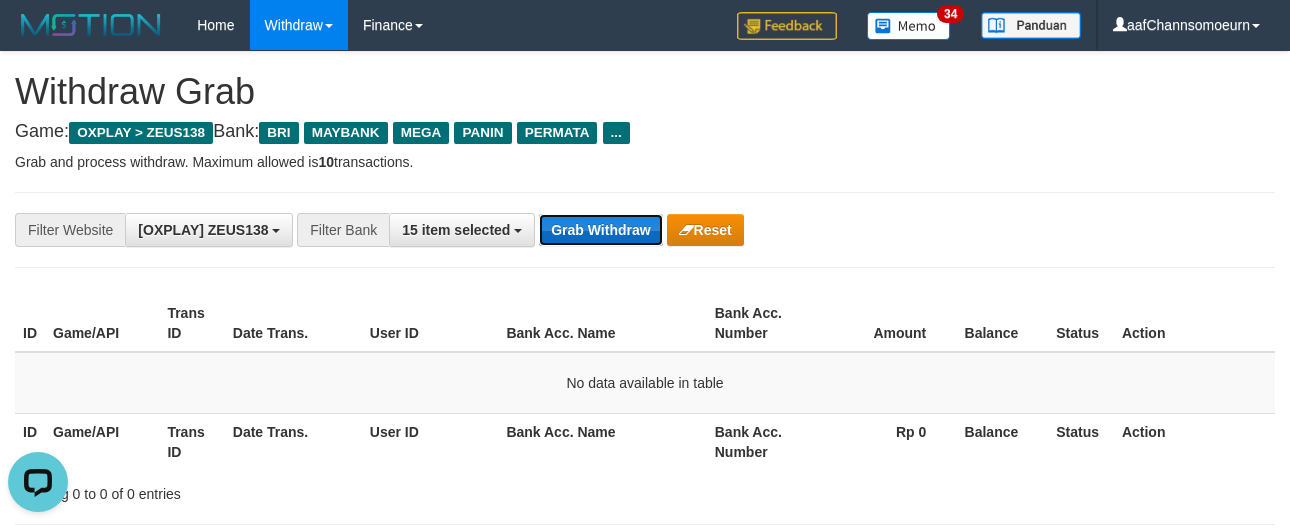 click on "Grab Withdraw" at bounding box center (600, 230) 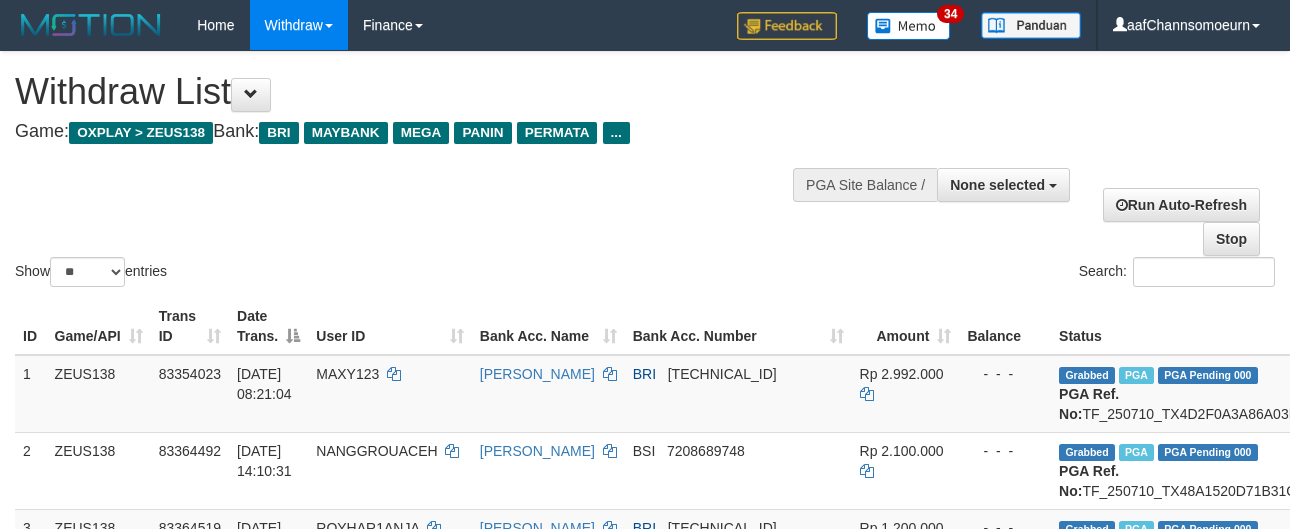 select 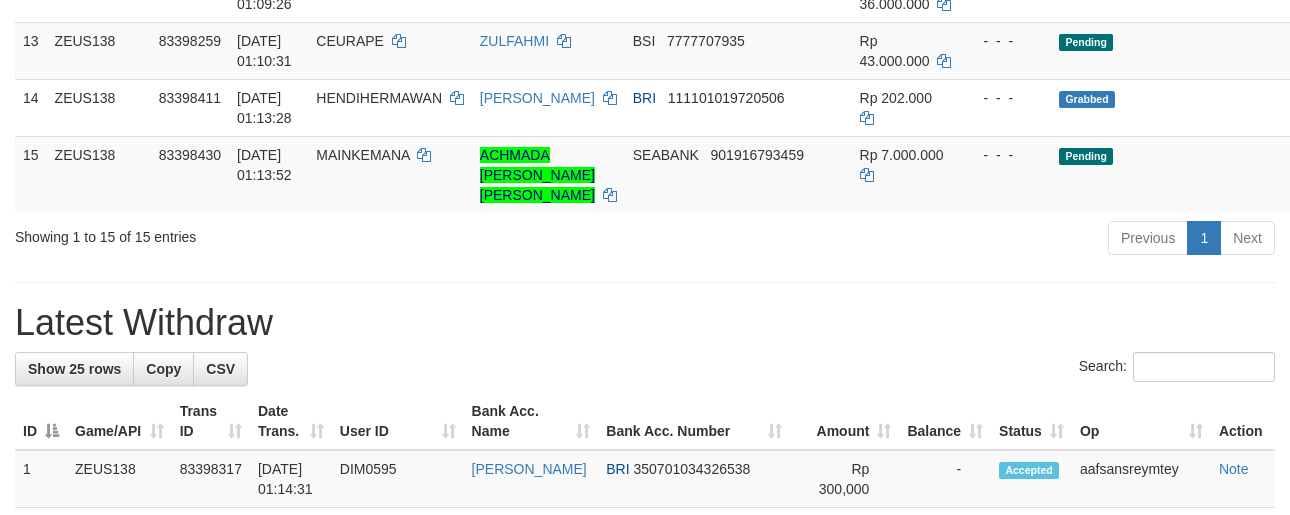 scroll, scrollTop: 1122, scrollLeft: 0, axis: vertical 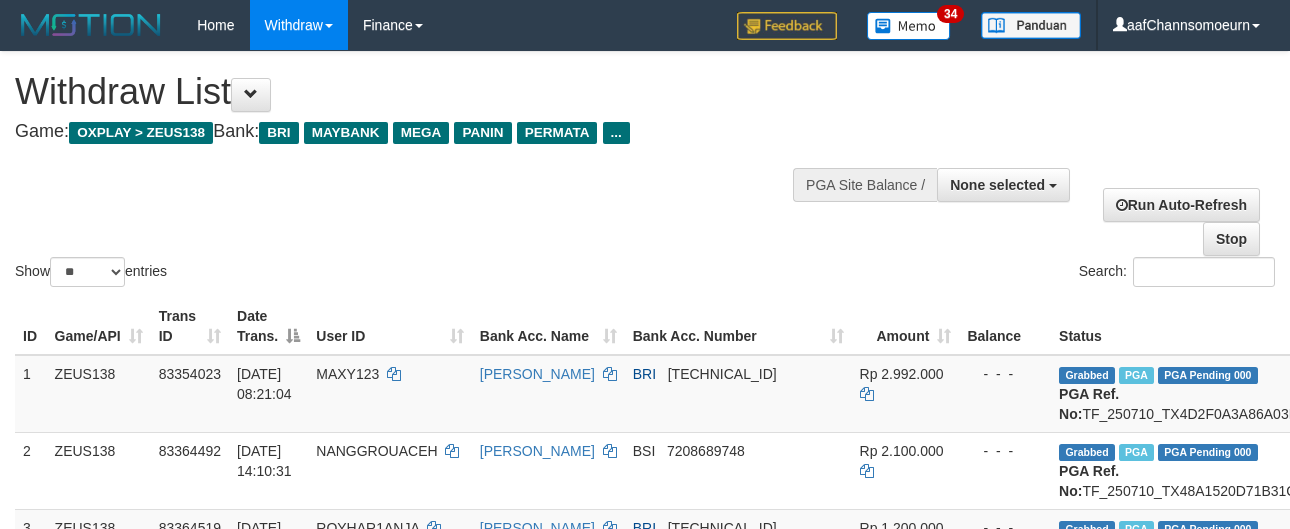 select 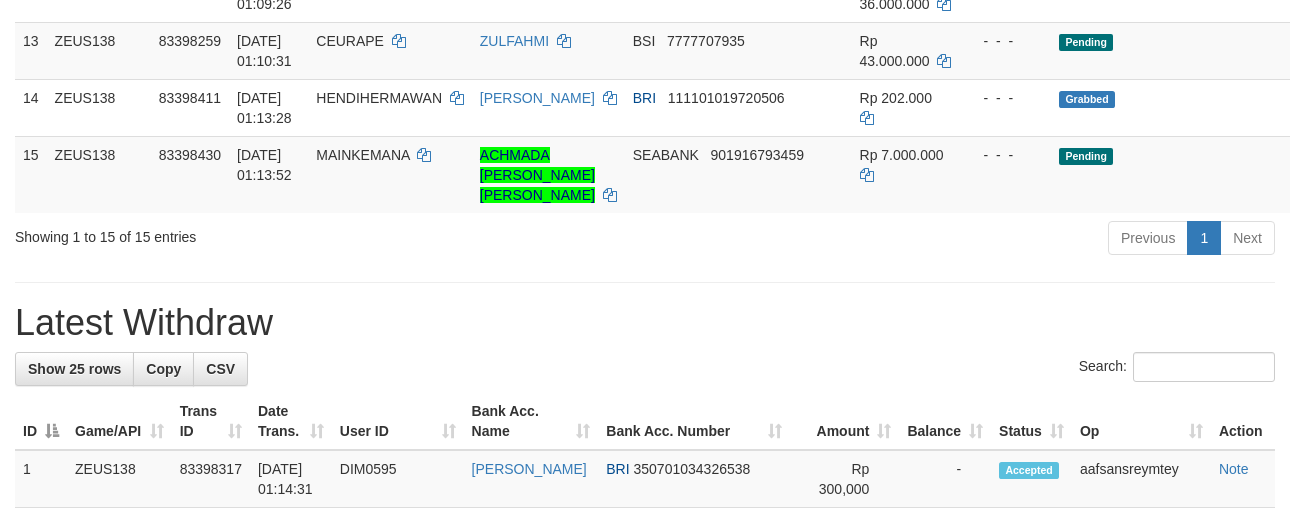 scroll, scrollTop: 1122, scrollLeft: 0, axis: vertical 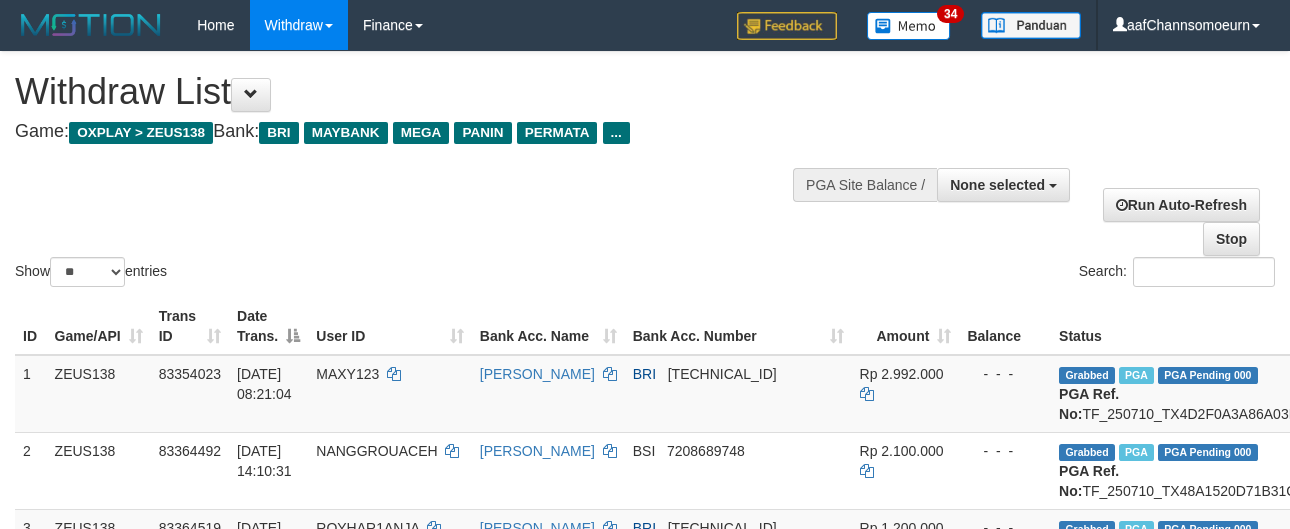 select 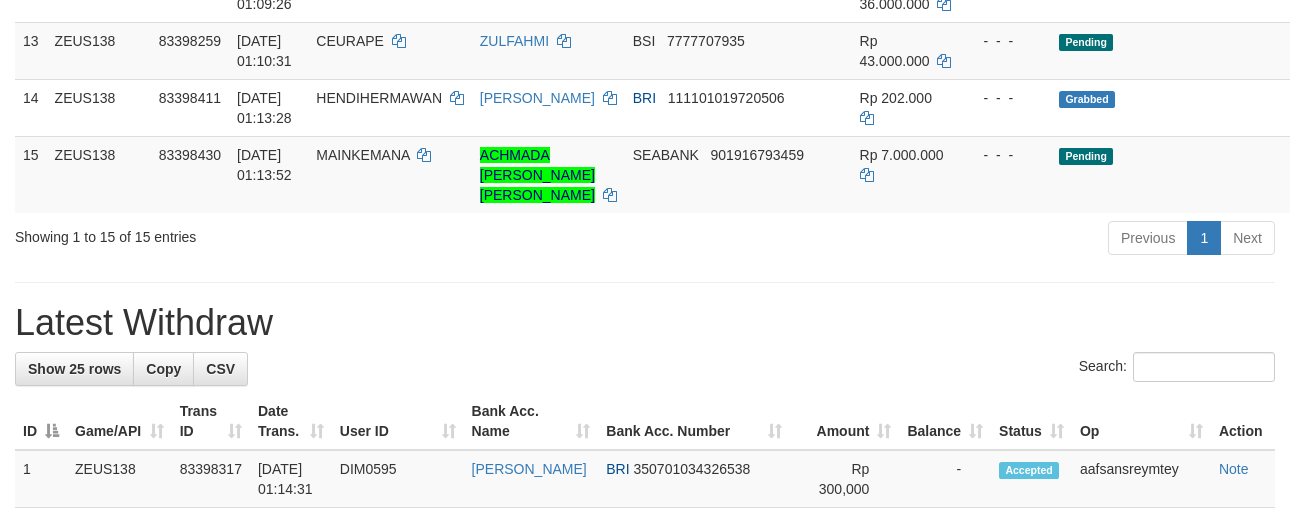 scroll, scrollTop: 1122, scrollLeft: 0, axis: vertical 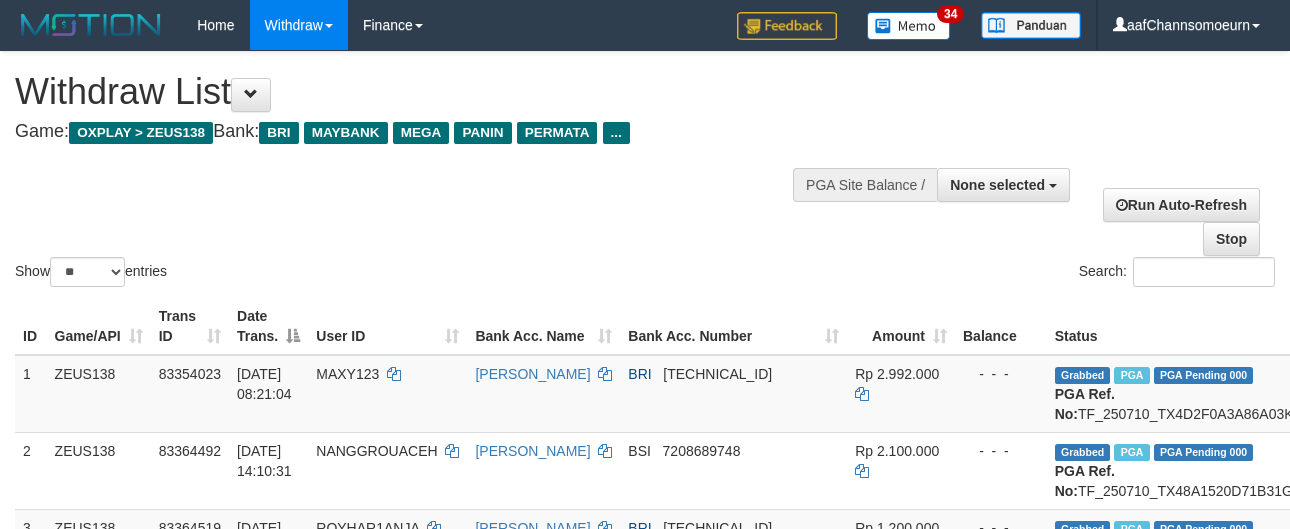select 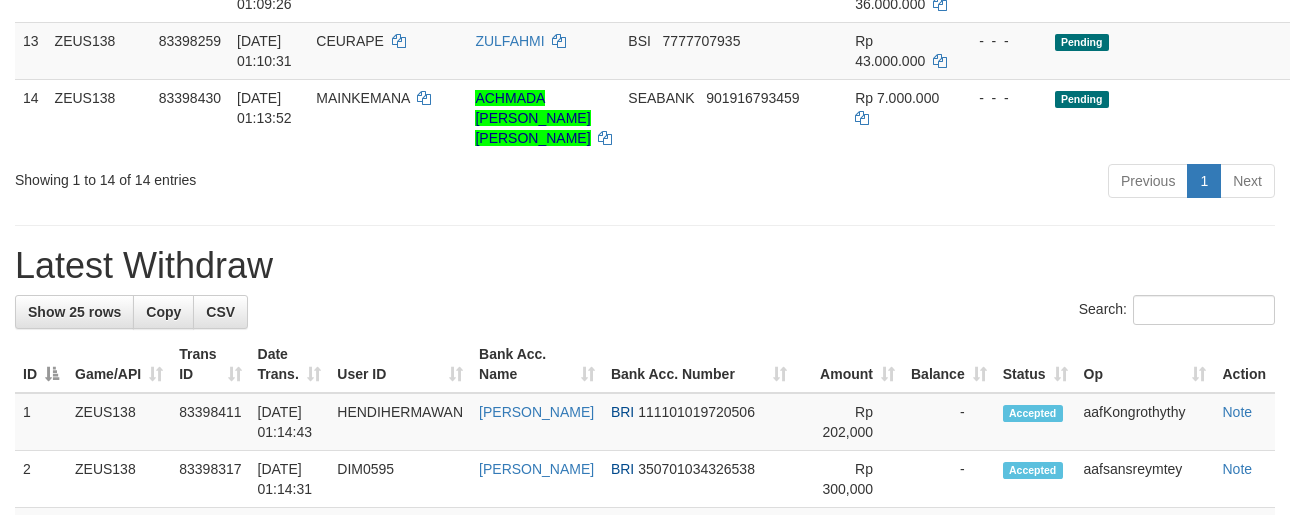 scroll, scrollTop: 1122, scrollLeft: 0, axis: vertical 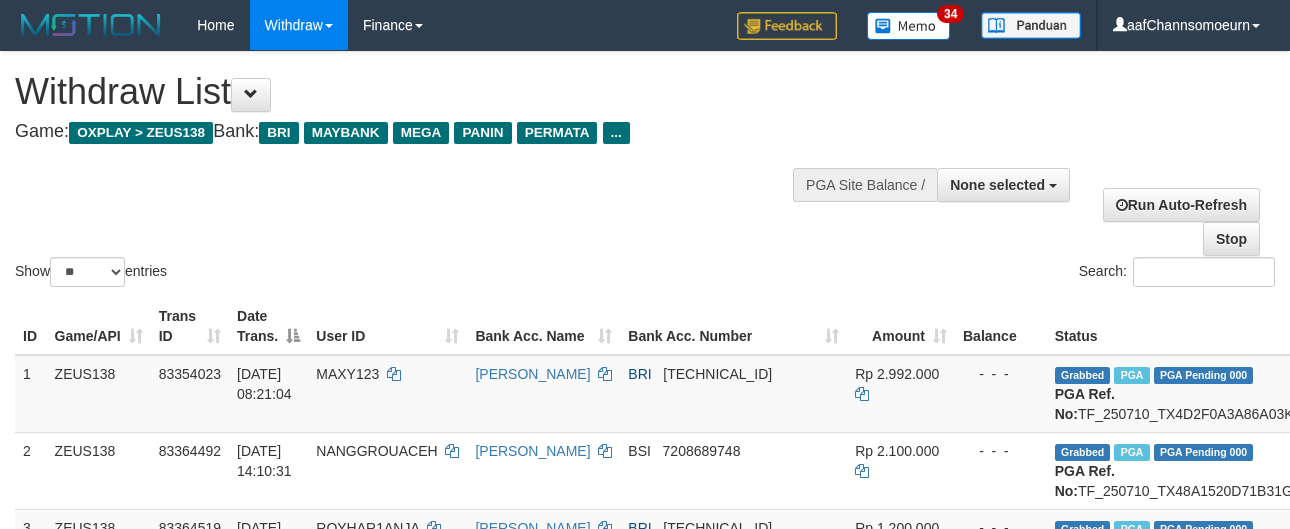 select 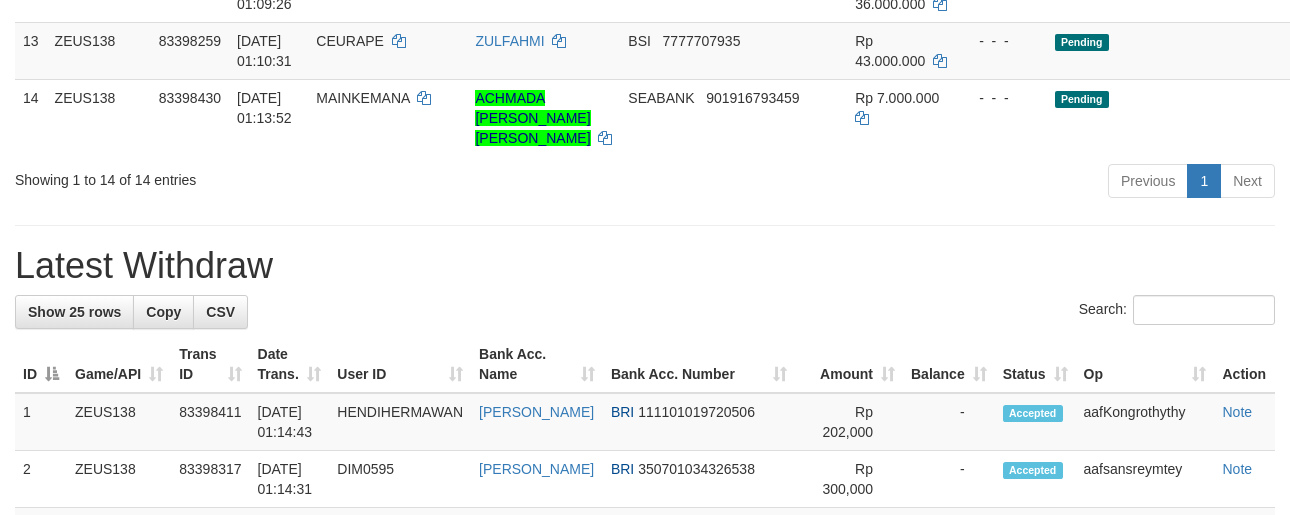 scroll, scrollTop: 1122, scrollLeft: 0, axis: vertical 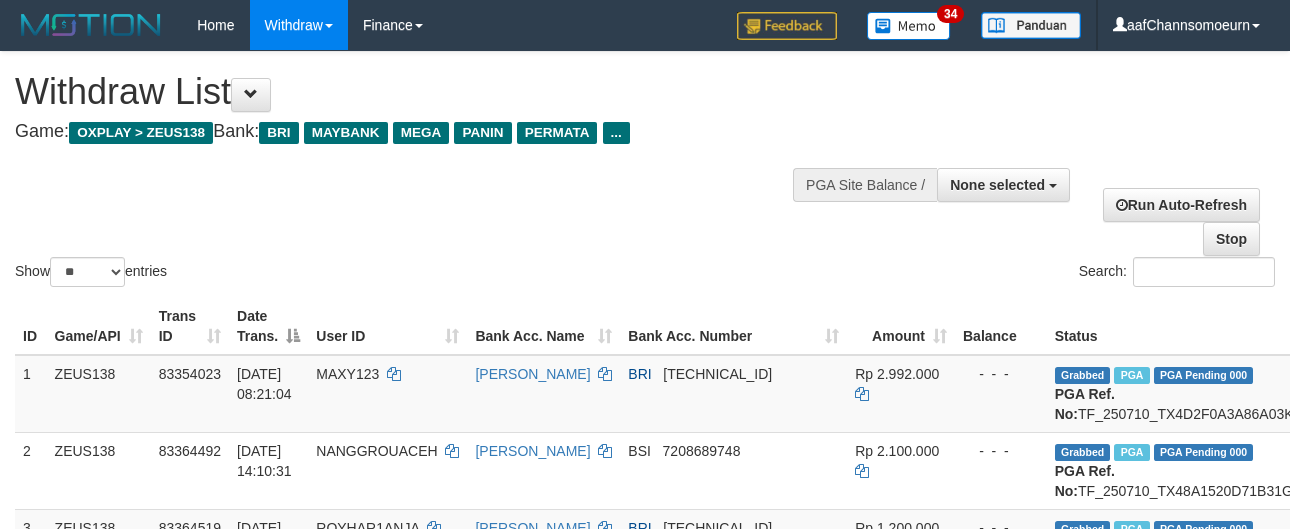 select 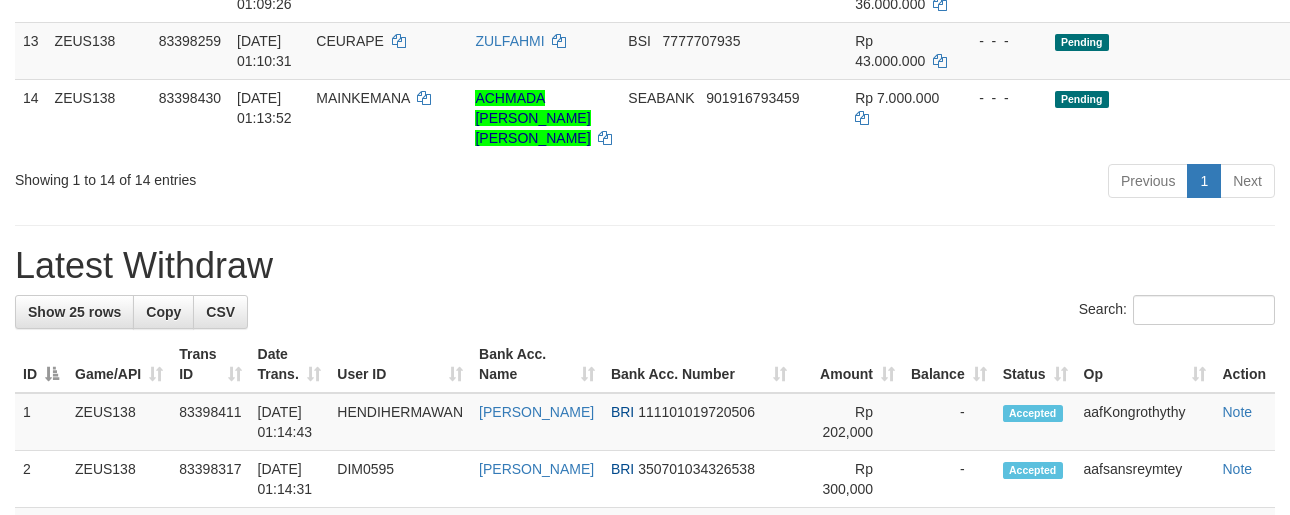 scroll, scrollTop: 1122, scrollLeft: 0, axis: vertical 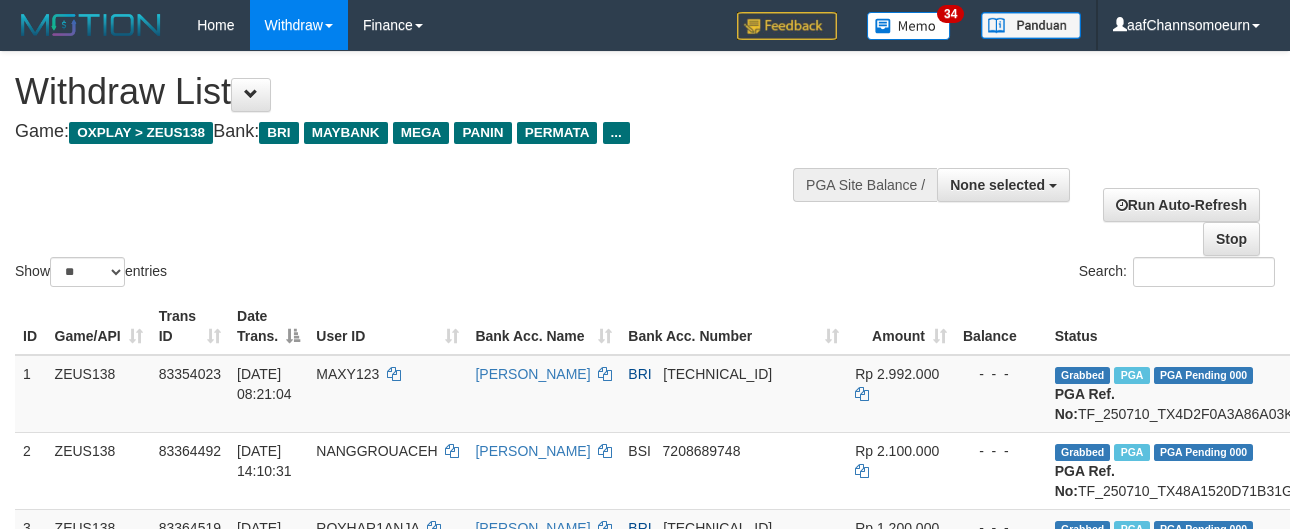 select 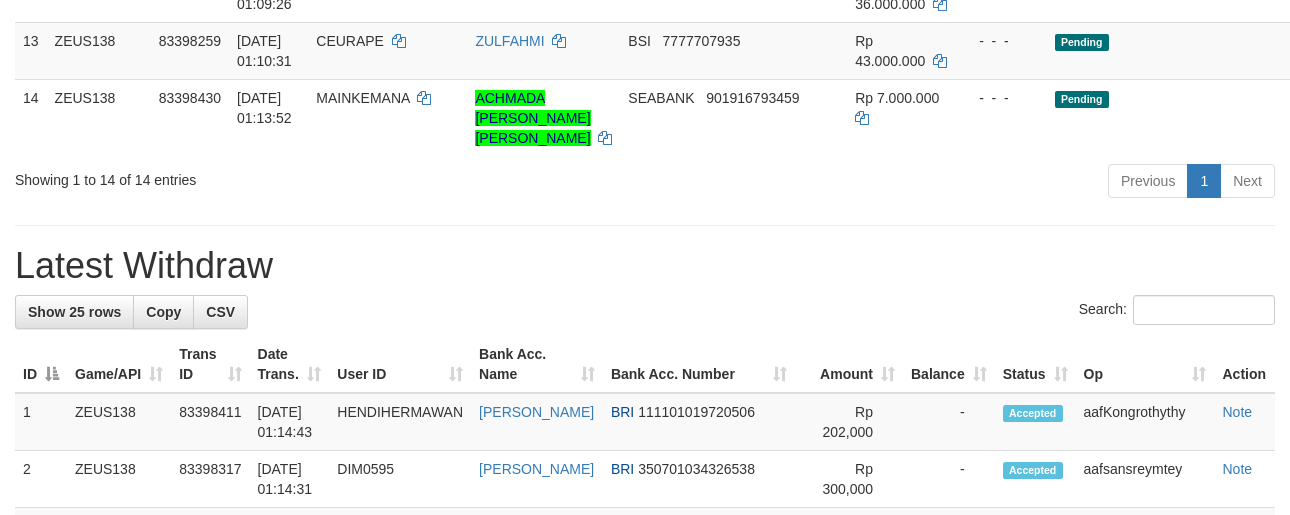 scroll, scrollTop: 1122, scrollLeft: 0, axis: vertical 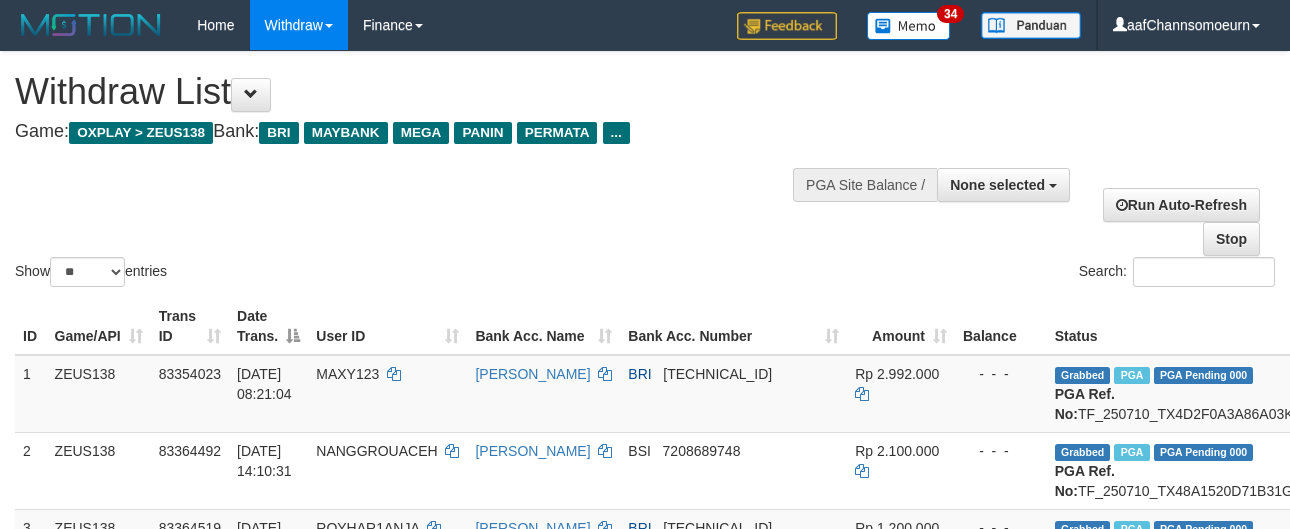 select 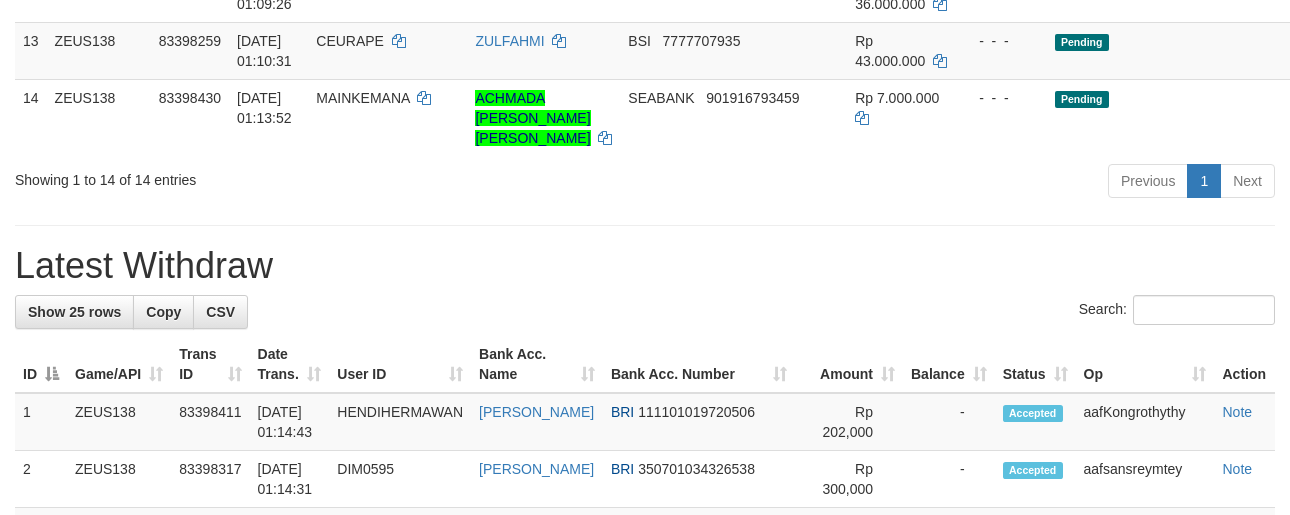 scroll, scrollTop: 1122, scrollLeft: 0, axis: vertical 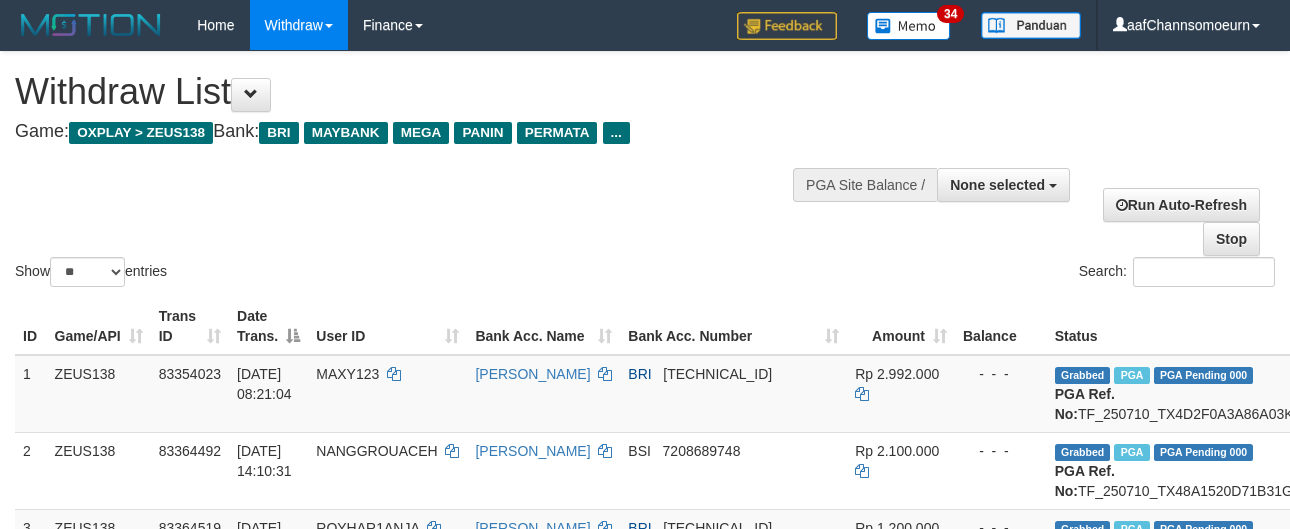select 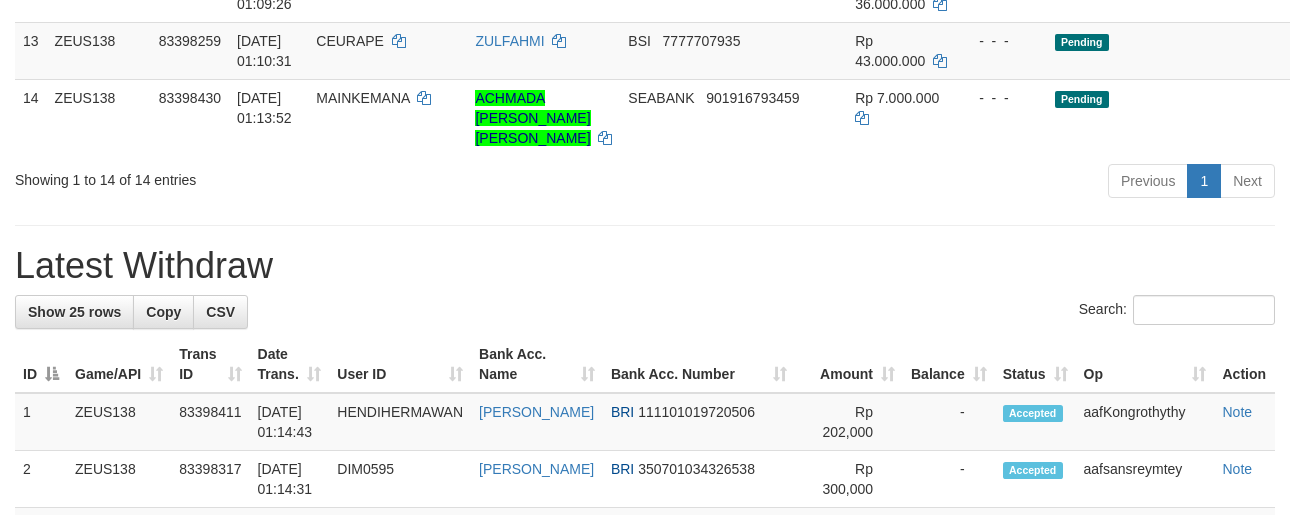 scroll, scrollTop: 1122, scrollLeft: 0, axis: vertical 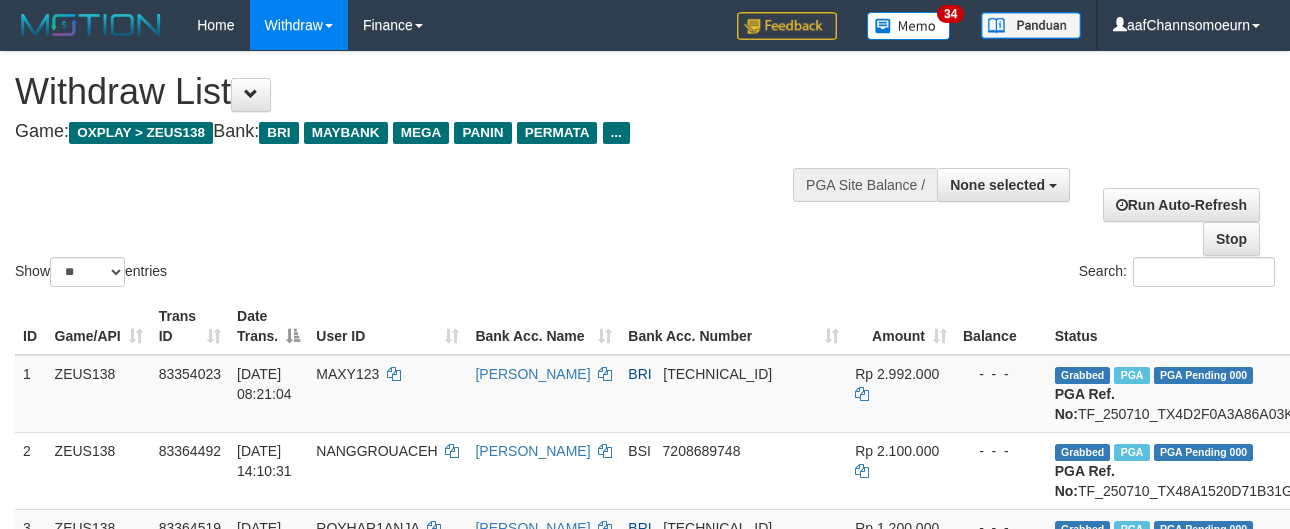 select 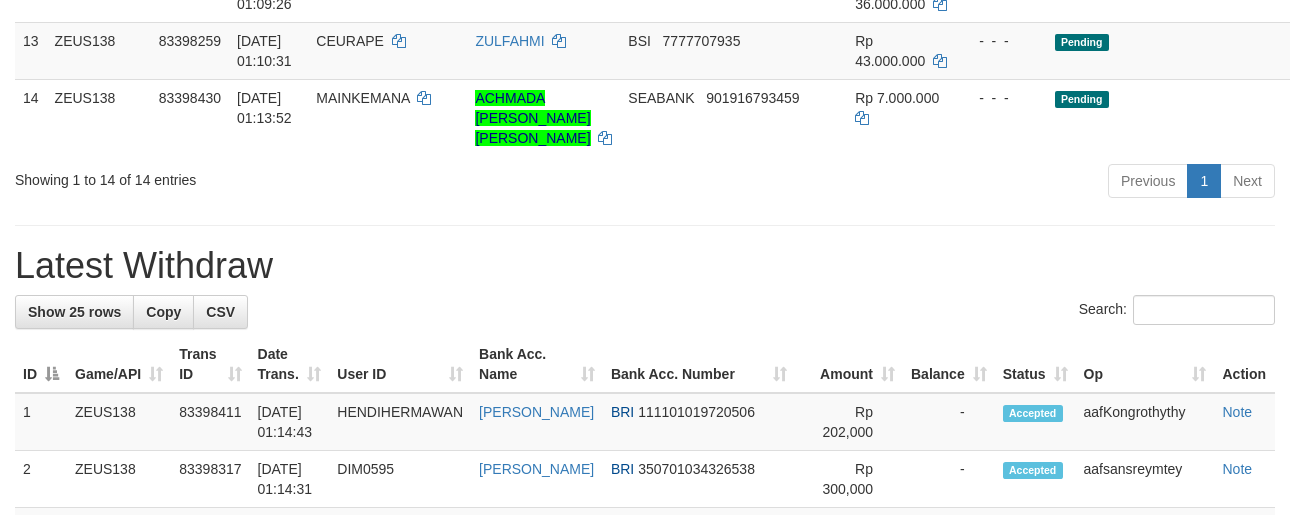 scroll, scrollTop: 1122, scrollLeft: 0, axis: vertical 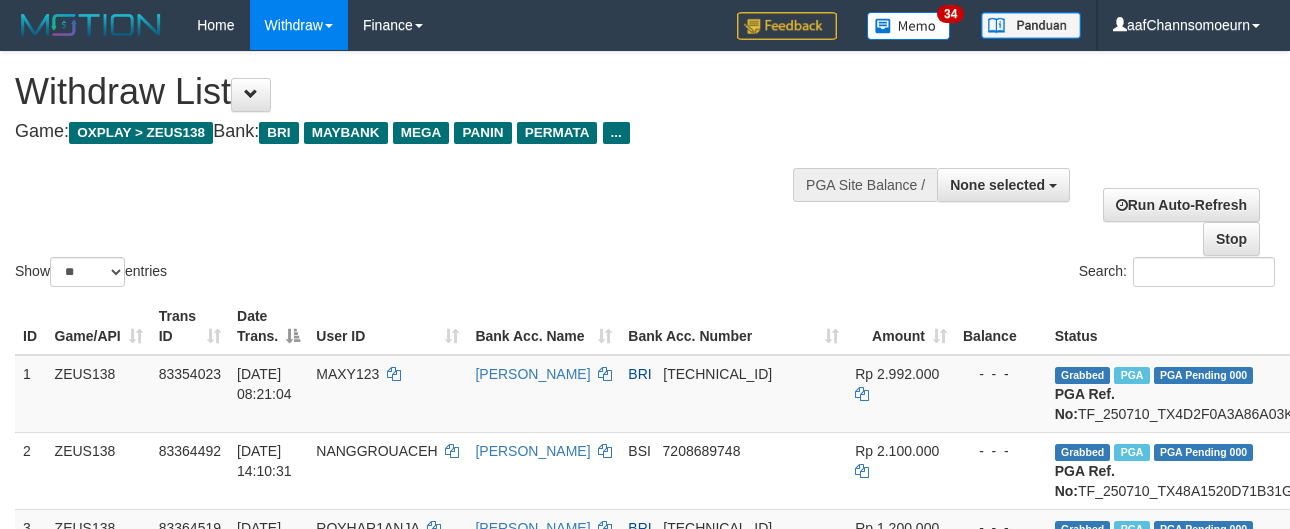 select 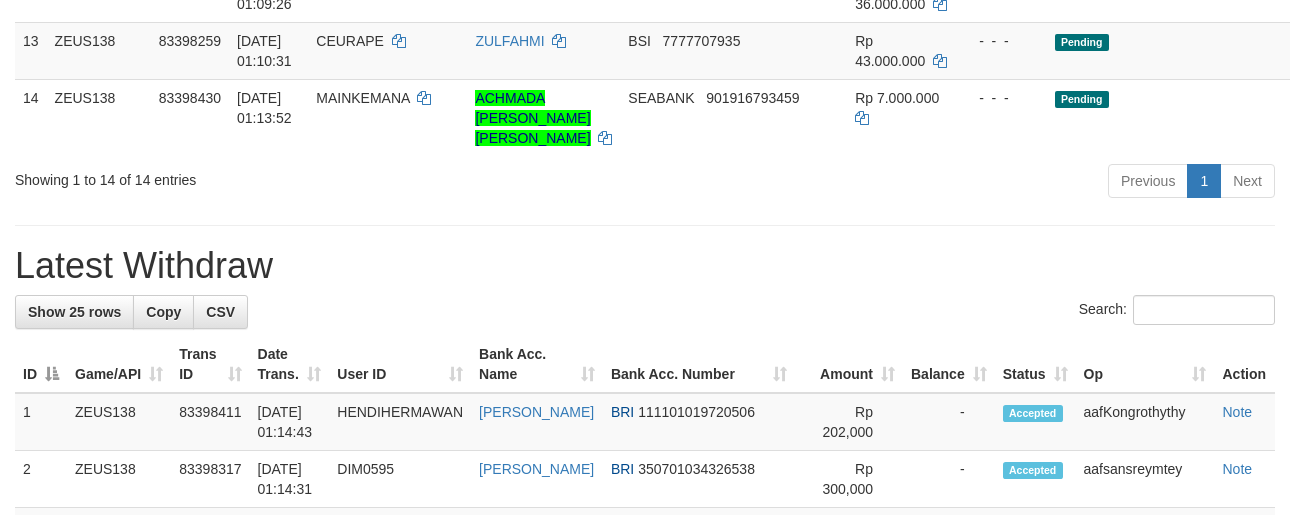 scroll, scrollTop: 1122, scrollLeft: 0, axis: vertical 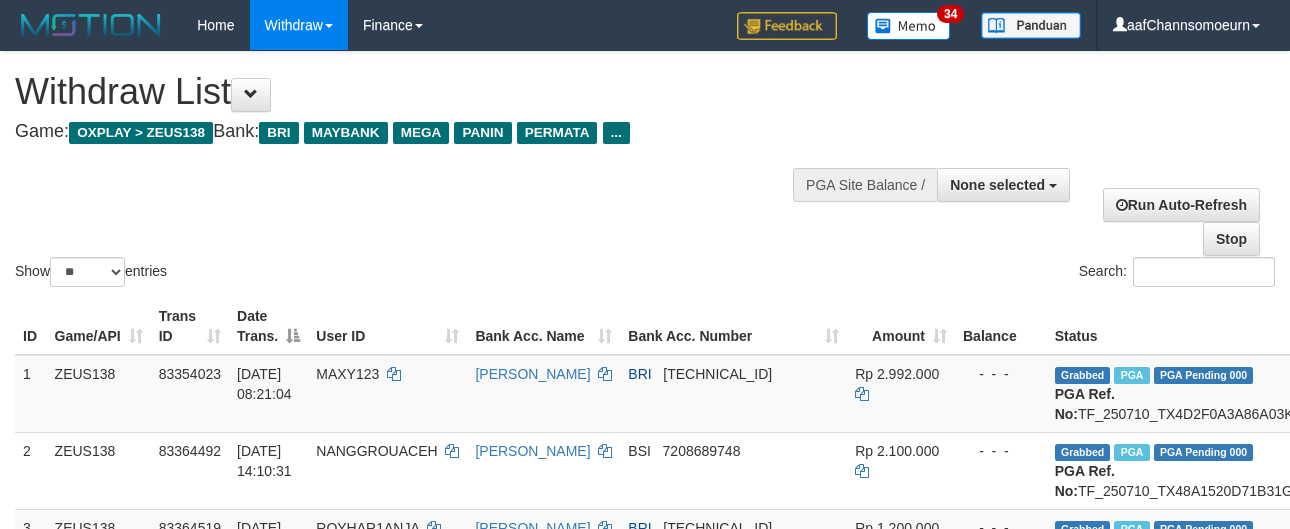 select 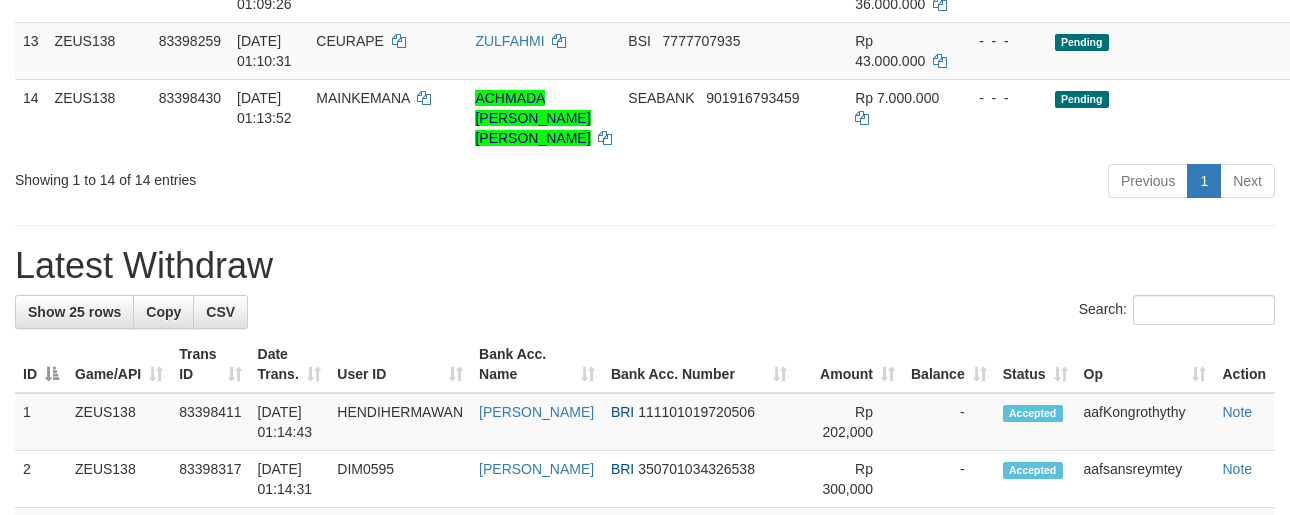 scroll, scrollTop: 1122, scrollLeft: 0, axis: vertical 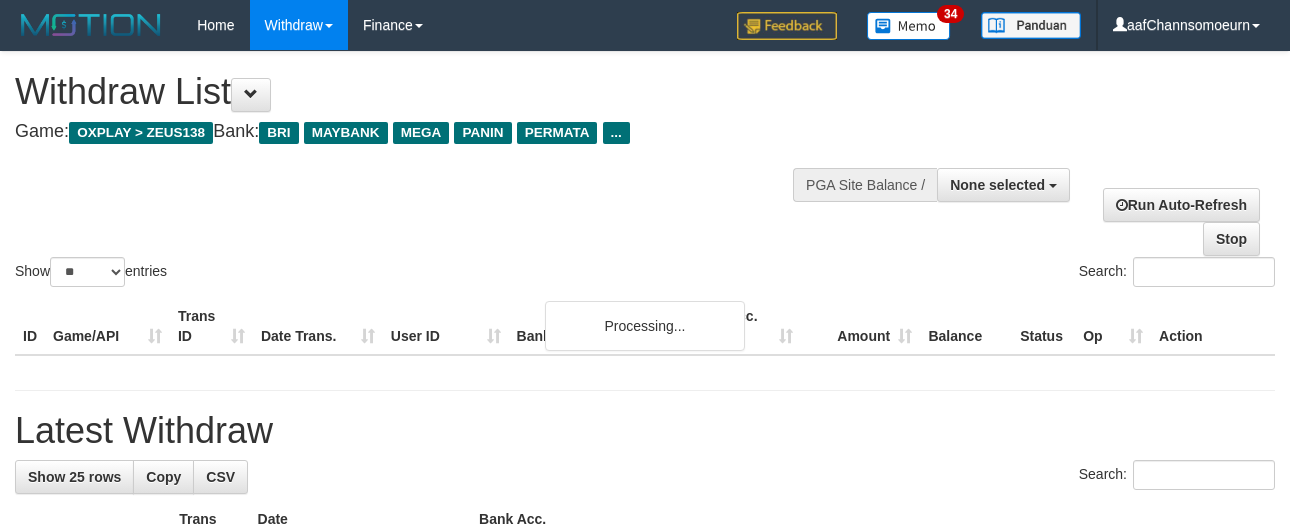 select 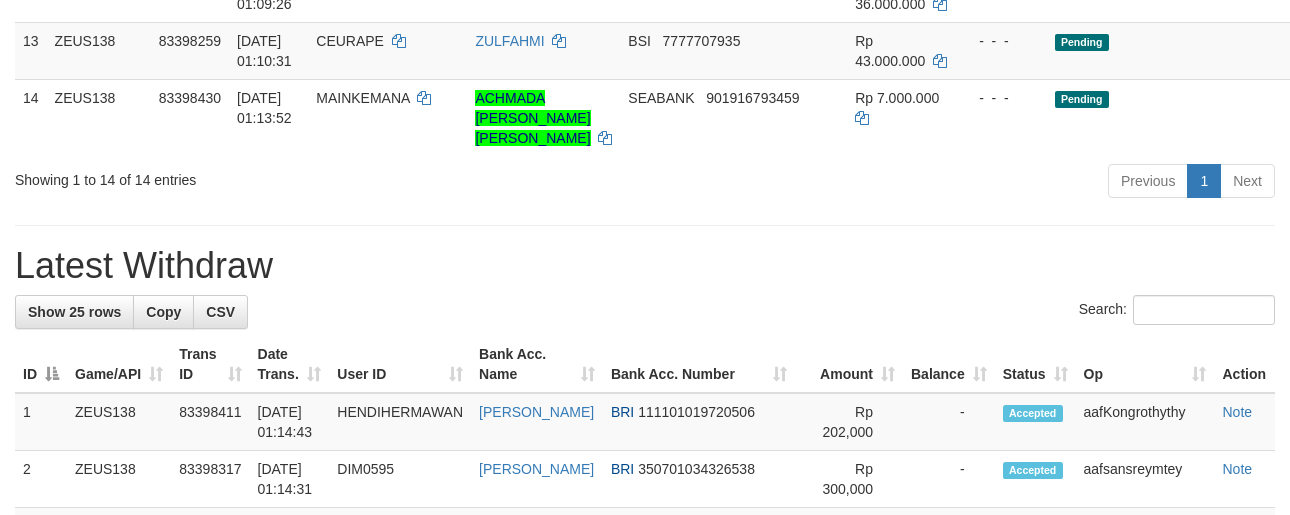 scroll, scrollTop: 1122, scrollLeft: 0, axis: vertical 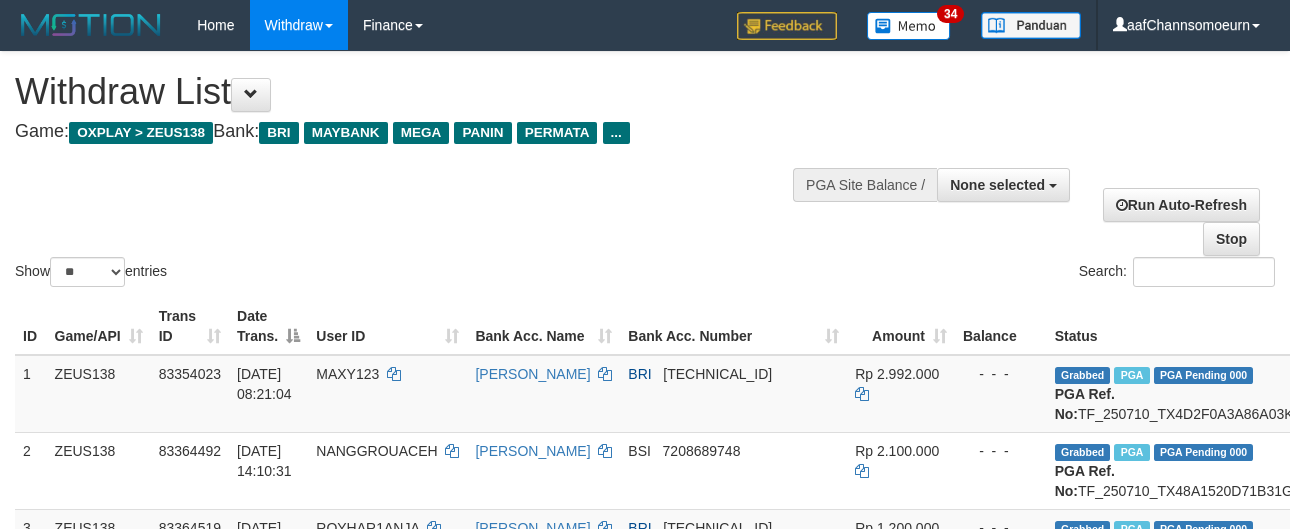 select 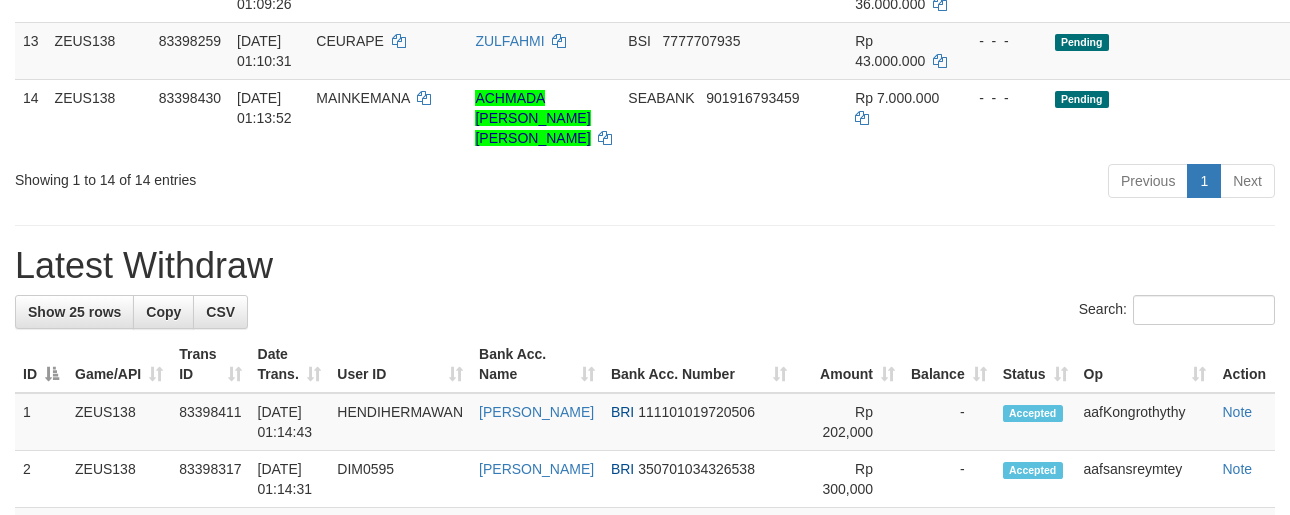 scroll, scrollTop: 1122, scrollLeft: 0, axis: vertical 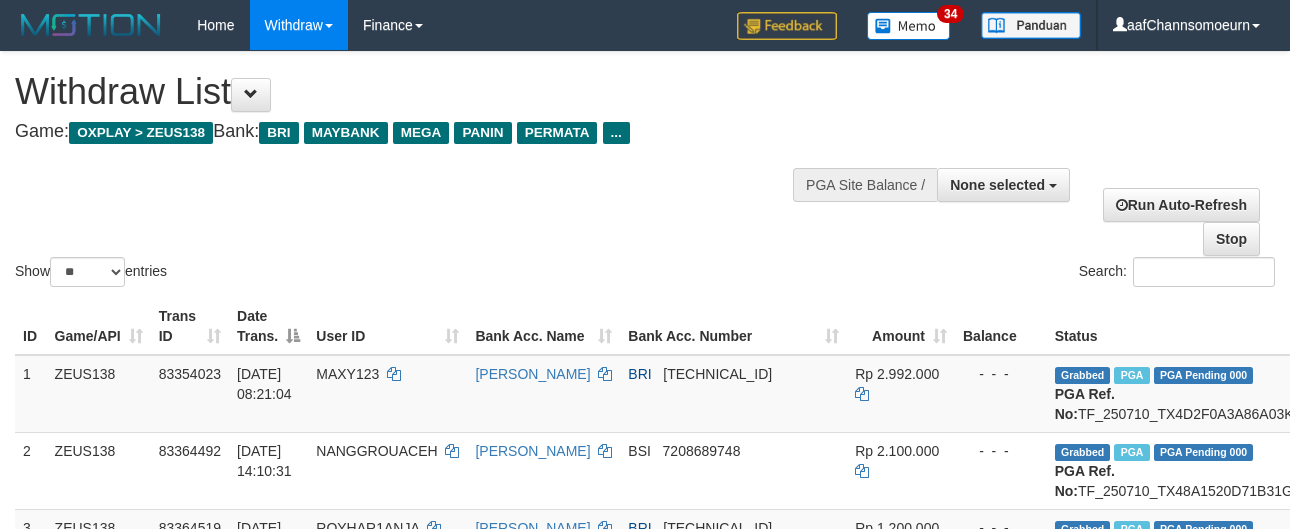 select 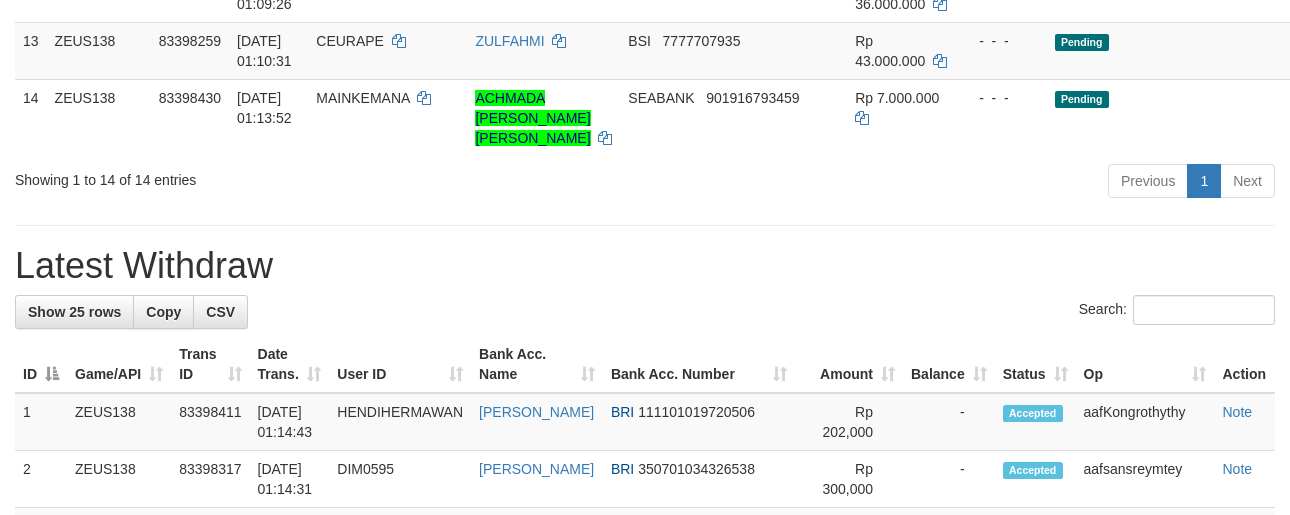 scroll, scrollTop: 1122, scrollLeft: 0, axis: vertical 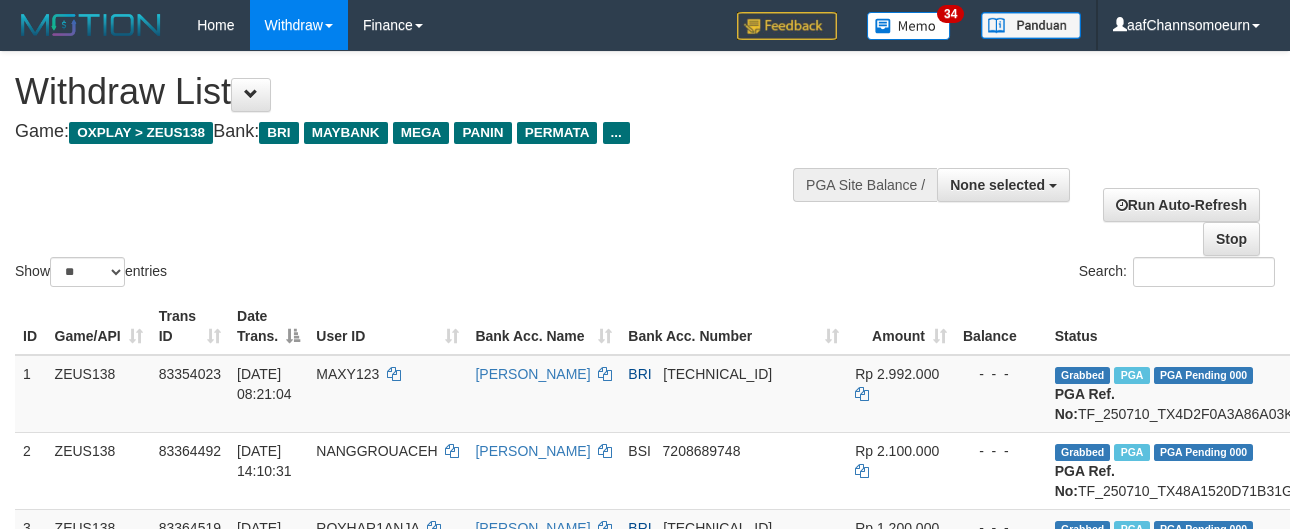 select 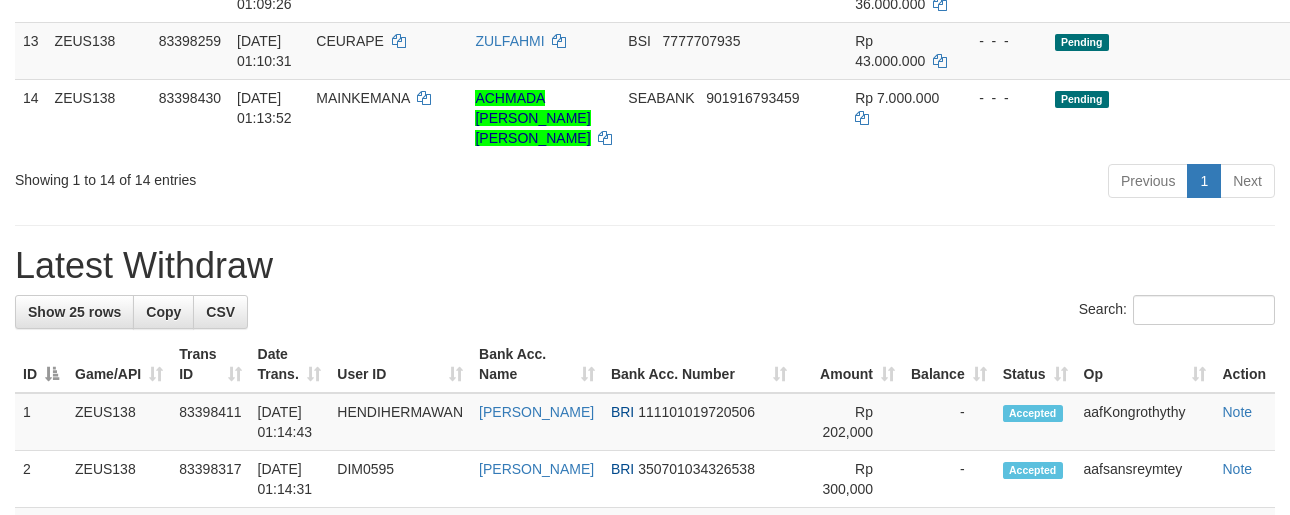 scroll, scrollTop: 1122, scrollLeft: 0, axis: vertical 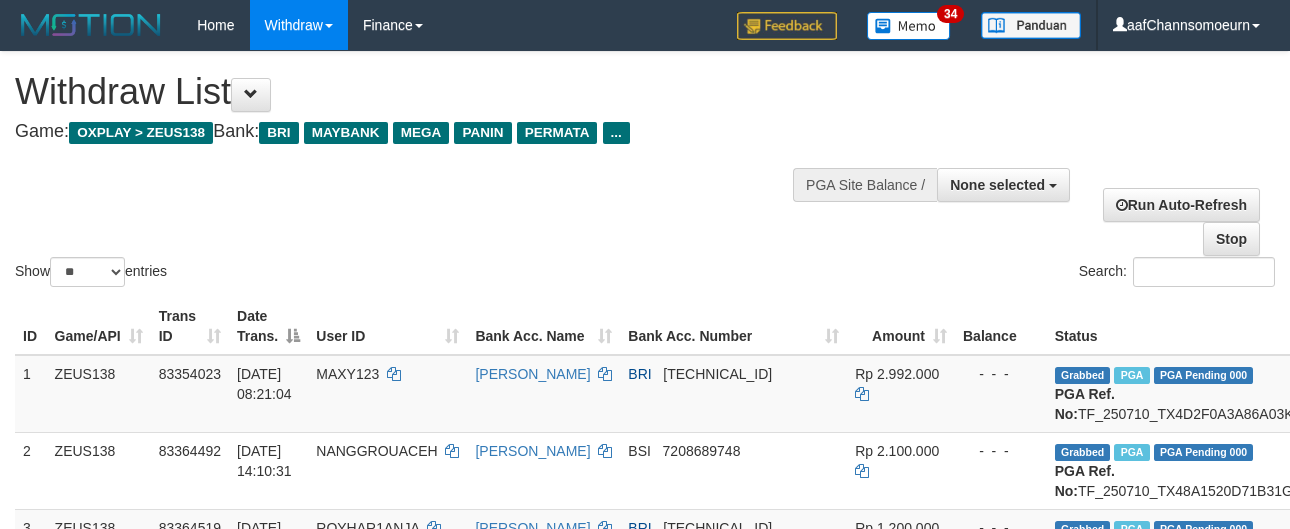 select 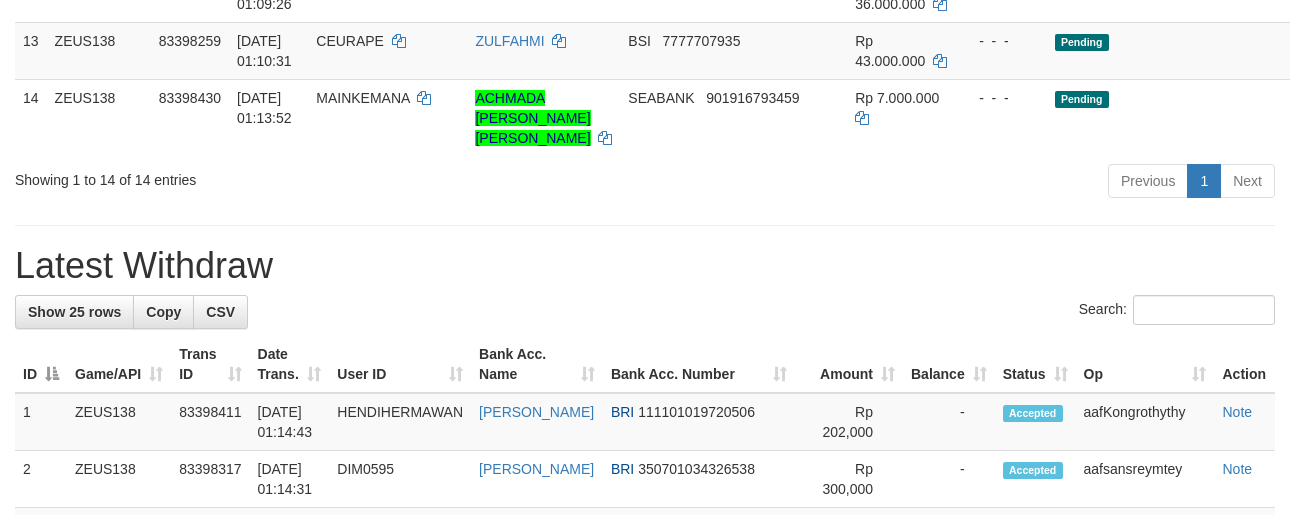 scroll, scrollTop: 1122, scrollLeft: 0, axis: vertical 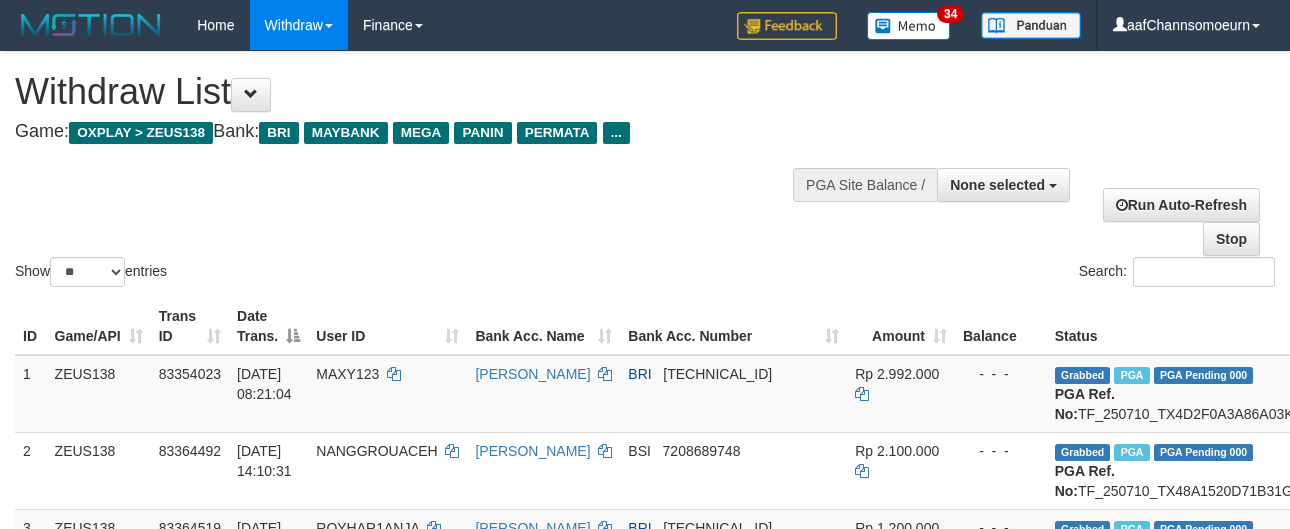select 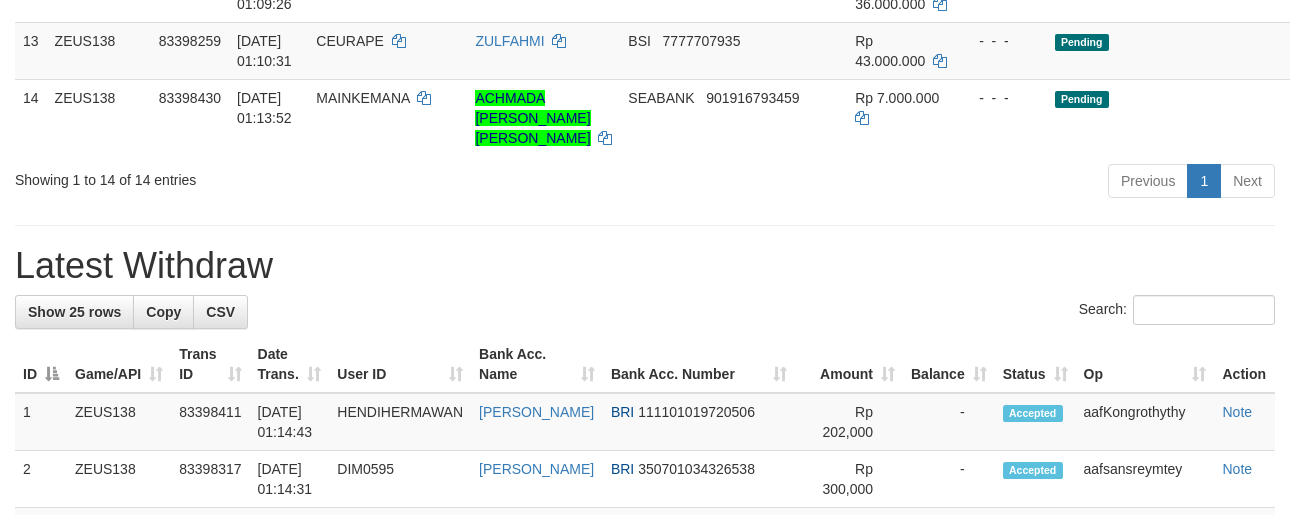 scroll, scrollTop: 1122, scrollLeft: 0, axis: vertical 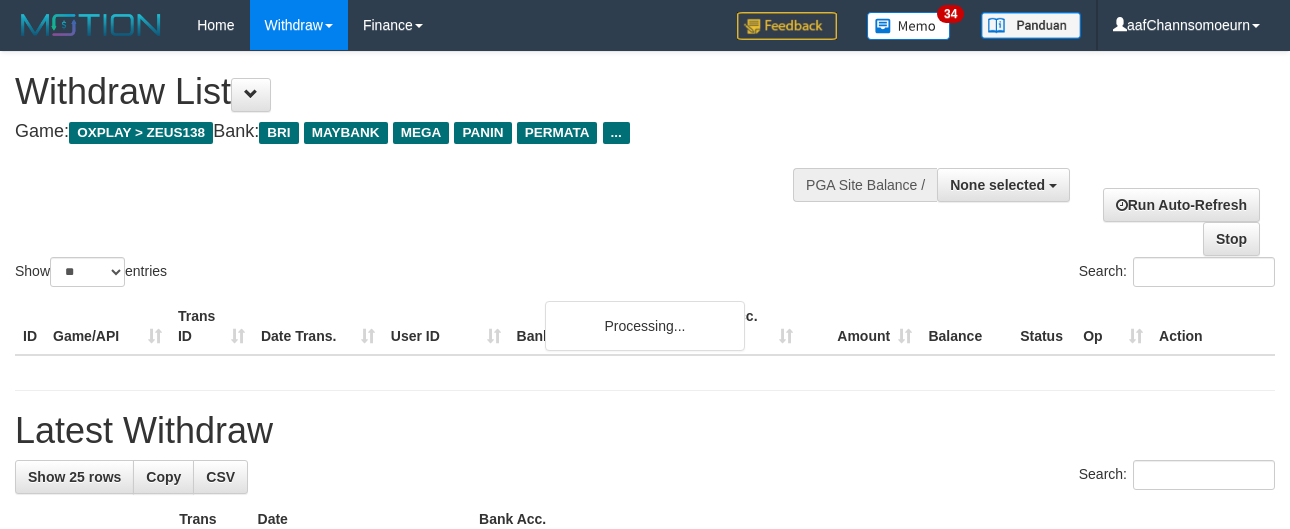 select 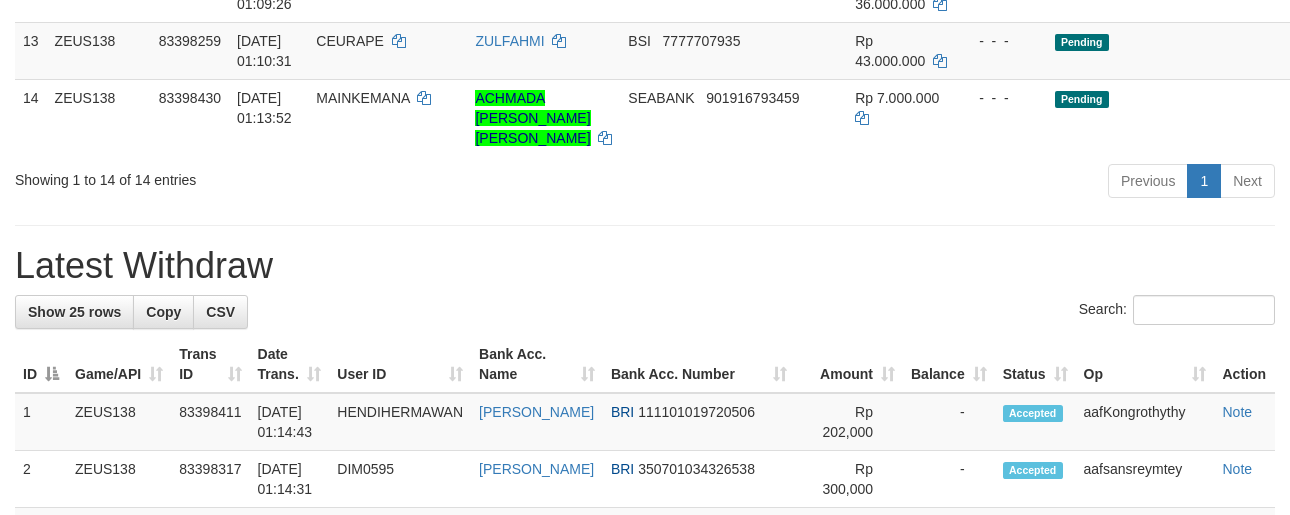 scroll, scrollTop: 1122, scrollLeft: 0, axis: vertical 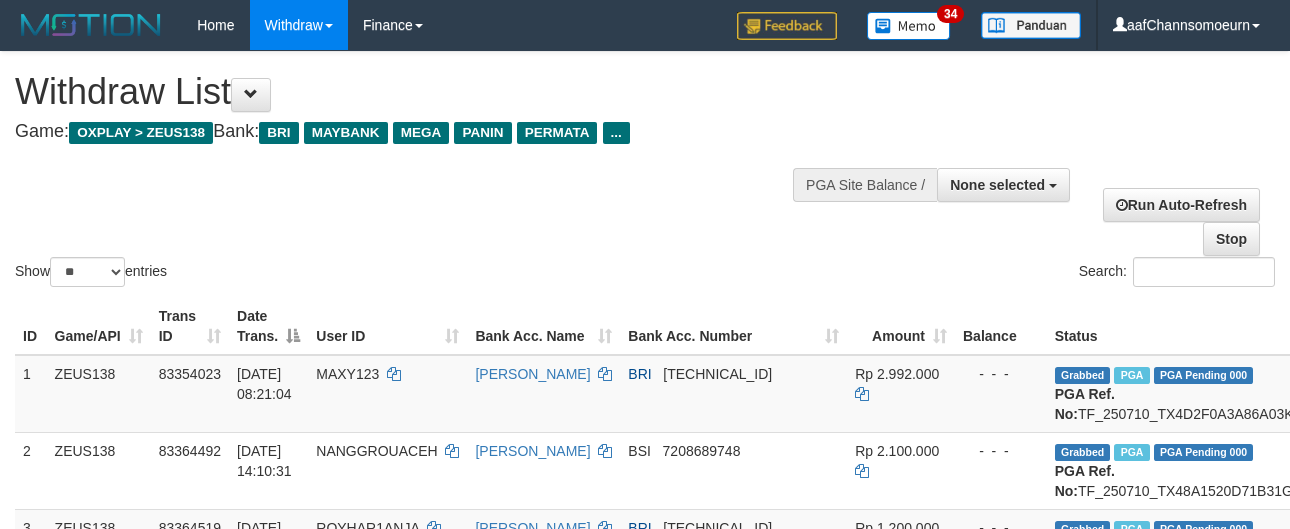 select 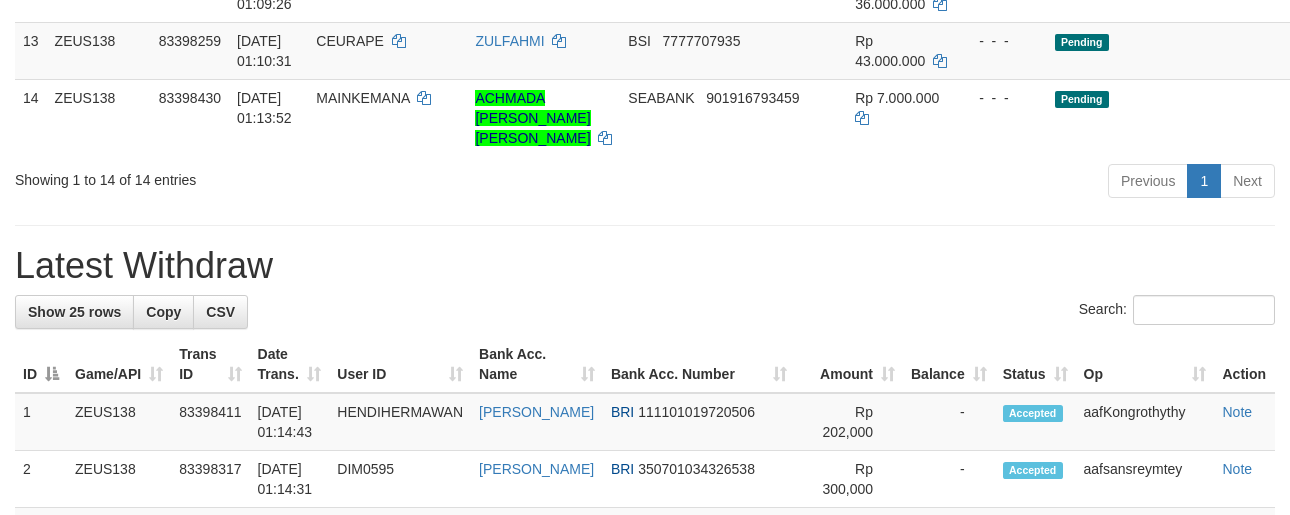 scroll, scrollTop: 1122, scrollLeft: 0, axis: vertical 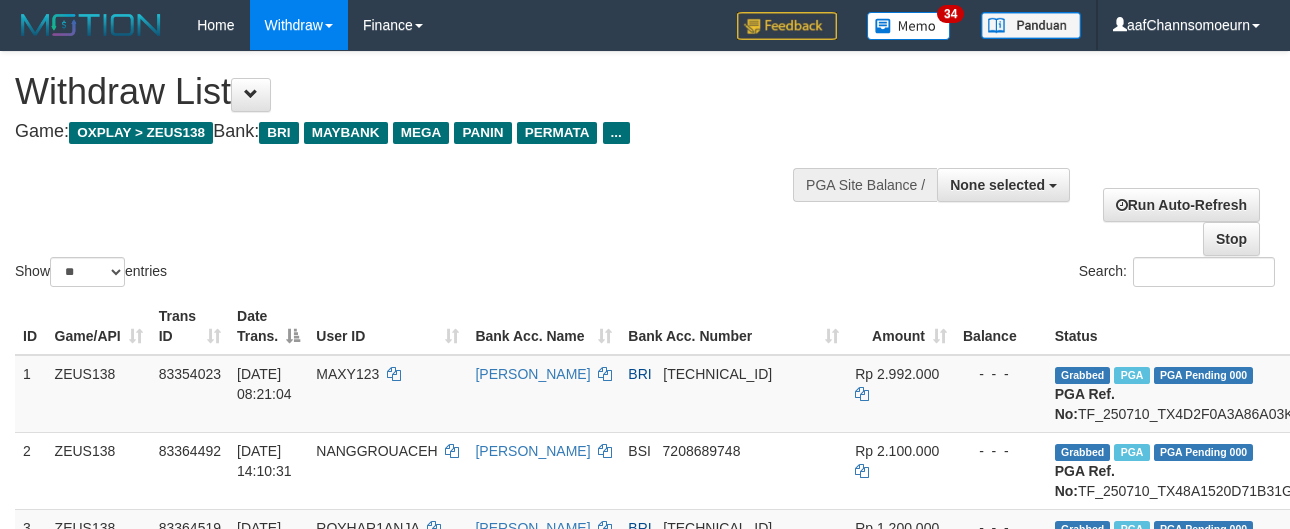 select 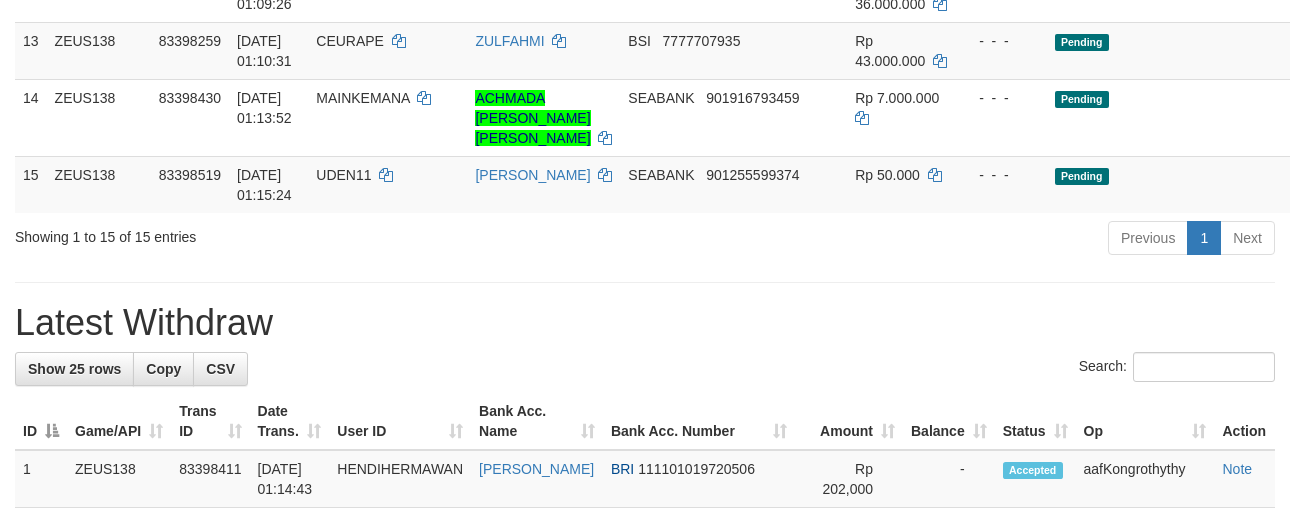 scroll, scrollTop: 1122, scrollLeft: 0, axis: vertical 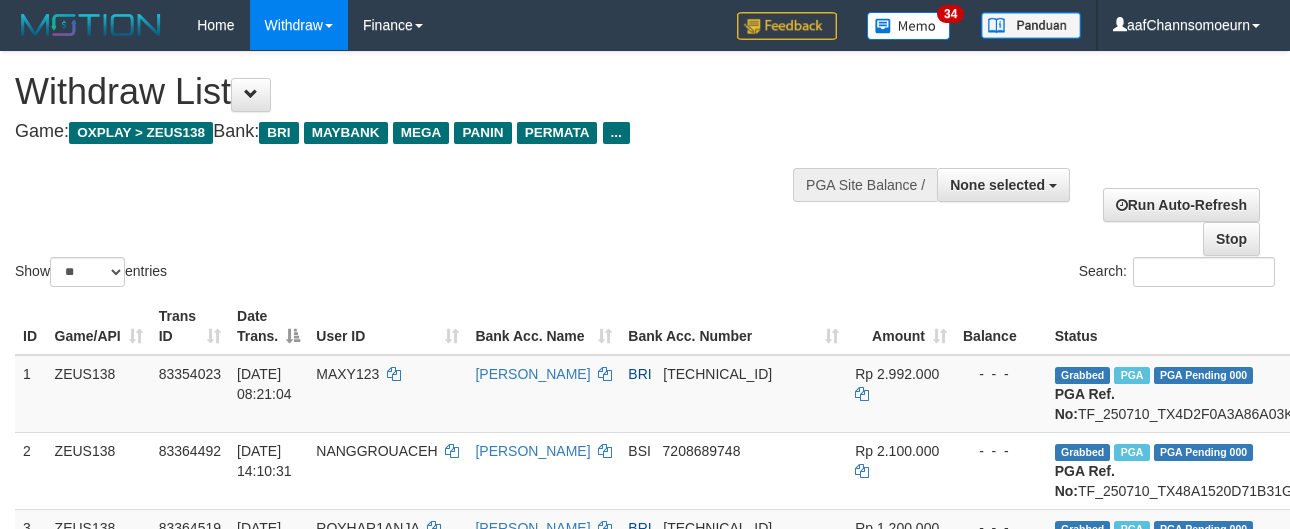 select 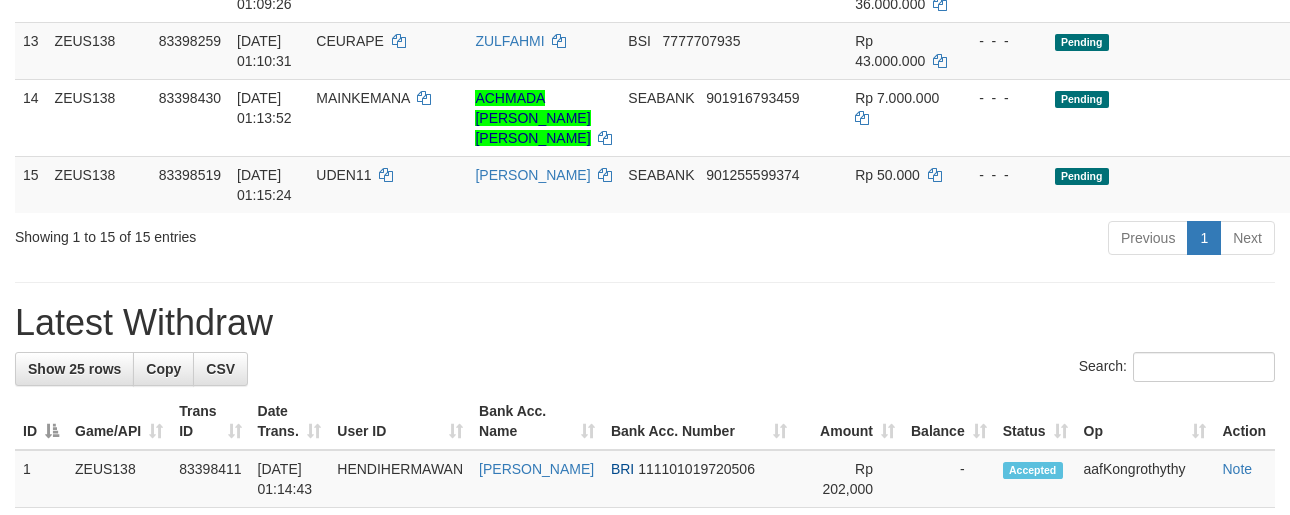 scroll, scrollTop: 1122, scrollLeft: 0, axis: vertical 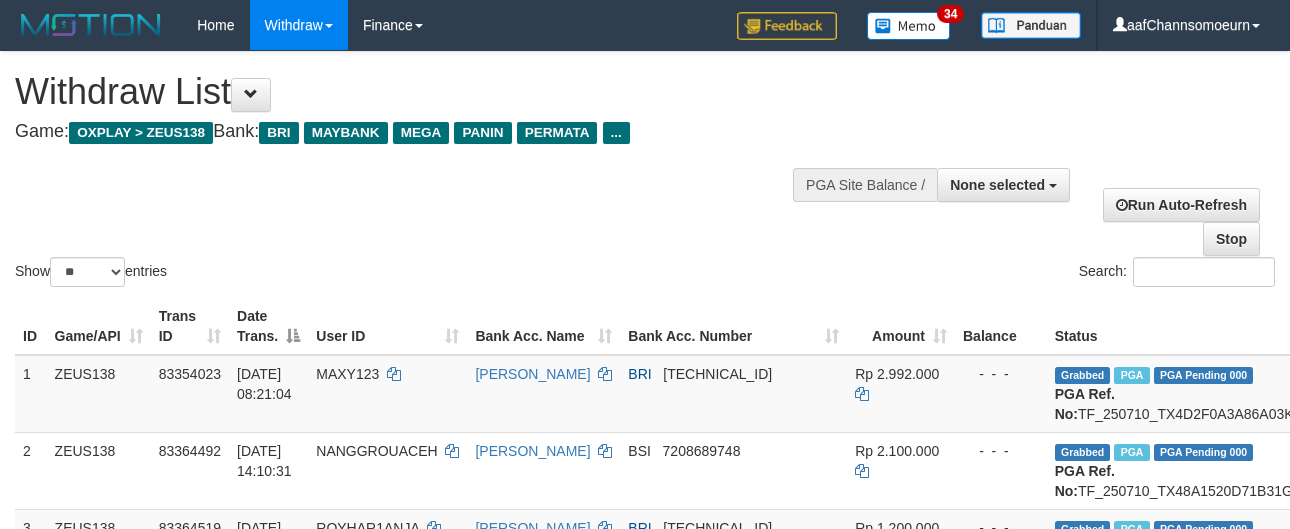select 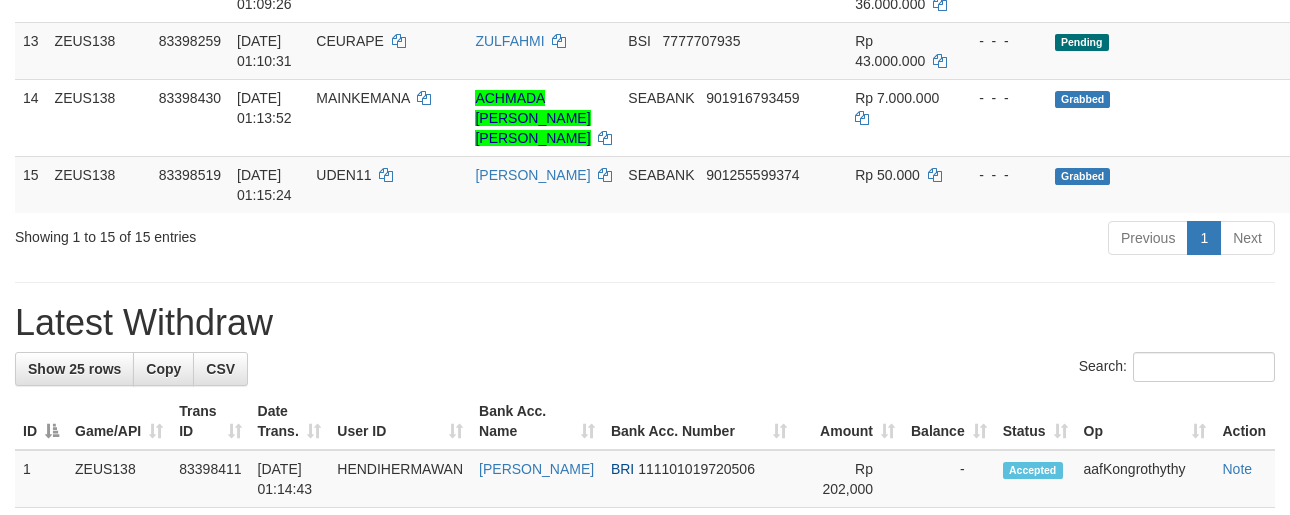 scroll, scrollTop: 1122, scrollLeft: 0, axis: vertical 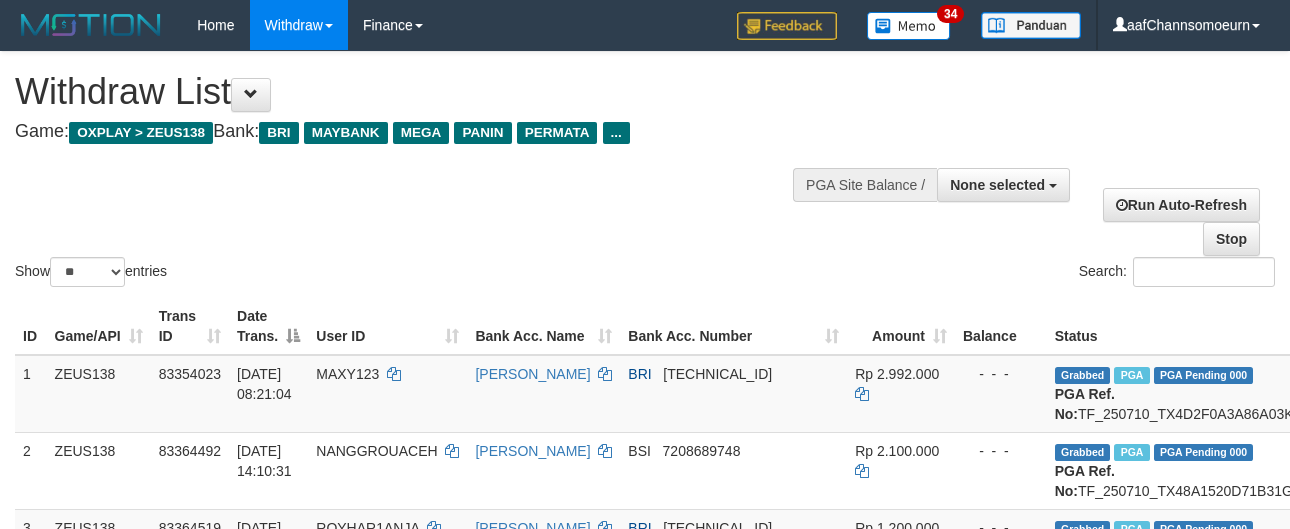 select 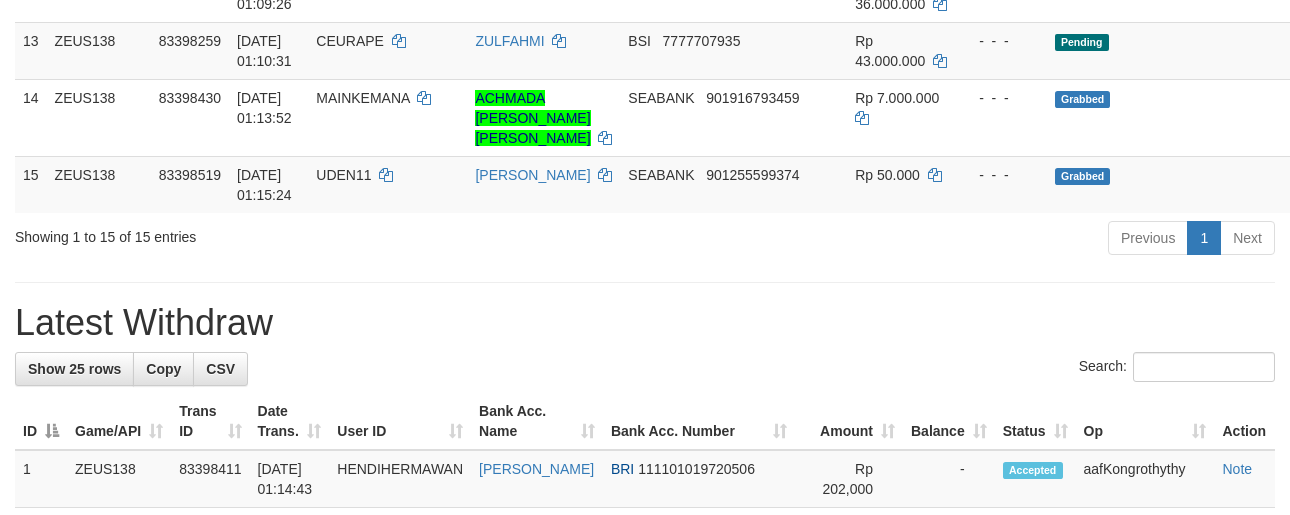 scroll, scrollTop: 1122, scrollLeft: 0, axis: vertical 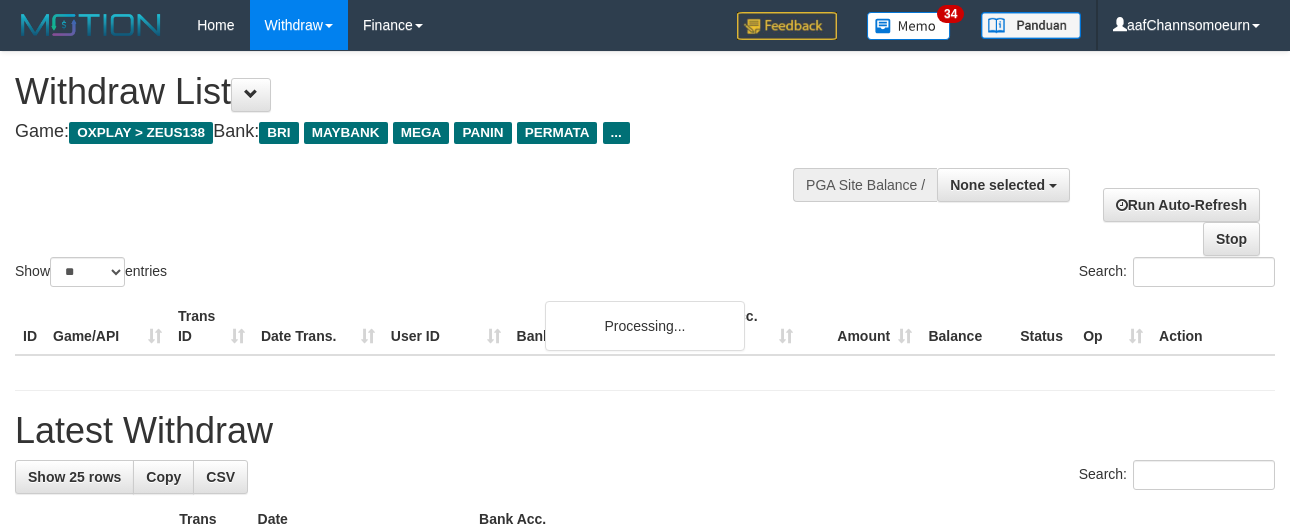 select 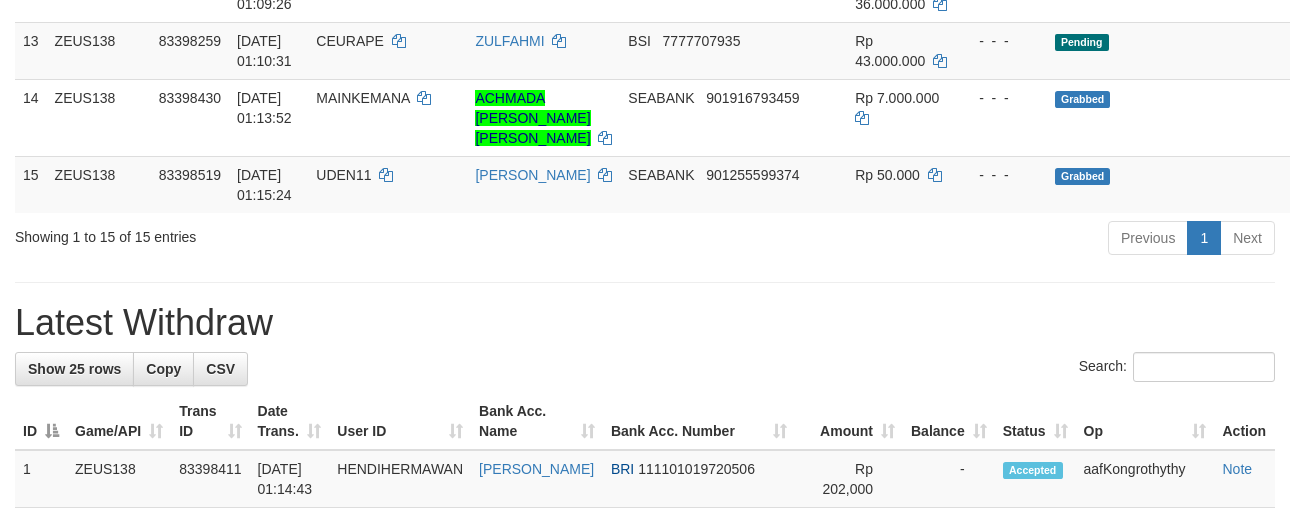 scroll, scrollTop: 1122, scrollLeft: 0, axis: vertical 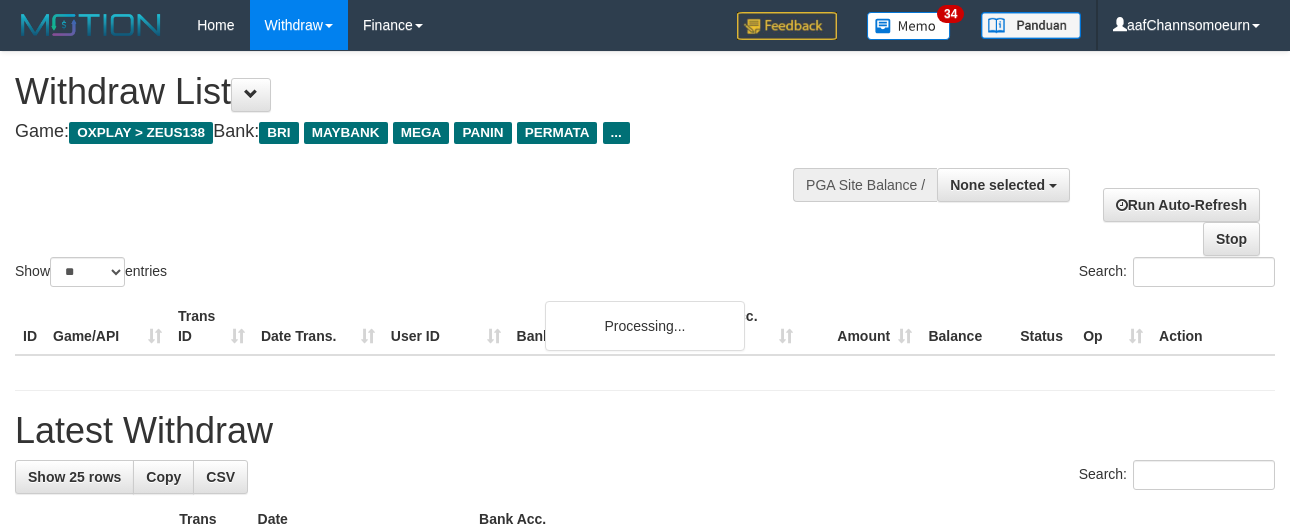 select 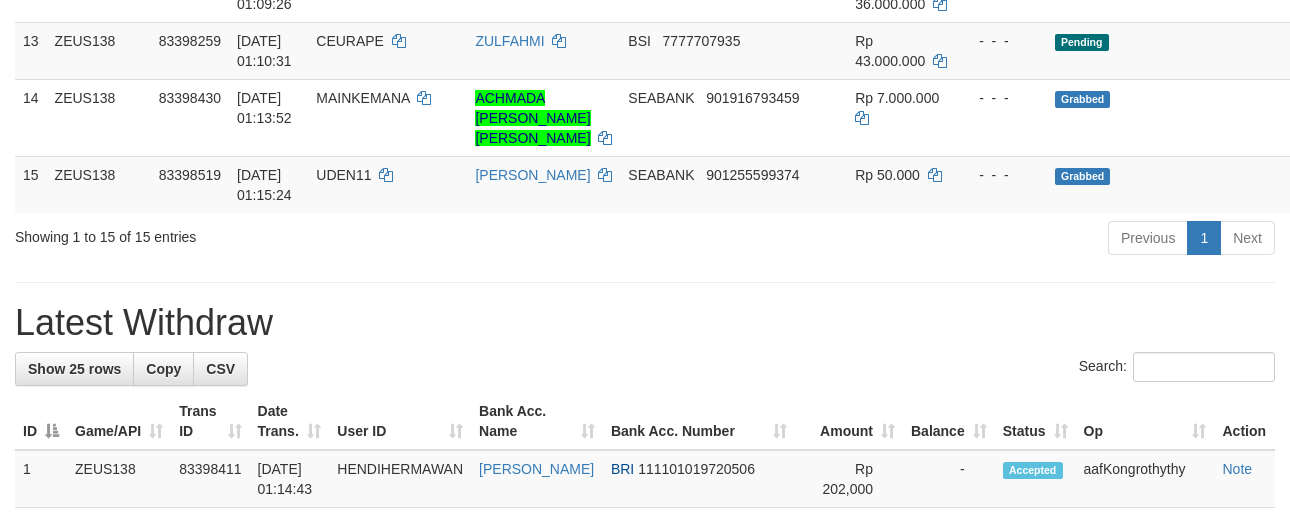 scroll, scrollTop: 1122, scrollLeft: 0, axis: vertical 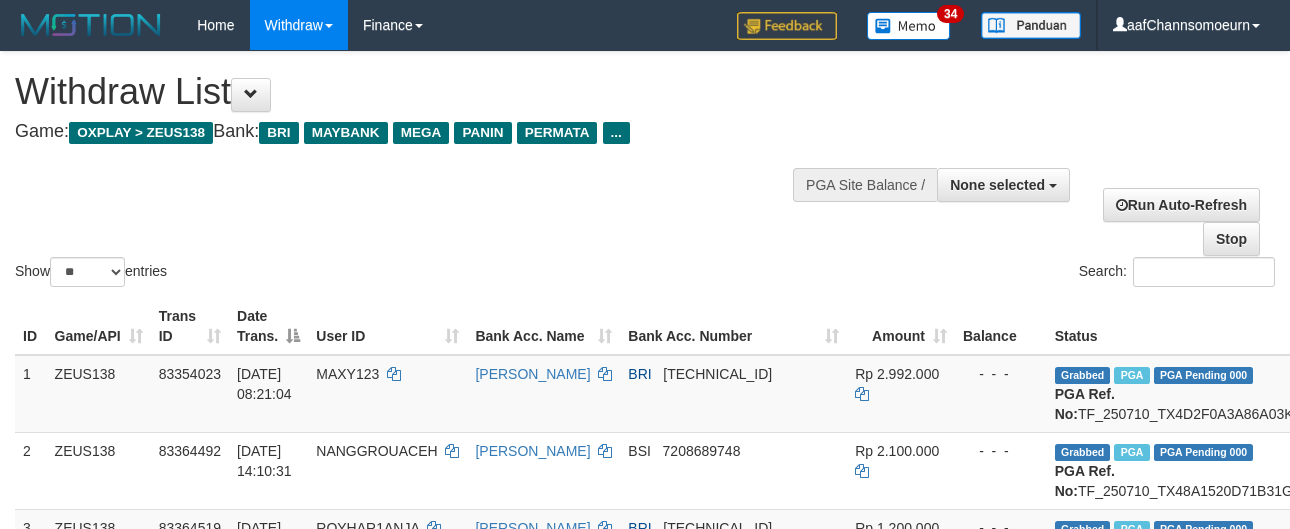 select 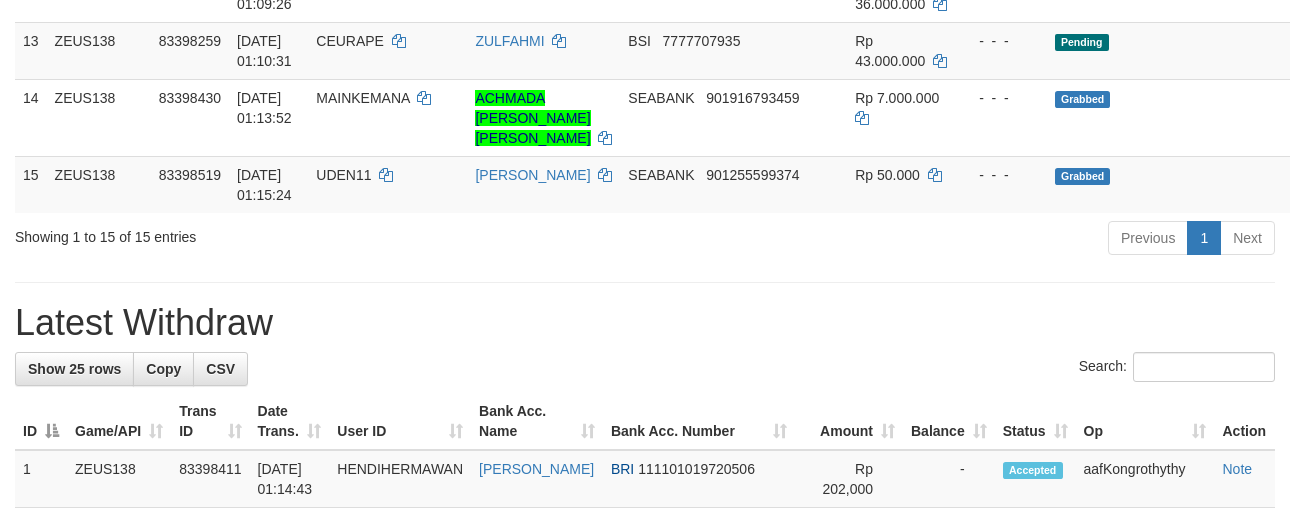scroll, scrollTop: 1122, scrollLeft: 0, axis: vertical 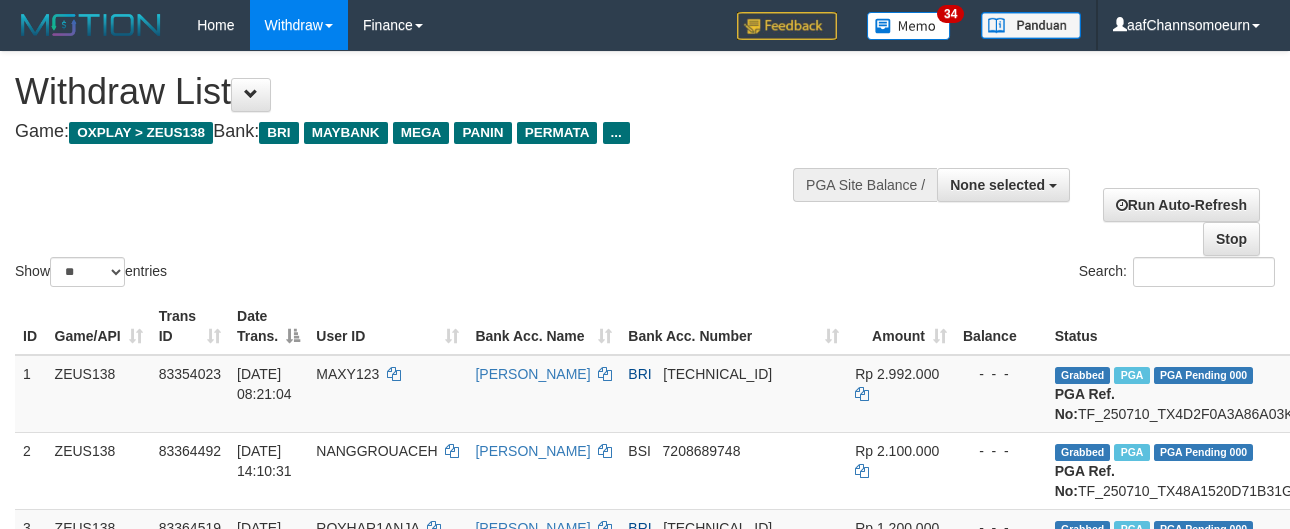 select 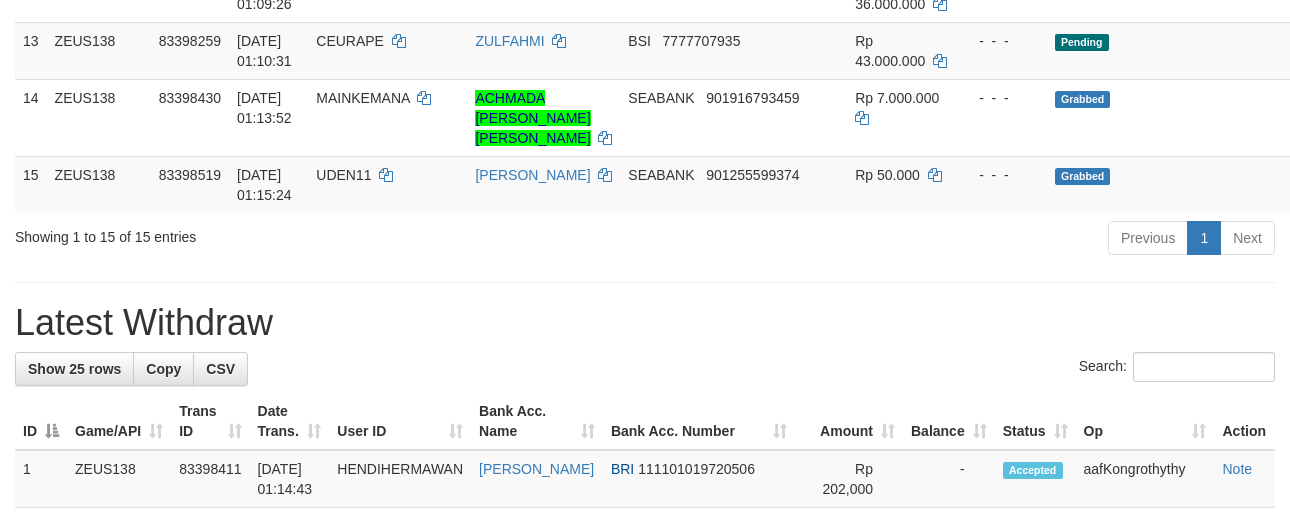 scroll, scrollTop: 1122, scrollLeft: 0, axis: vertical 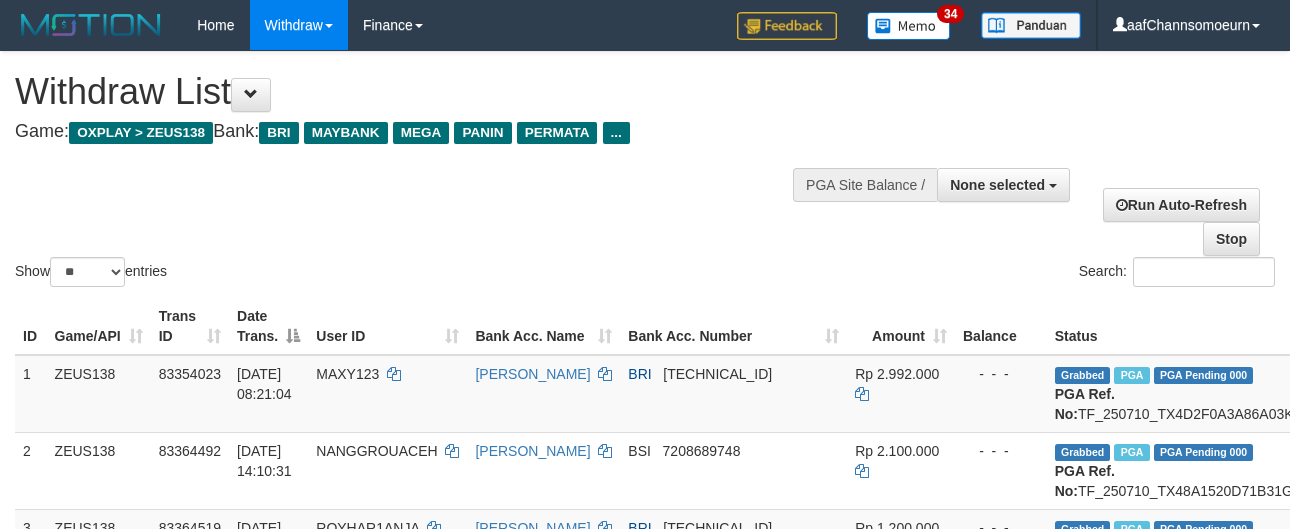 select 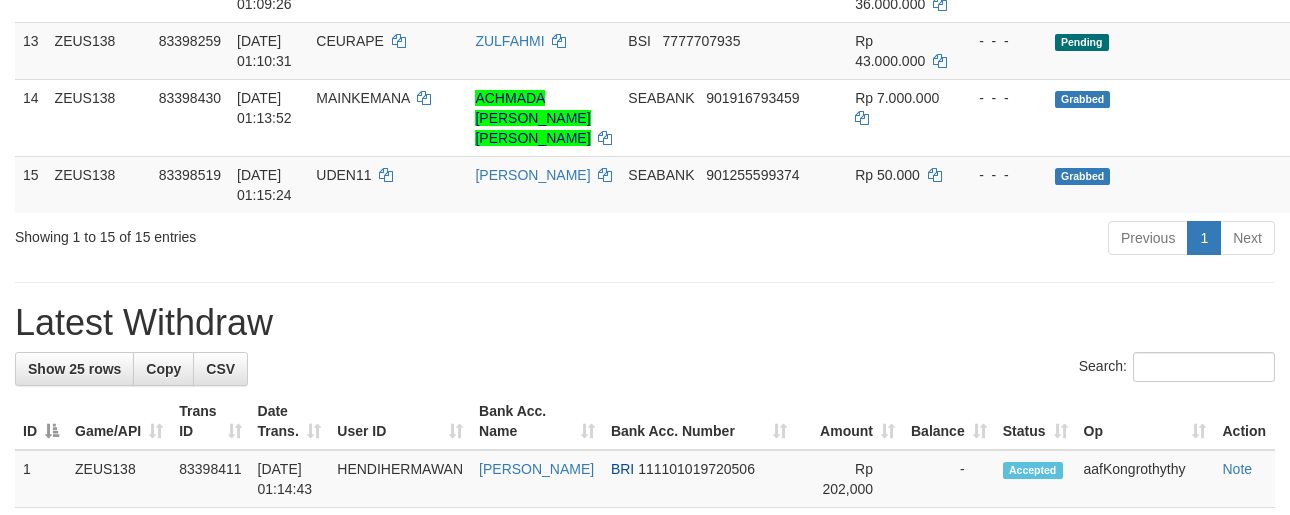 scroll, scrollTop: 1122, scrollLeft: 0, axis: vertical 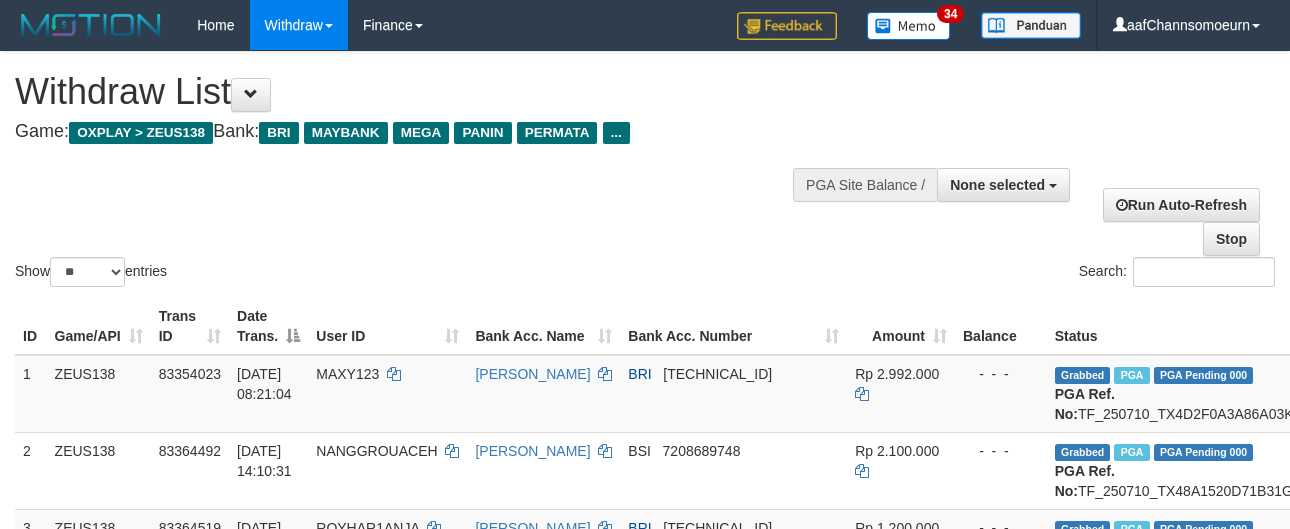select 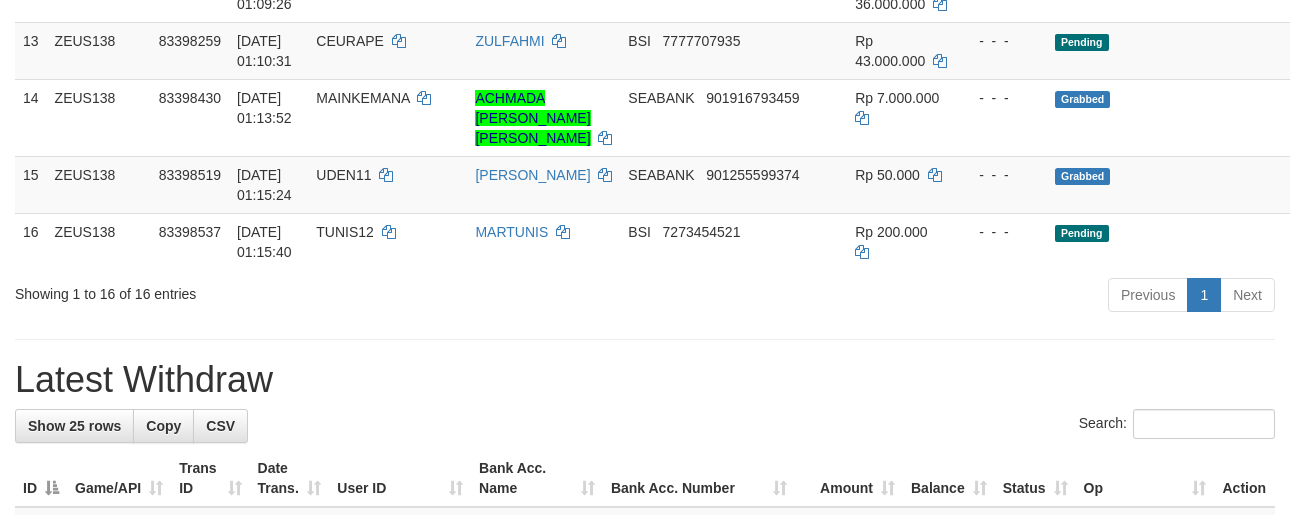 scroll, scrollTop: 1122, scrollLeft: 0, axis: vertical 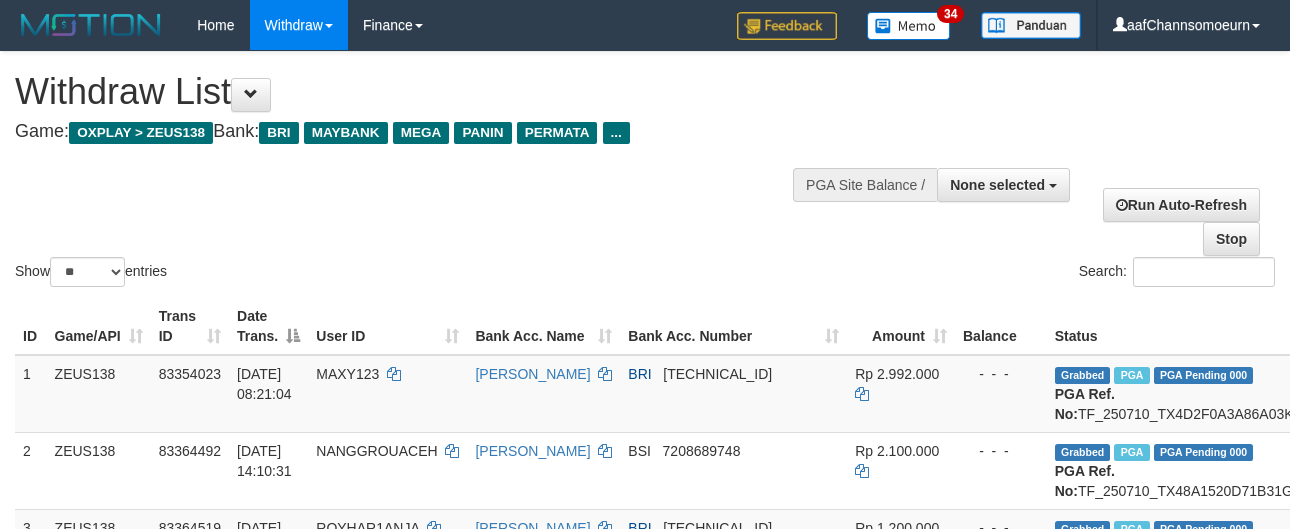 select 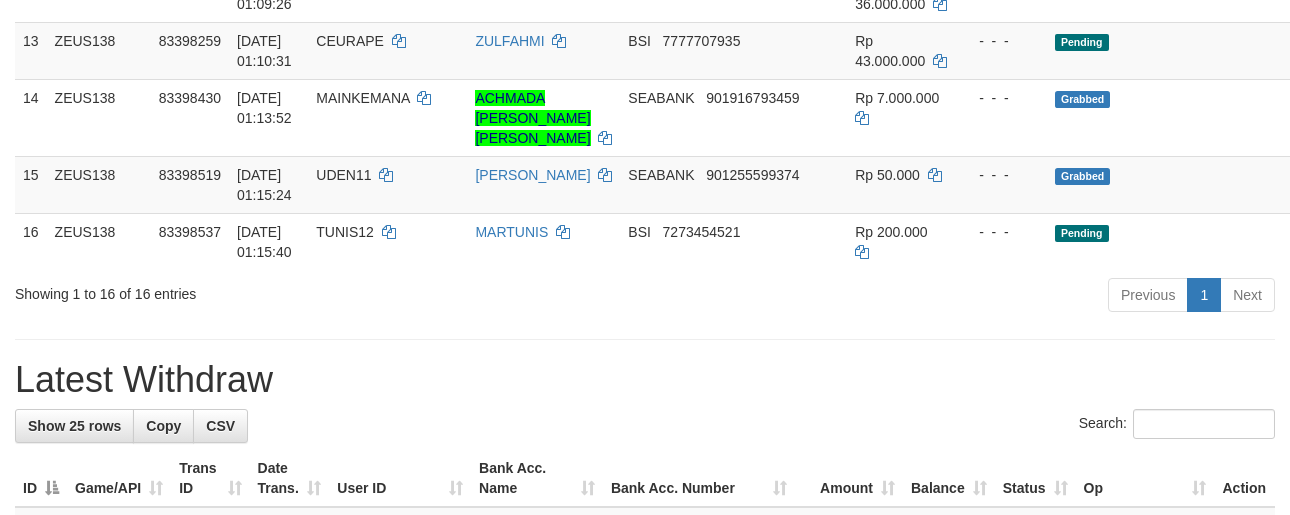 scroll, scrollTop: 1122, scrollLeft: 0, axis: vertical 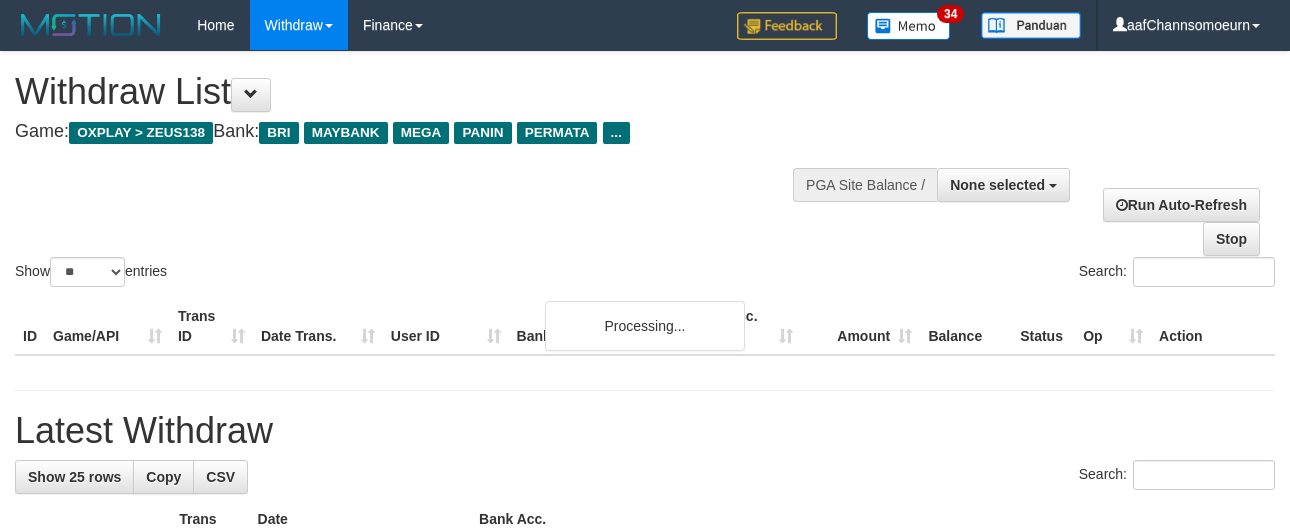 select 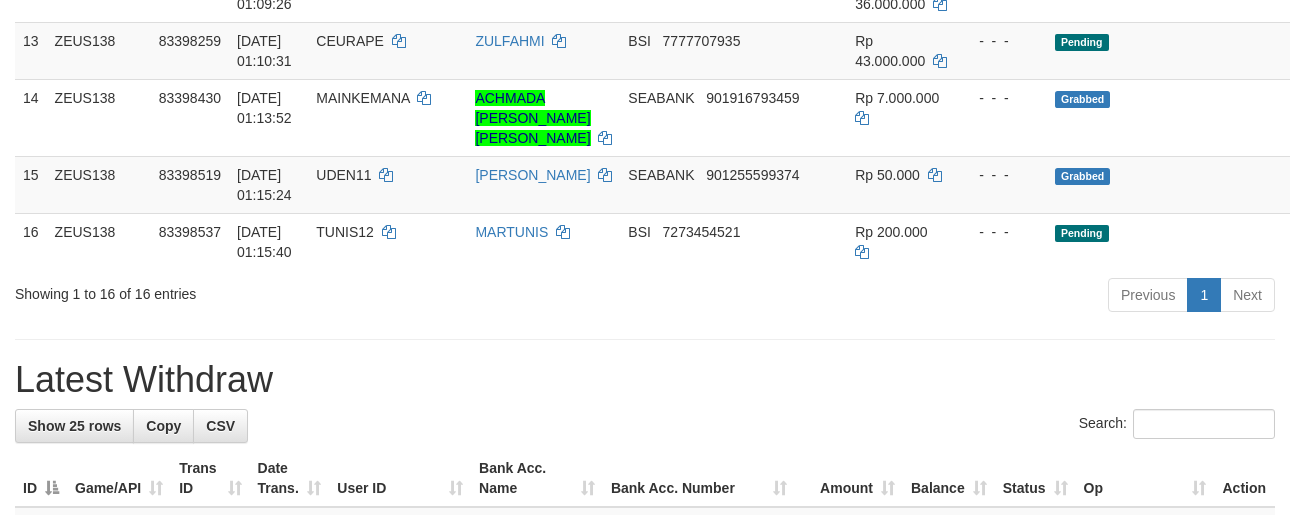 scroll, scrollTop: 1122, scrollLeft: 0, axis: vertical 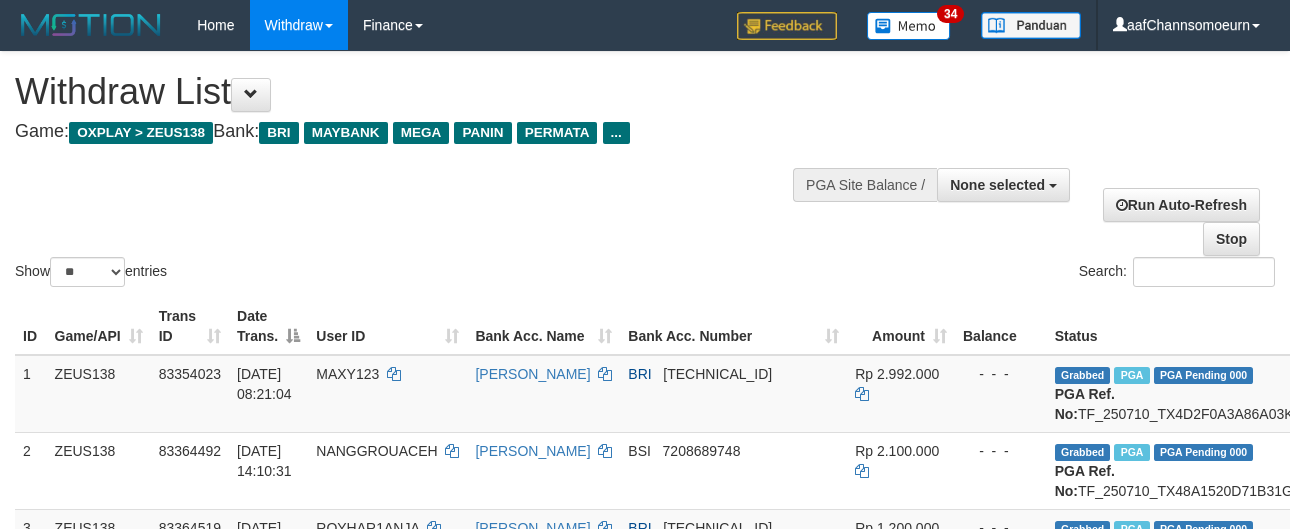 select 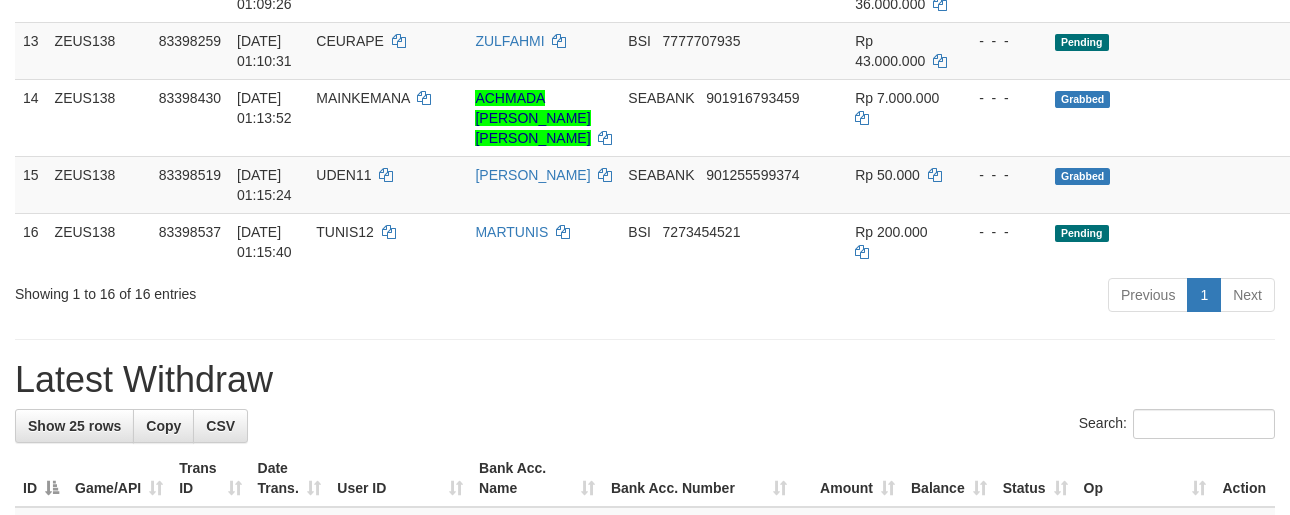 scroll, scrollTop: 1122, scrollLeft: 0, axis: vertical 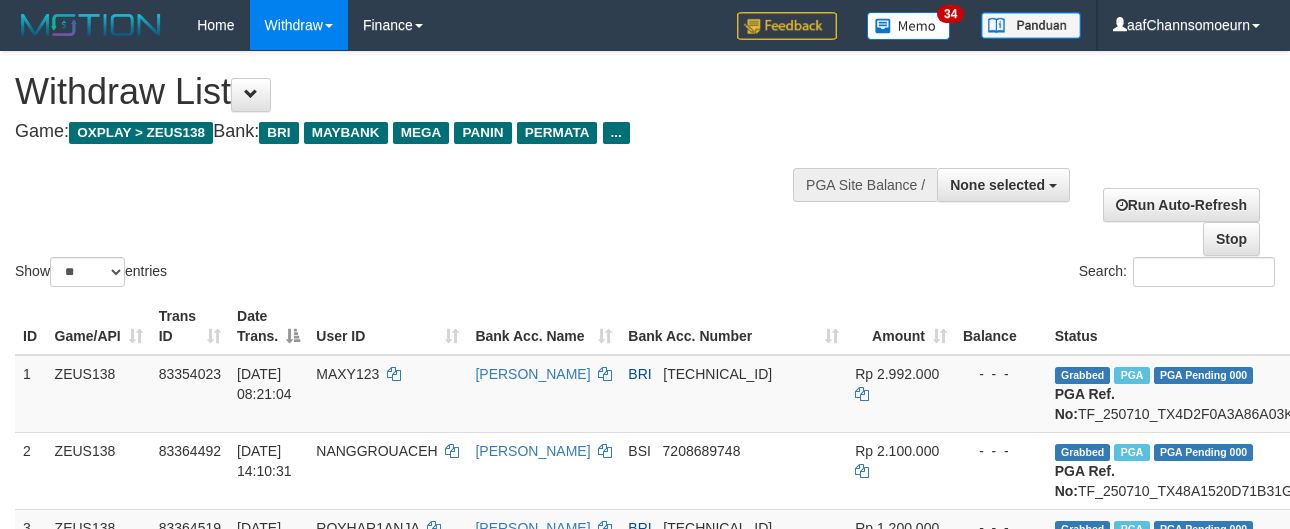 select 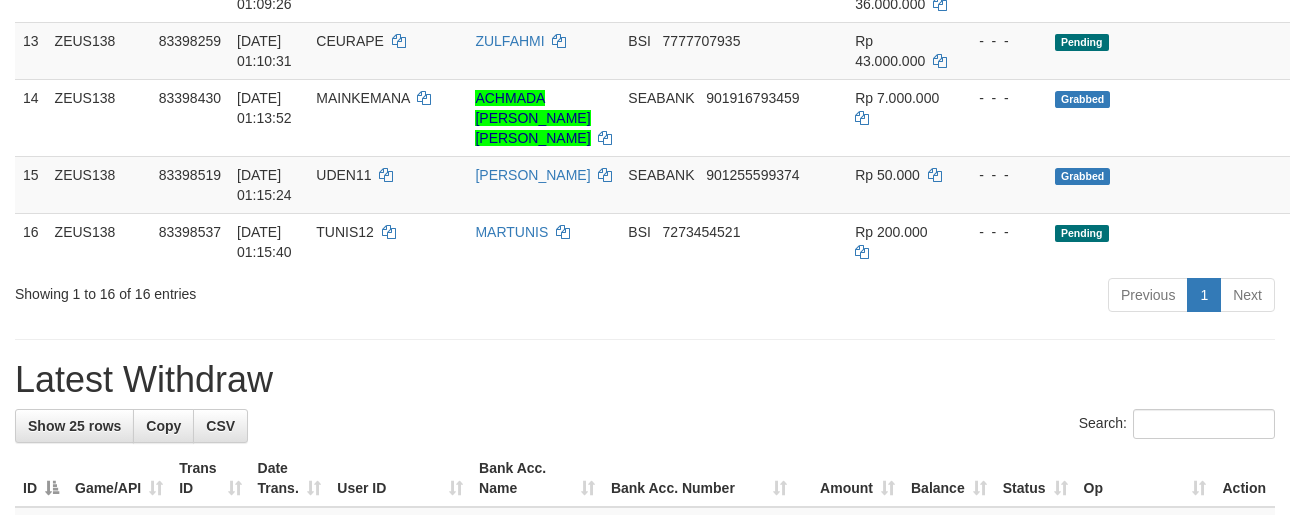 scroll, scrollTop: 1122, scrollLeft: 0, axis: vertical 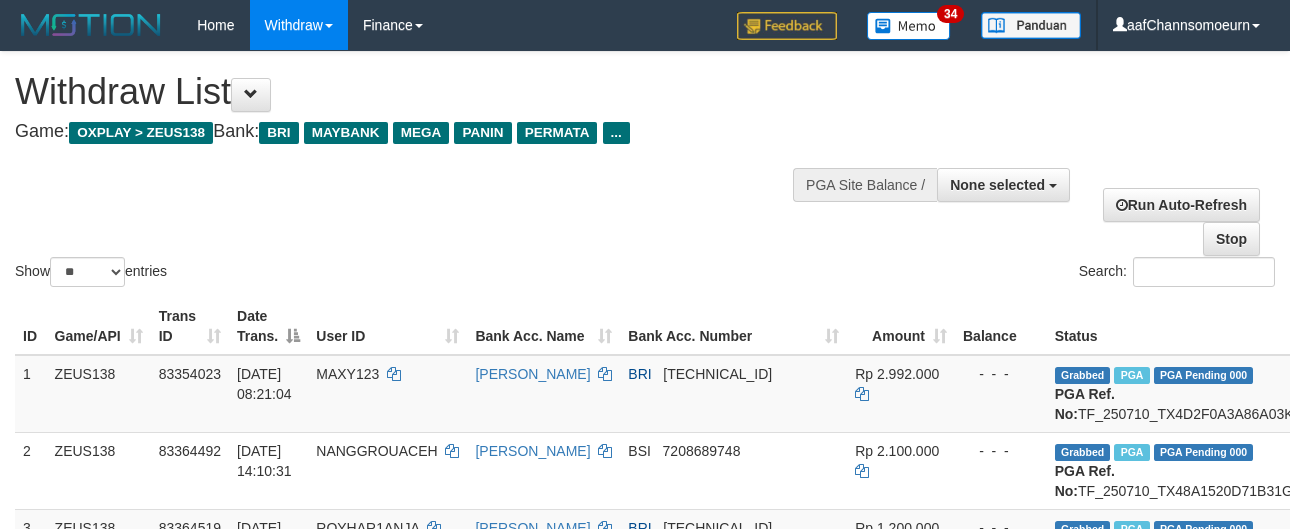 select 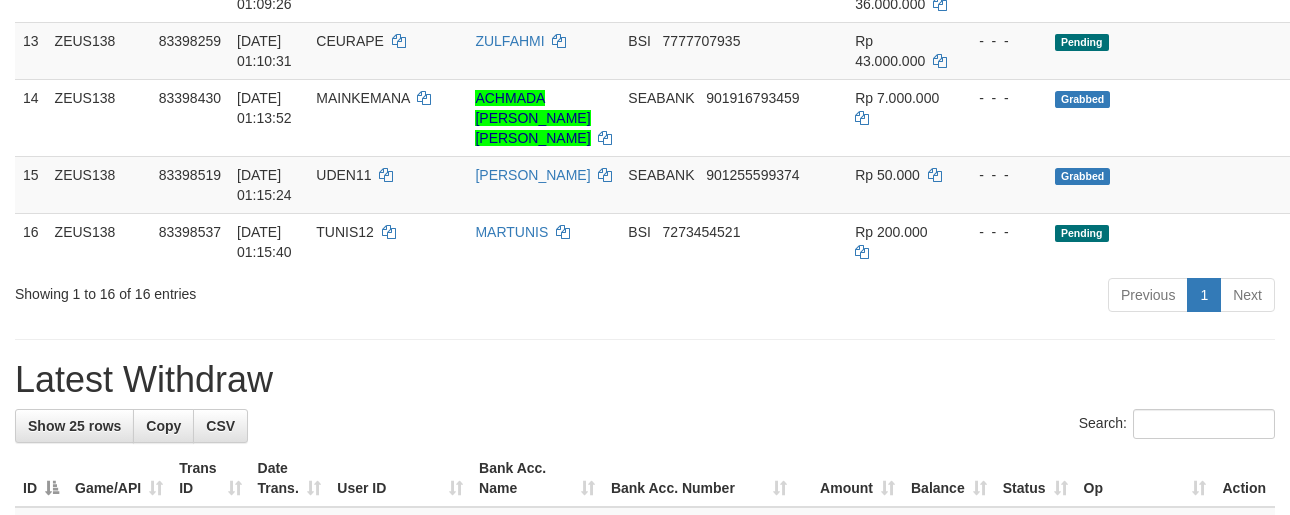 scroll, scrollTop: 1122, scrollLeft: 0, axis: vertical 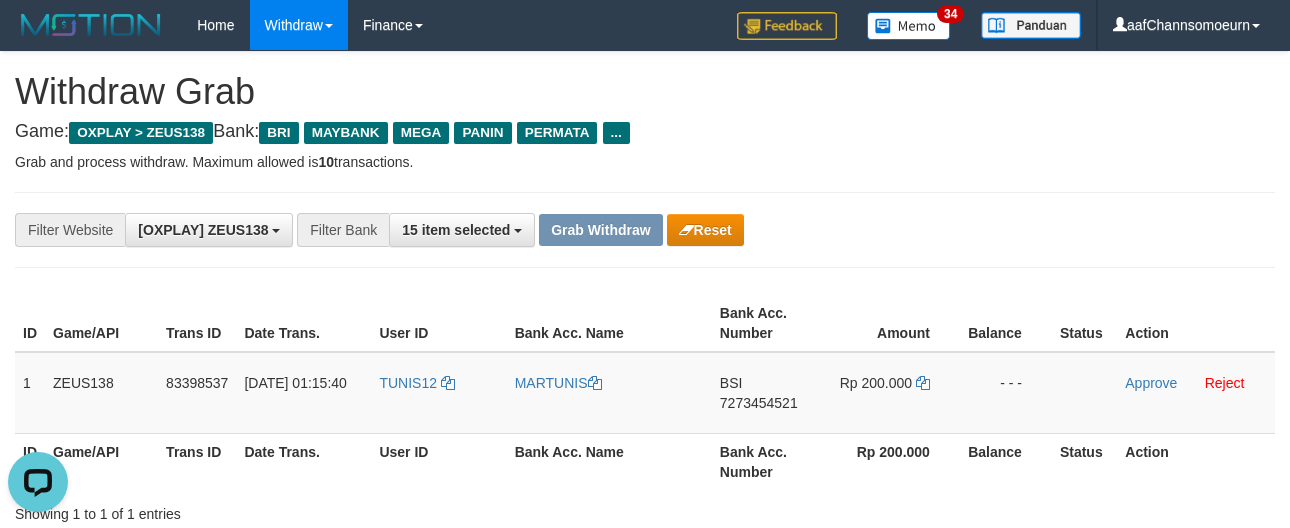 drag, startPoint x: 979, startPoint y: 229, endPoint x: 919, endPoint y: 270, distance: 72.67049 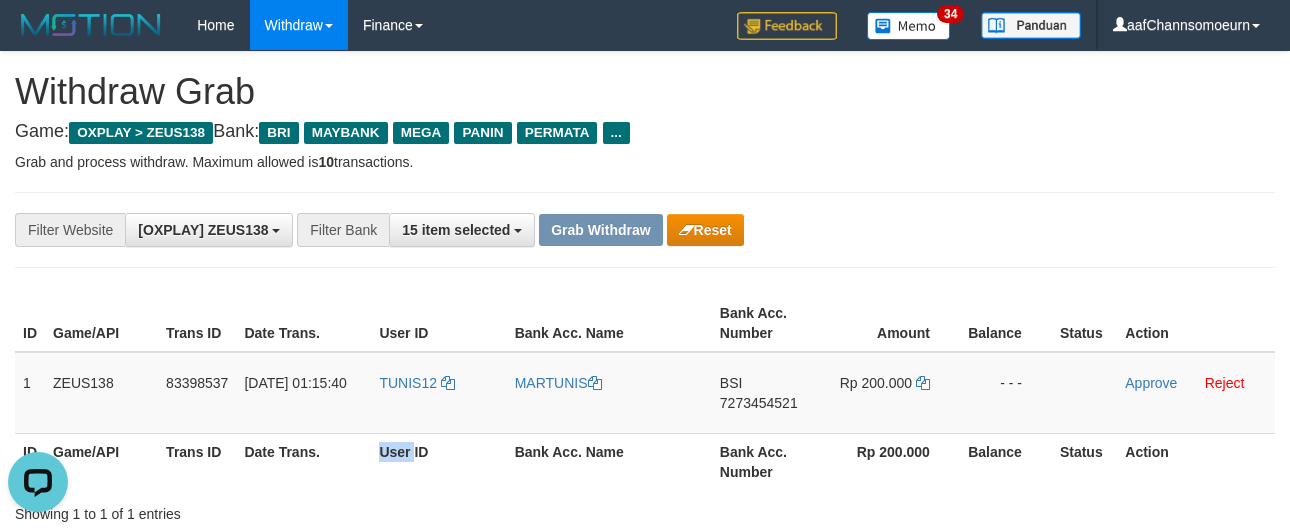 click on "User ID" at bounding box center [438, 461] 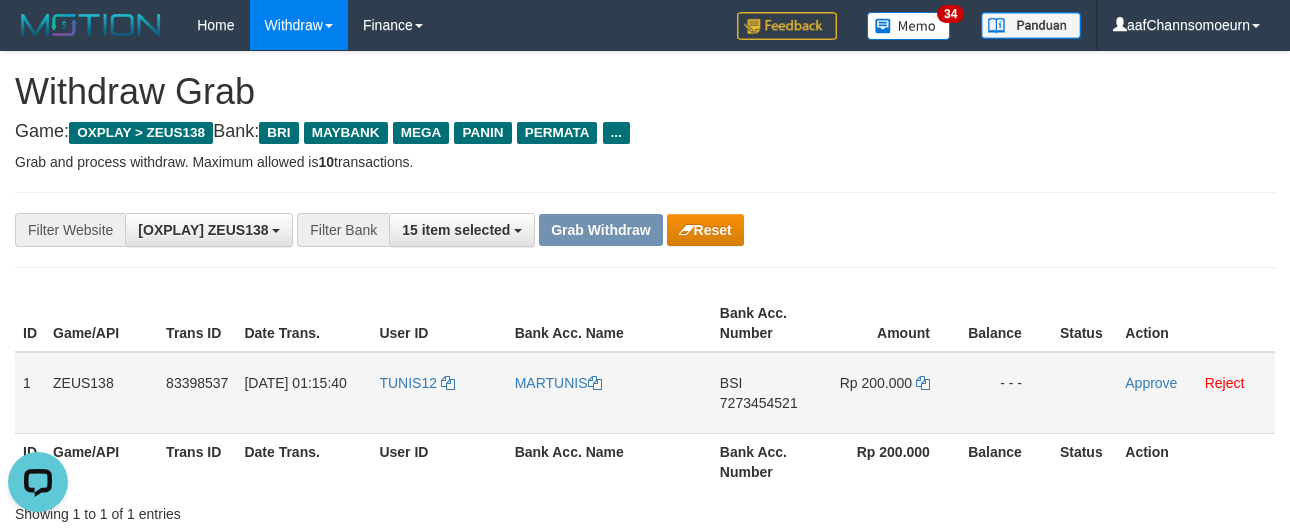 click on "TUNIS12" at bounding box center [438, 393] 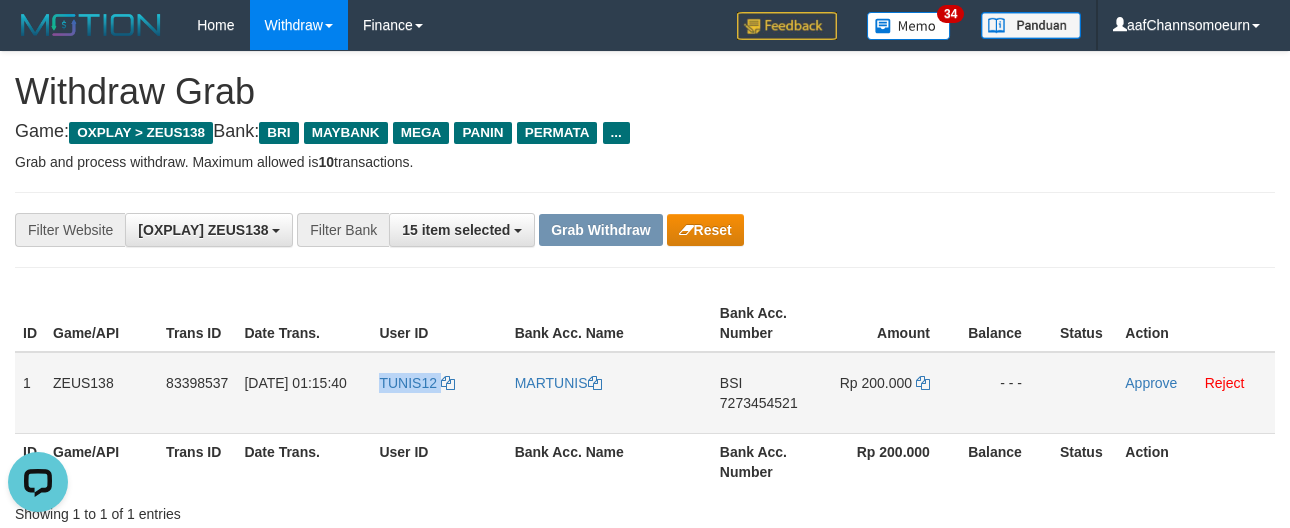 click on "TUNIS12" at bounding box center (438, 393) 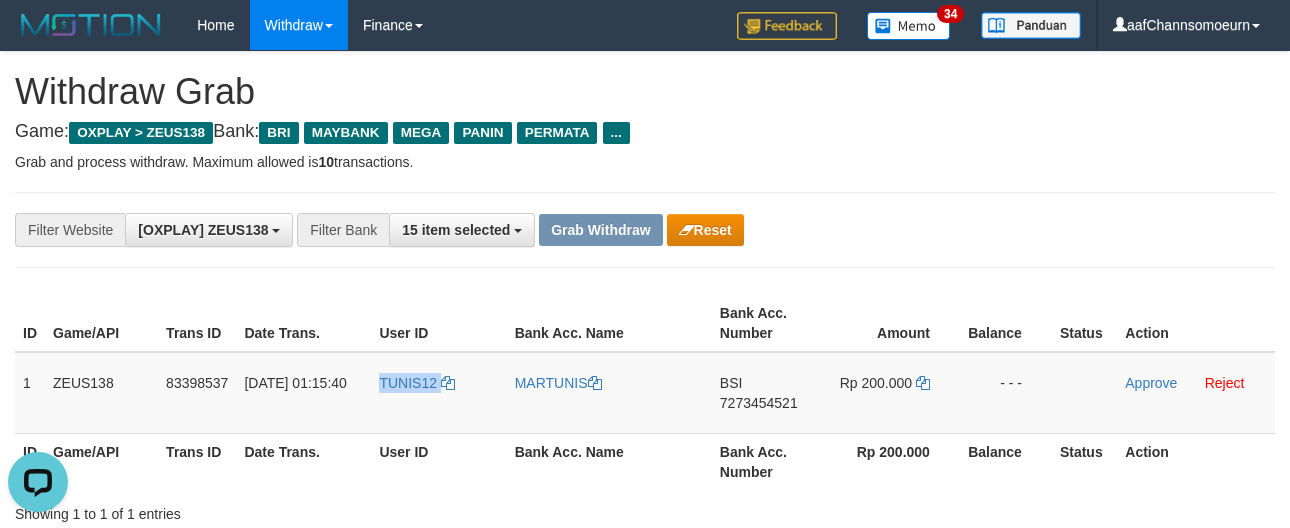 copy on "TUNIS12" 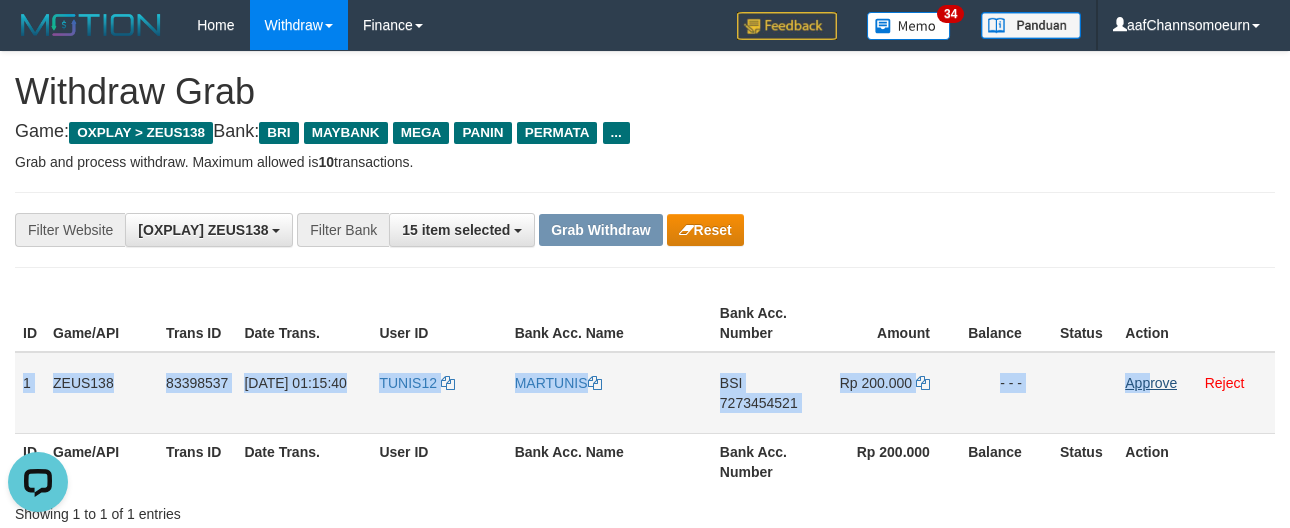 drag, startPoint x: 40, startPoint y: 383, endPoint x: 1163, endPoint y: 383, distance: 1123 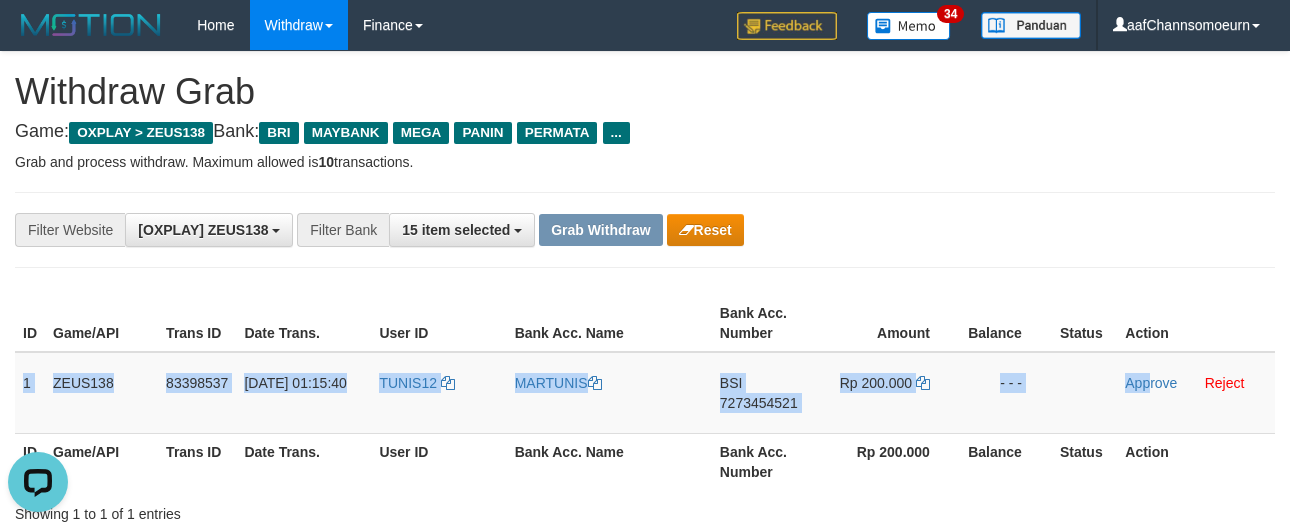 copy on "1
ZEUS138
83398537
11/07/2025 01:15:40
TUNIS12
MARTUNIS
BSI
7273454521
Rp 200.000
- - -
App" 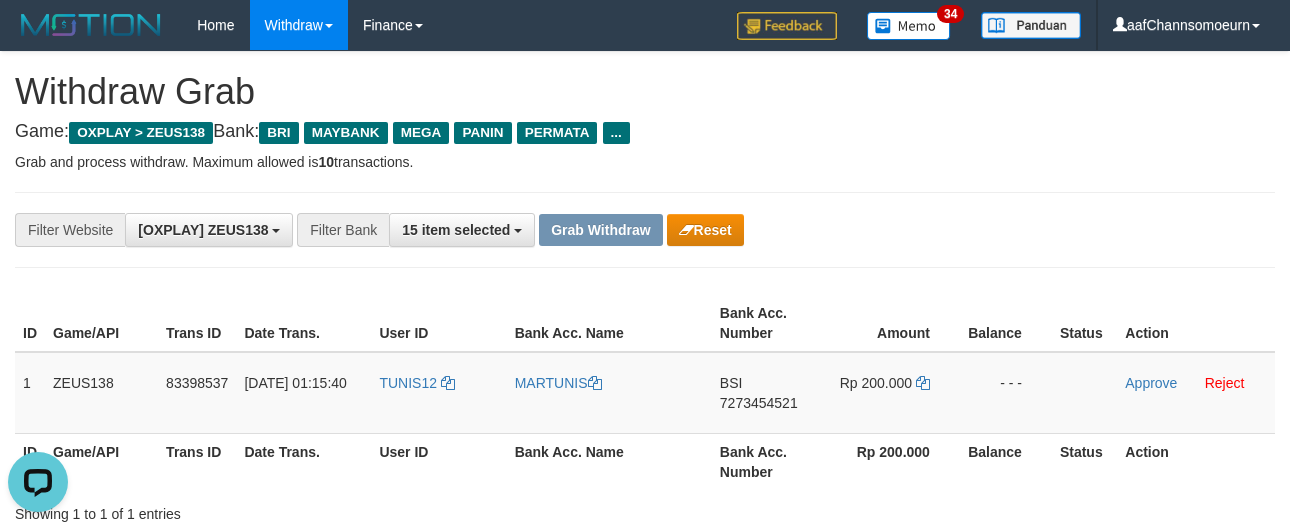 click on "**********" at bounding box center (645, 230) 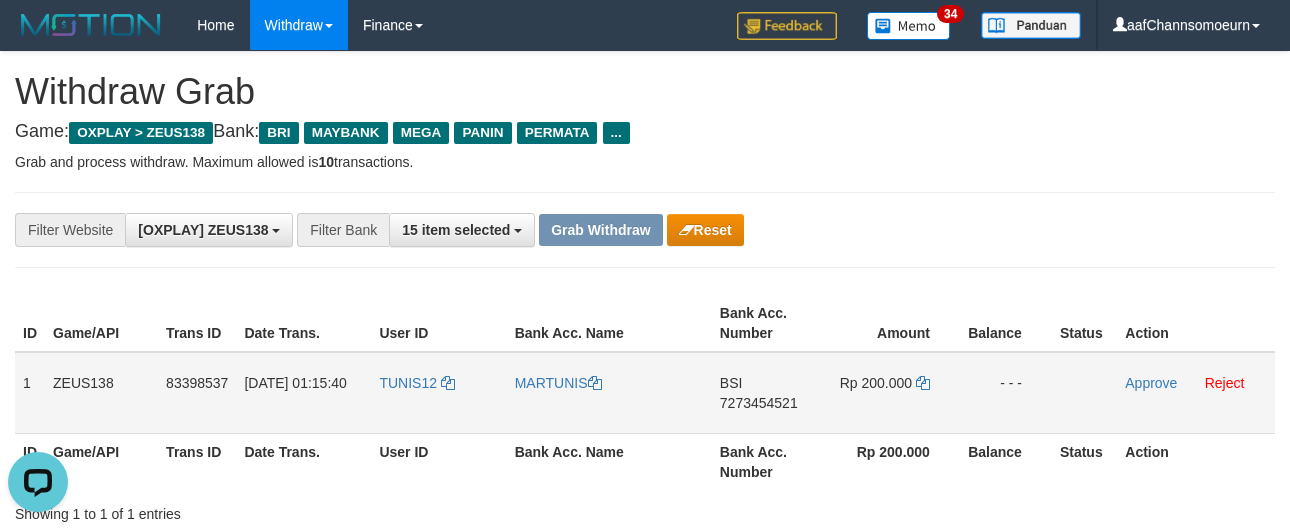 click on "7273454521" at bounding box center (759, 403) 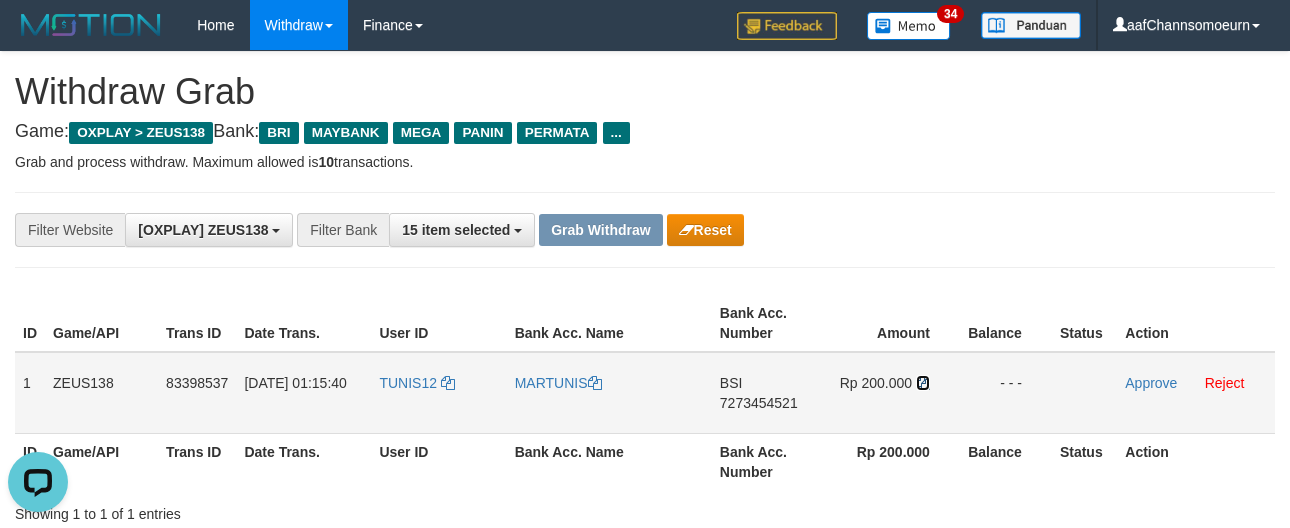 click at bounding box center [923, 383] 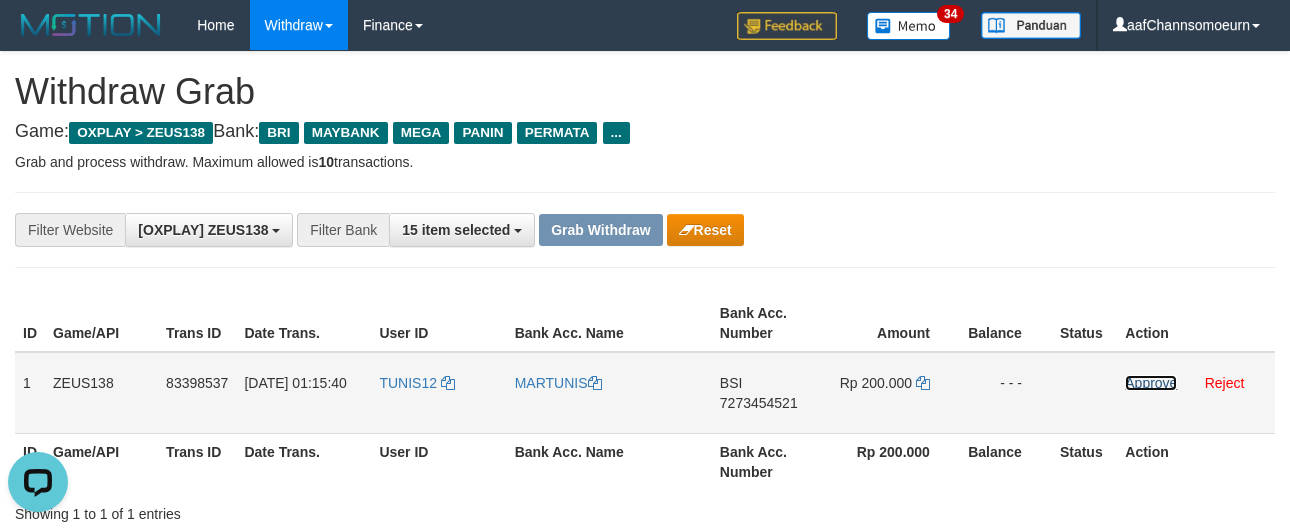 click on "Approve" at bounding box center [1151, 383] 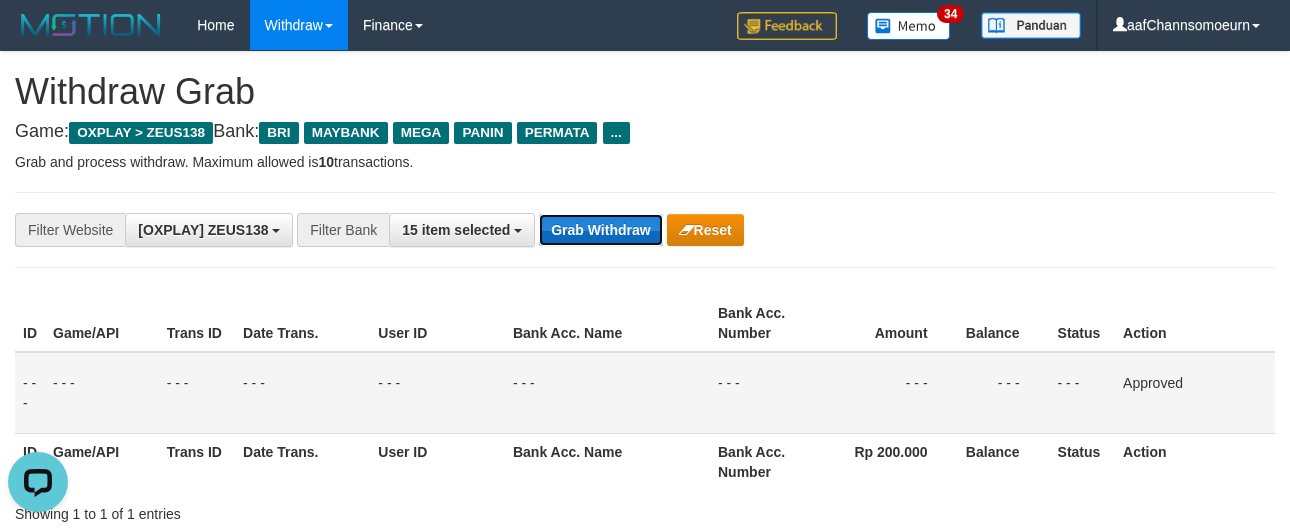 click on "Grab Withdraw" at bounding box center [600, 230] 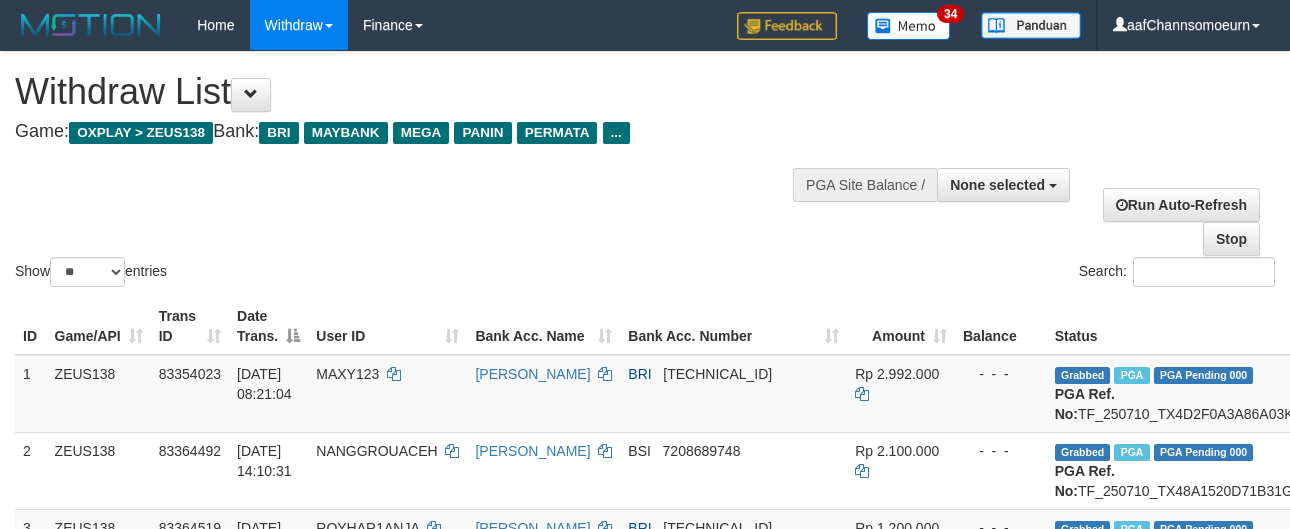 select 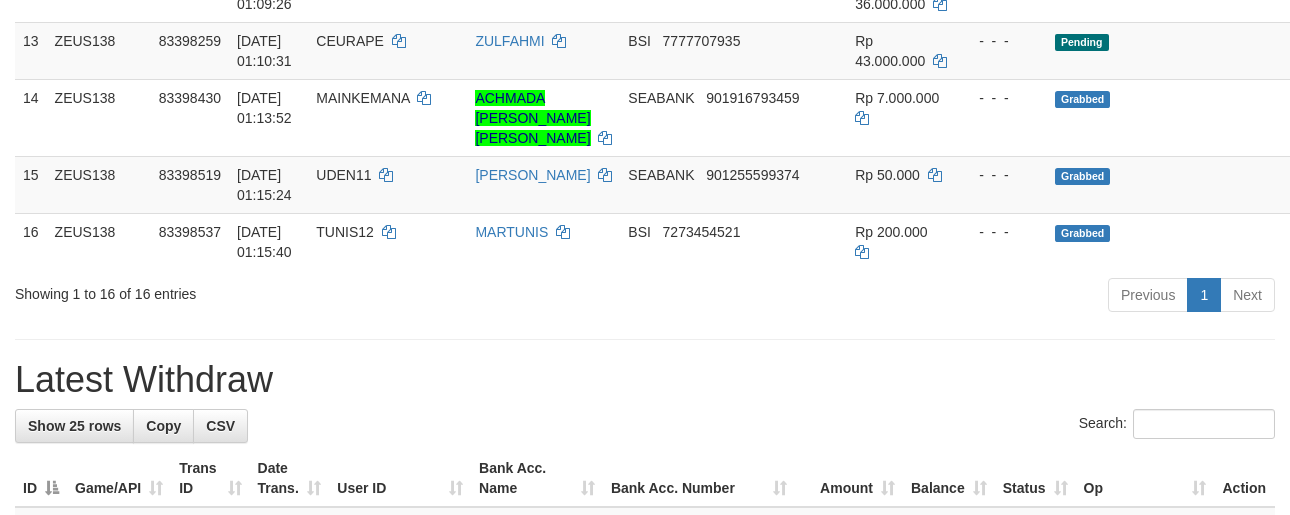 scroll, scrollTop: 1122, scrollLeft: 0, axis: vertical 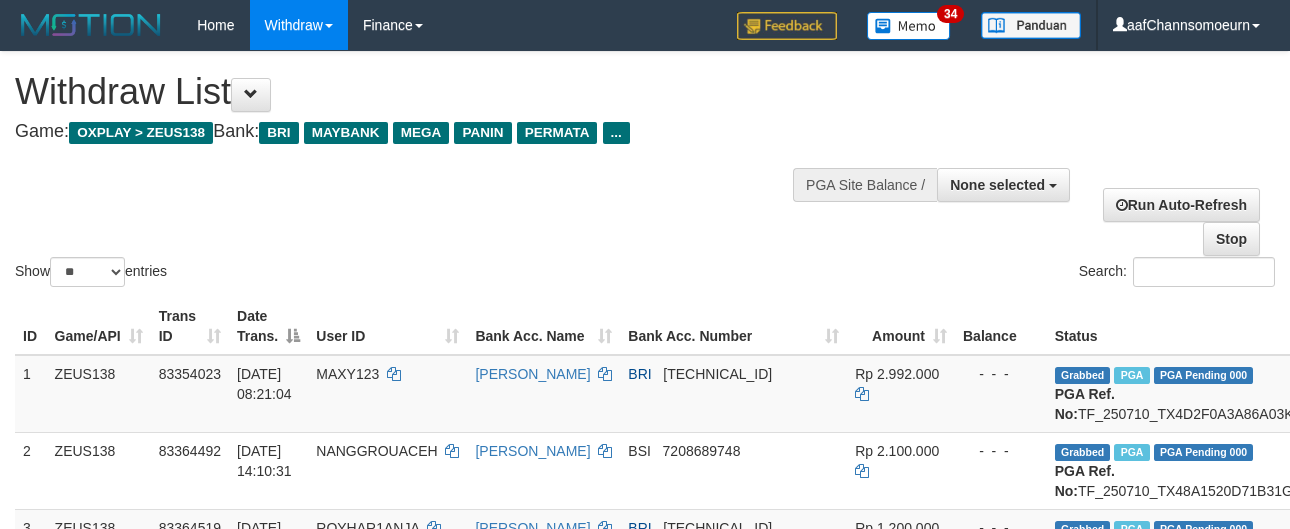 select 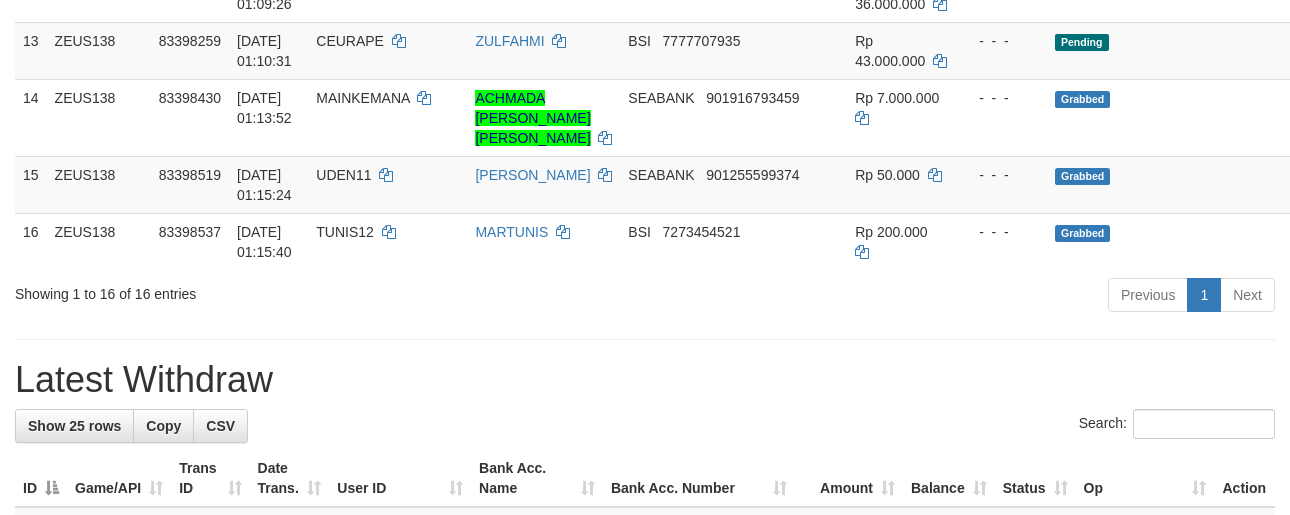 scroll, scrollTop: 1122, scrollLeft: 0, axis: vertical 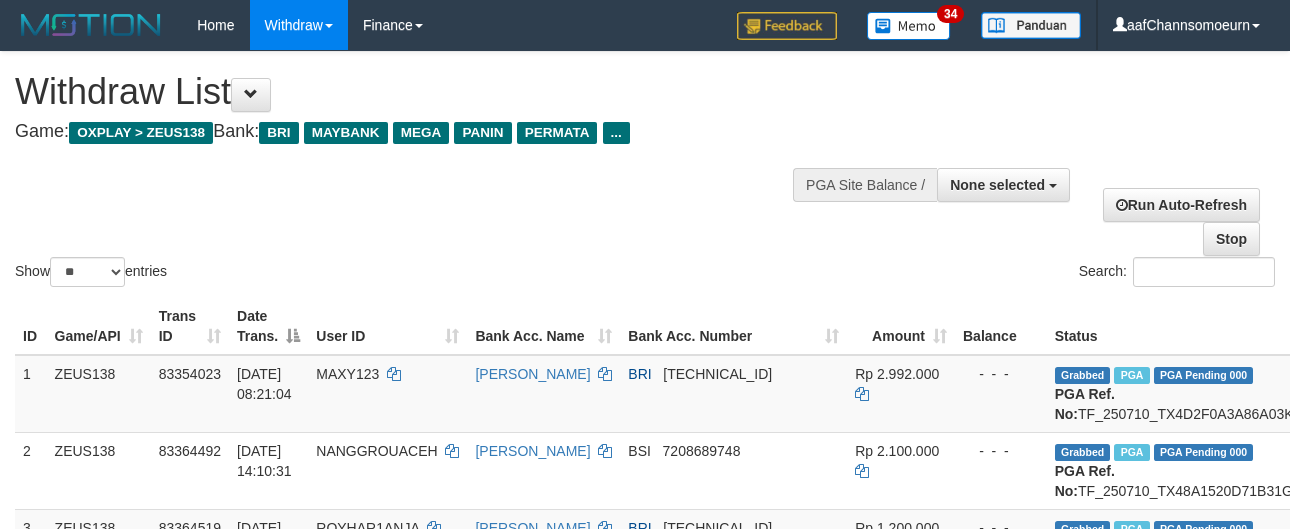 select 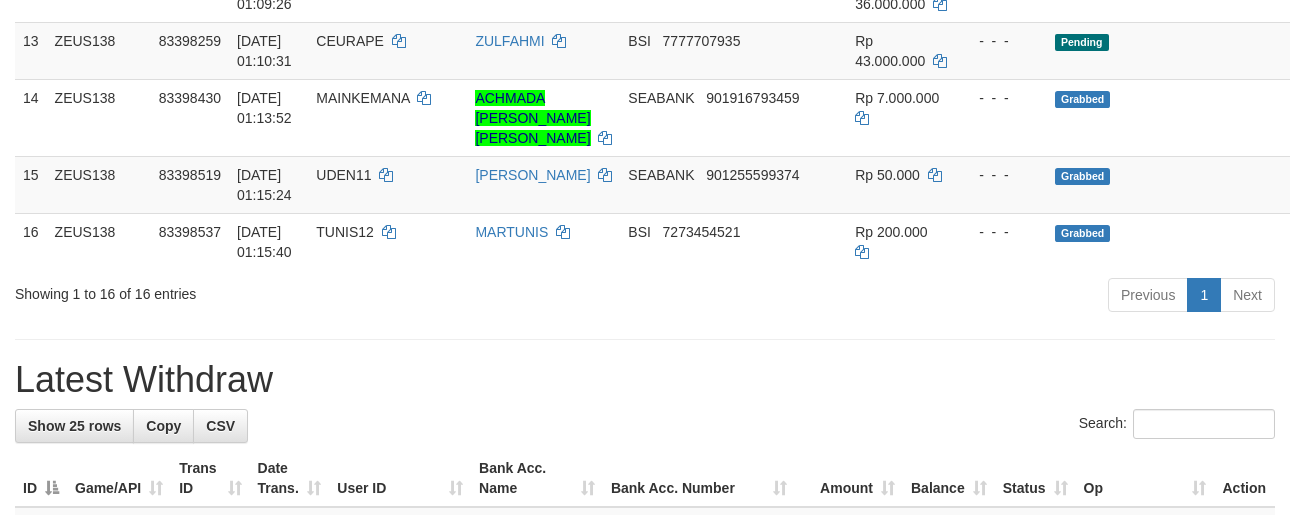 scroll, scrollTop: 1122, scrollLeft: 0, axis: vertical 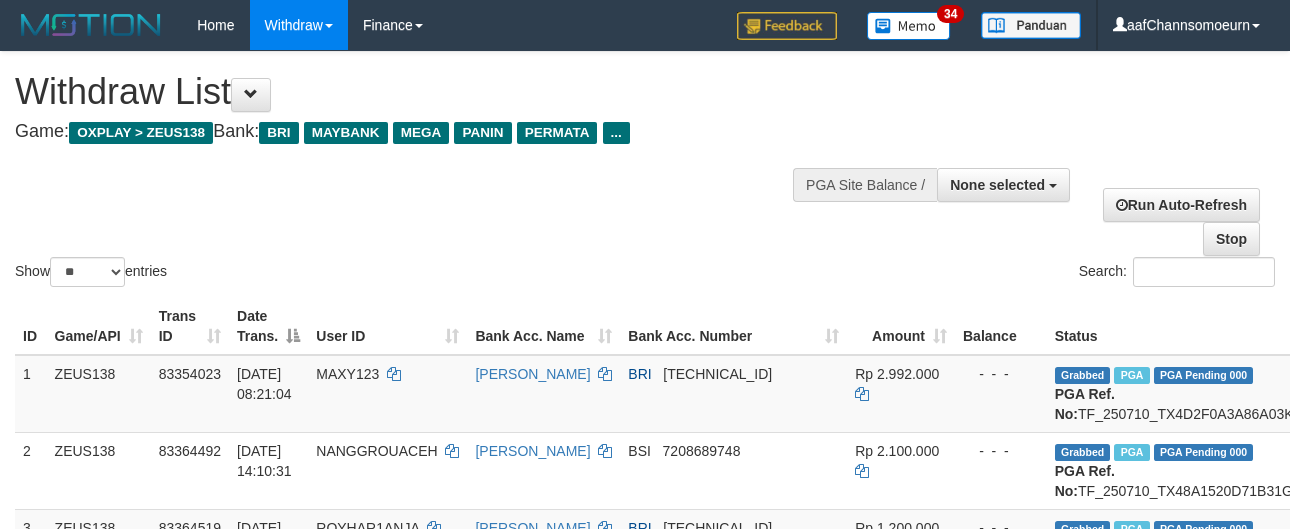 select 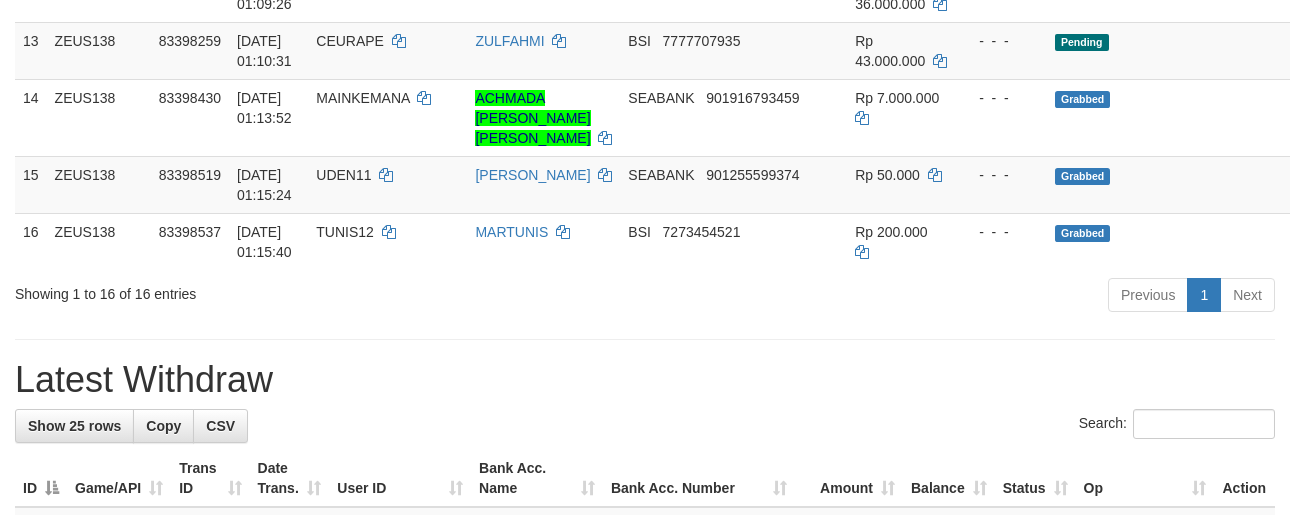 scroll, scrollTop: 1122, scrollLeft: 0, axis: vertical 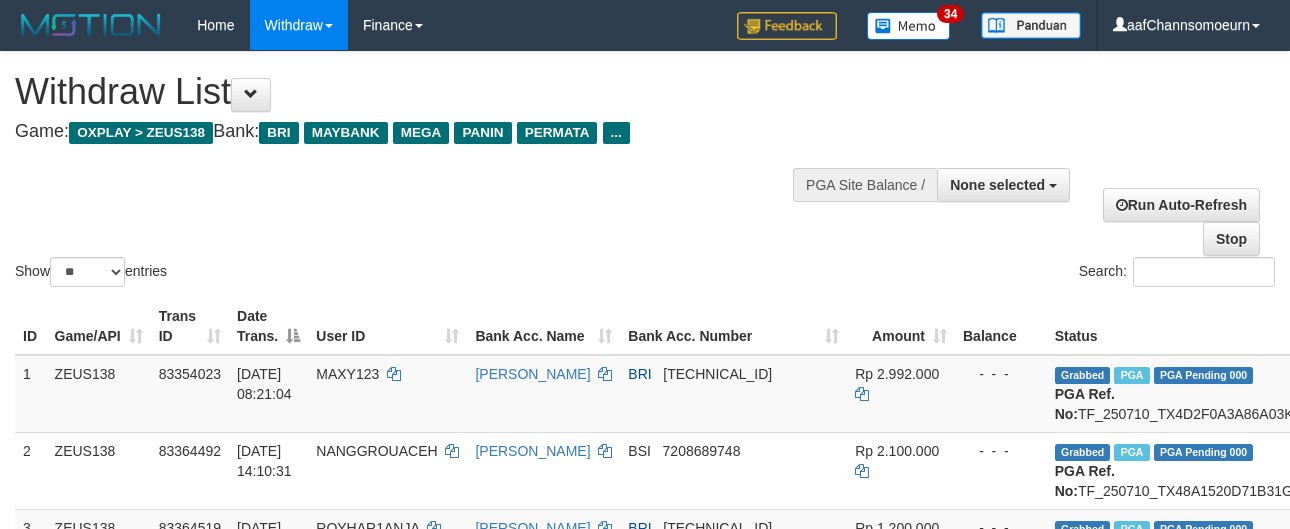 select 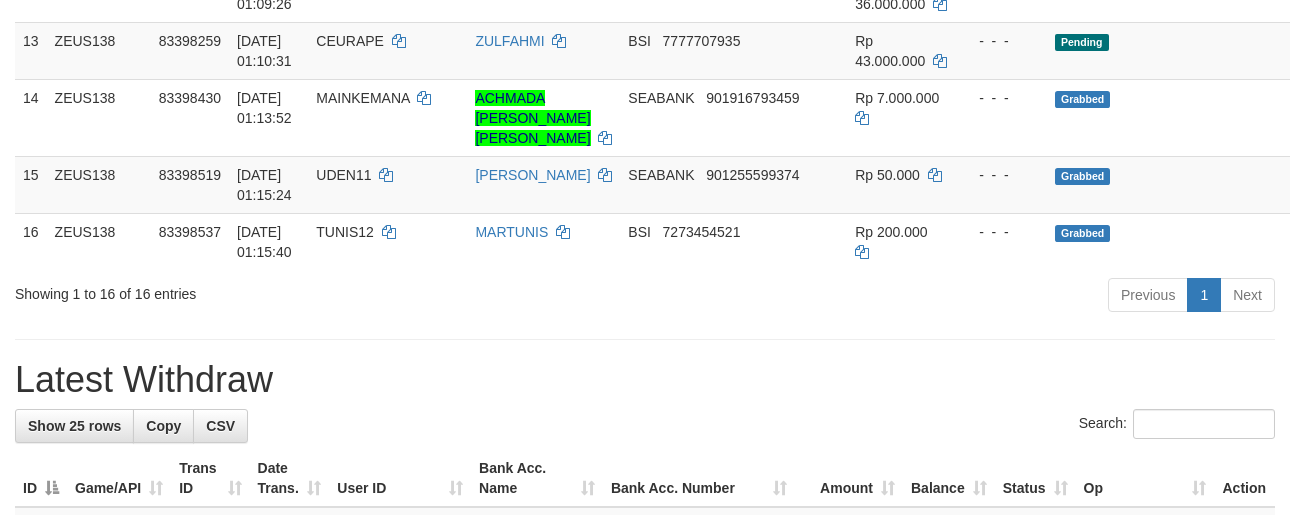 scroll, scrollTop: 1122, scrollLeft: 0, axis: vertical 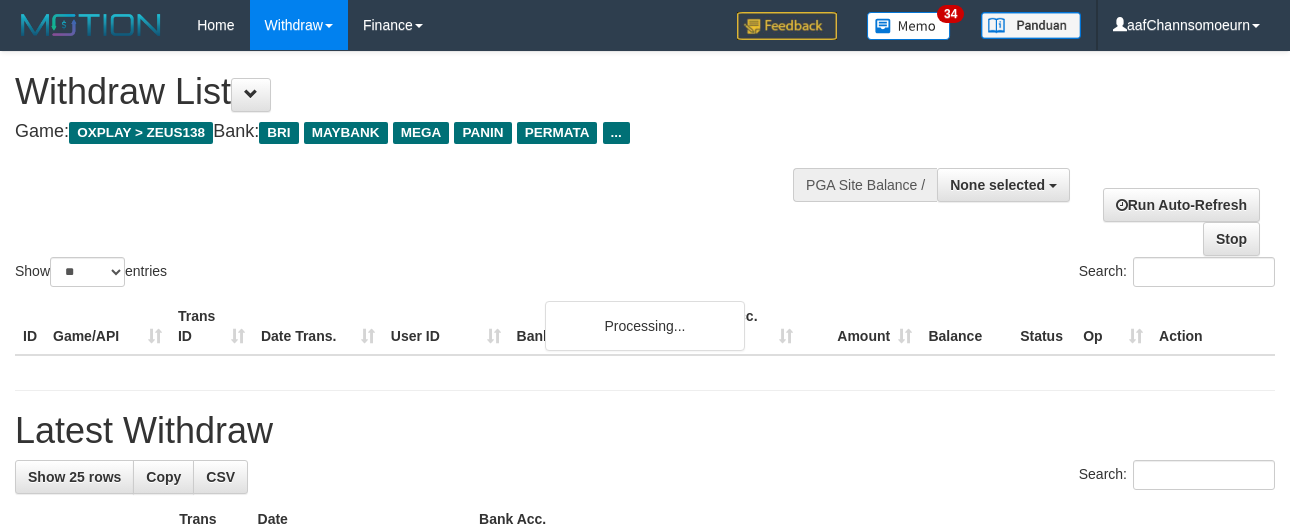 select 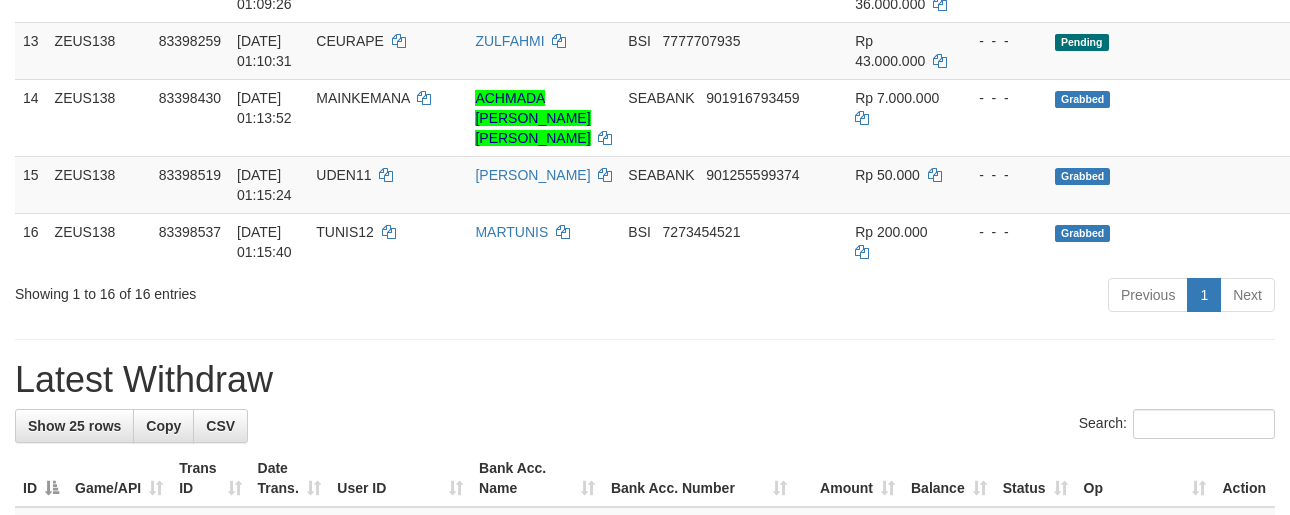 scroll, scrollTop: 1122, scrollLeft: 0, axis: vertical 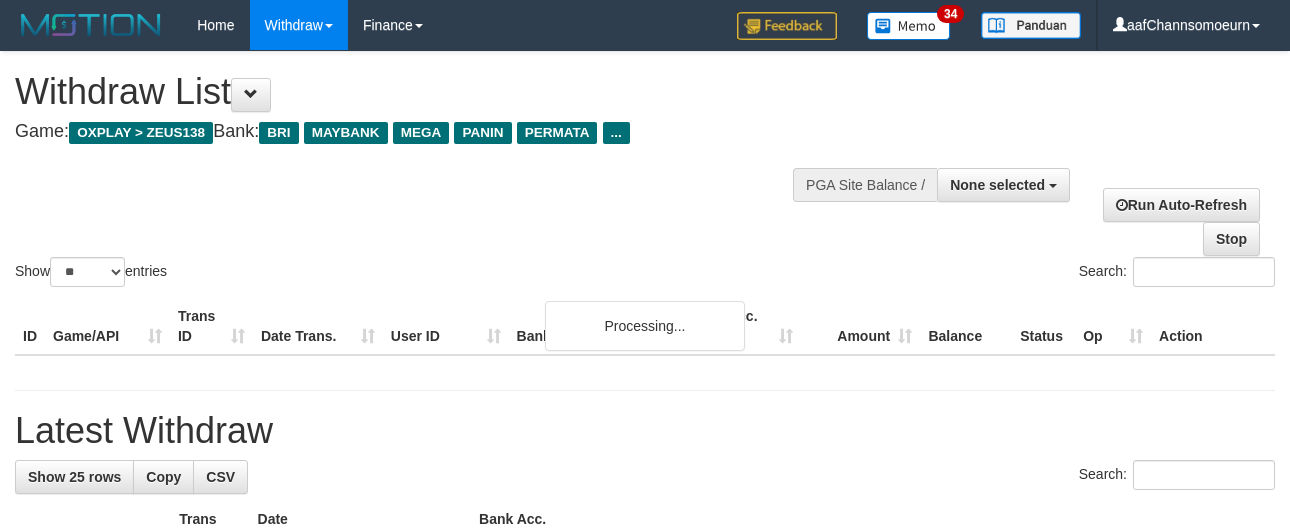 select 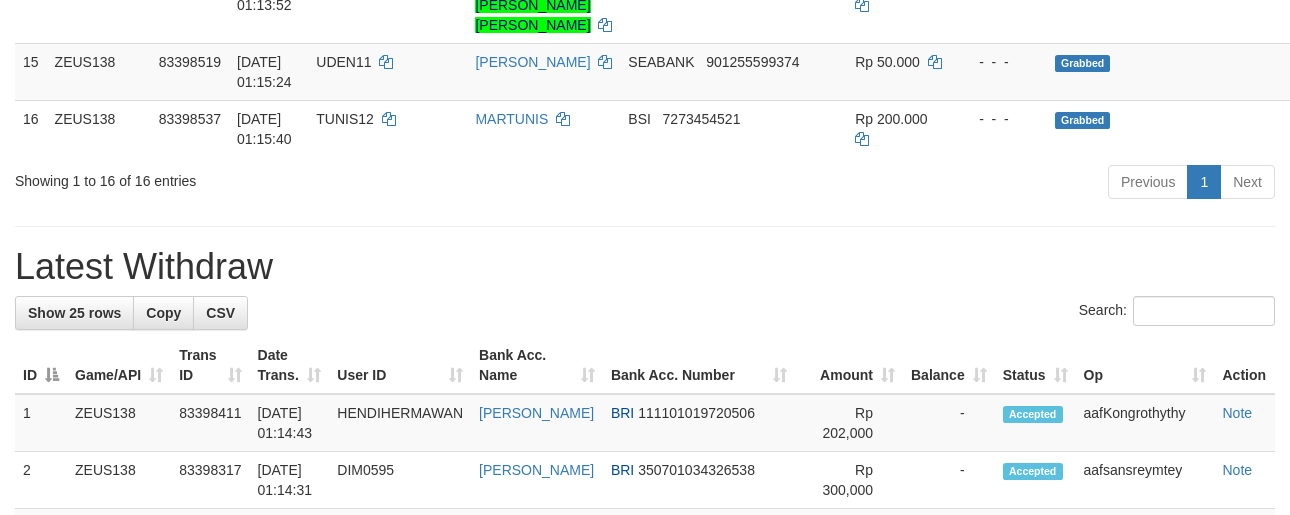 scroll, scrollTop: 1235, scrollLeft: 0, axis: vertical 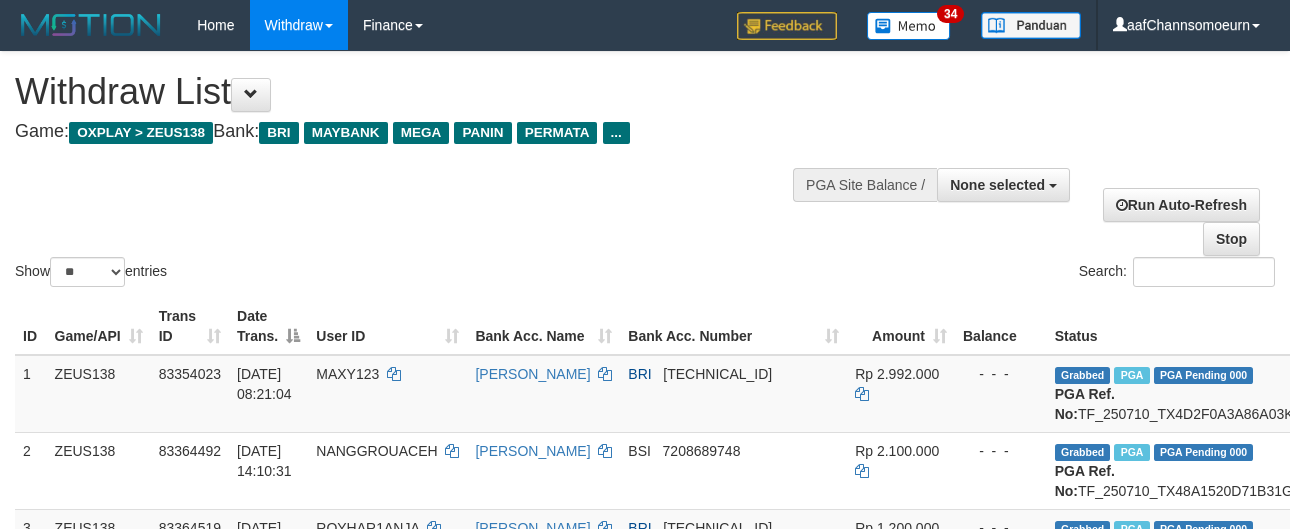 select 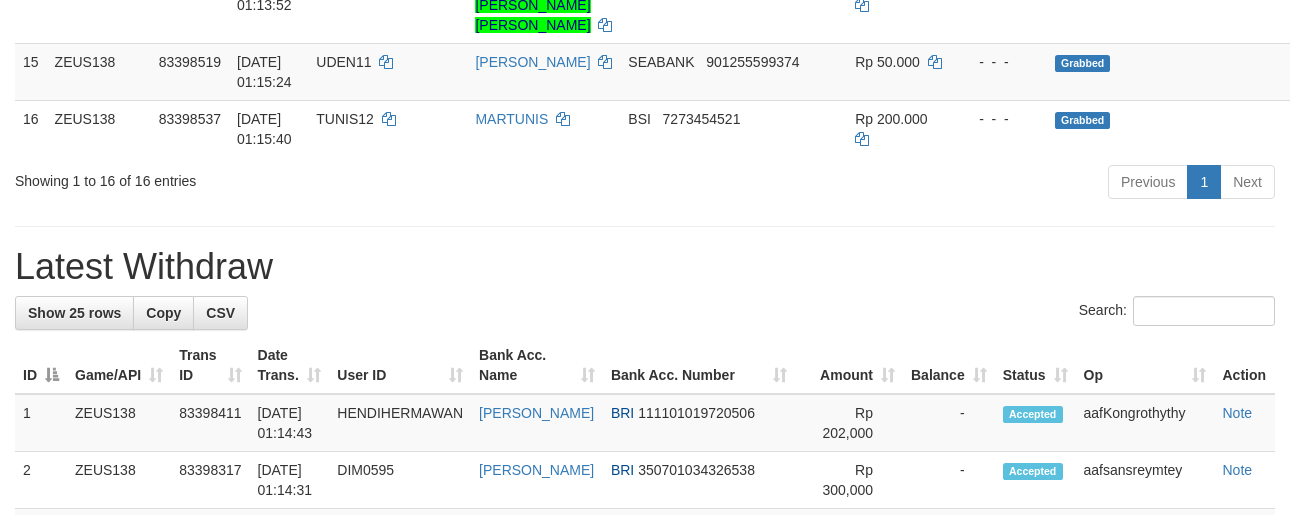 scroll, scrollTop: 1235, scrollLeft: 0, axis: vertical 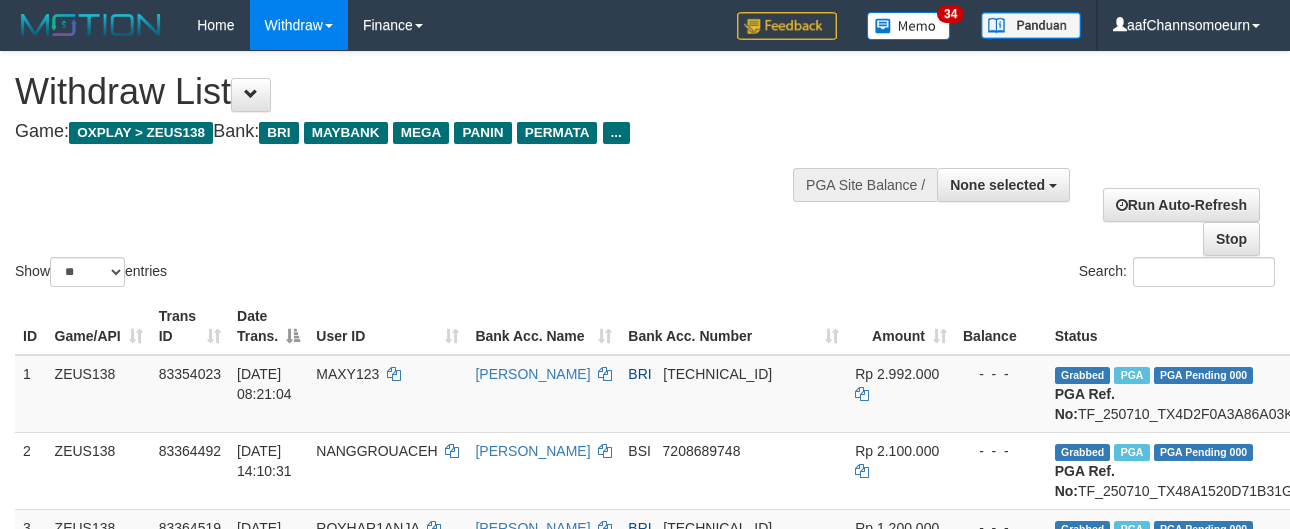 select 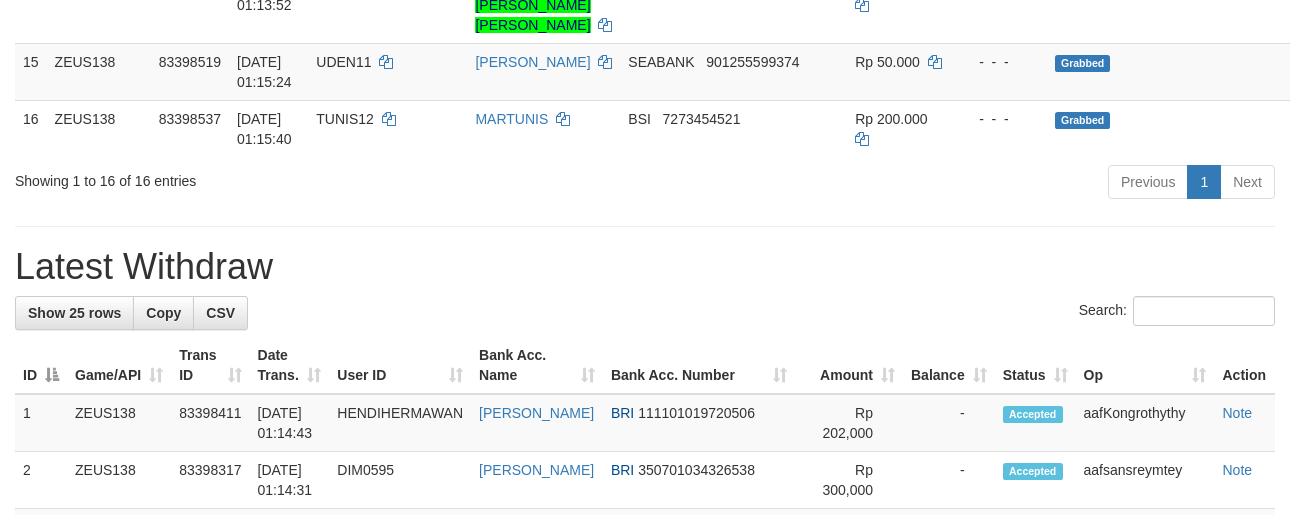 scroll, scrollTop: 1235, scrollLeft: 0, axis: vertical 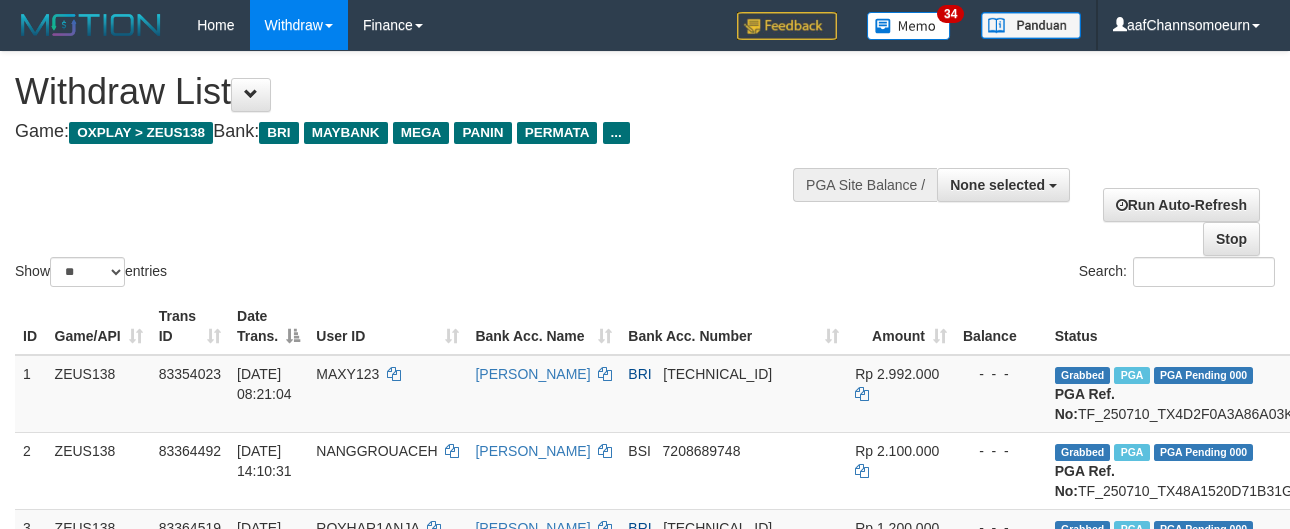 select 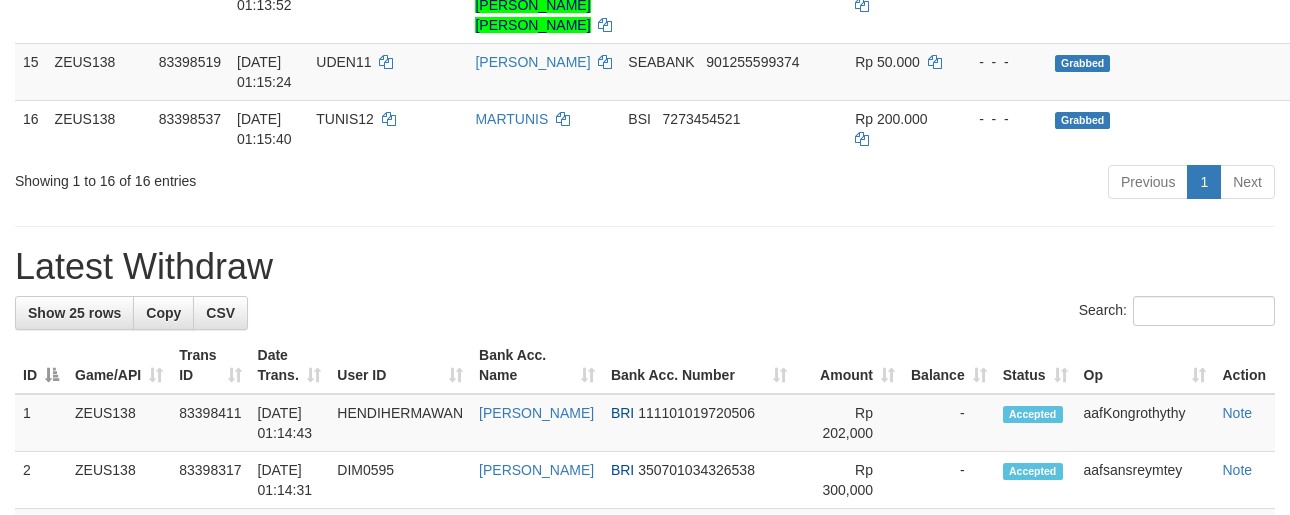 scroll, scrollTop: 1235, scrollLeft: 0, axis: vertical 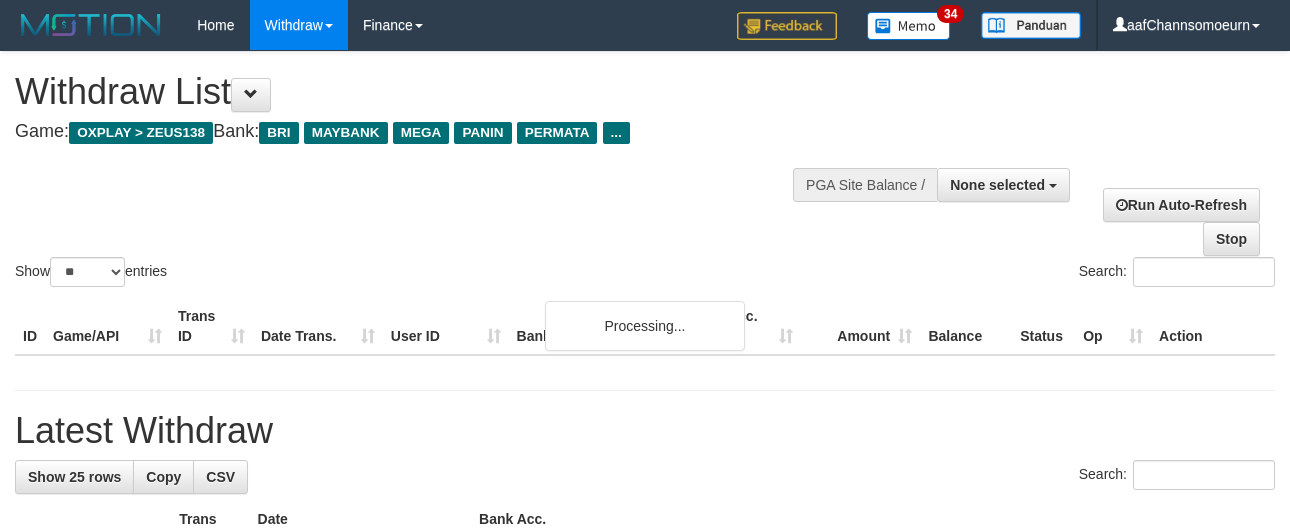 select 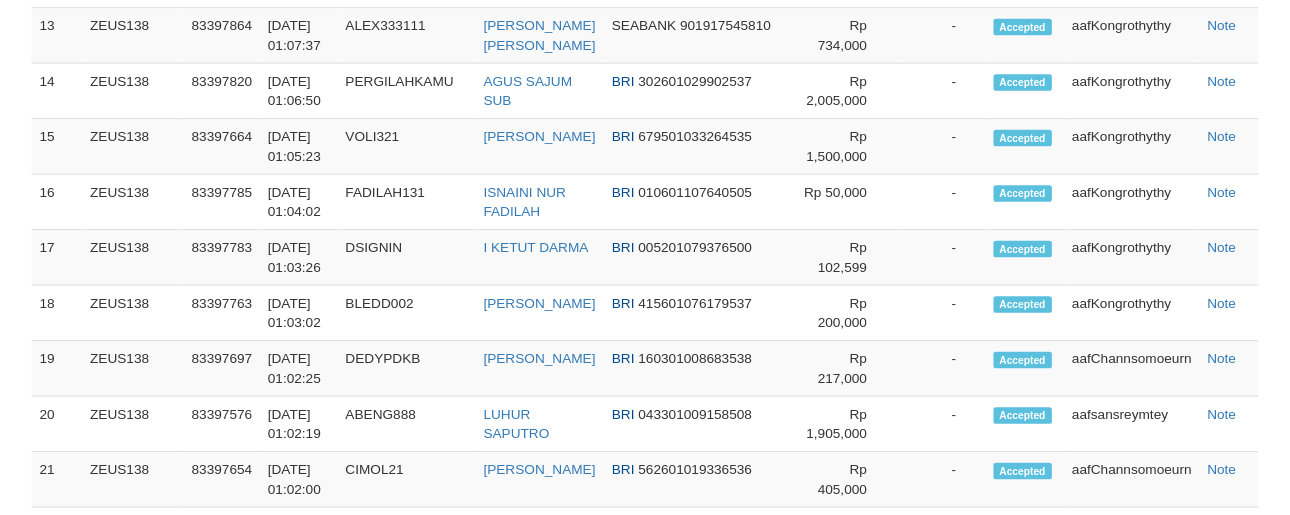 scroll, scrollTop: 2500, scrollLeft: 0, axis: vertical 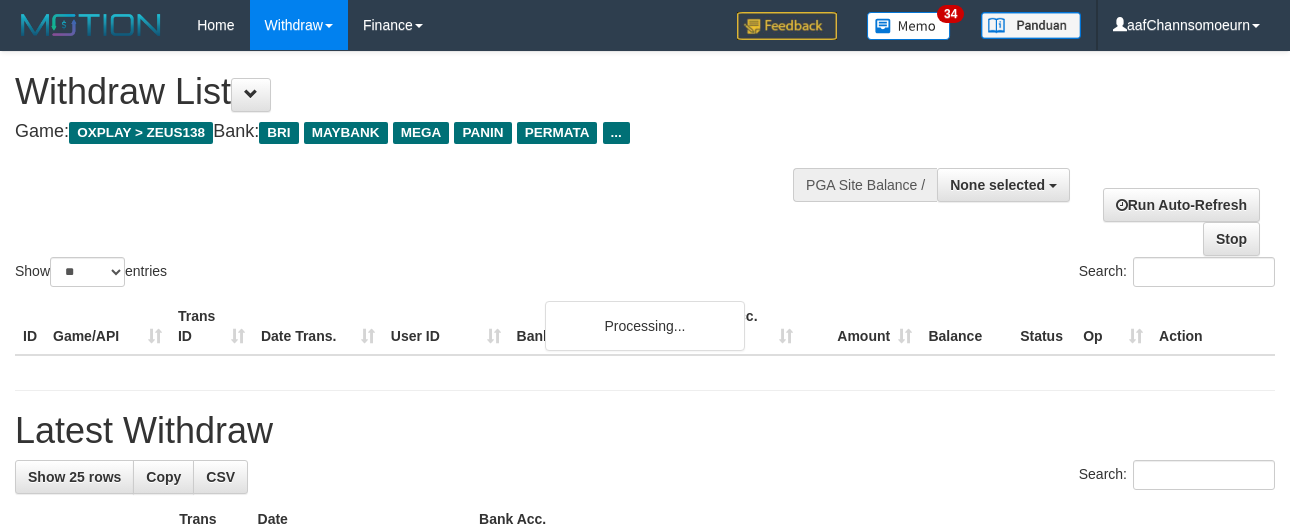 select 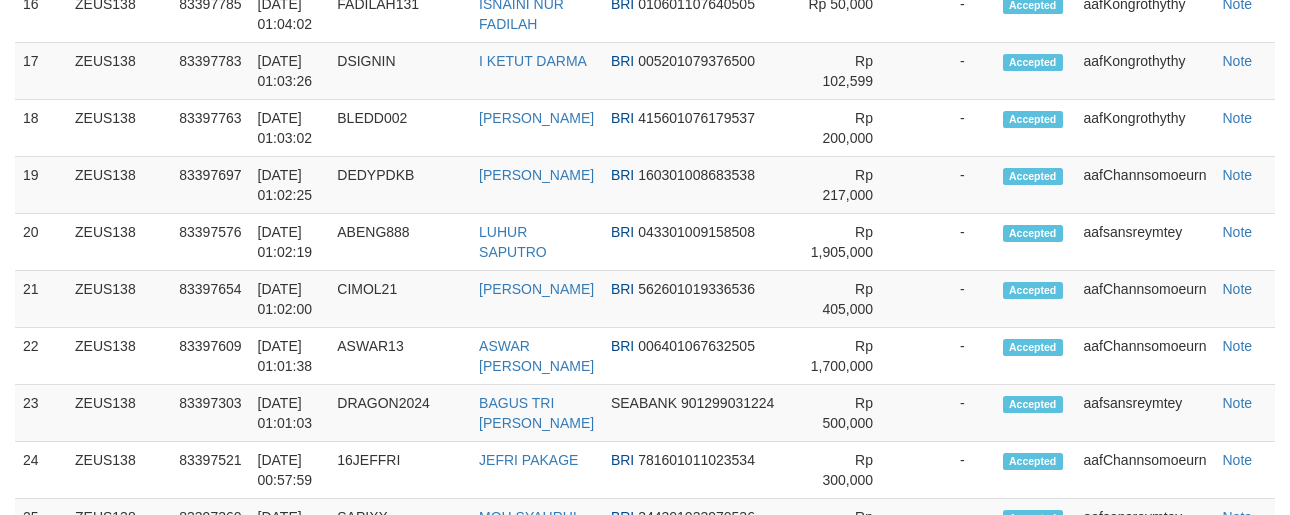 scroll, scrollTop: 2500, scrollLeft: 0, axis: vertical 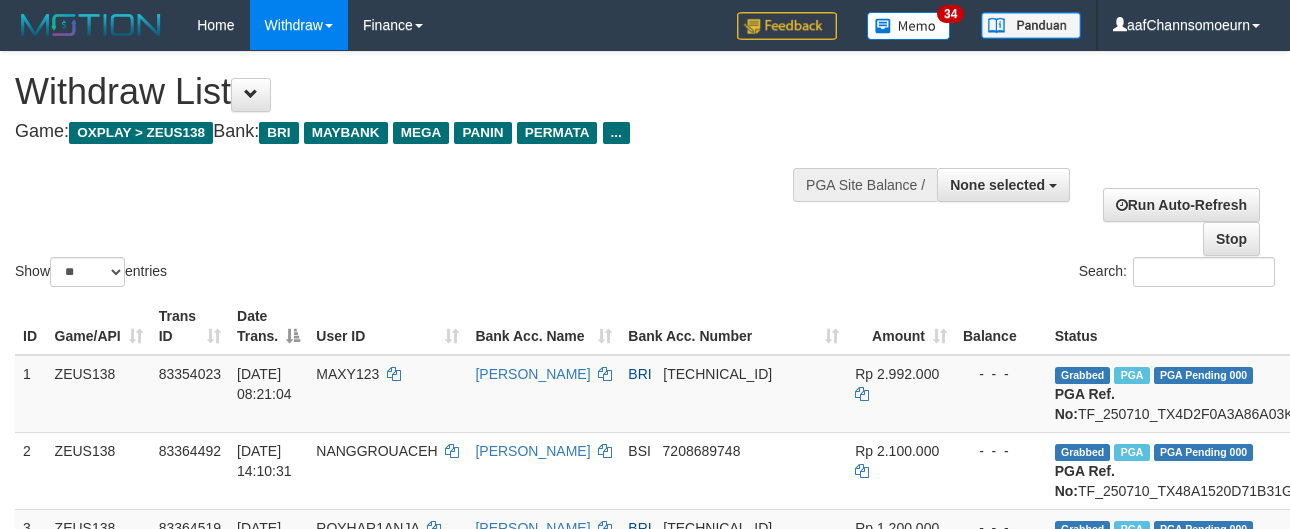 select 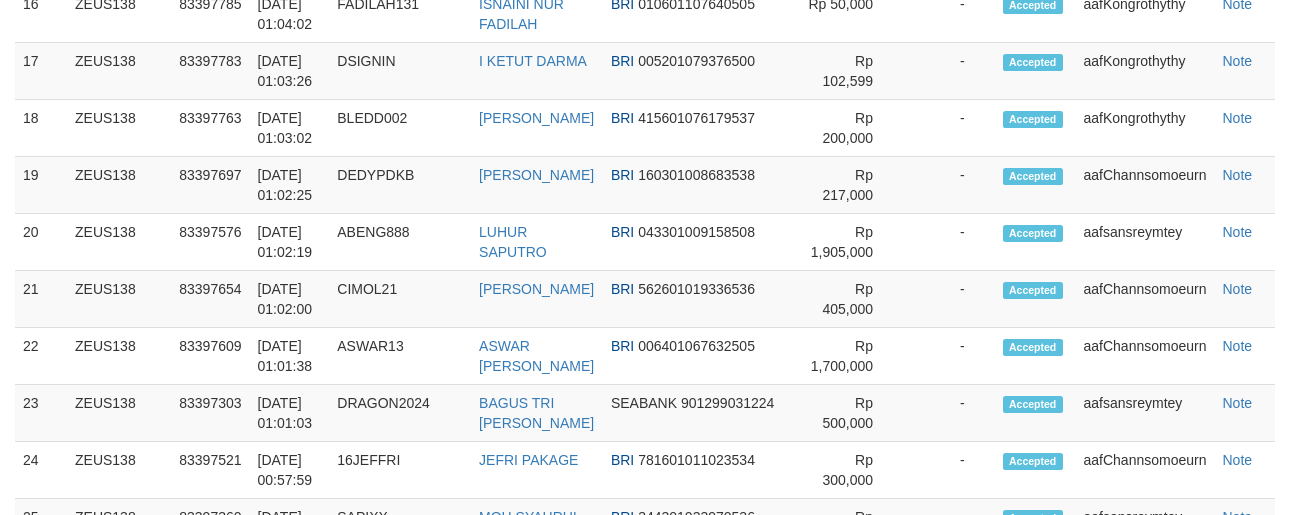 scroll, scrollTop: 2500, scrollLeft: 0, axis: vertical 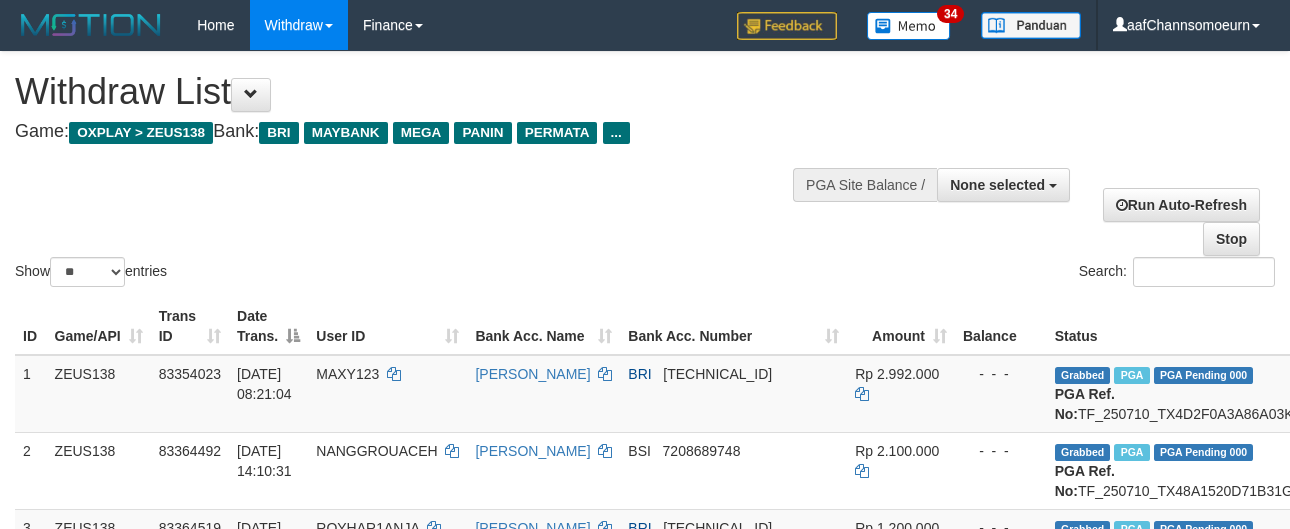 select 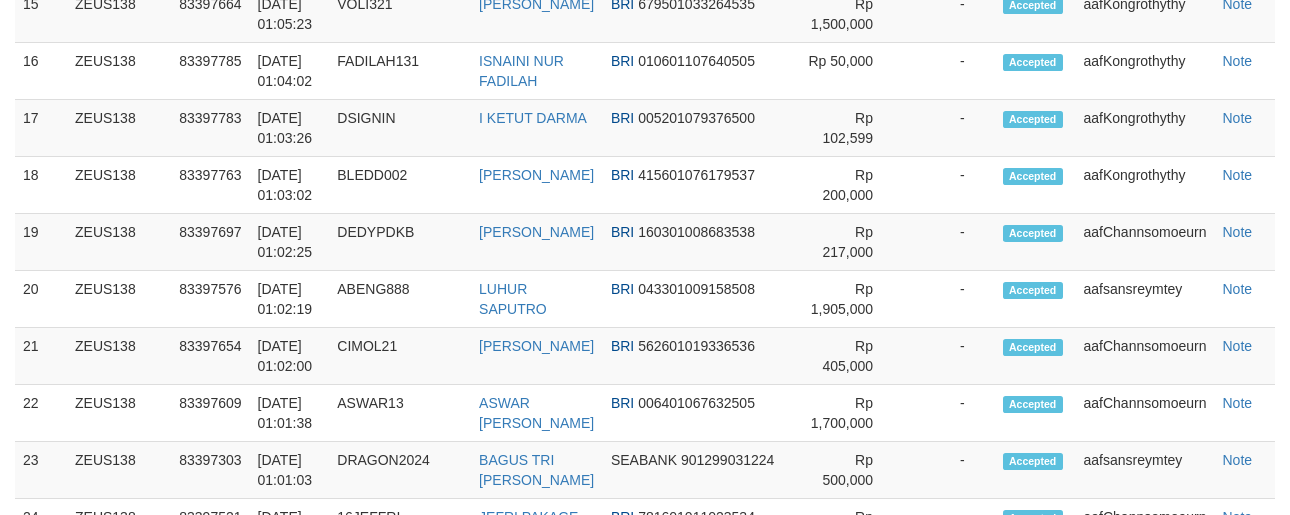 scroll, scrollTop: 2500, scrollLeft: 0, axis: vertical 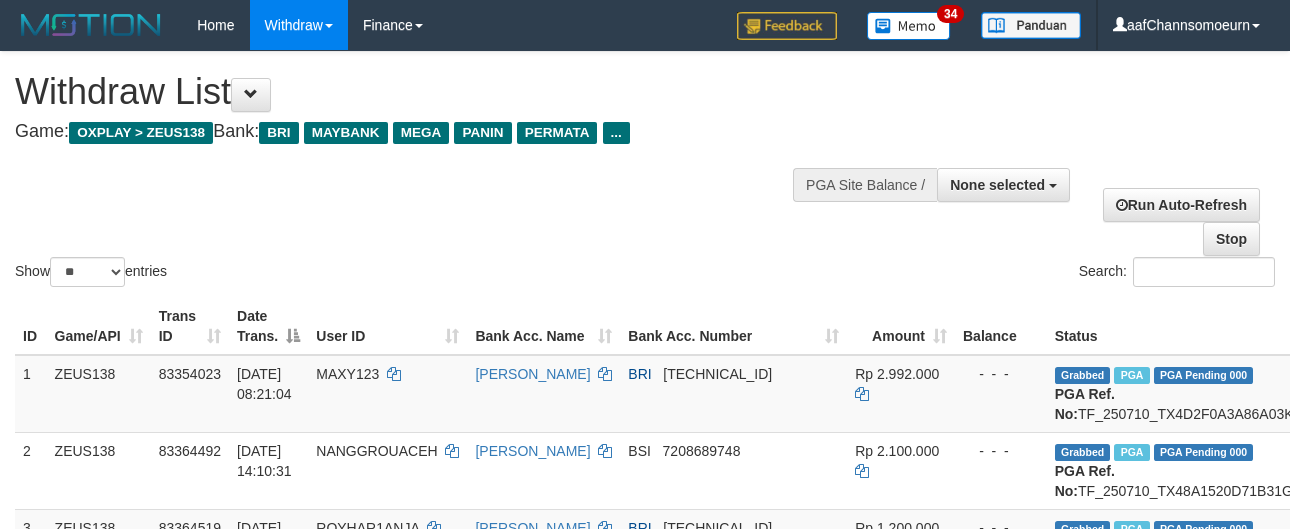 select 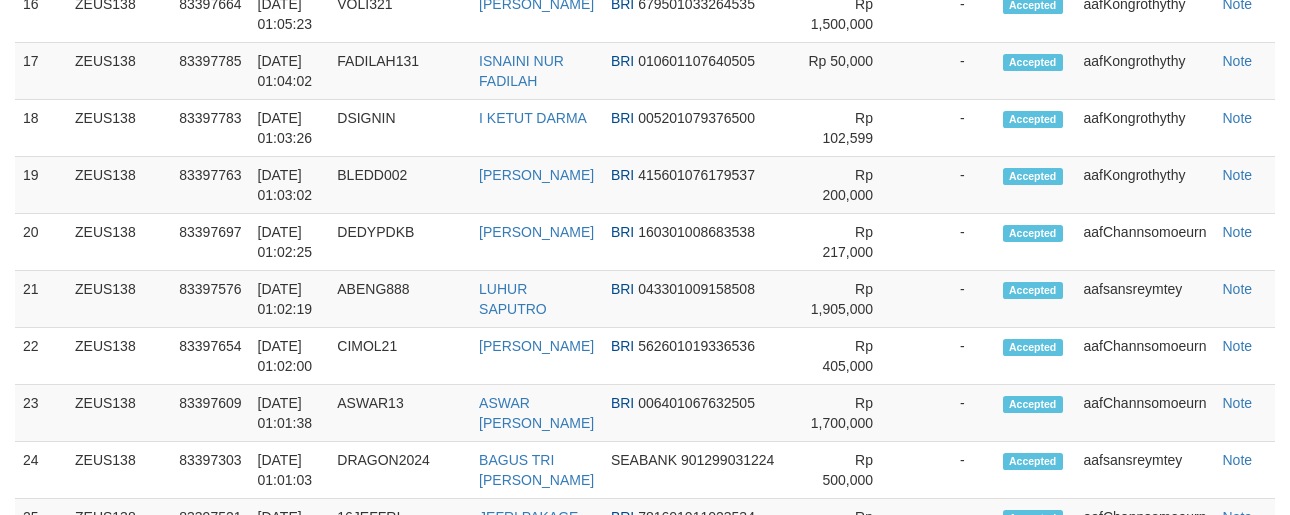 scroll, scrollTop: 2500, scrollLeft: 0, axis: vertical 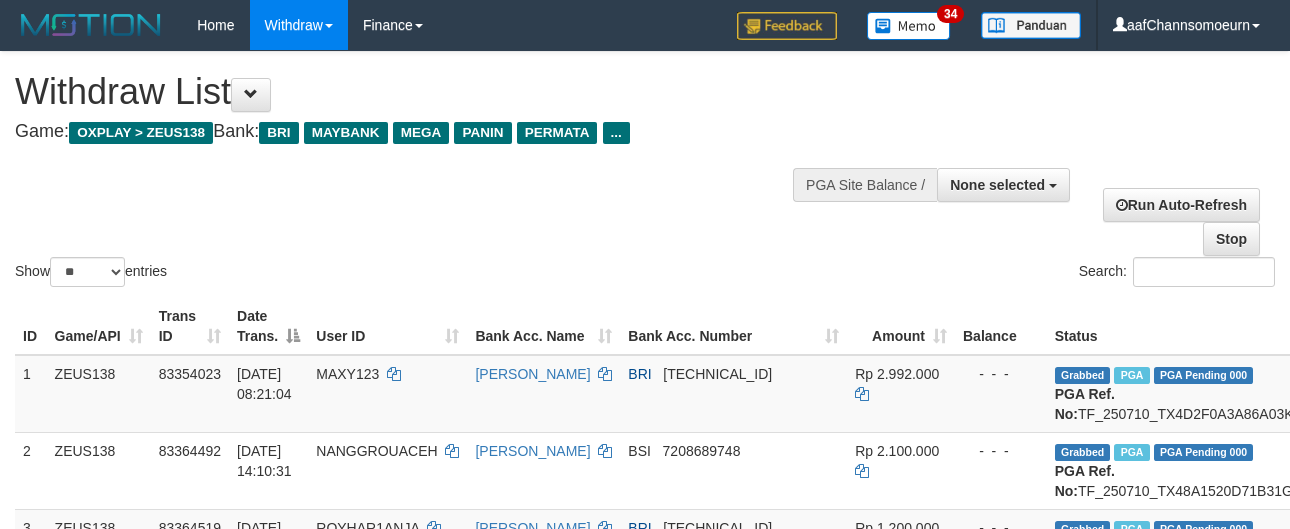 select 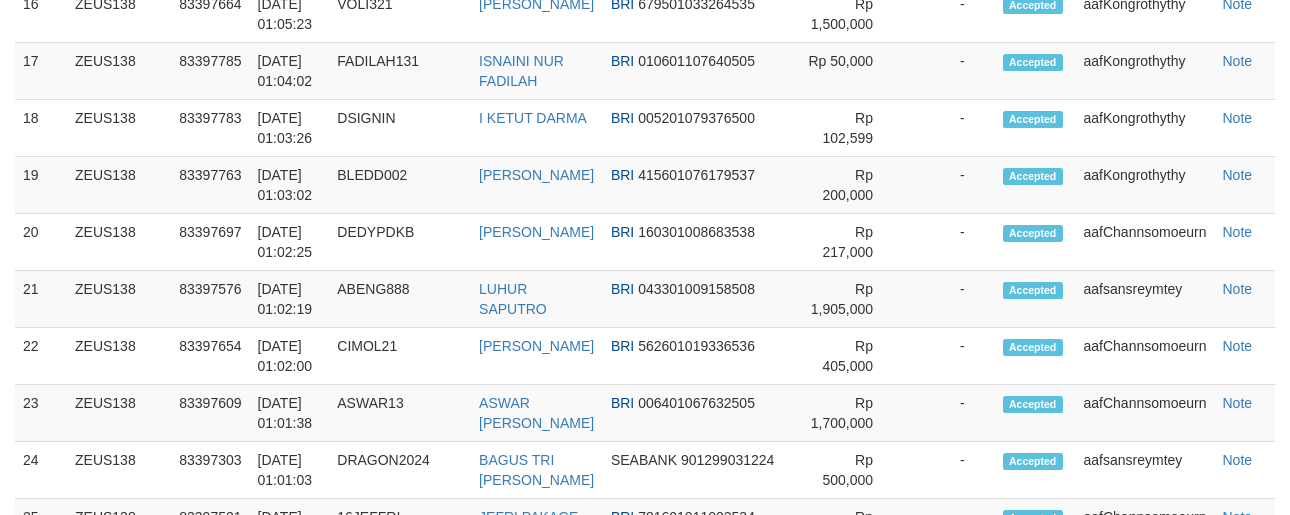 scroll, scrollTop: 2500, scrollLeft: 0, axis: vertical 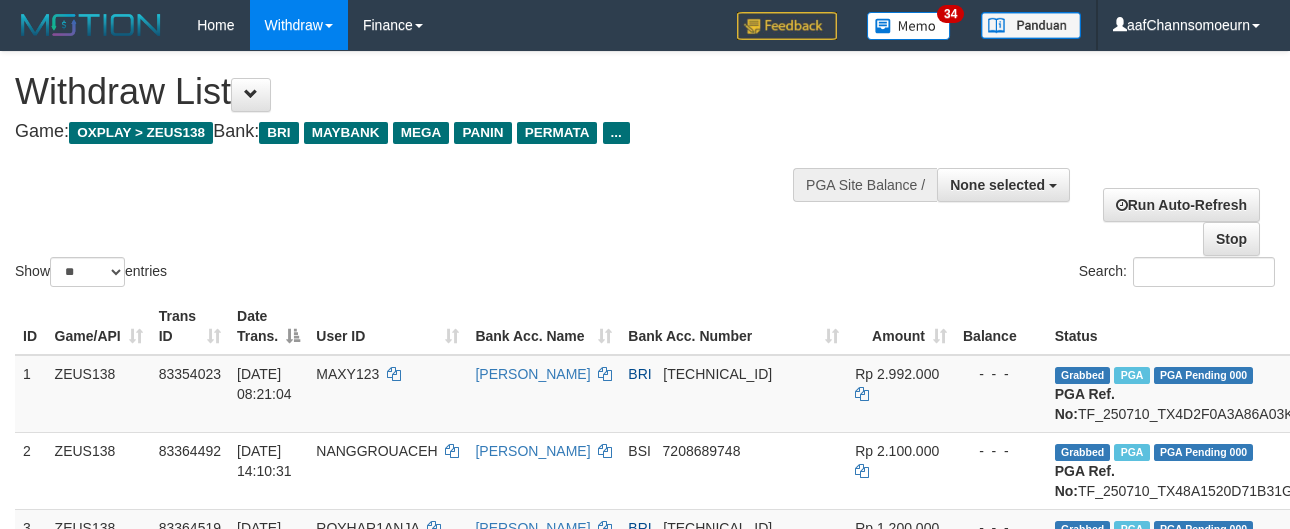 select 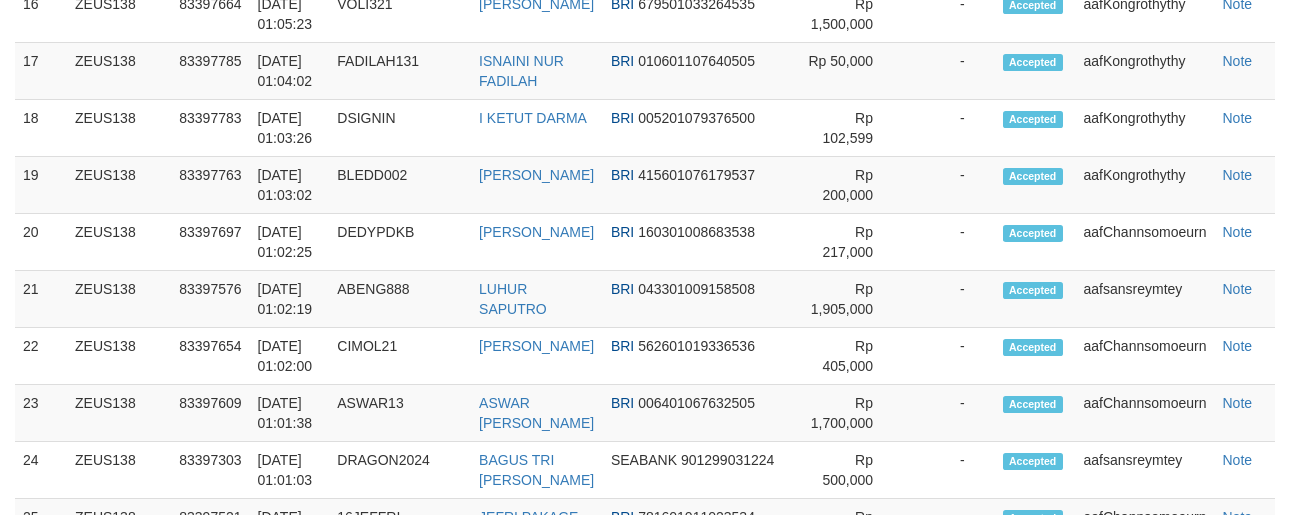 scroll, scrollTop: 2500, scrollLeft: 0, axis: vertical 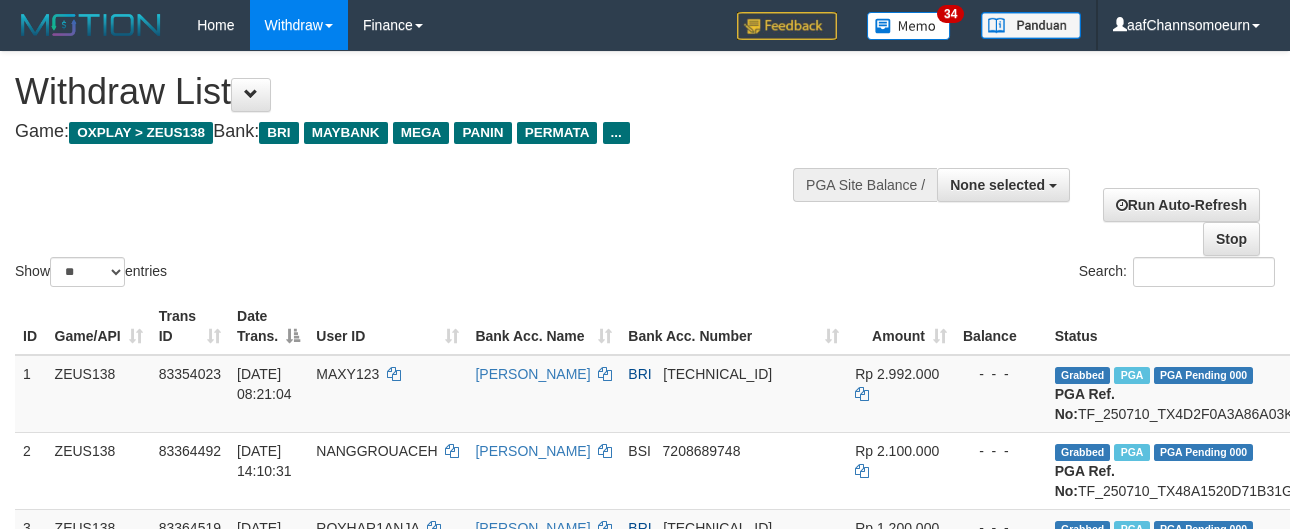 select 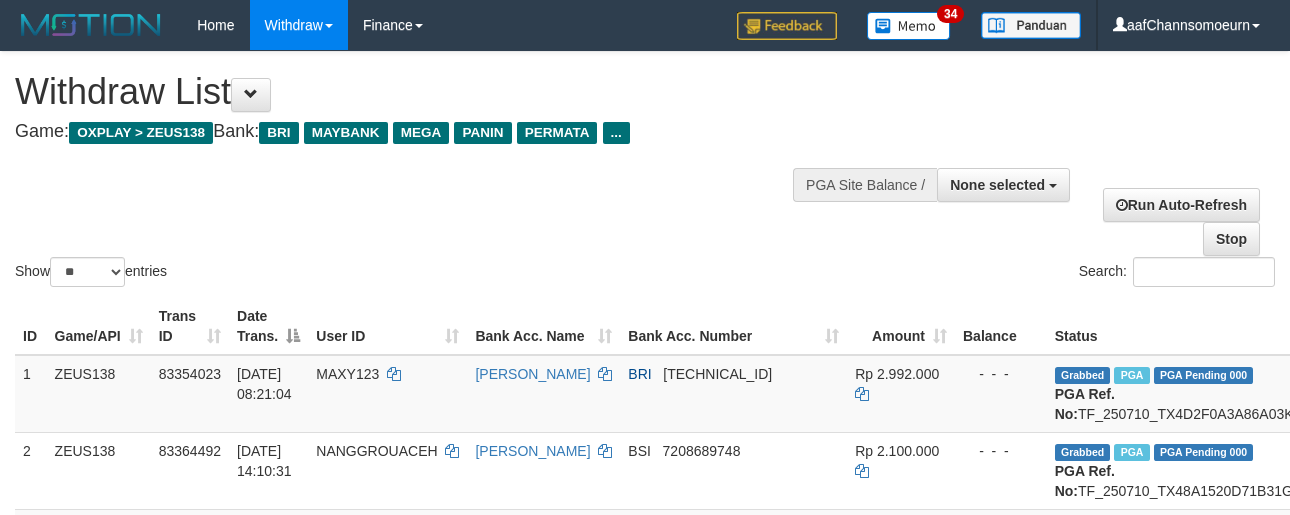 scroll, scrollTop: 1271, scrollLeft: 0, axis: vertical 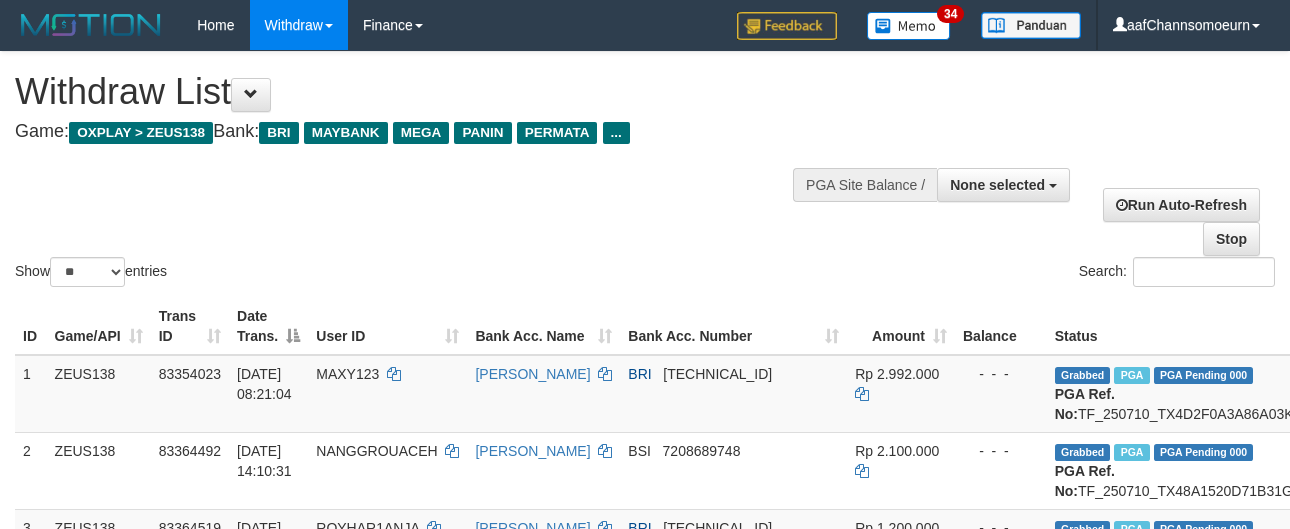 select 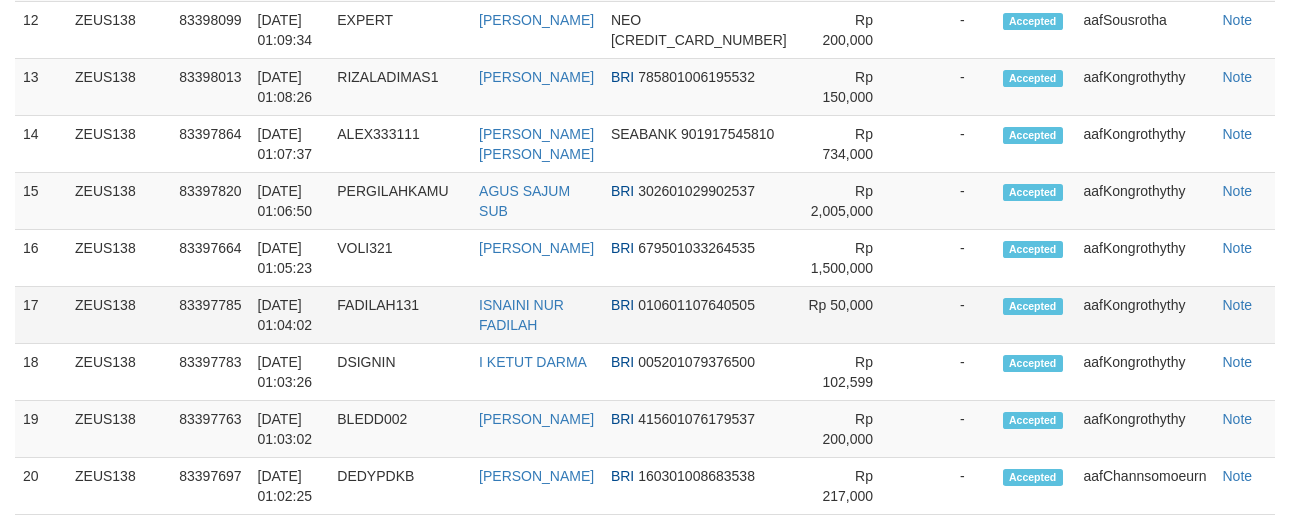 scroll, scrollTop: 2255, scrollLeft: 0, axis: vertical 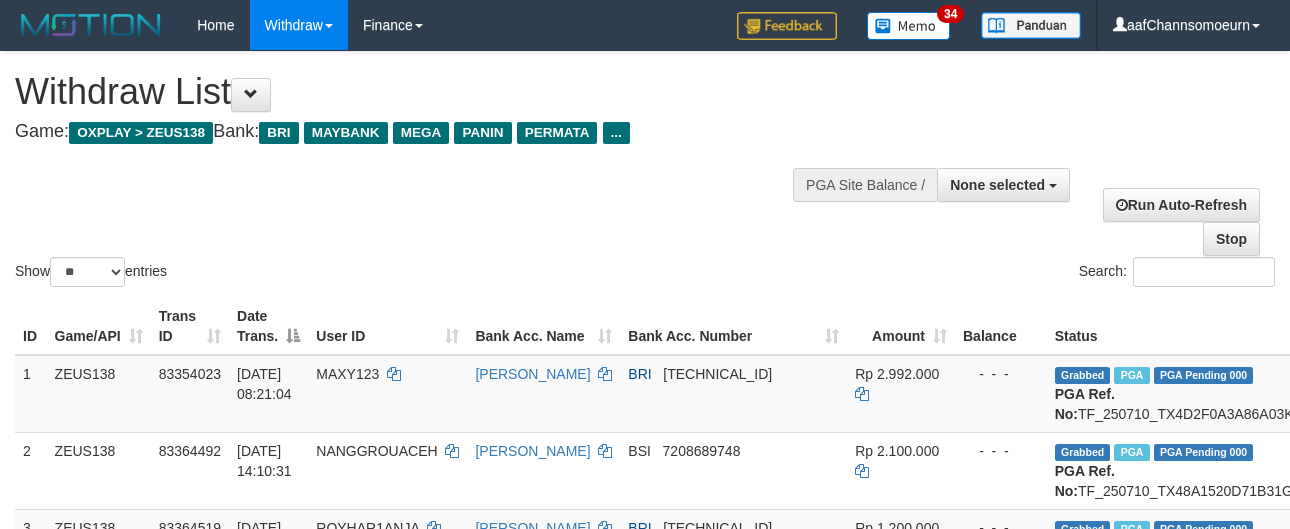 select 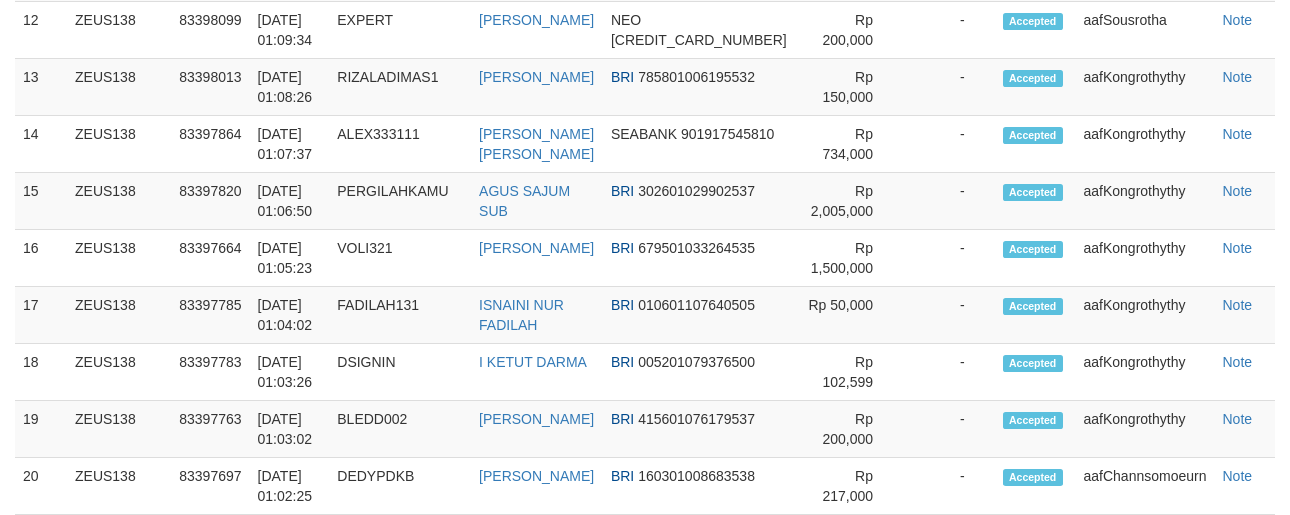 scroll, scrollTop: 2255, scrollLeft: 0, axis: vertical 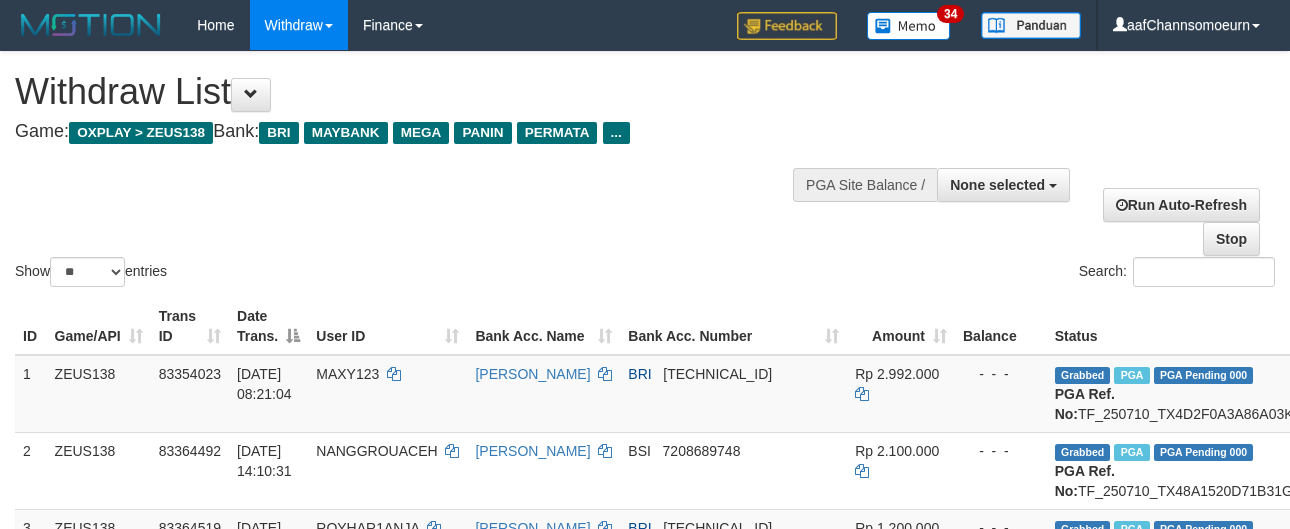 select 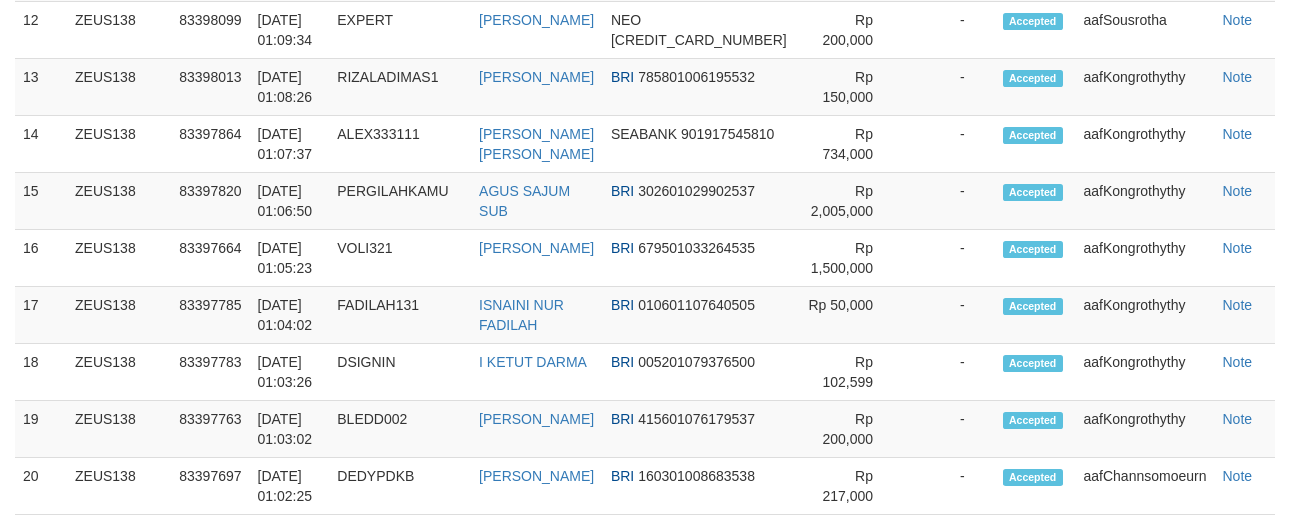 scroll, scrollTop: 2255, scrollLeft: 0, axis: vertical 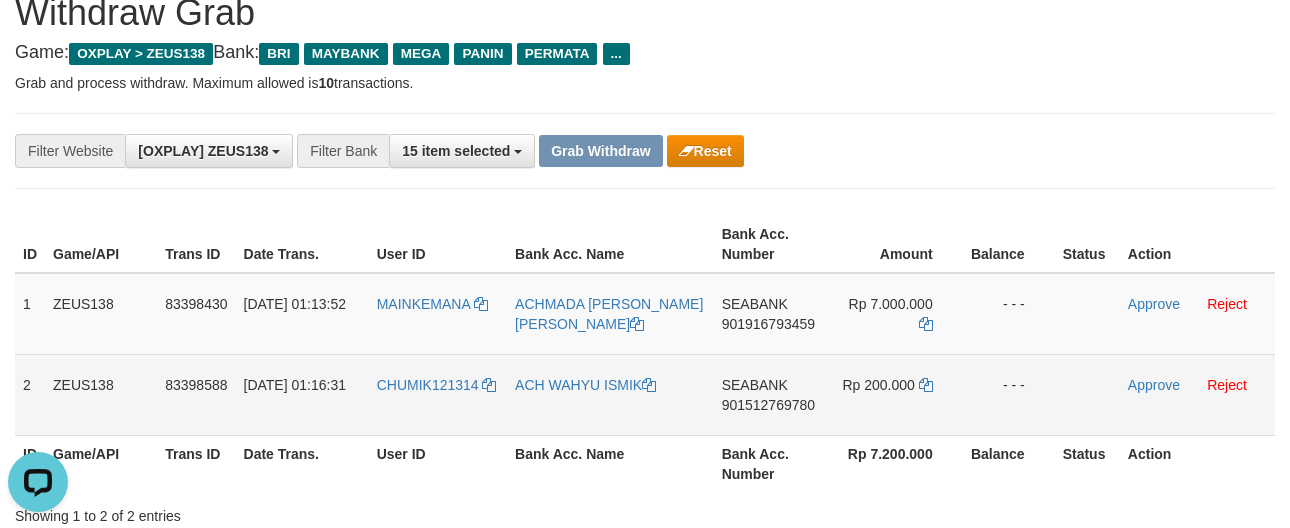 click on "CHUMIK121314" at bounding box center [438, 394] 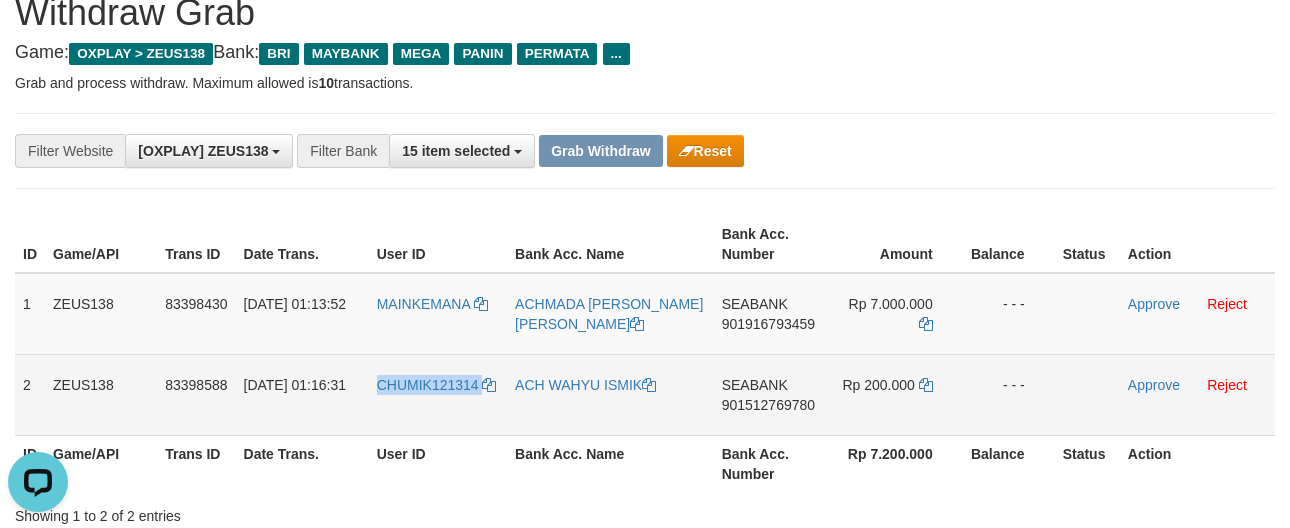 click on "CHUMIK121314" at bounding box center (438, 394) 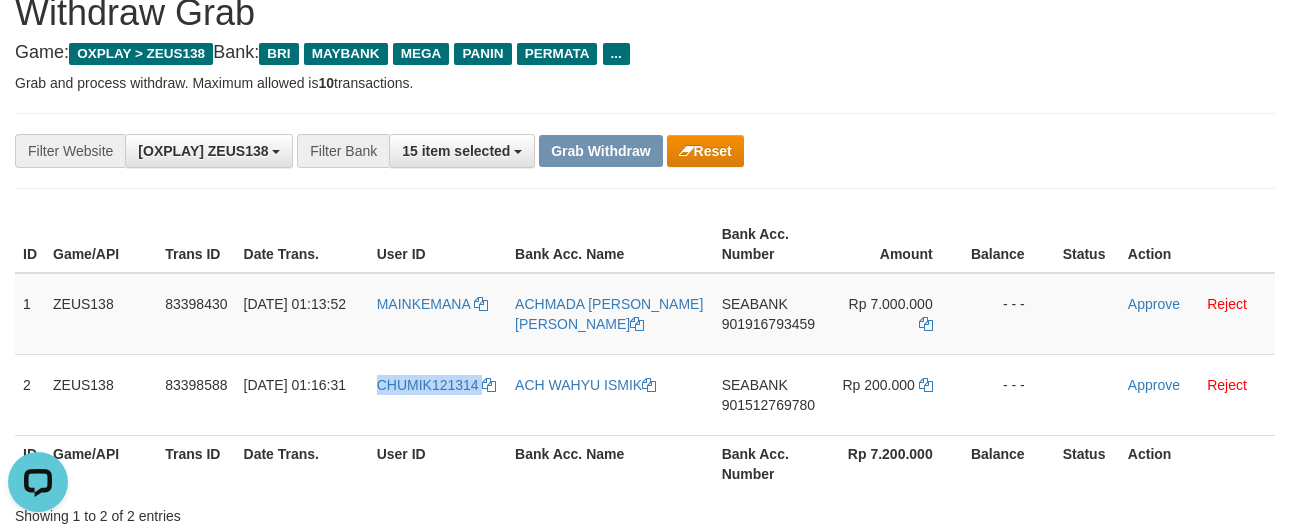 copy on "CHUMIK121314" 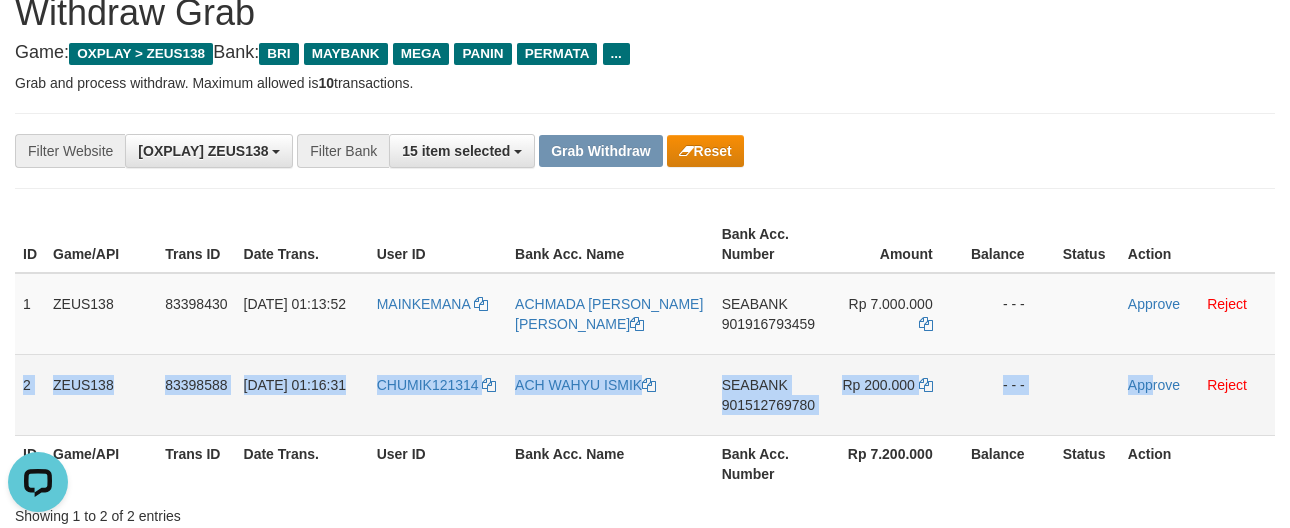 drag, startPoint x: 20, startPoint y: 366, endPoint x: 1149, endPoint y: 406, distance: 1129.7084 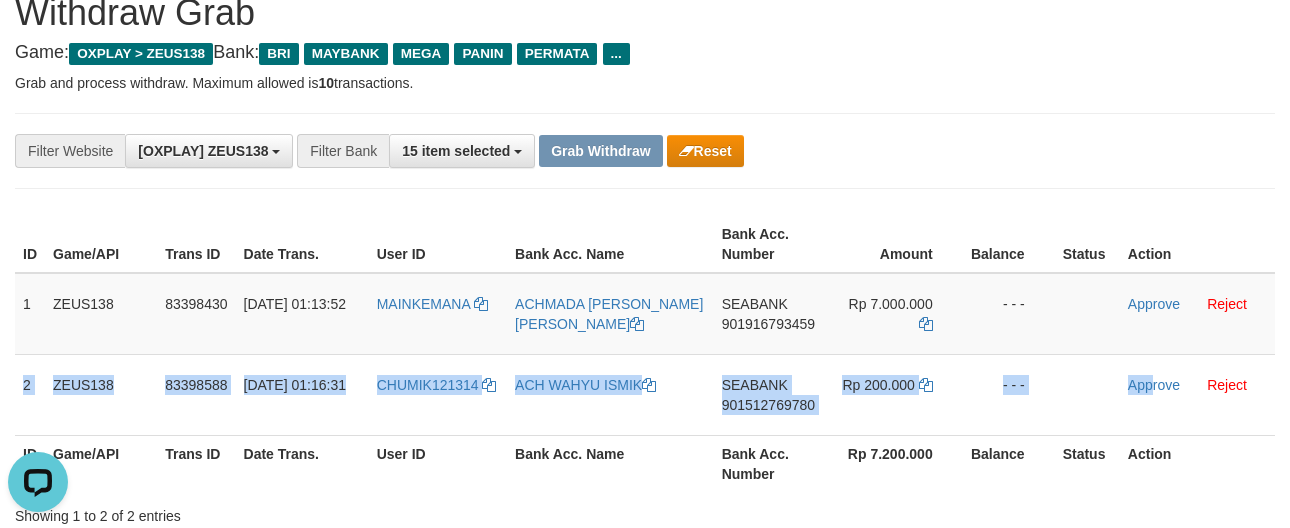 copy on "2
ZEUS138
83398588
11/07/2025 01:16:31
CHUMIK121314
ACH WAHYU ISMIK
SEABANK
901512769780
Rp 200.000
- - -
App" 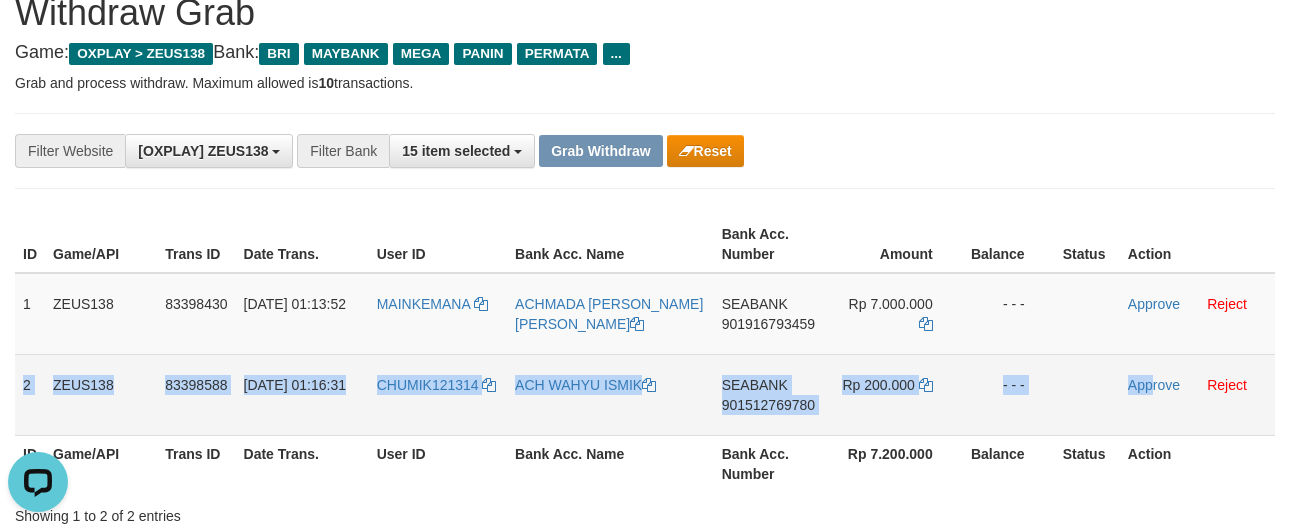 click on "SEABANK" at bounding box center (755, 385) 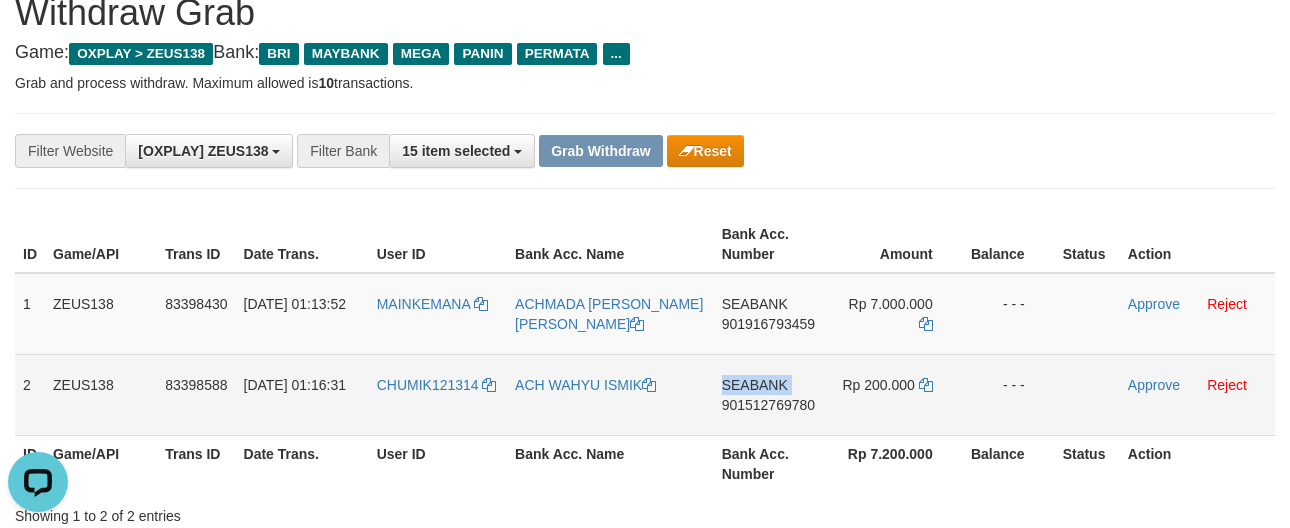 click on "SEABANK" at bounding box center (755, 385) 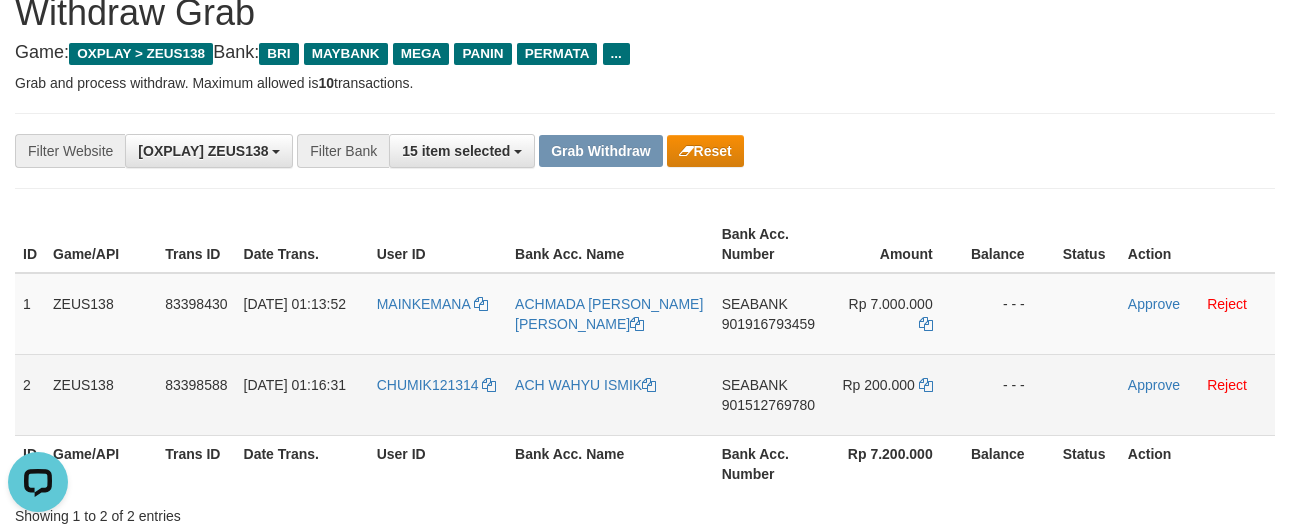 click on "901512769780" at bounding box center (768, 405) 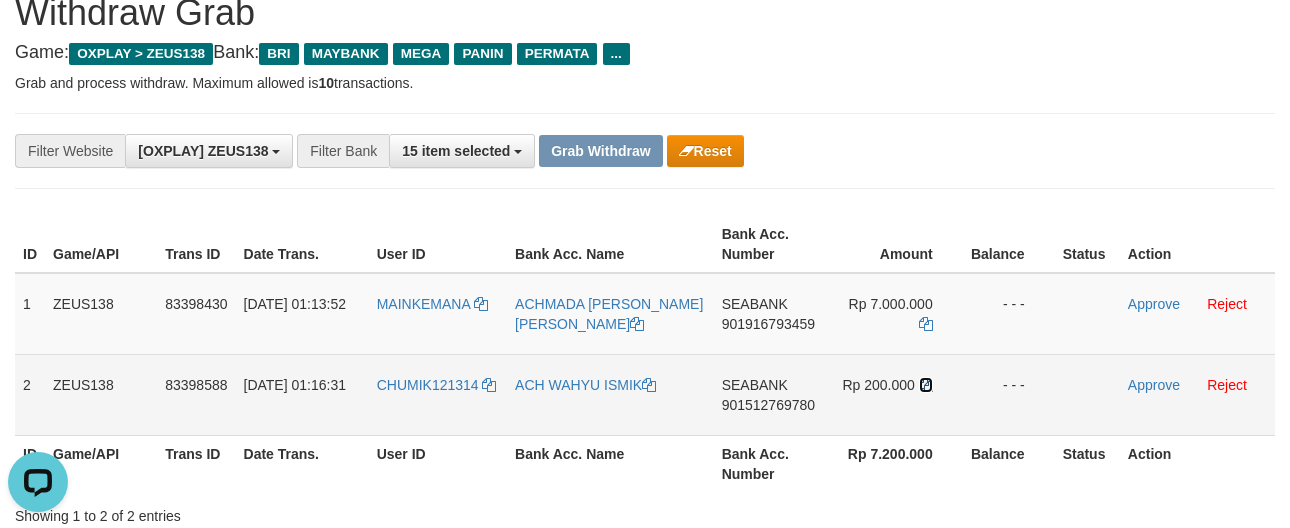 click at bounding box center [926, 385] 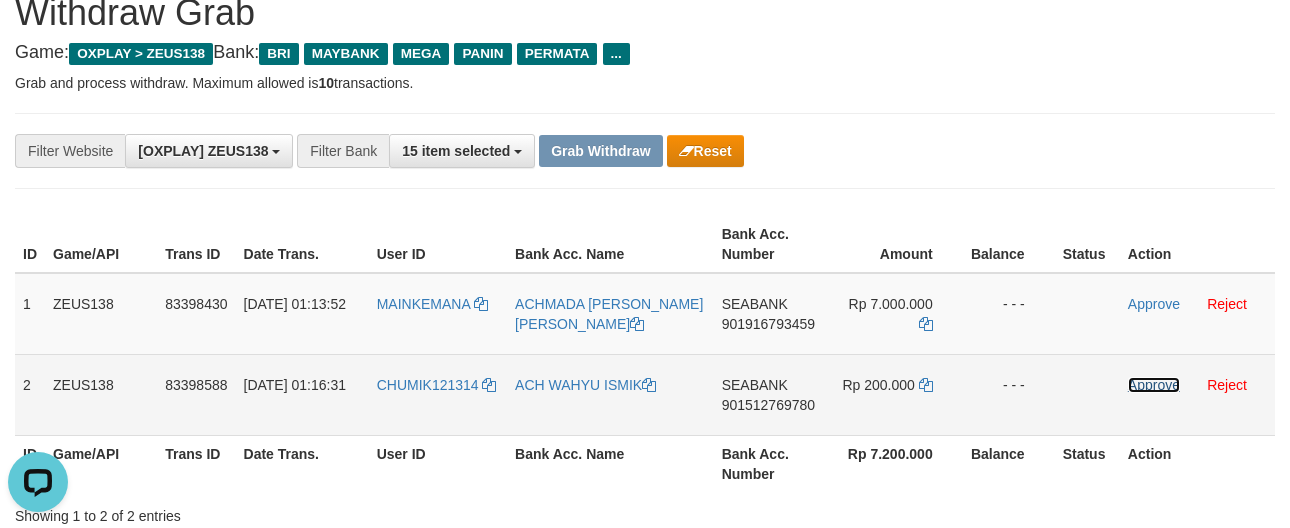 click on "Approve" at bounding box center [1154, 385] 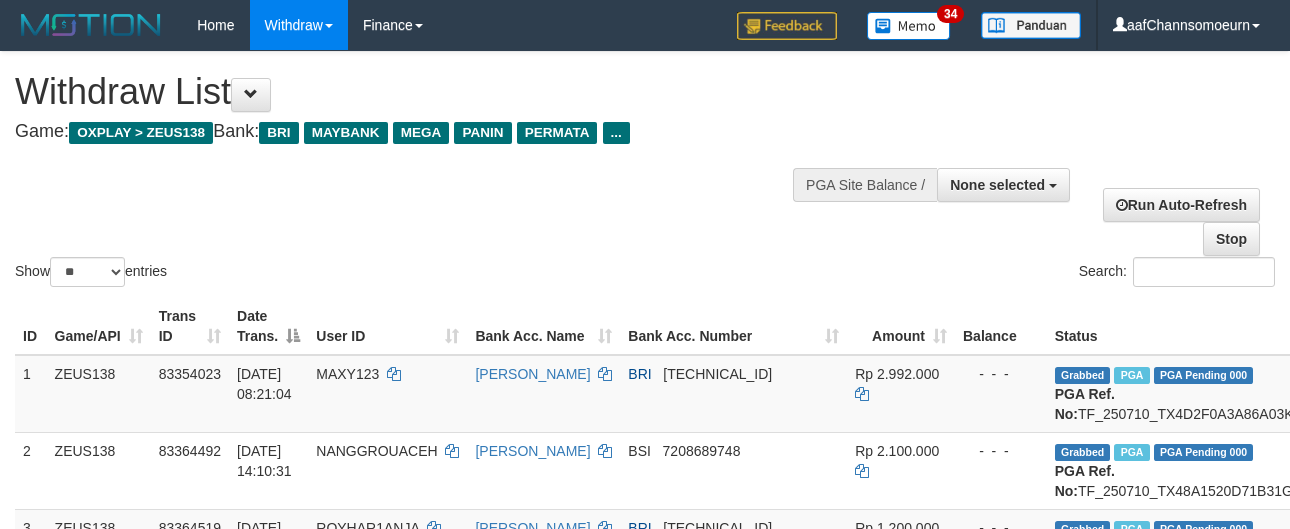select 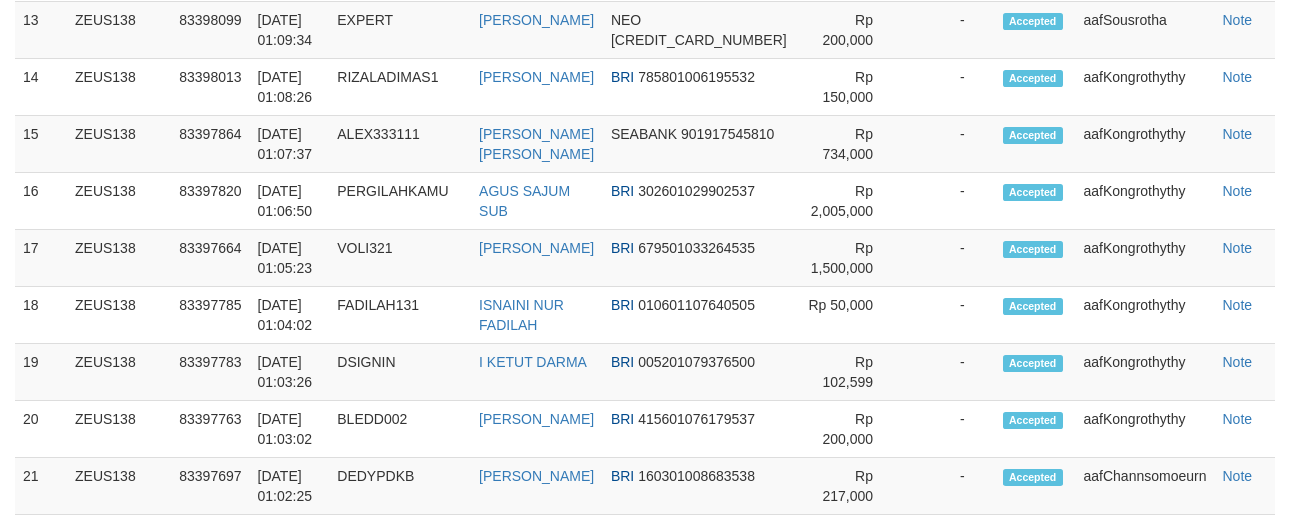 scroll, scrollTop: 2255, scrollLeft: 0, axis: vertical 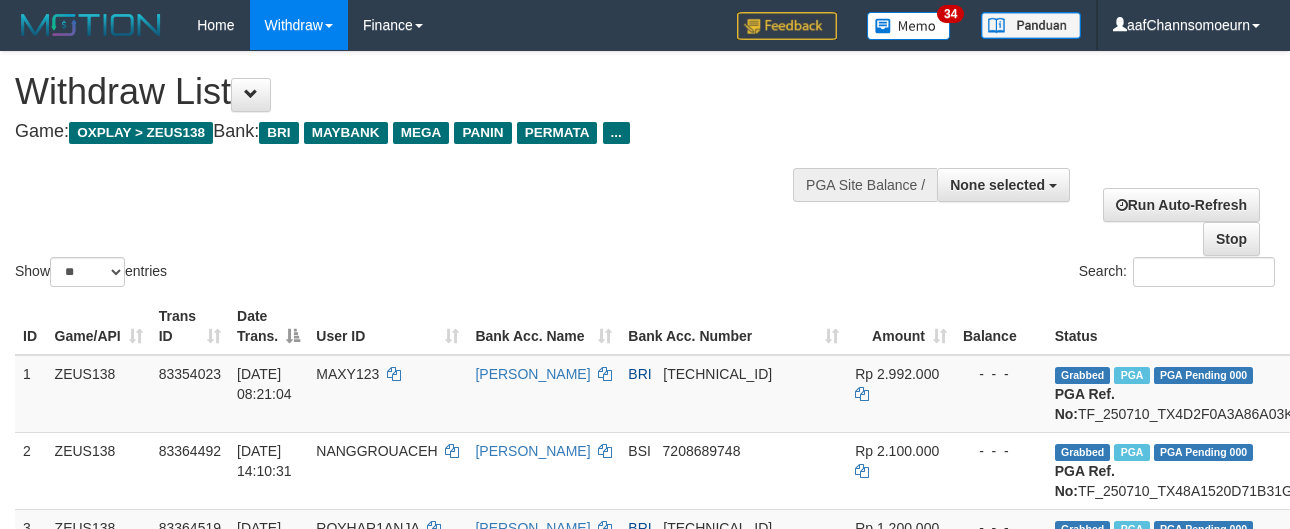 select 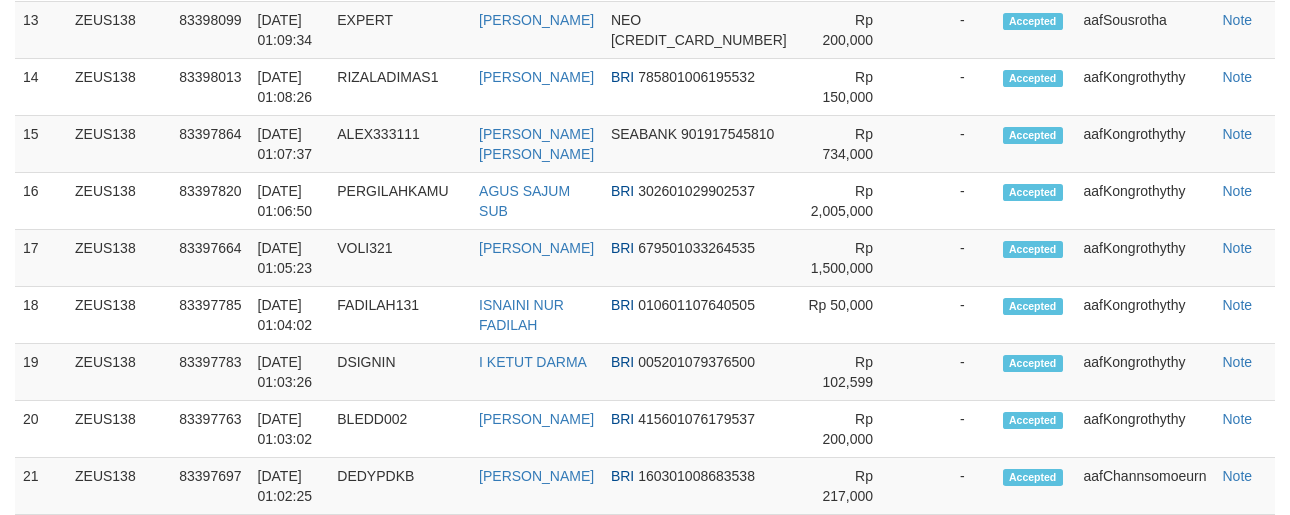 scroll, scrollTop: 2255, scrollLeft: 0, axis: vertical 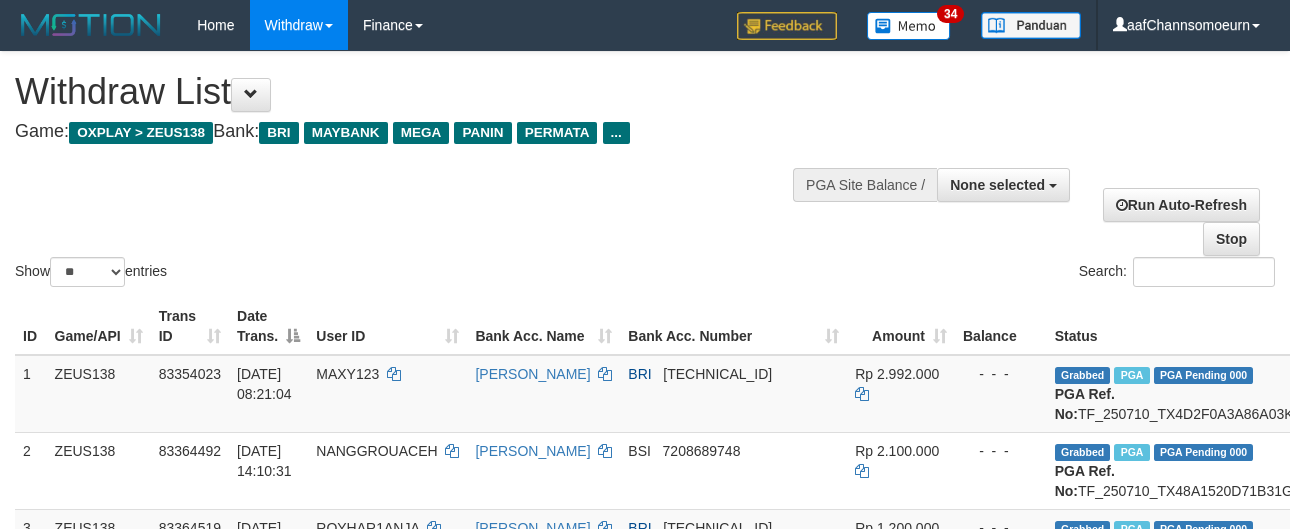 select 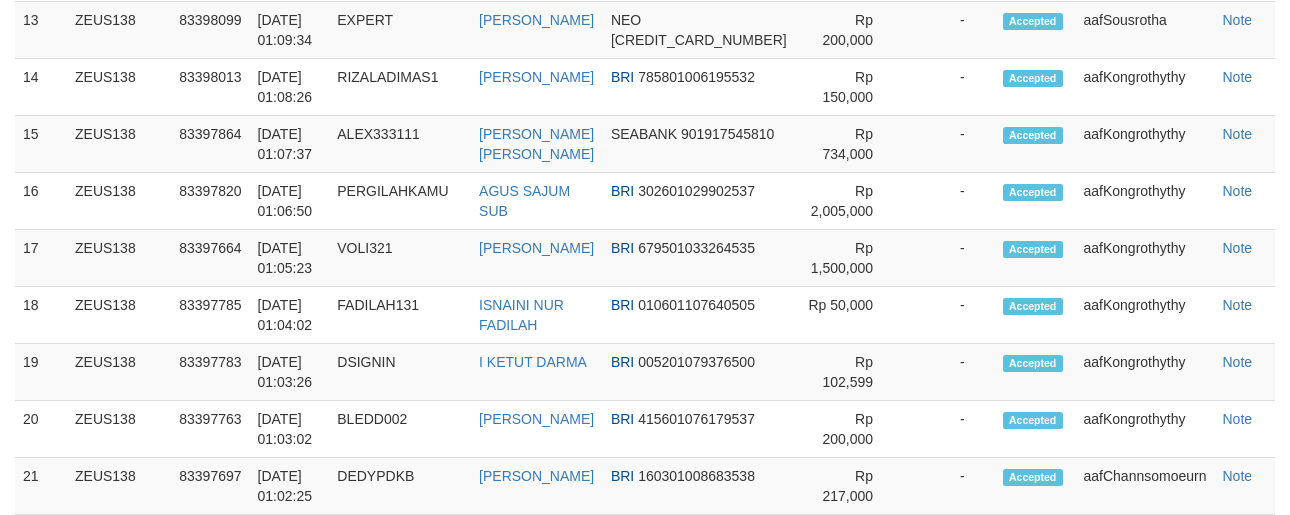 scroll, scrollTop: 2255, scrollLeft: 0, axis: vertical 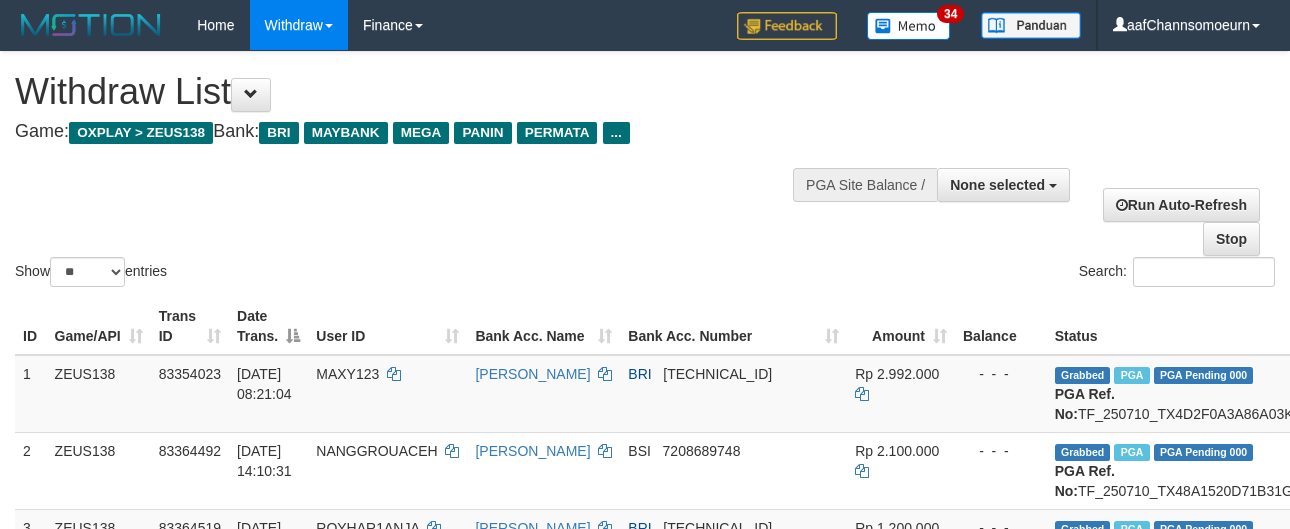 select 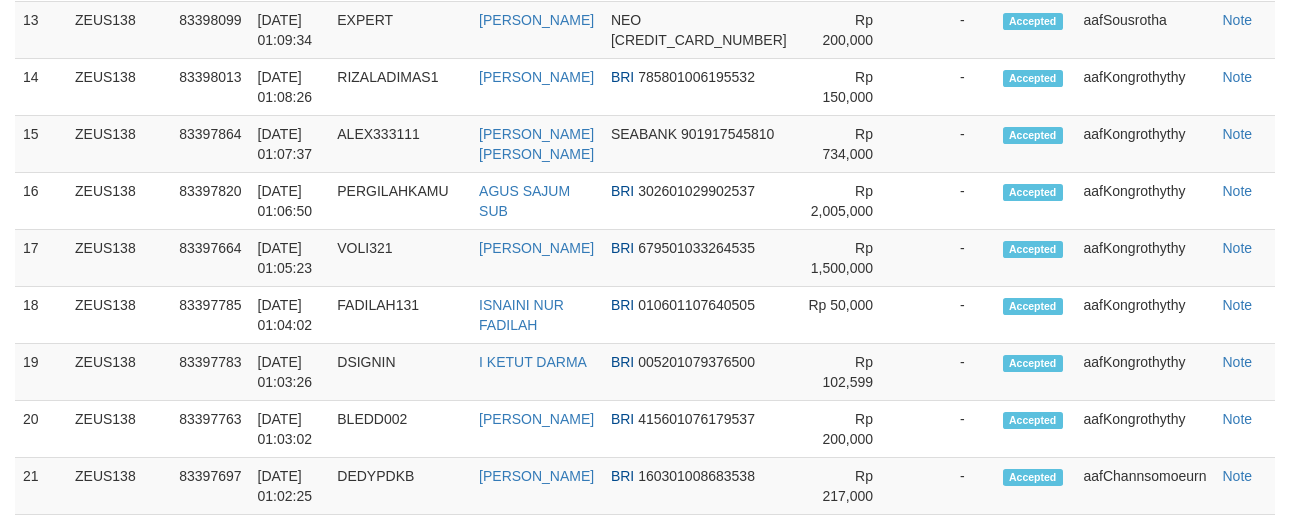 scroll, scrollTop: 2255, scrollLeft: 0, axis: vertical 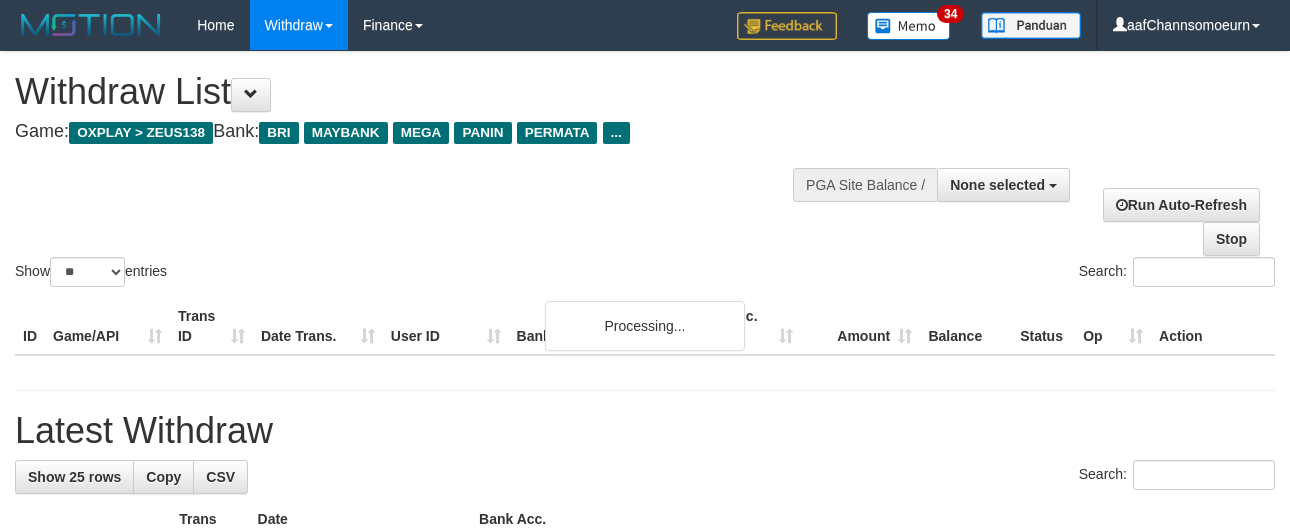 select 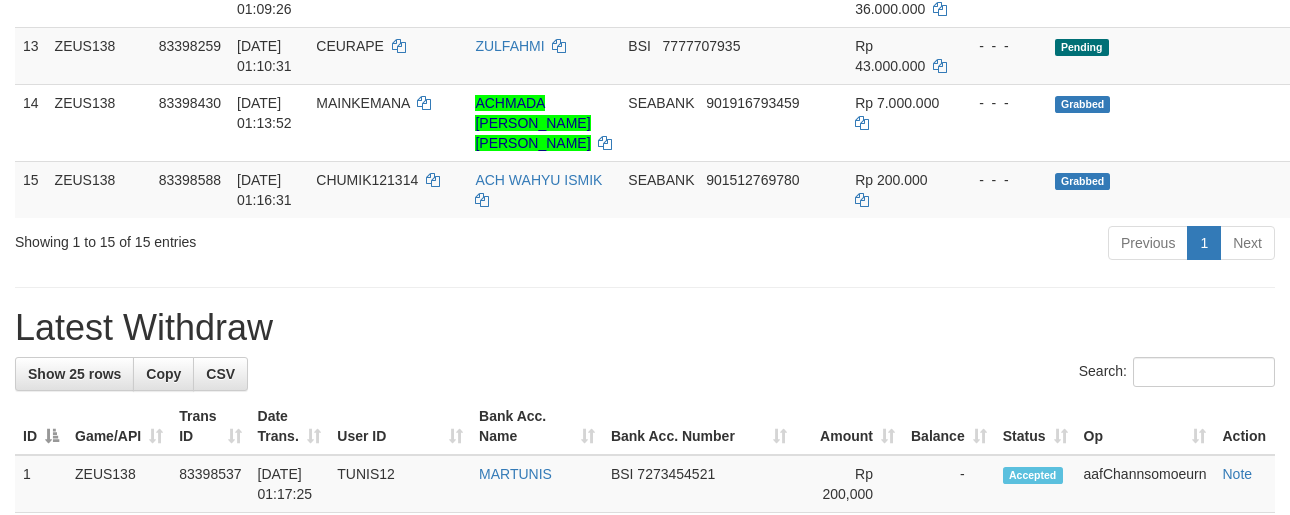 scroll, scrollTop: 337, scrollLeft: 0, axis: vertical 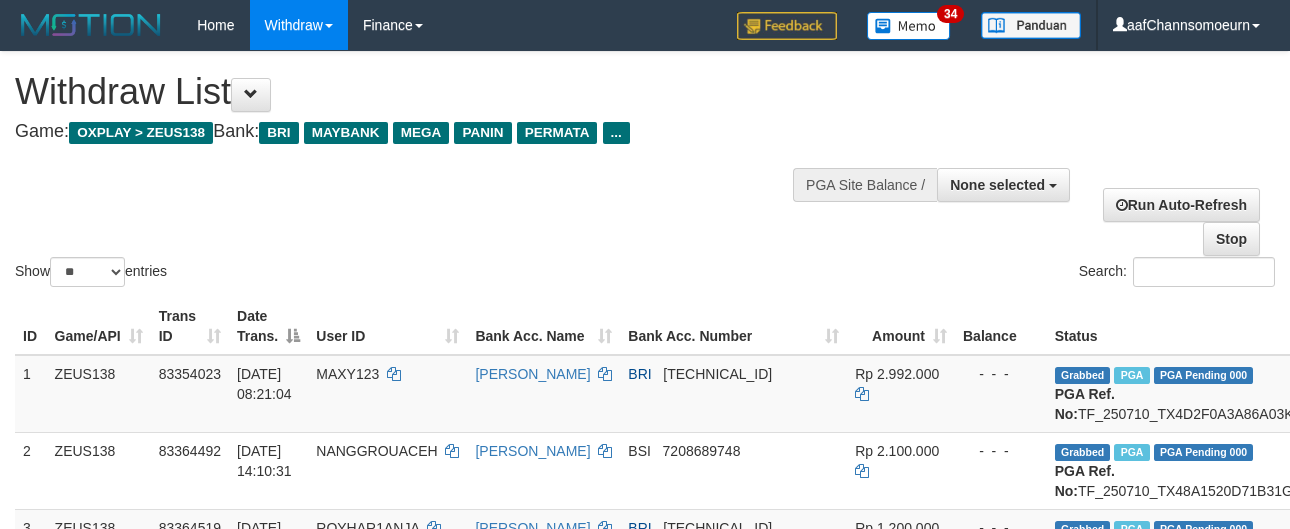 select 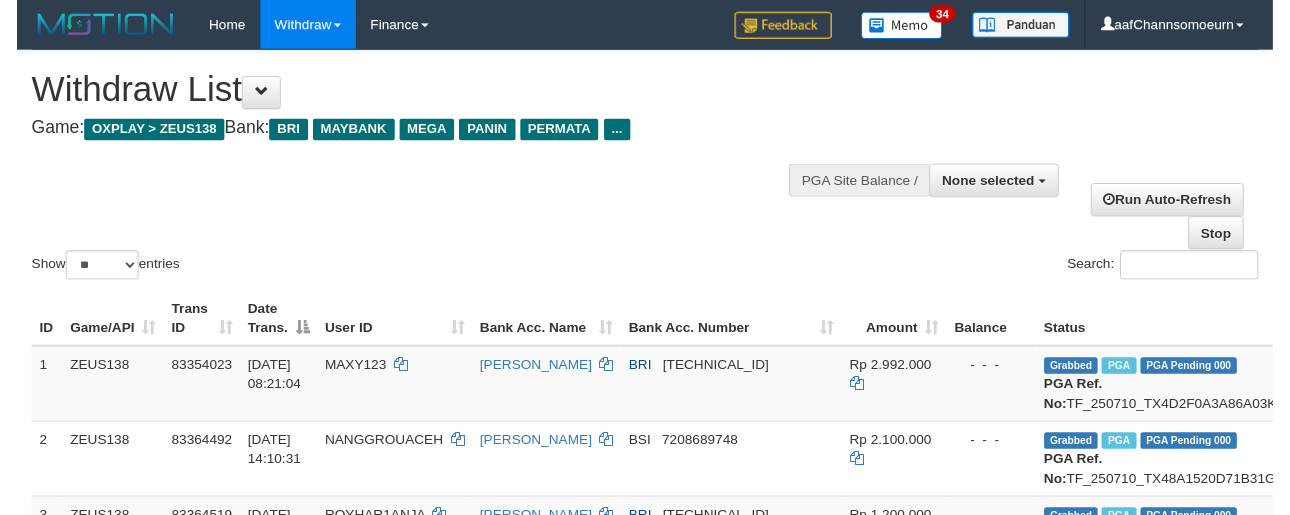 scroll, scrollTop: 0, scrollLeft: 0, axis: both 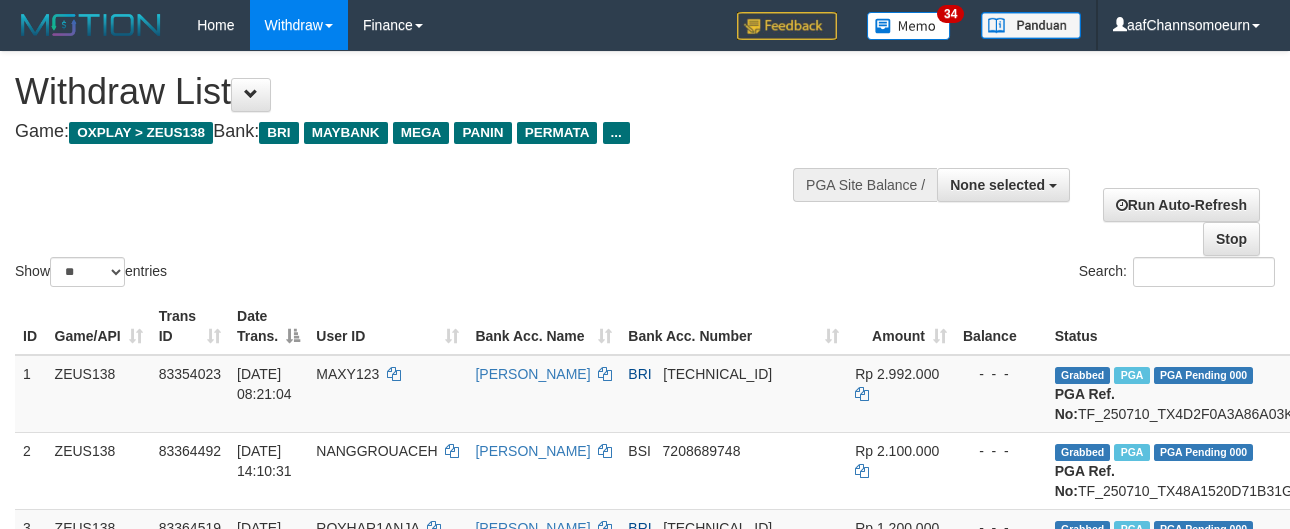 select 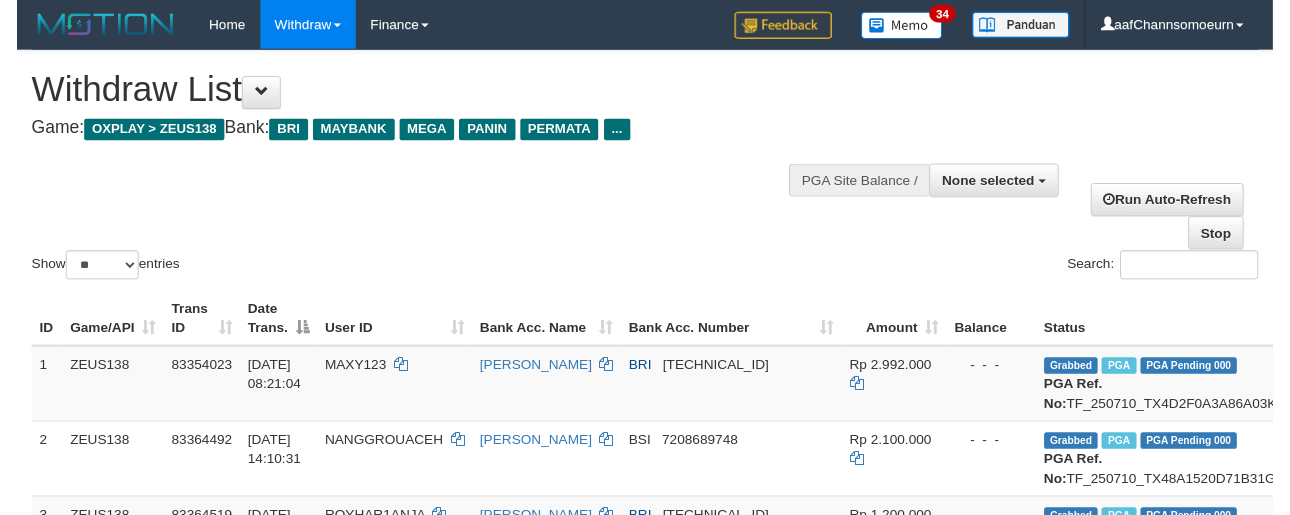 scroll, scrollTop: 0, scrollLeft: 0, axis: both 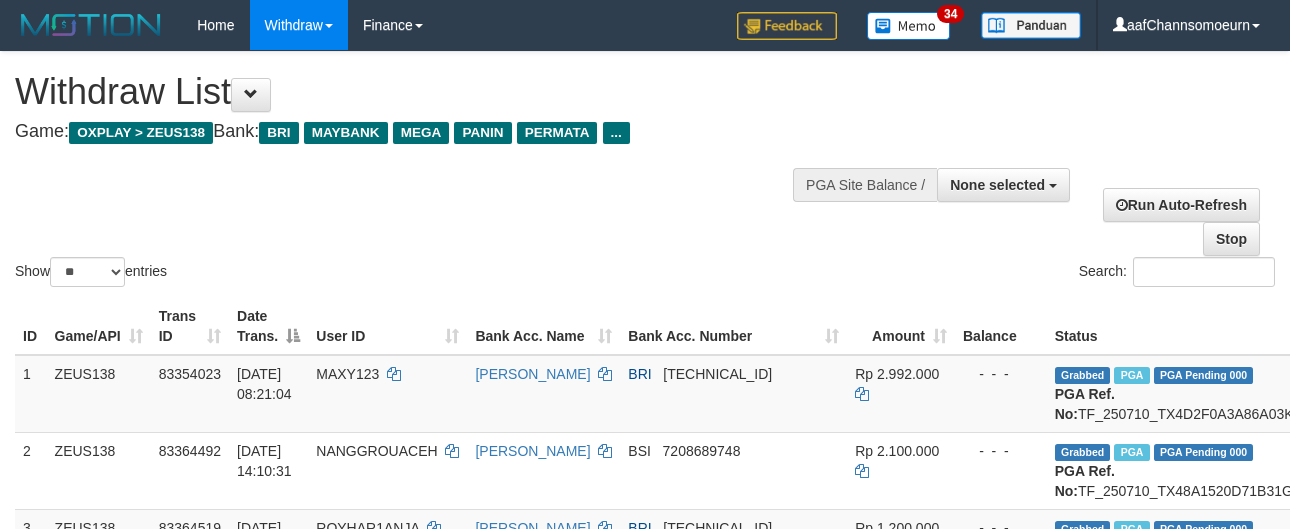 select 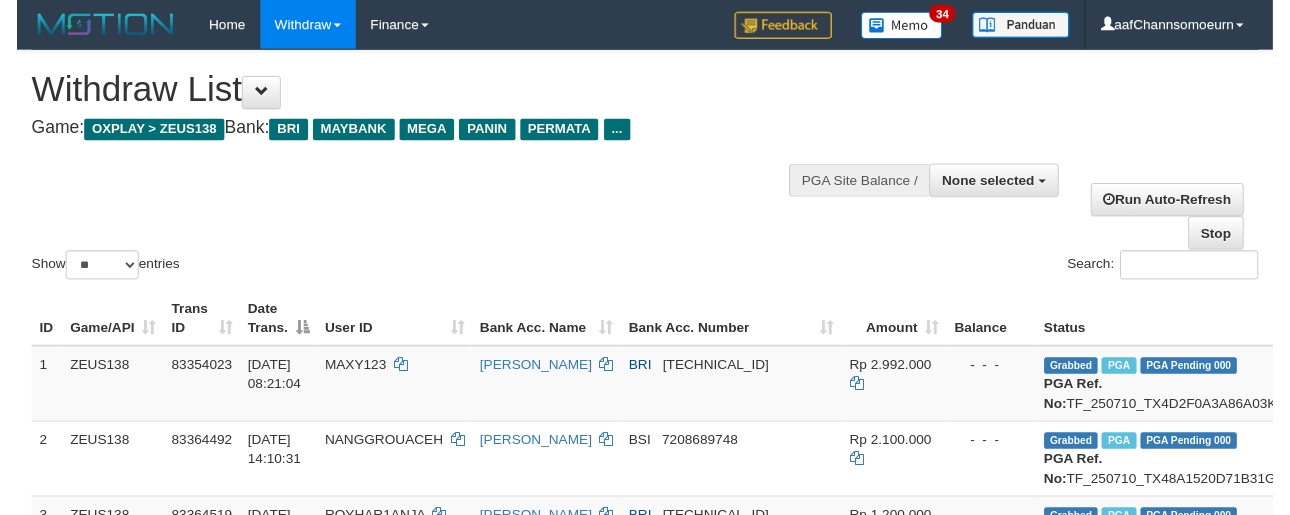 scroll, scrollTop: 0, scrollLeft: 0, axis: both 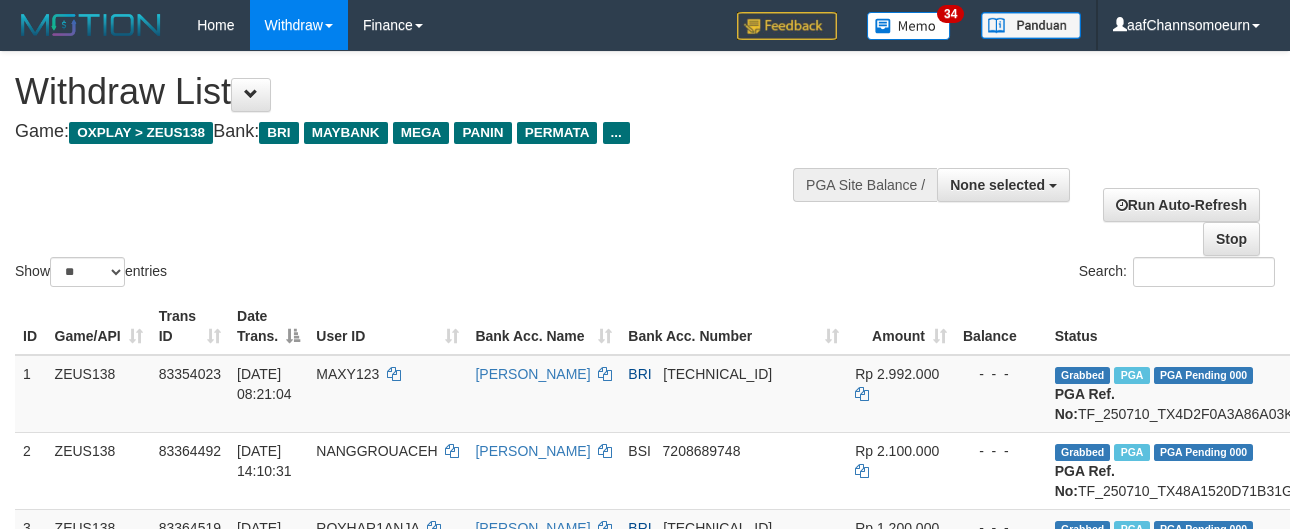 select 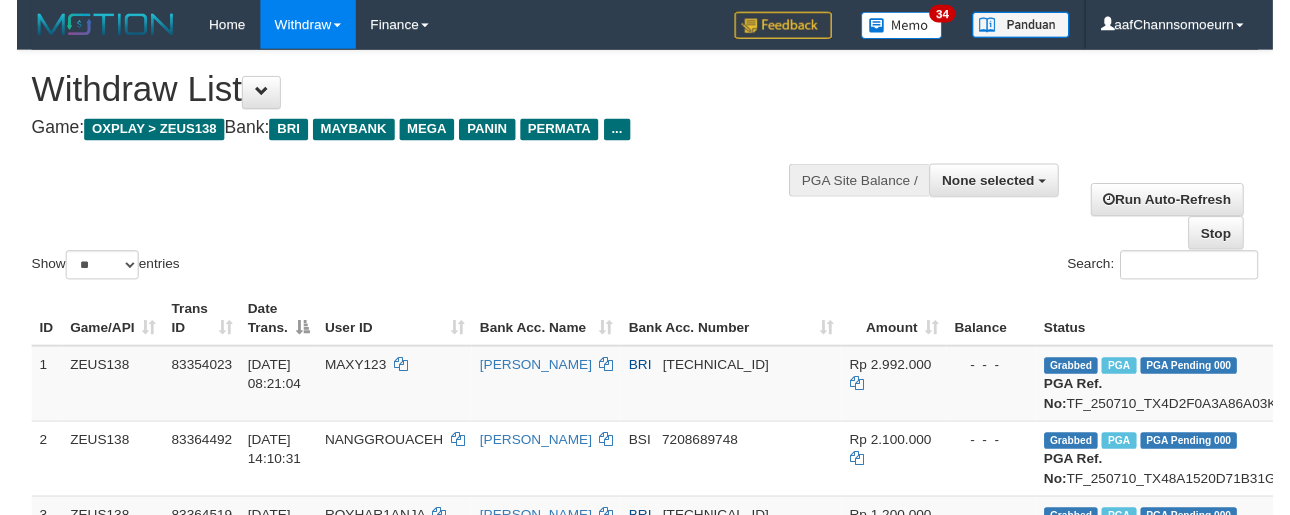 scroll, scrollTop: 0, scrollLeft: 0, axis: both 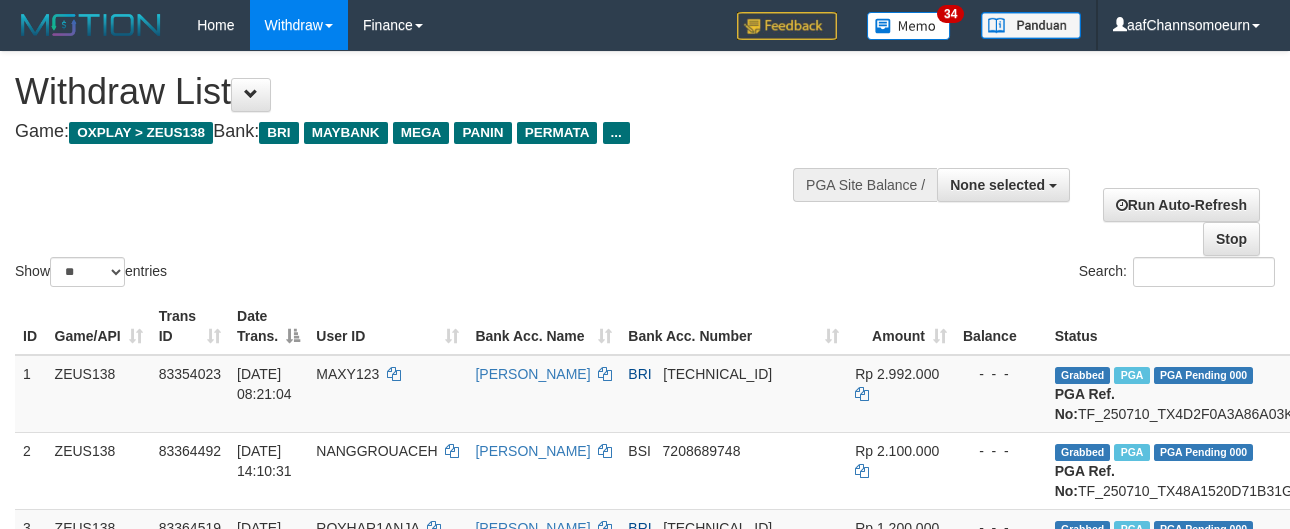 select 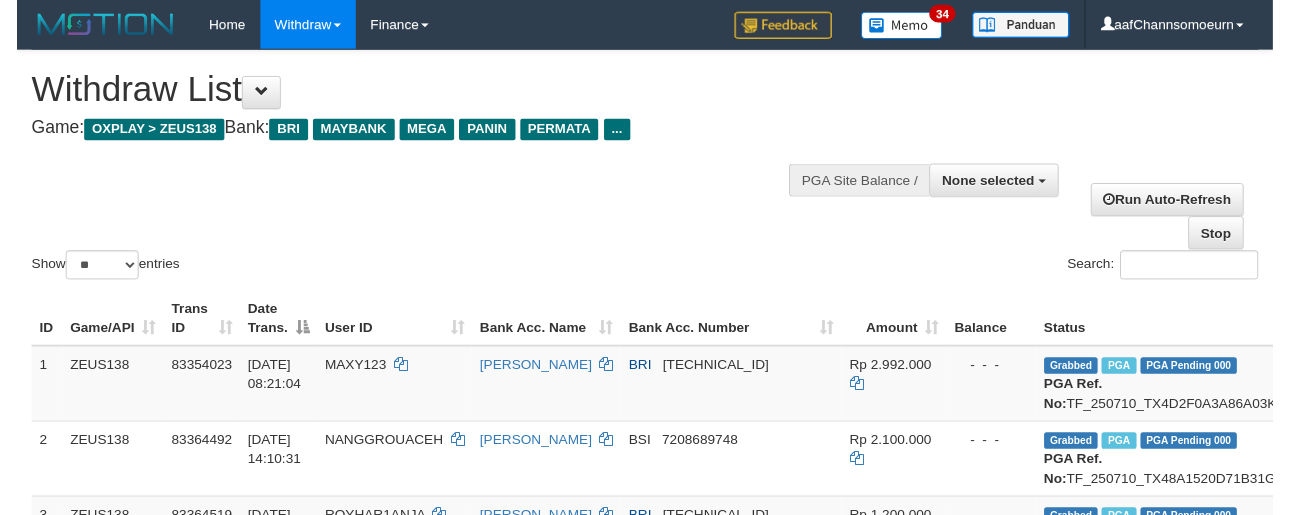 scroll, scrollTop: 0, scrollLeft: 0, axis: both 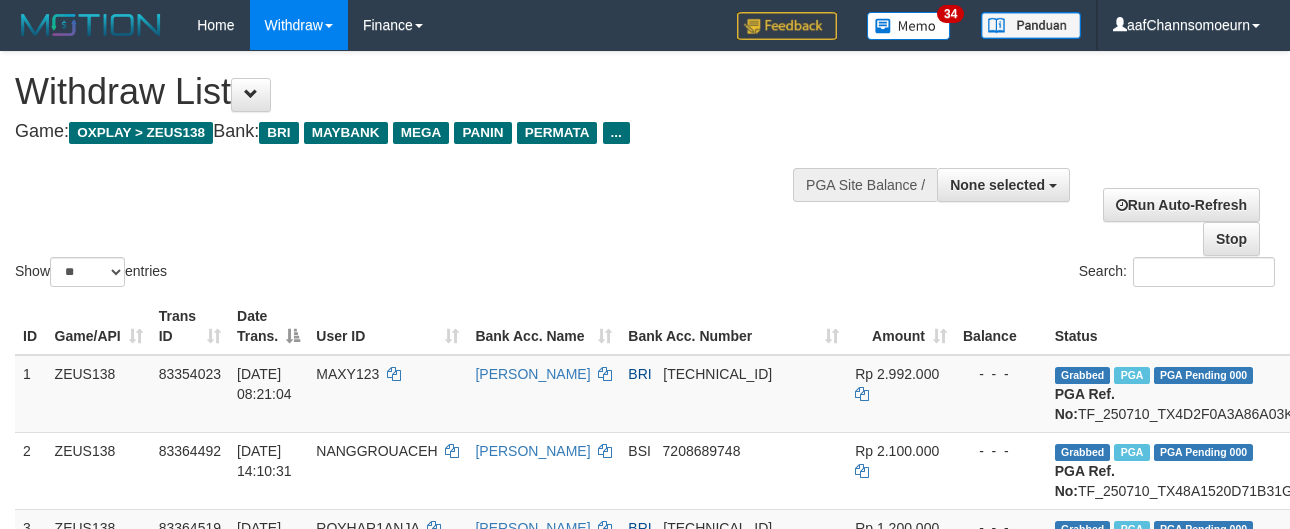select 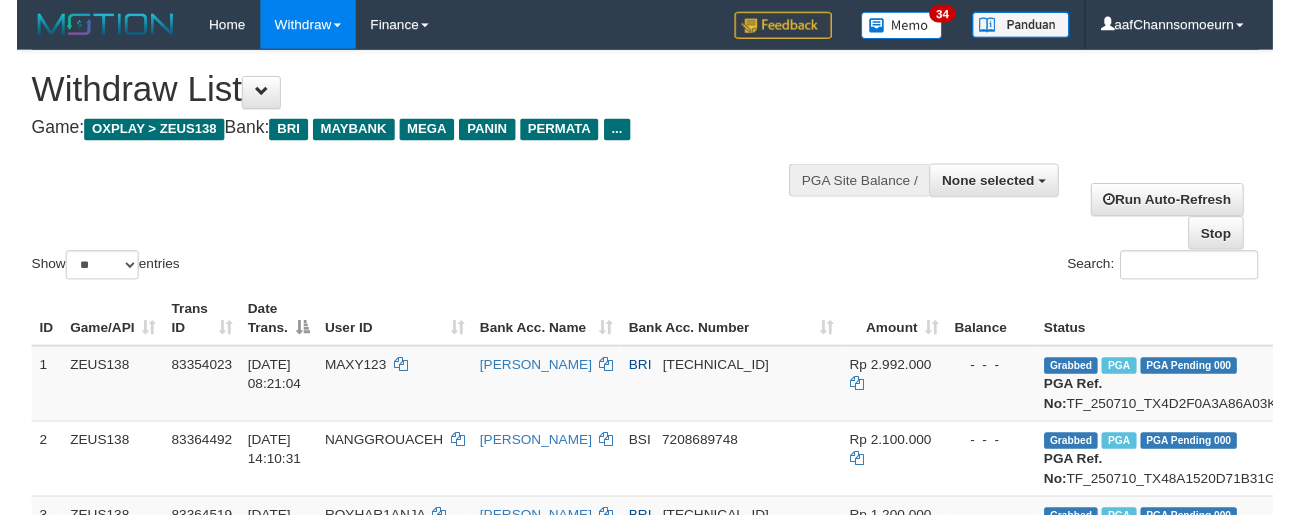 scroll, scrollTop: 0, scrollLeft: 0, axis: both 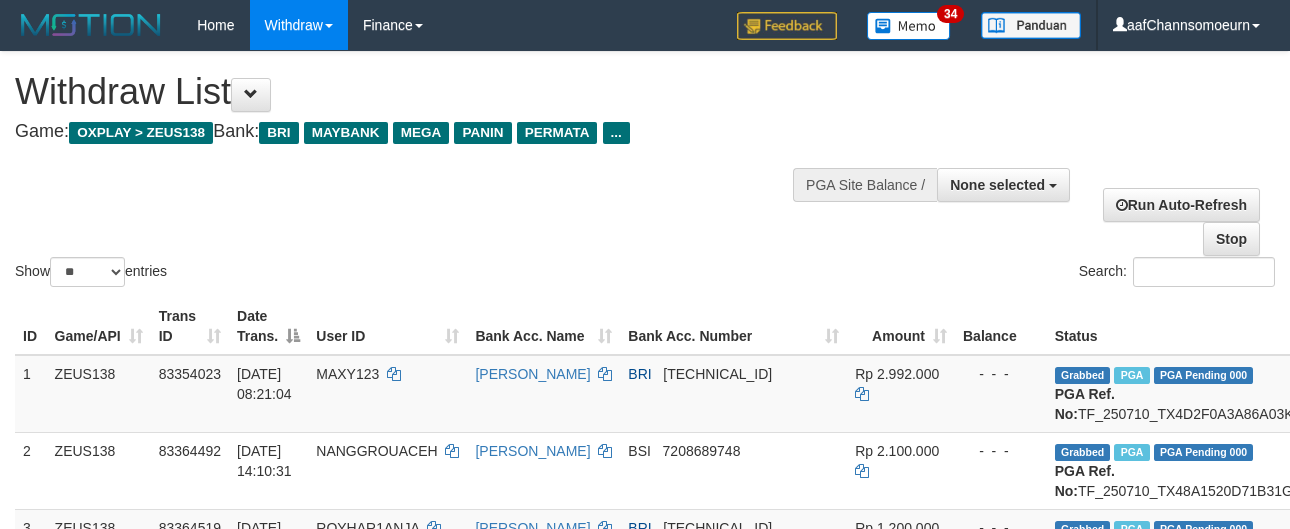 select 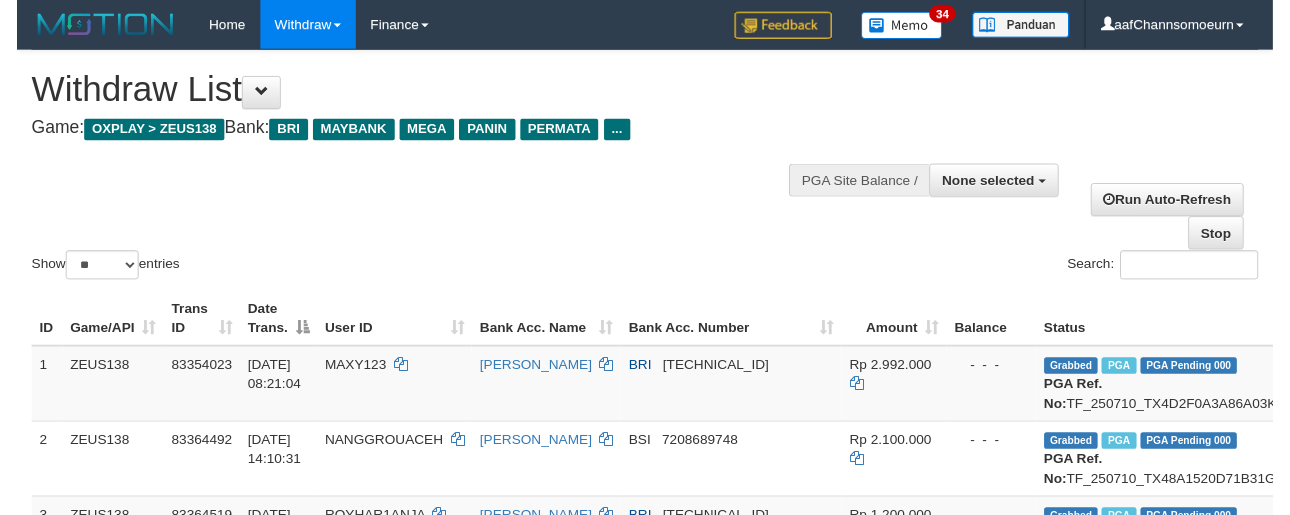 scroll, scrollTop: 0, scrollLeft: 0, axis: both 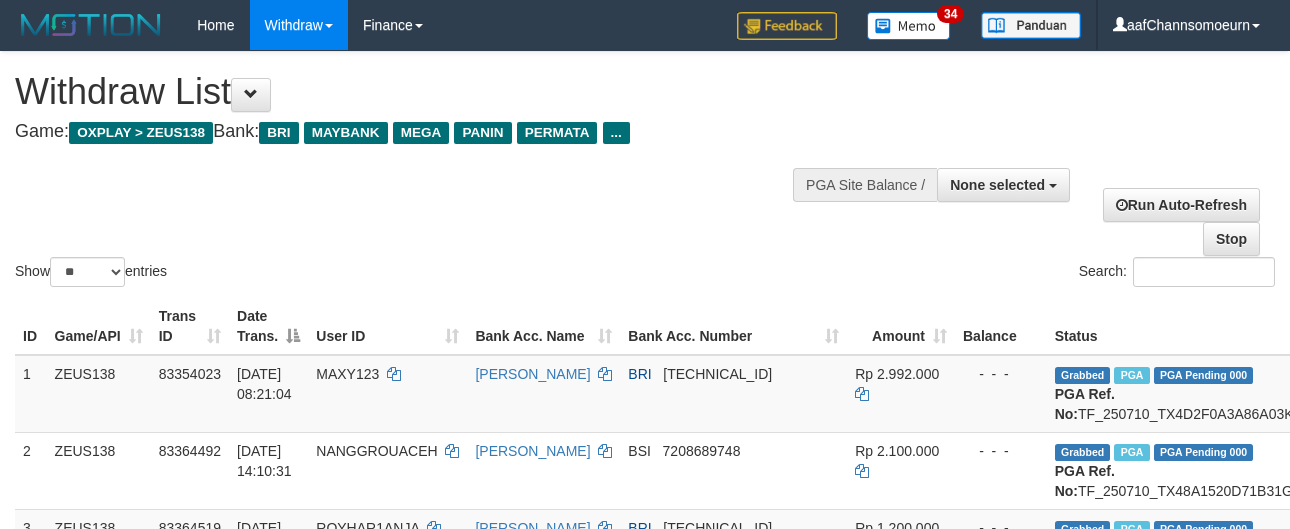 select 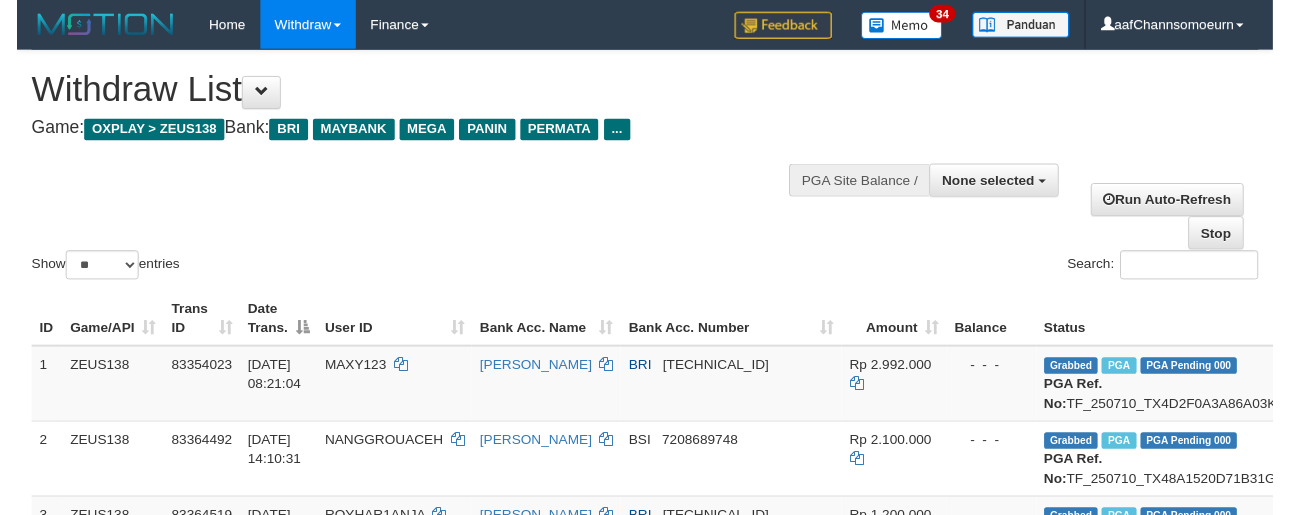 scroll, scrollTop: 0, scrollLeft: 0, axis: both 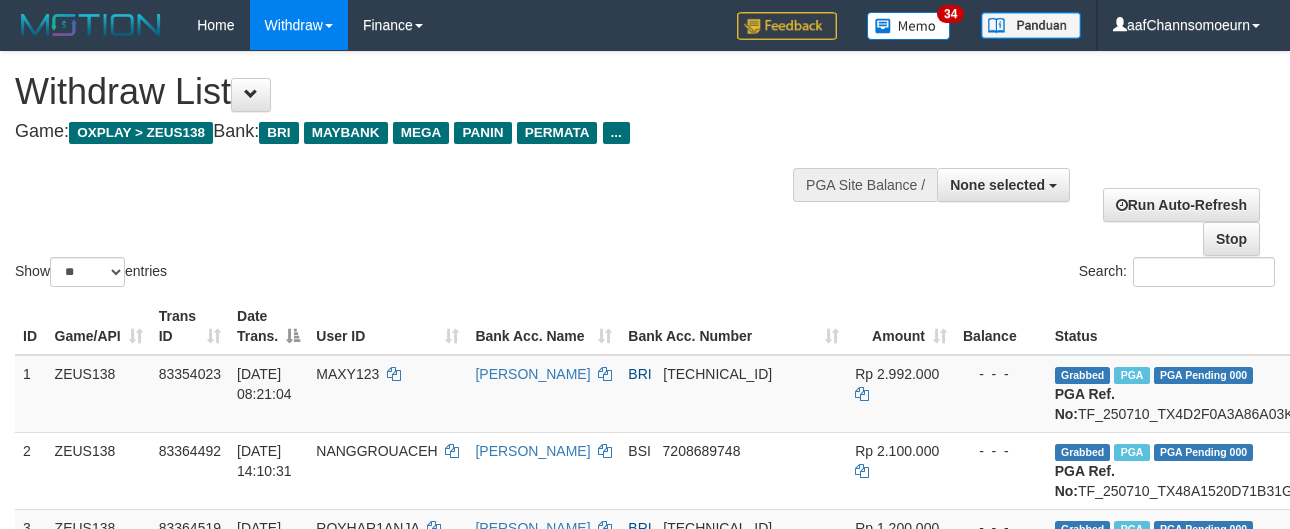 select 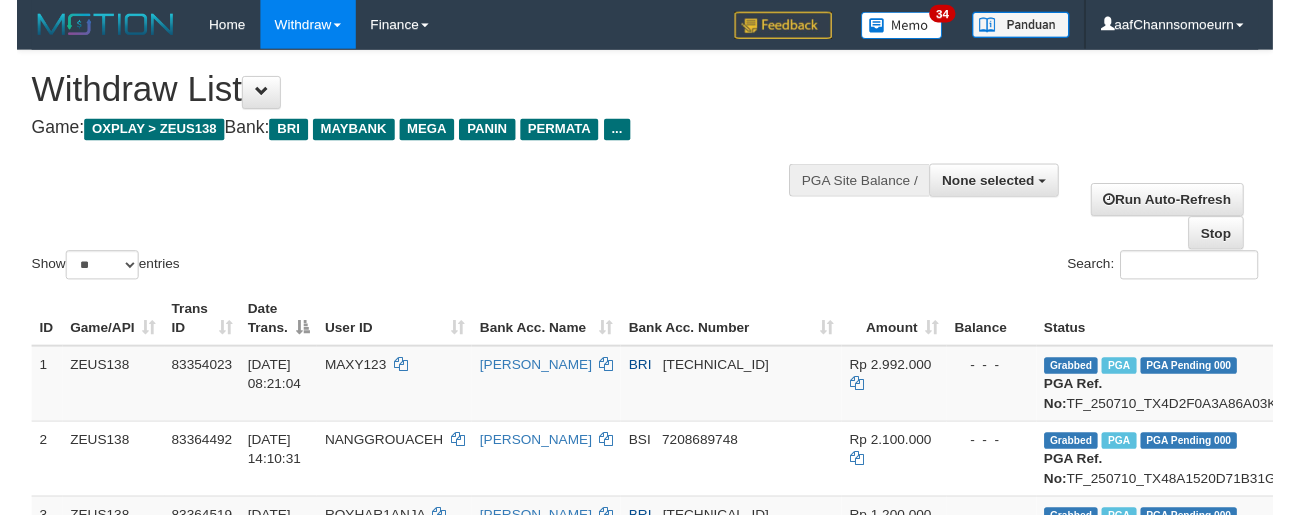 scroll, scrollTop: 0, scrollLeft: 0, axis: both 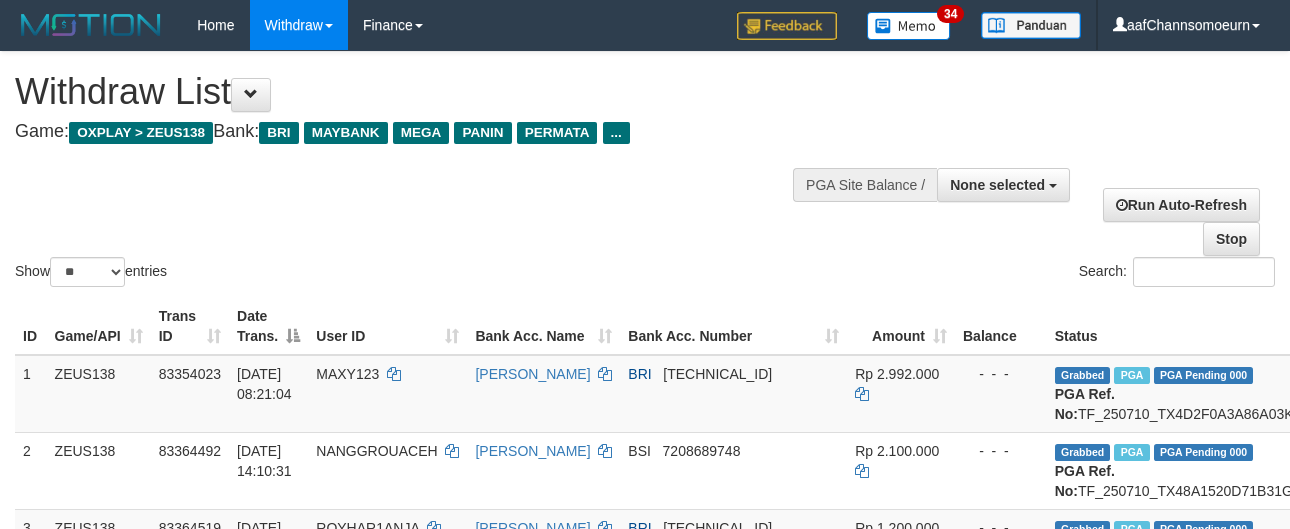 select 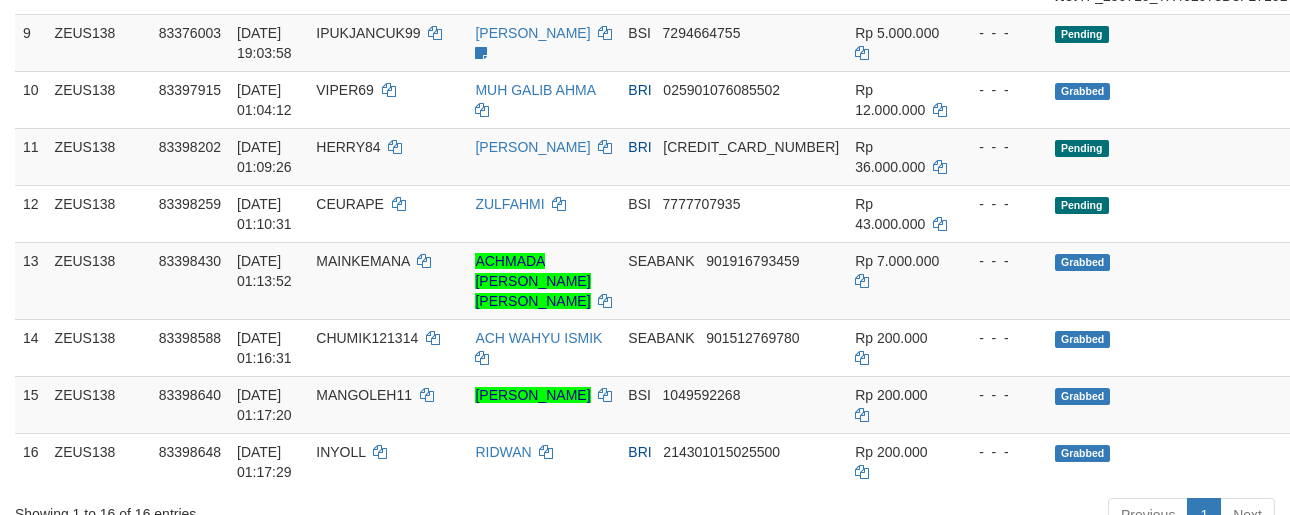 scroll, scrollTop: 901, scrollLeft: 0, axis: vertical 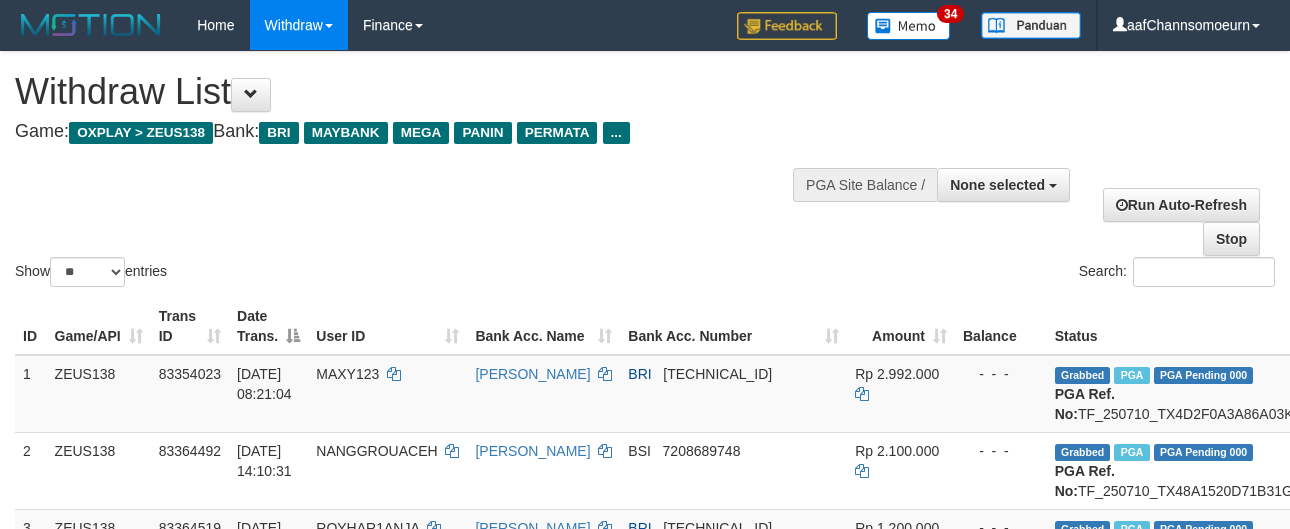 select 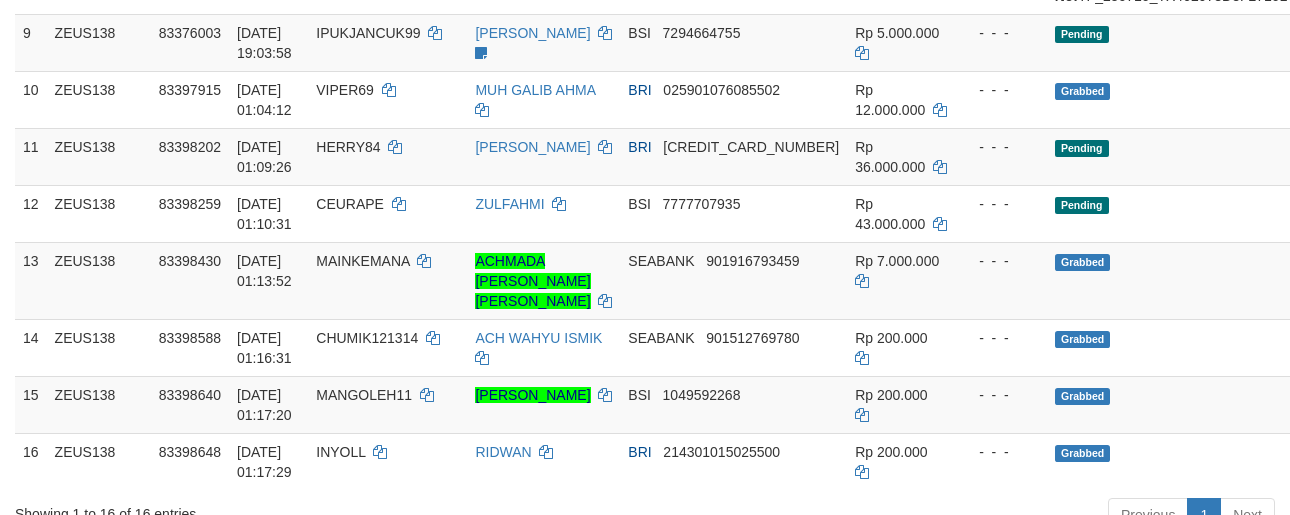 scroll, scrollTop: 901, scrollLeft: 0, axis: vertical 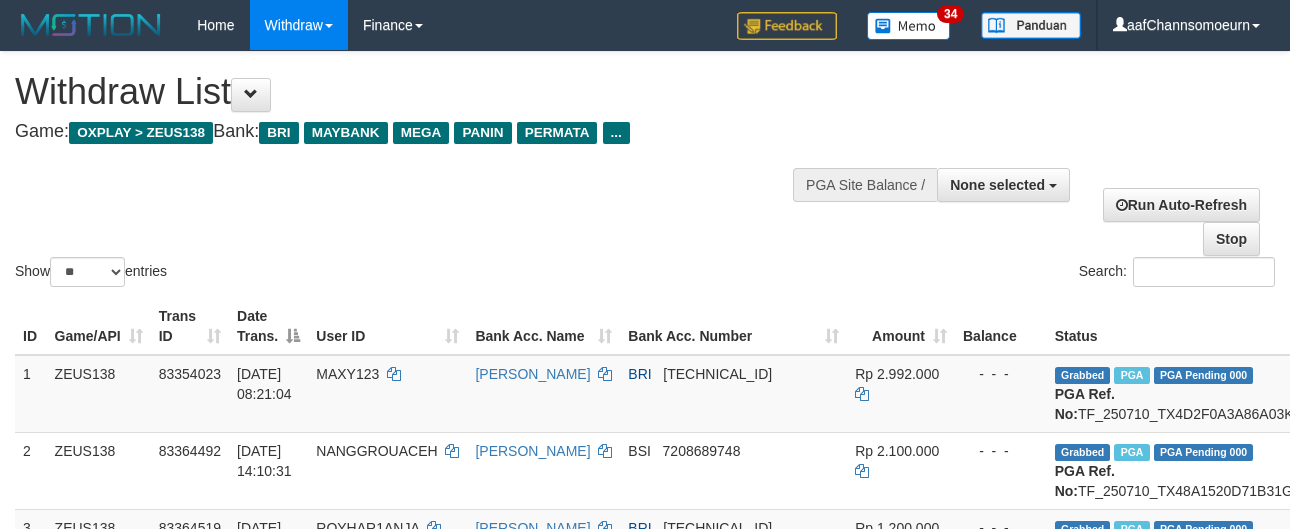 select 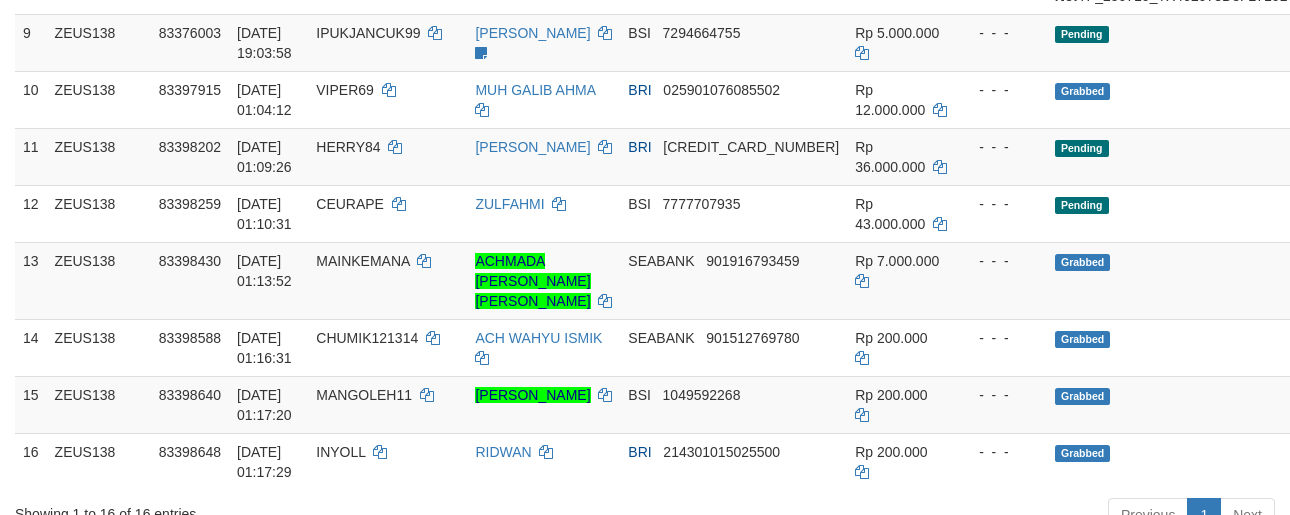 scroll, scrollTop: 901, scrollLeft: 0, axis: vertical 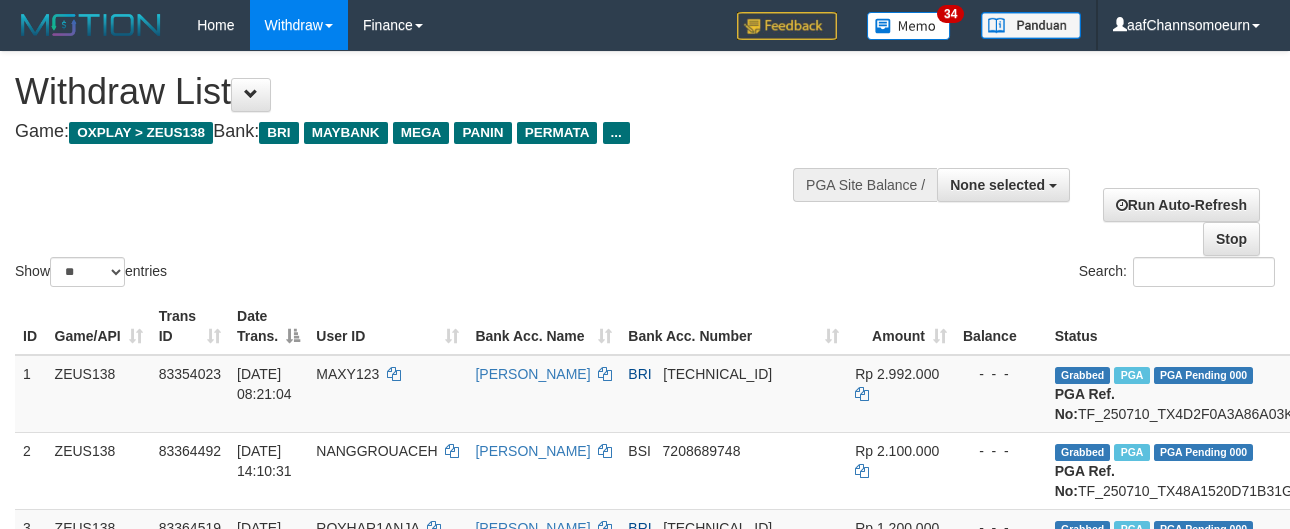 select 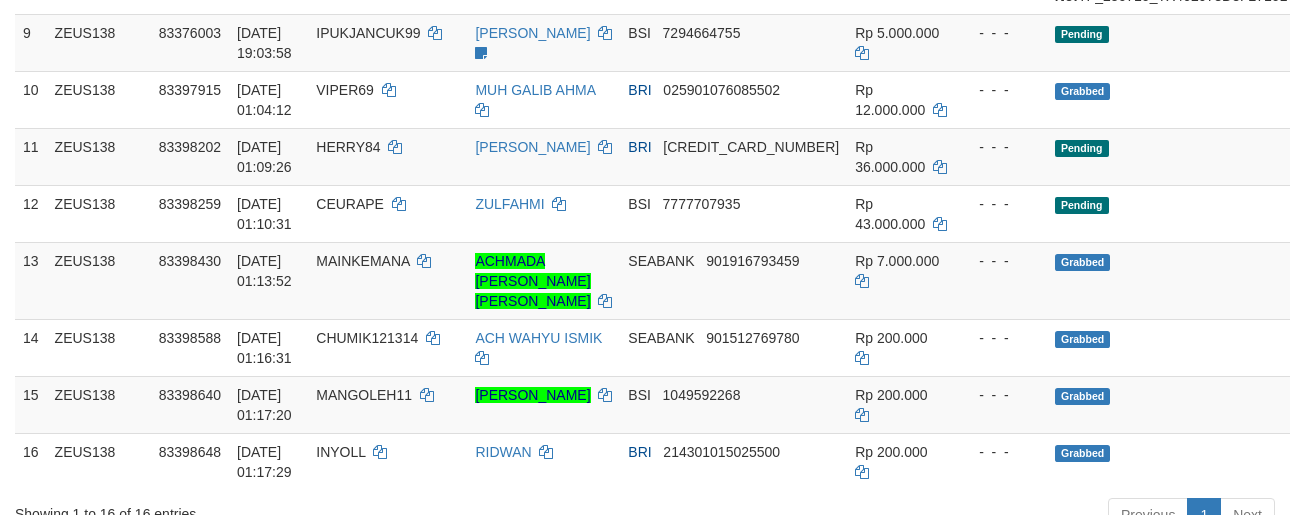 scroll, scrollTop: 901, scrollLeft: 0, axis: vertical 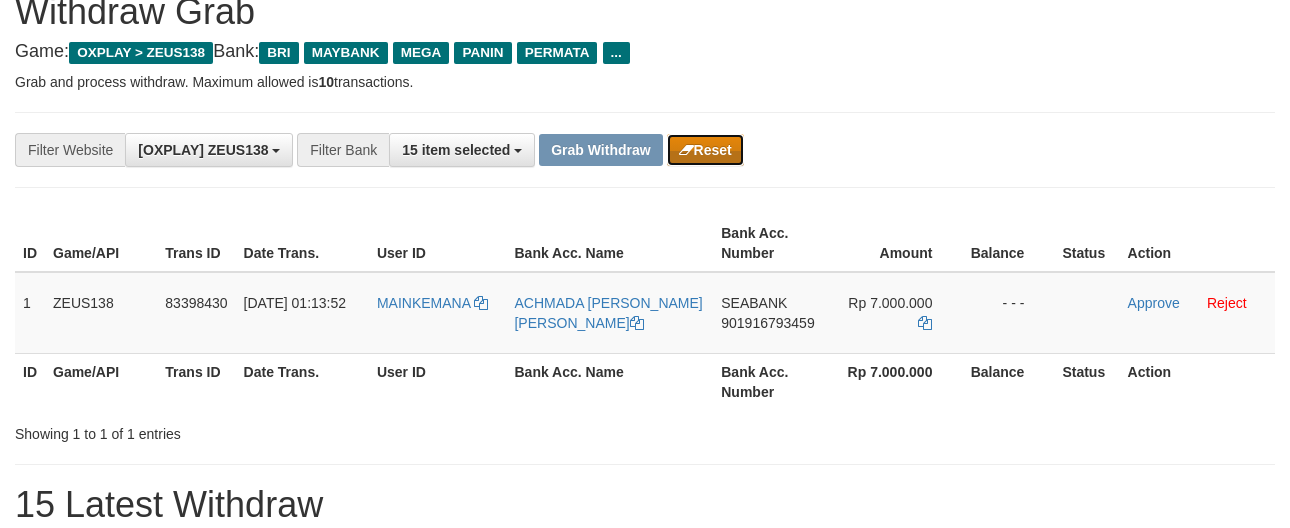 click on "Reset" at bounding box center (705, 150) 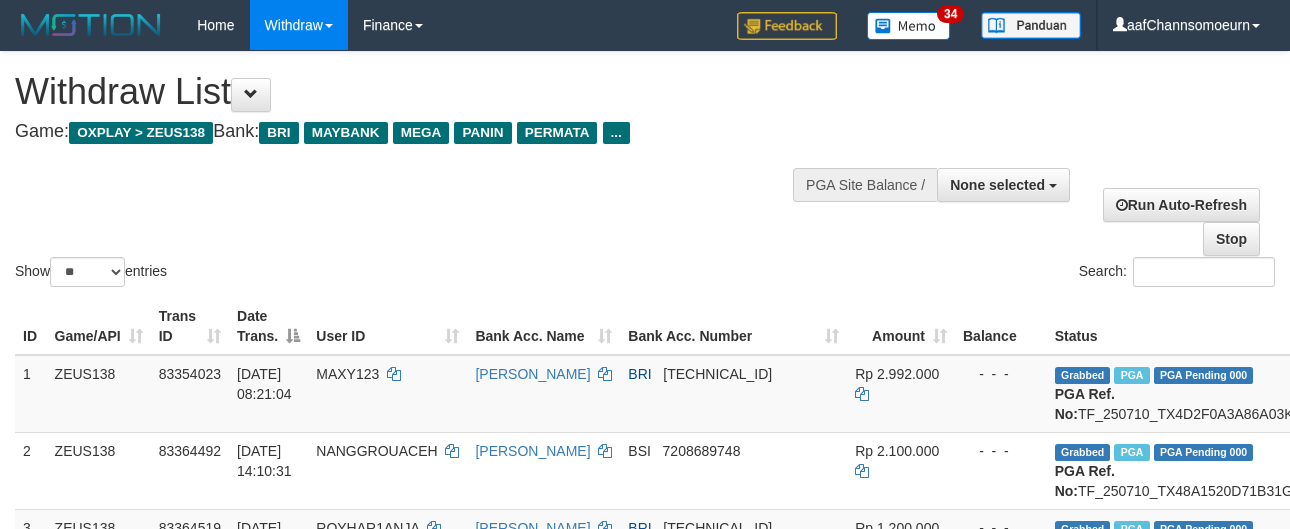 select 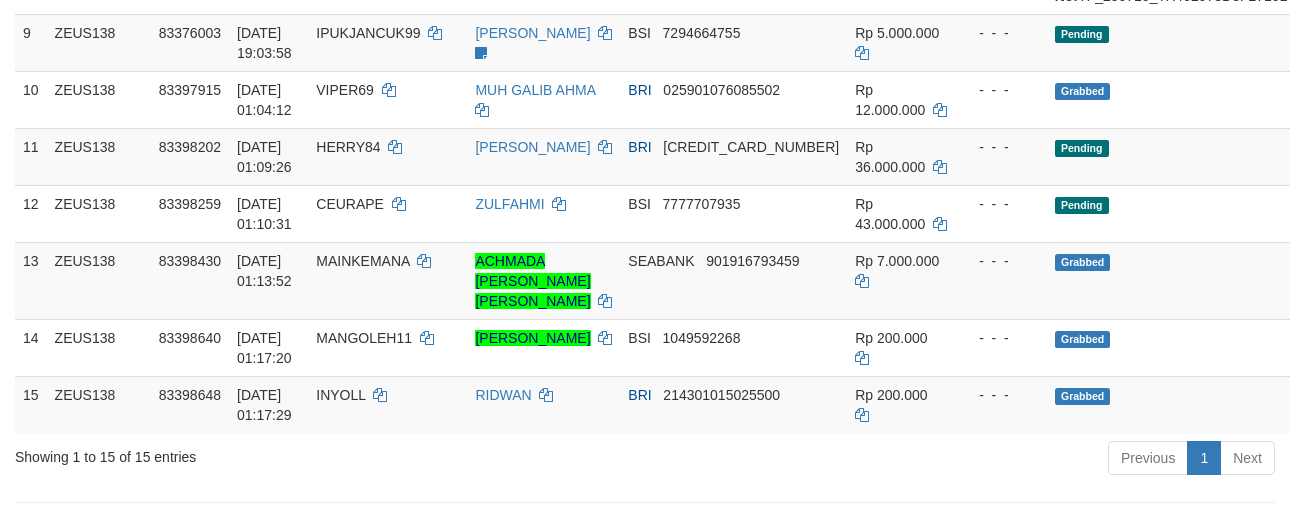 scroll, scrollTop: 901, scrollLeft: 0, axis: vertical 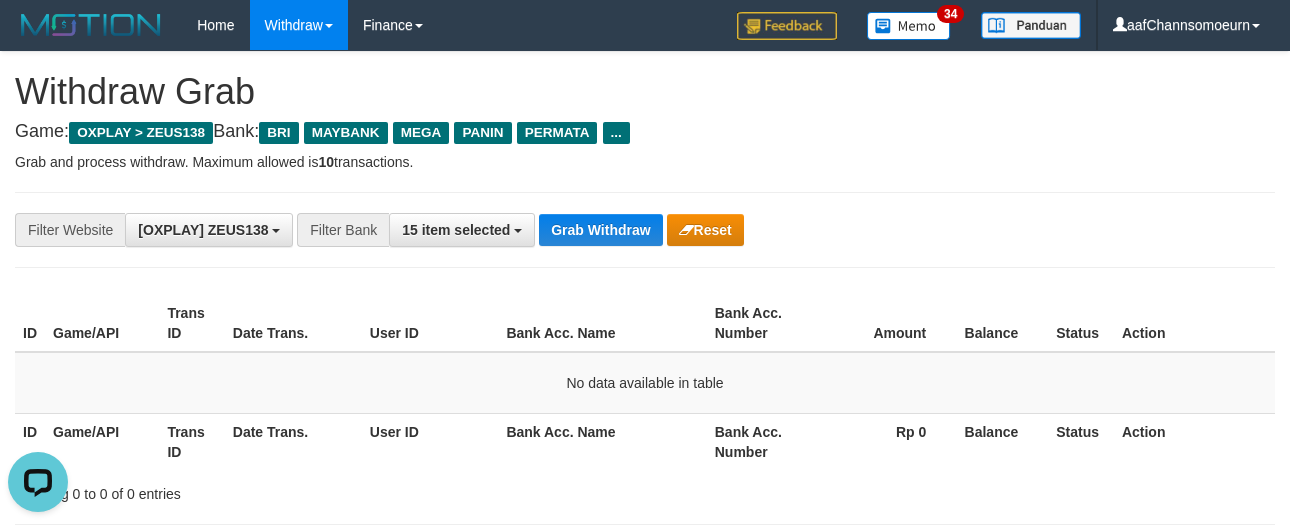 drag, startPoint x: 965, startPoint y: 185, endPoint x: 987, endPoint y: 218, distance: 39.661064 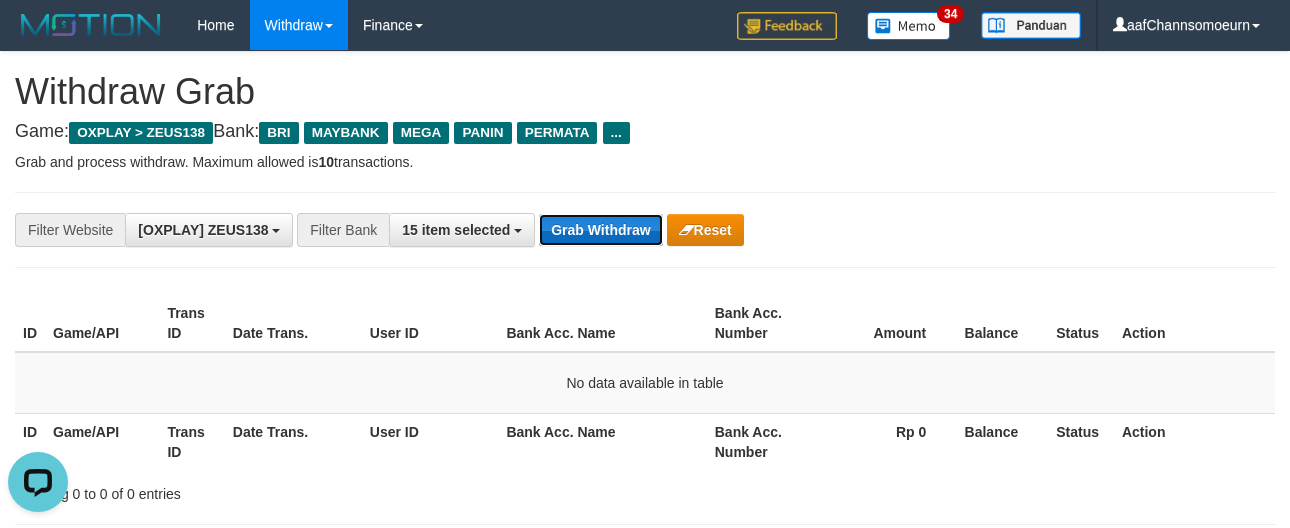 click on "Grab Withdraw" at bounding box center (600, 230) 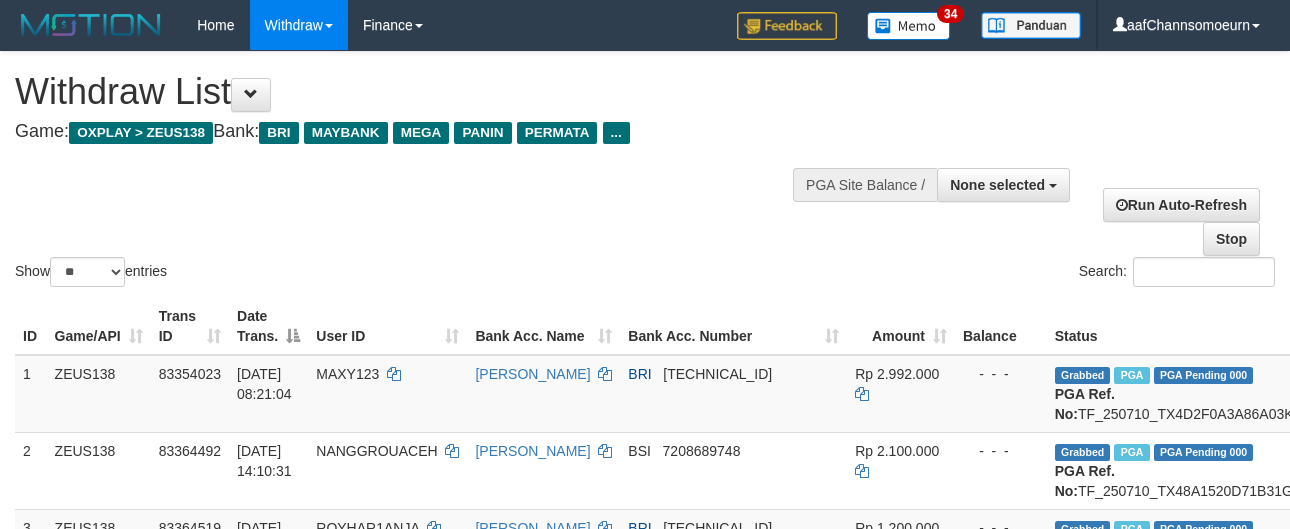 select 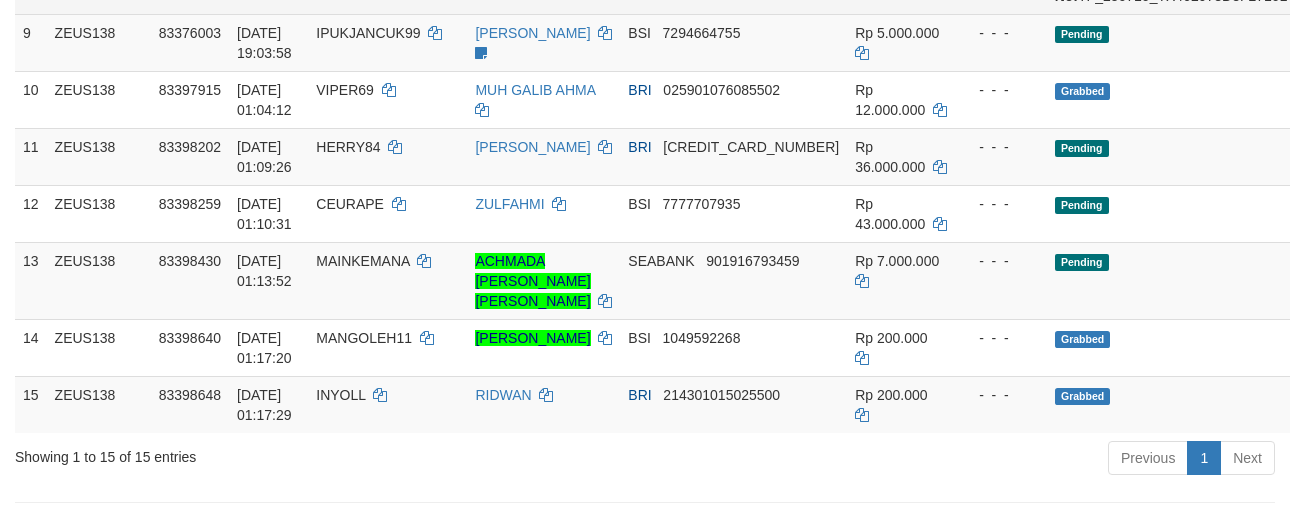 scroll, scrollTop: 901, scrollLeft: 0, axis: vertical 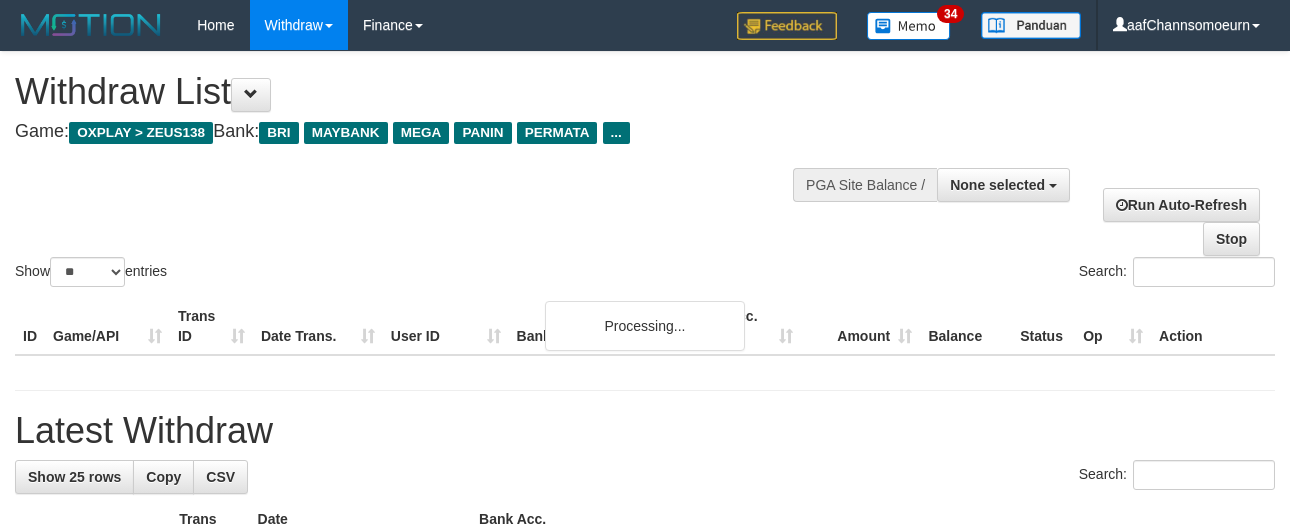 select 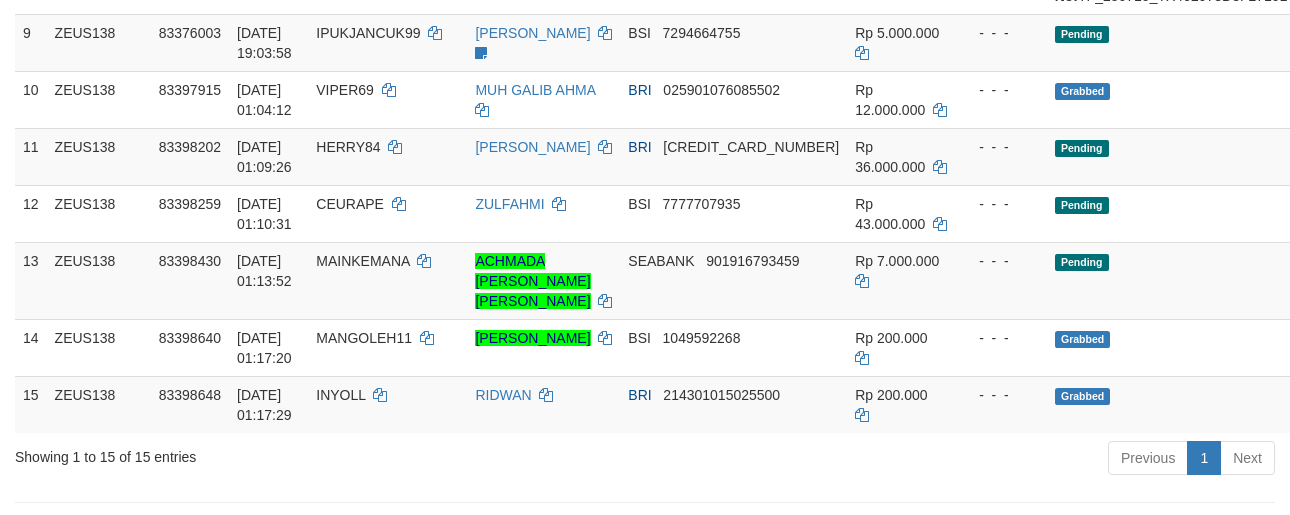 scroll, scrollTop: 901, scrollLeft: 0, axis: vertical 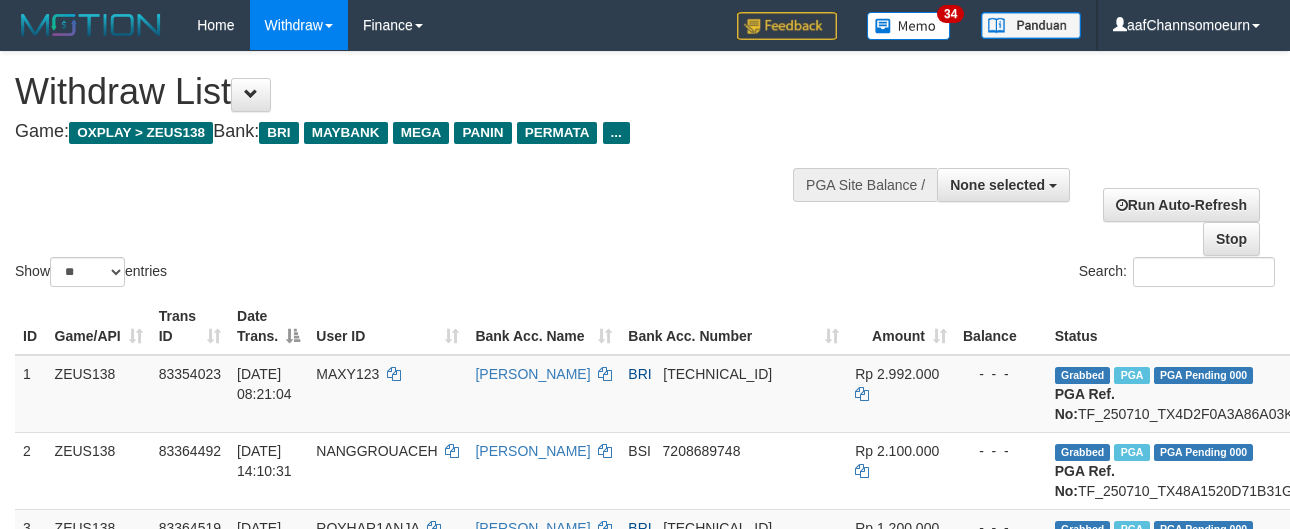 select 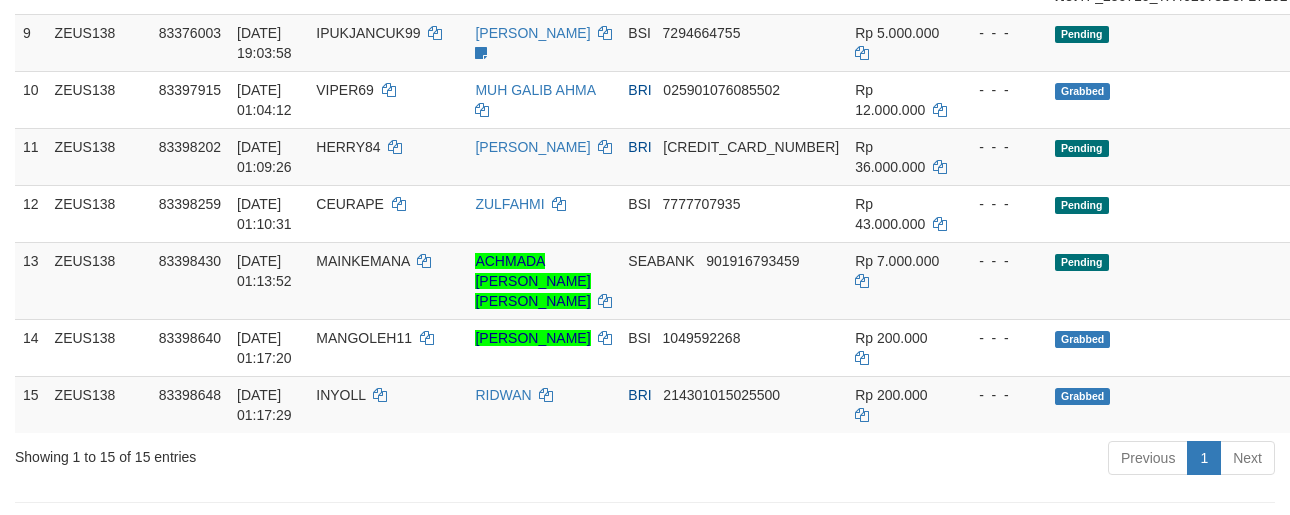 scroll, scrollTop: 901, scrollLeft: 0, axis: vertical 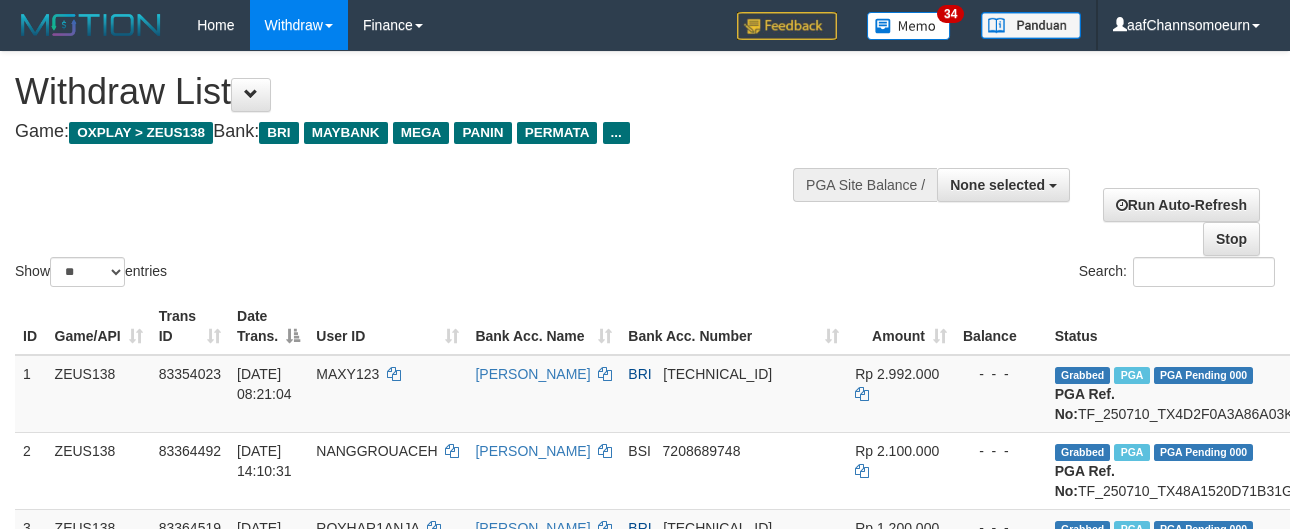 select 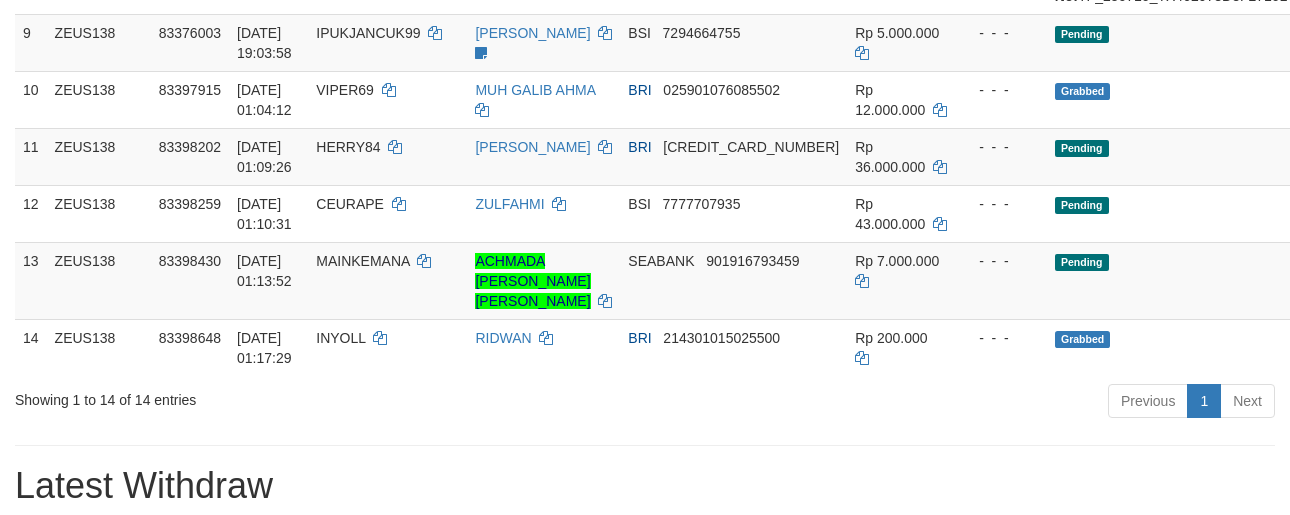 scroll, scrollTop: 901, scrollLeft: 0, axis: vertical 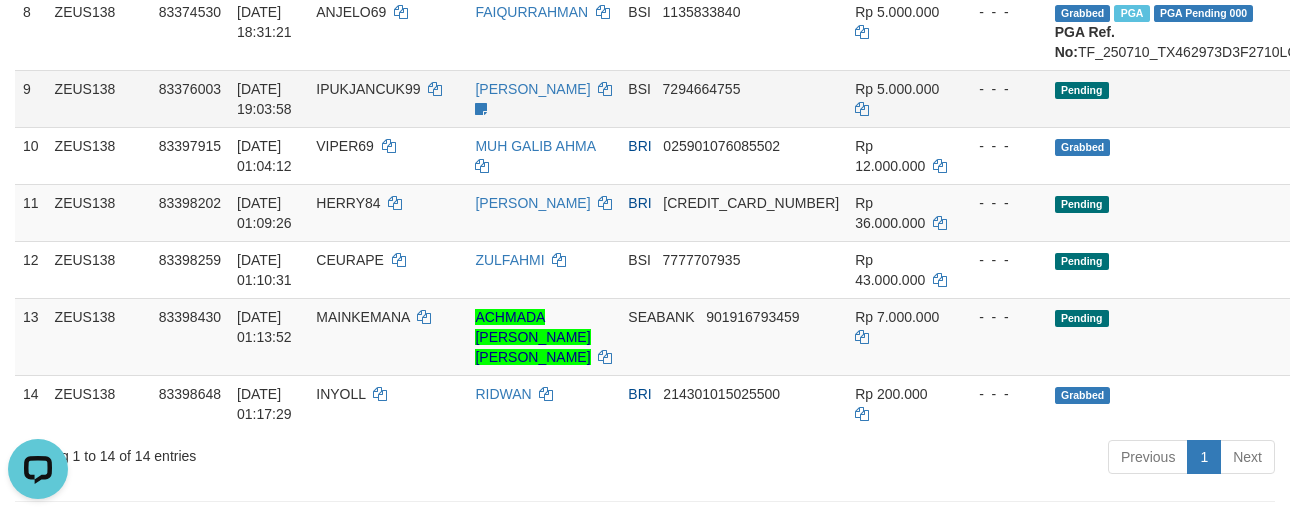 click on "Pending" at bounding box center (1239, 98) 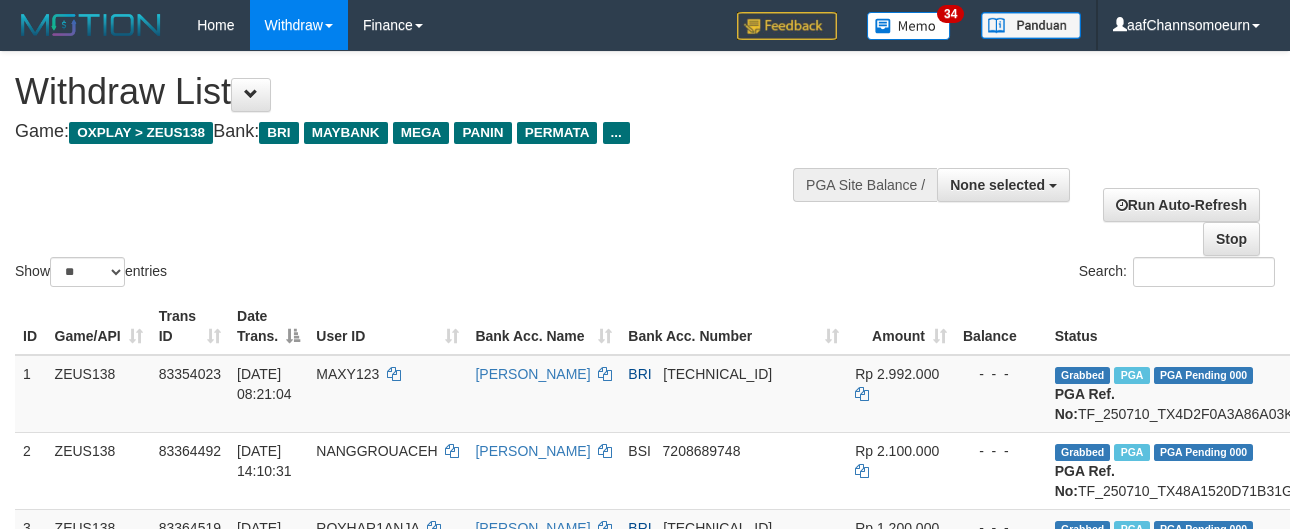 select 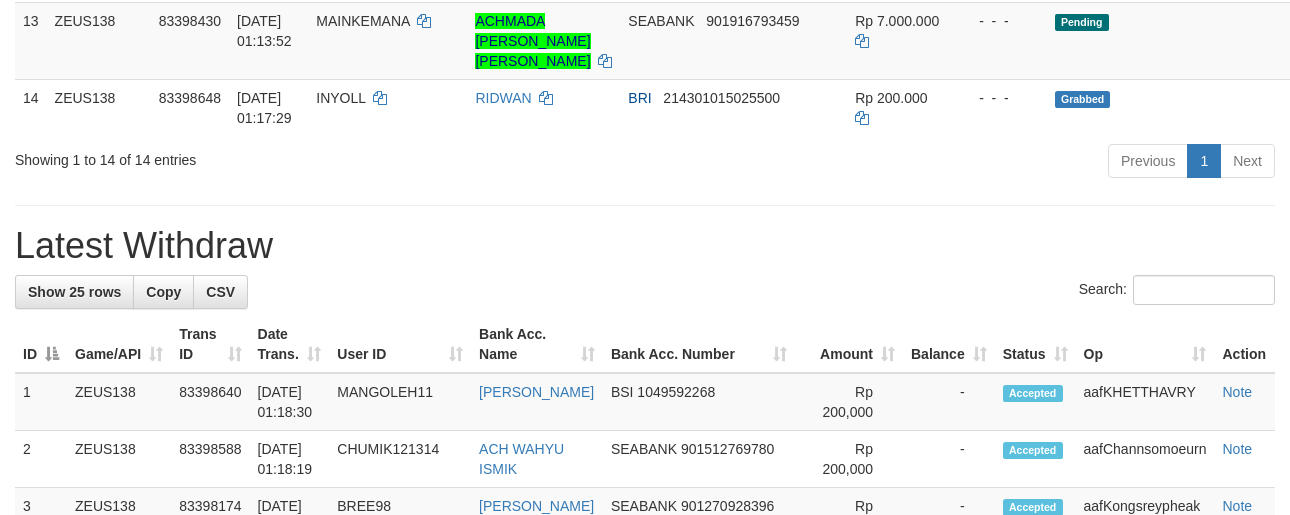 scroll, scrollTop: 1223, scrollLeft: 0, axis: vertical 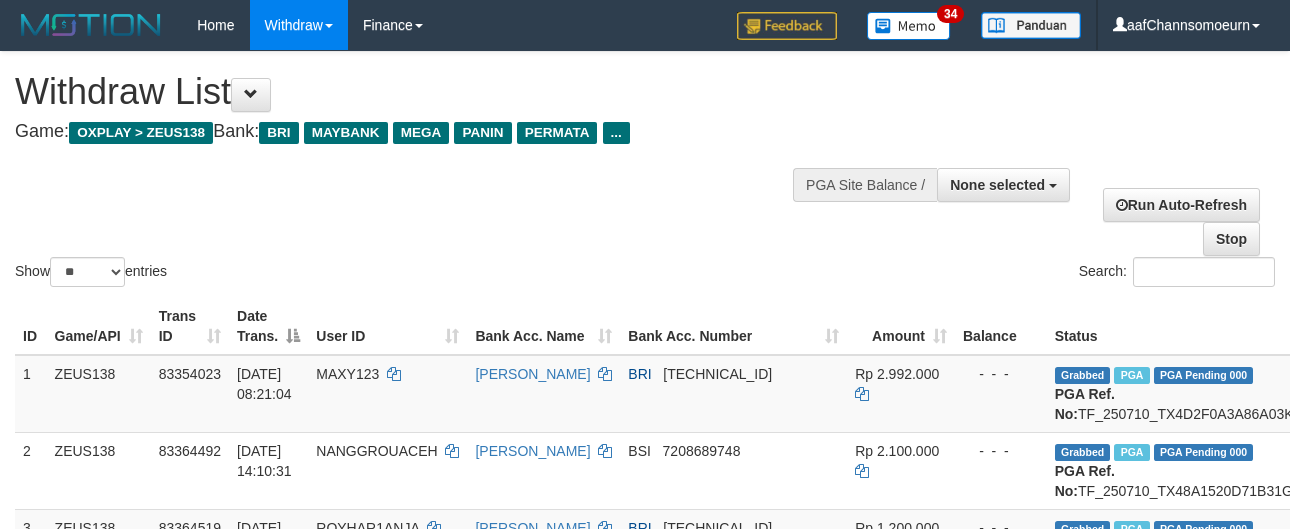 select 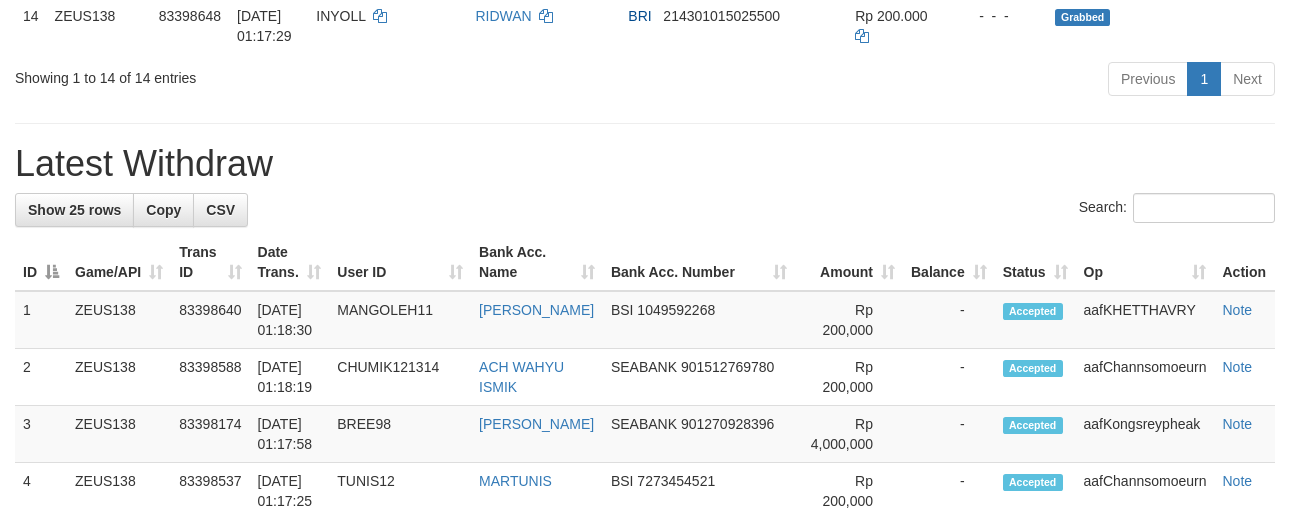 scroll, scrollTop: 1223, scrollLeft: 0, axis: vertical 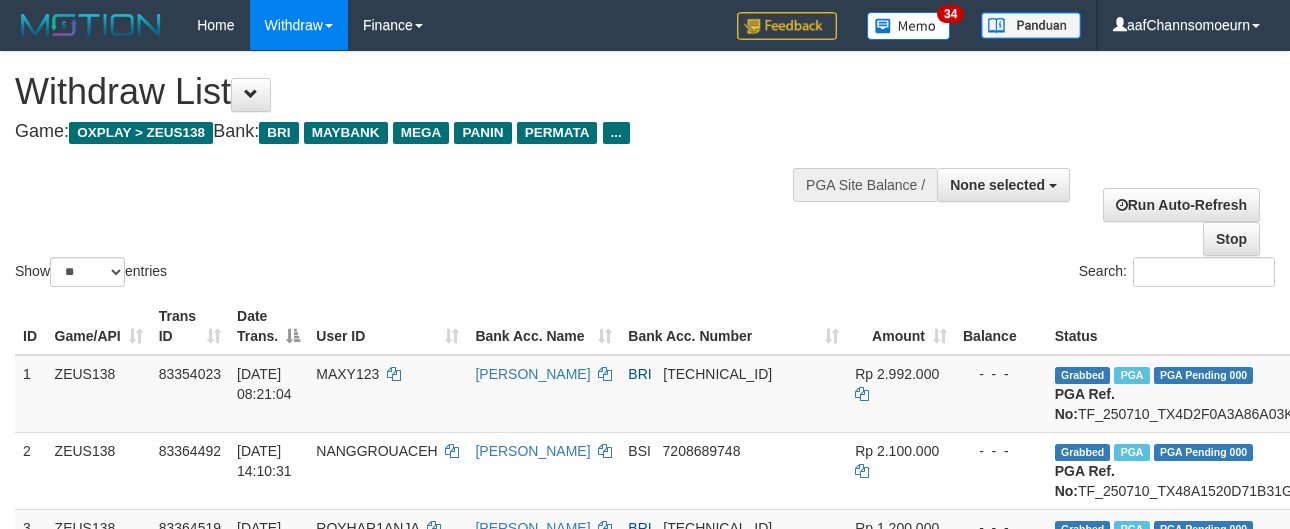 select 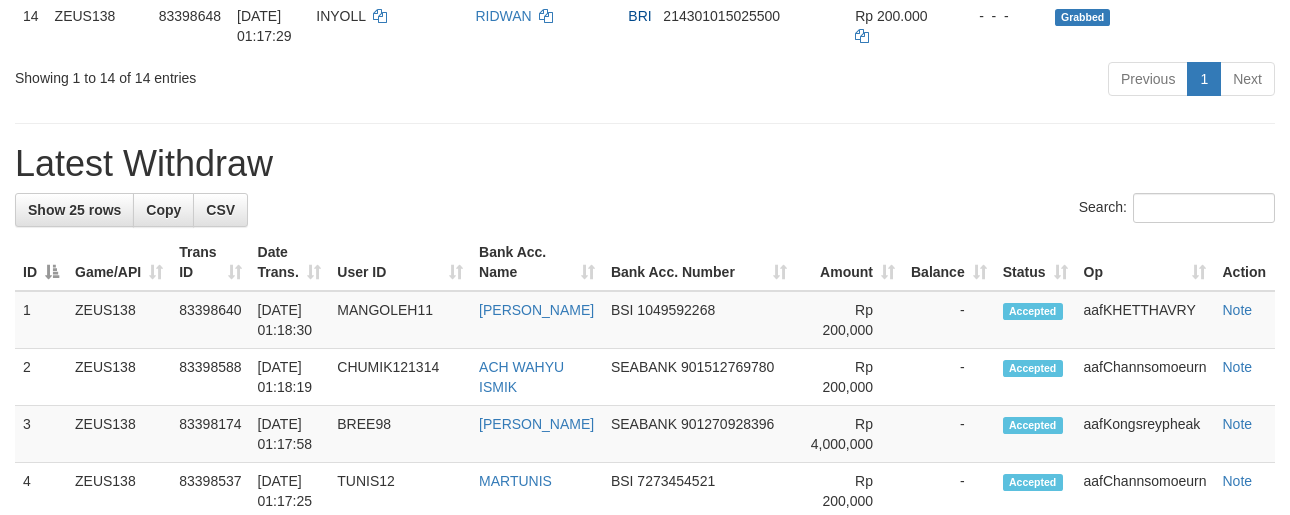 scroll, scrollTop: 1223, scrollLeft: 0, axis: vertical 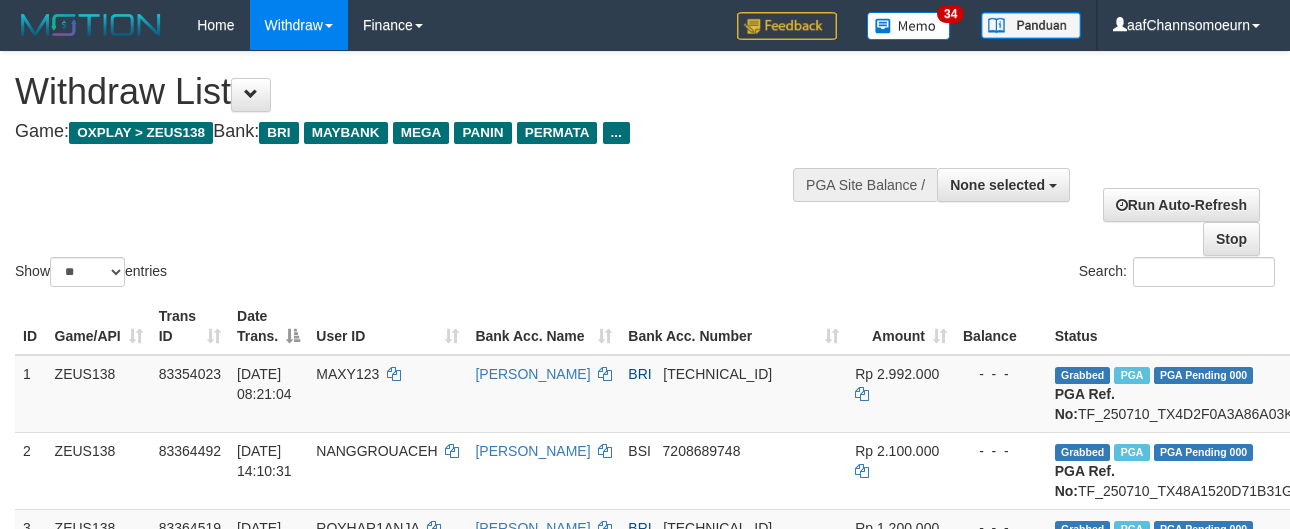 select 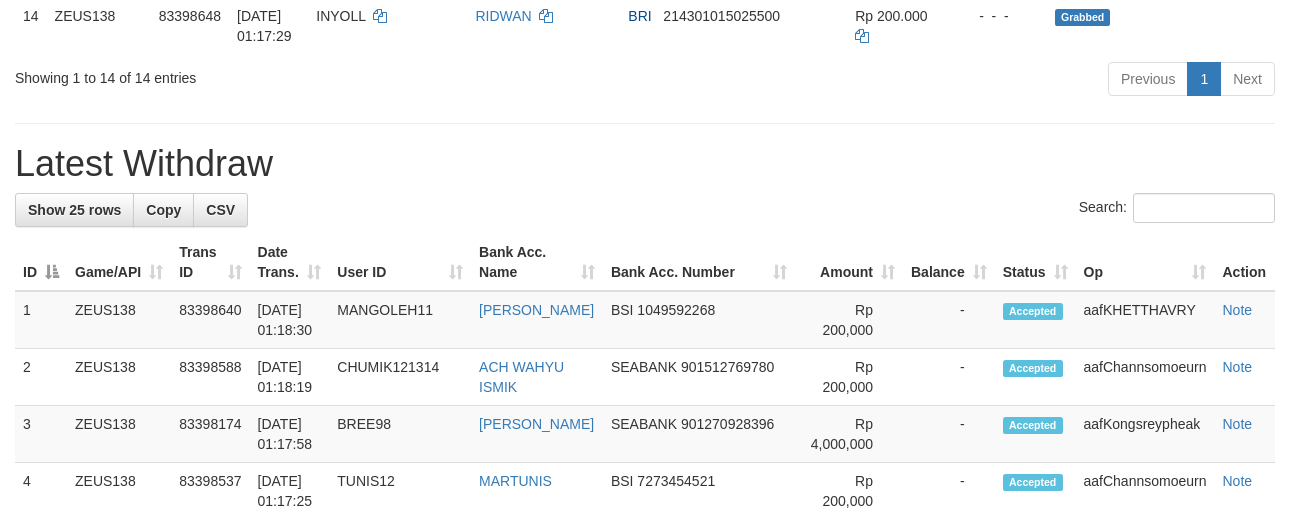 scroll, scrollTop: 1223, scrollLeft: 0, axis: vertical 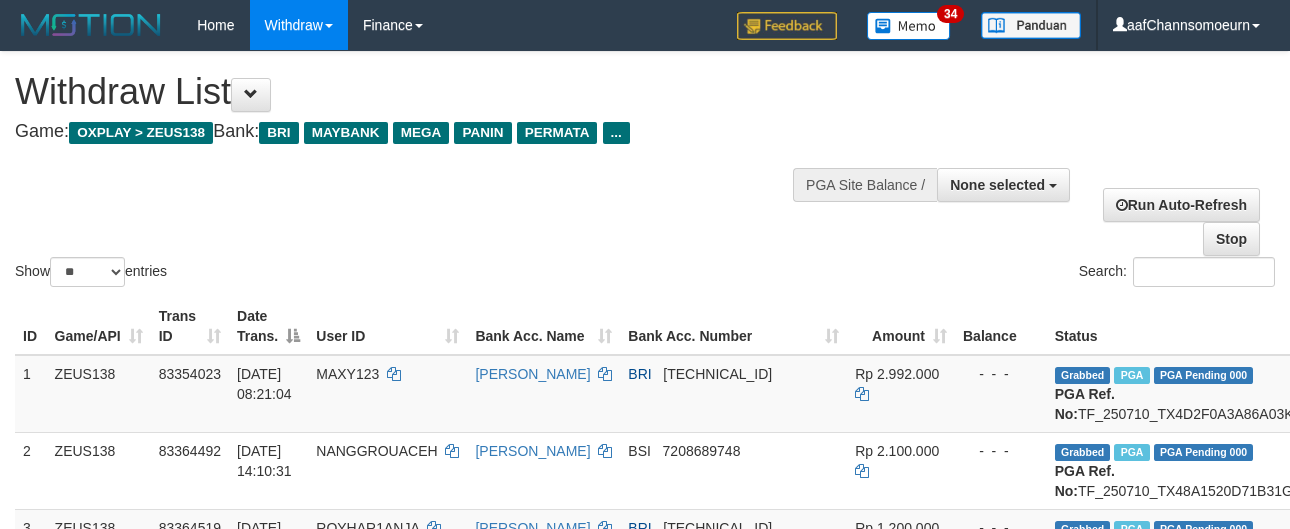 select 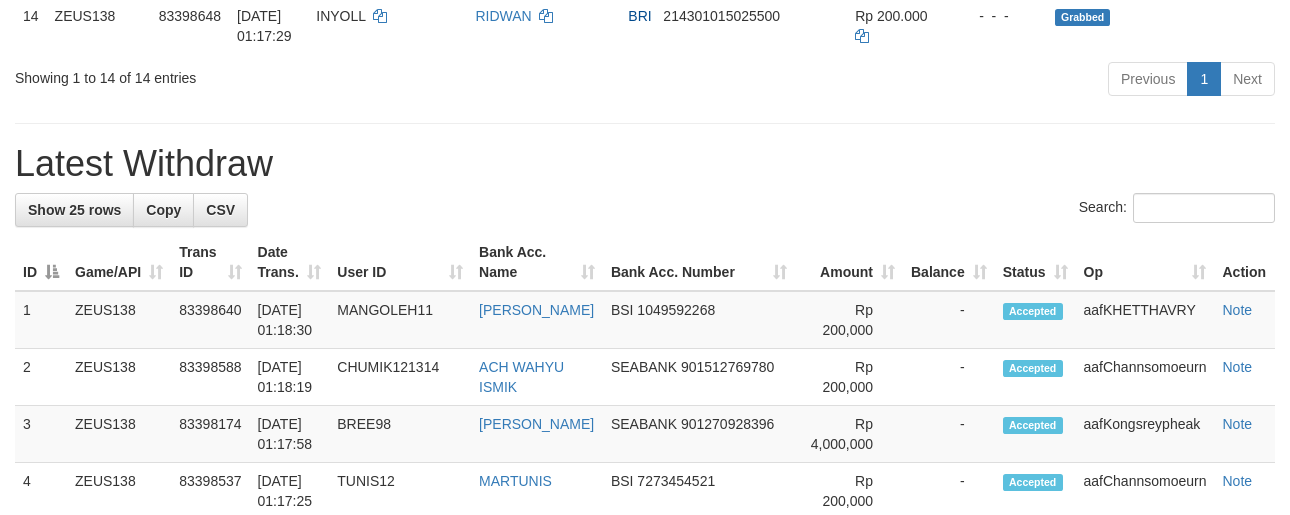 scroll, scrollTop: 1223, scrollLeft: 0, axis: vertical 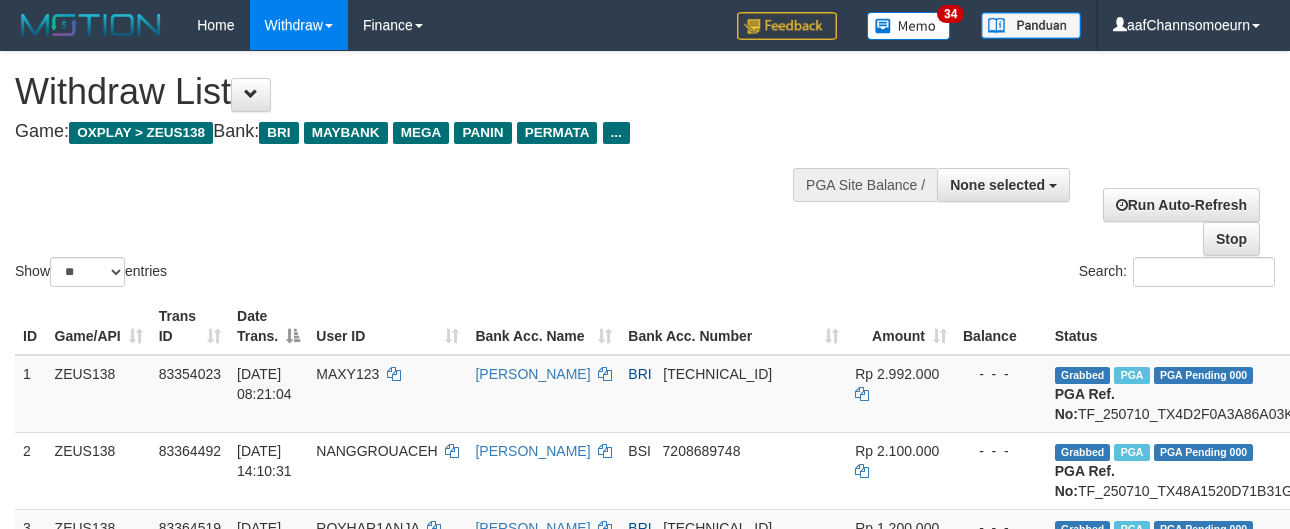 select 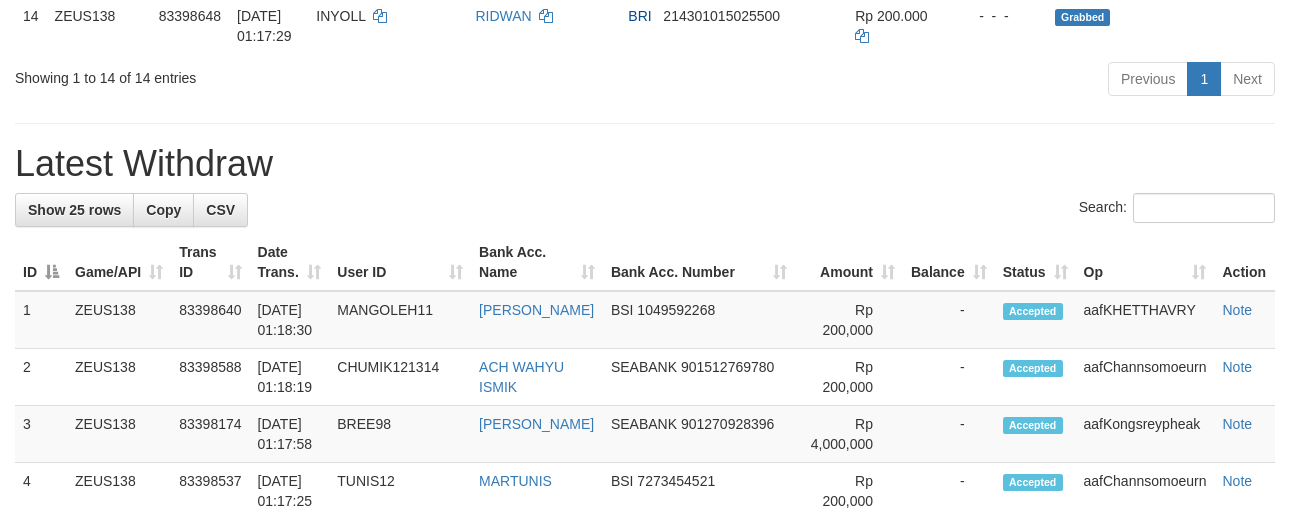 scroll, scrollTop: 1223, scrollLeft: 0, axis: vertical 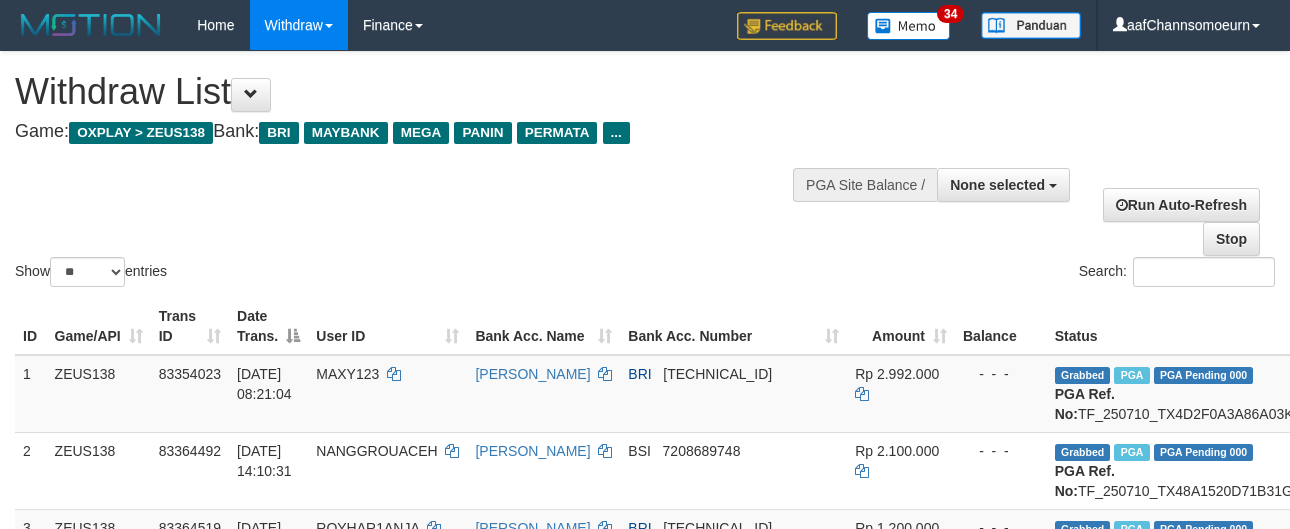 select 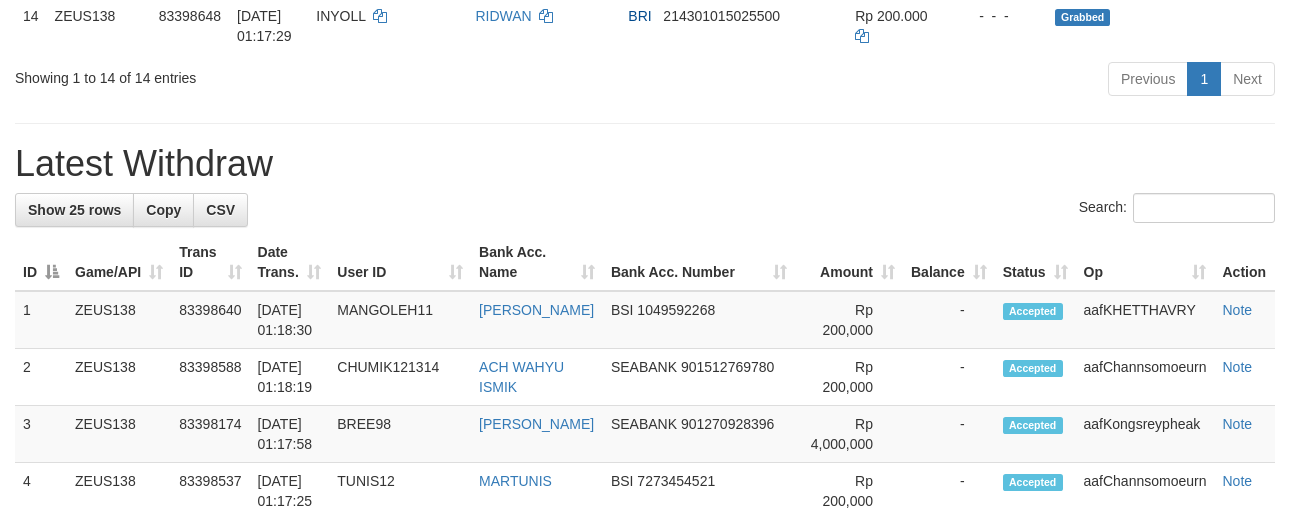 scroll, scrollTop: 1223, scrollLeft: 0, axis: vertical 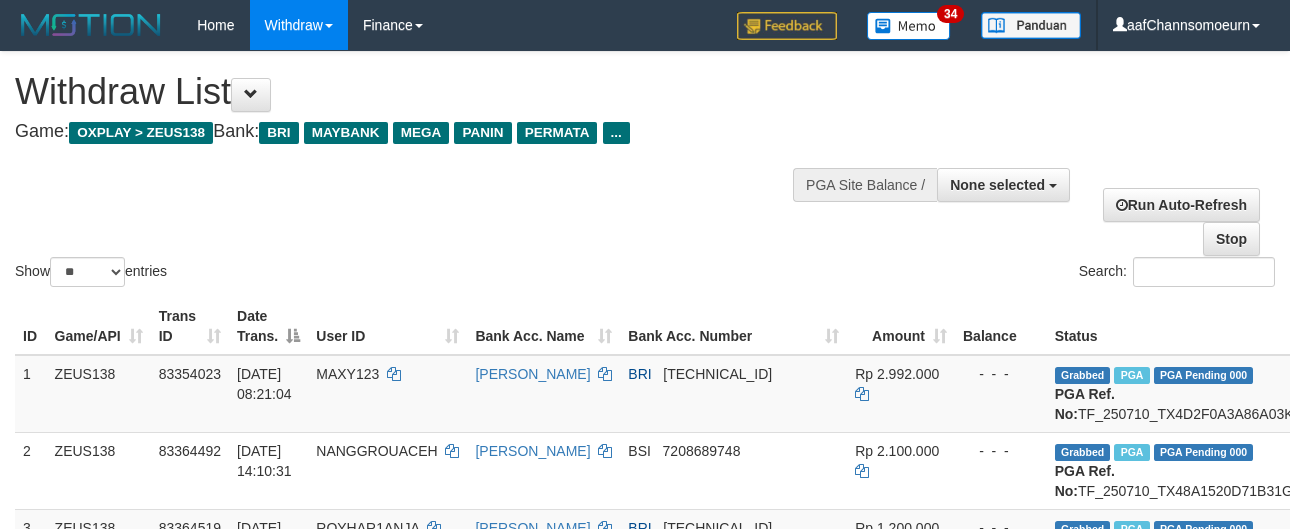 select 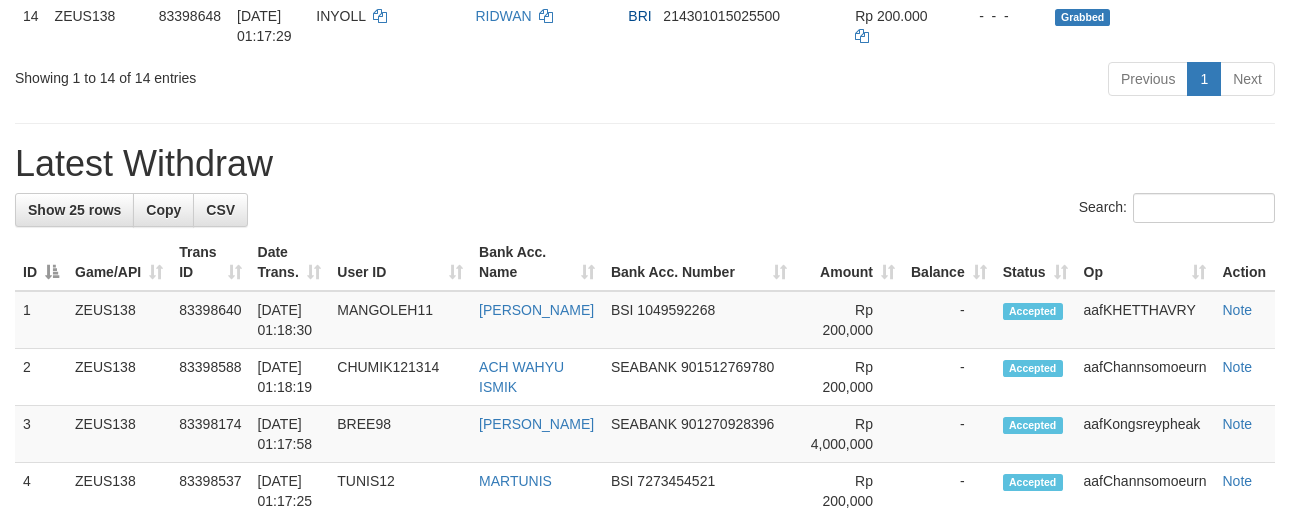 scroll, scrollTop: 1223, scrollLeft: 0, axis: vertical 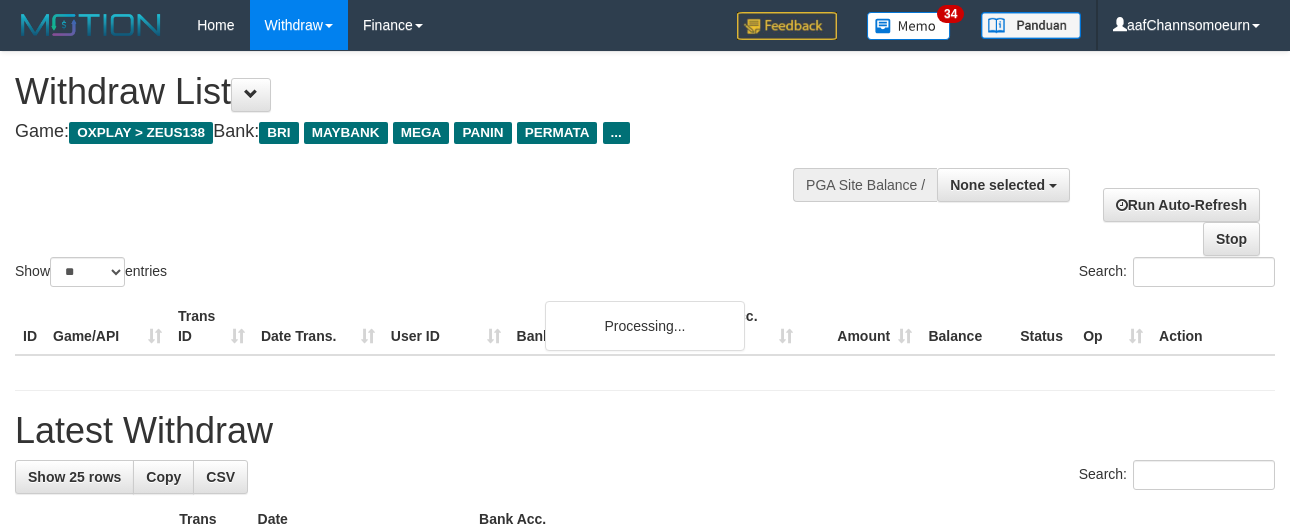 select 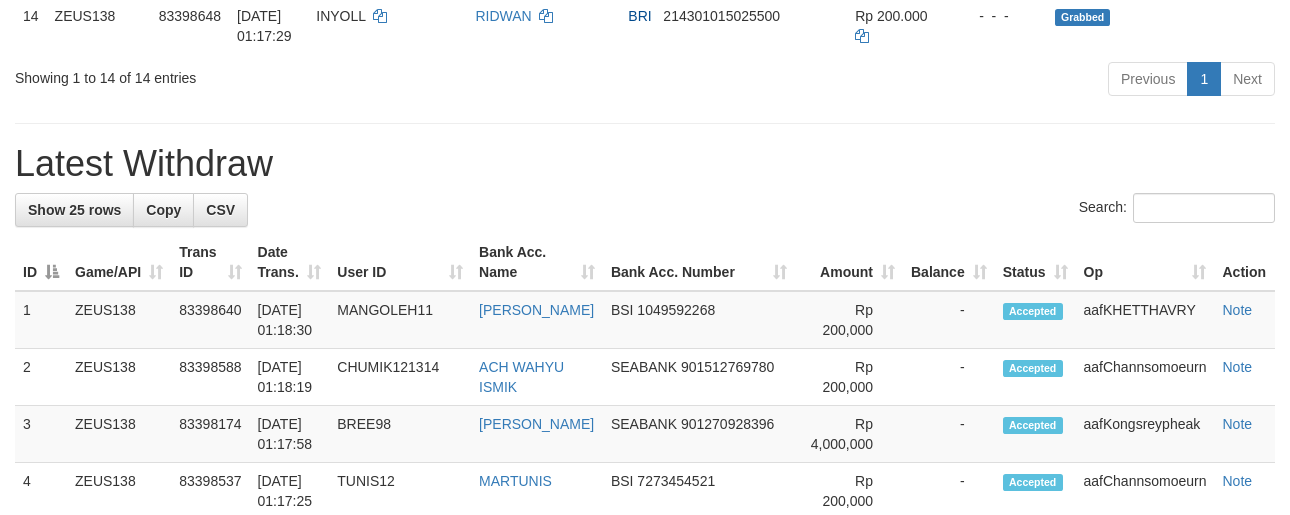 scroll, scrollTop: 1223, scrollLeft: 0, axis: vertical 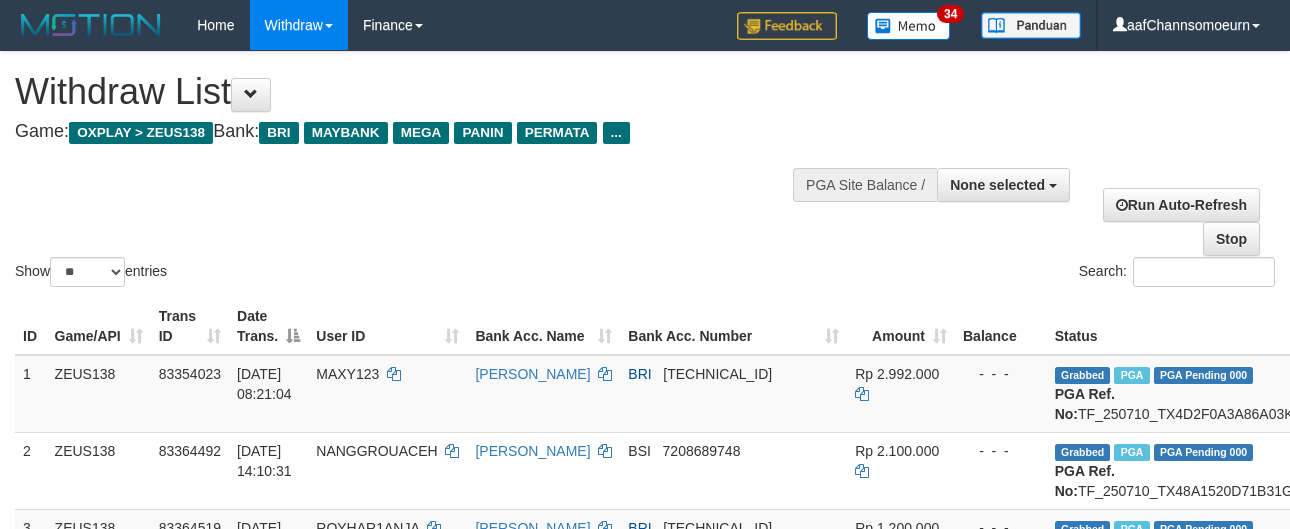 select 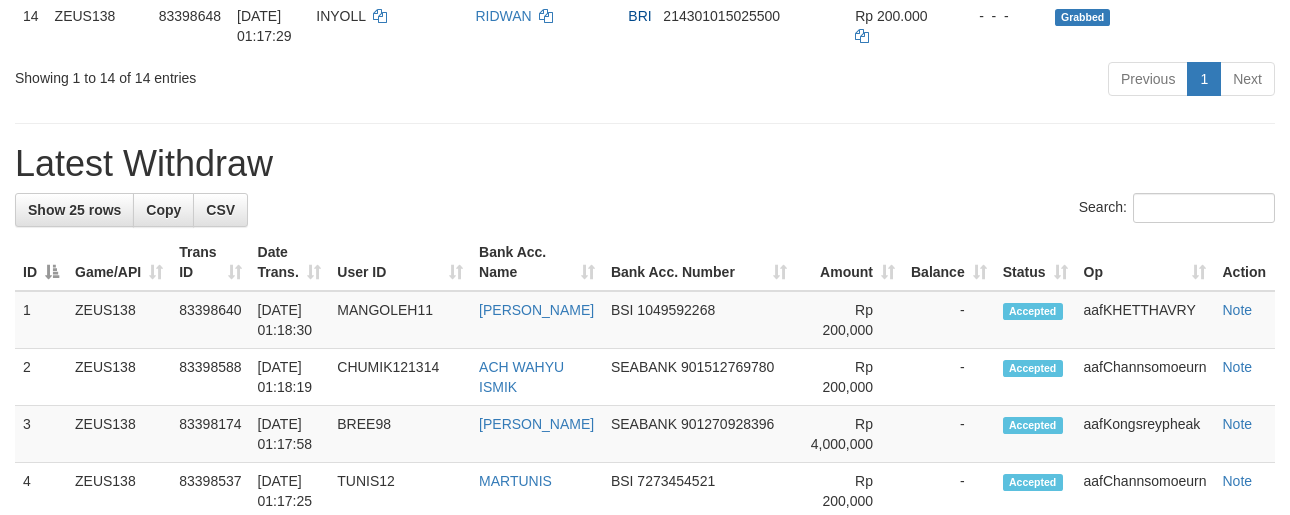 scroll, scrollTop: 1223, scrollLeft: 0, axis: vertical 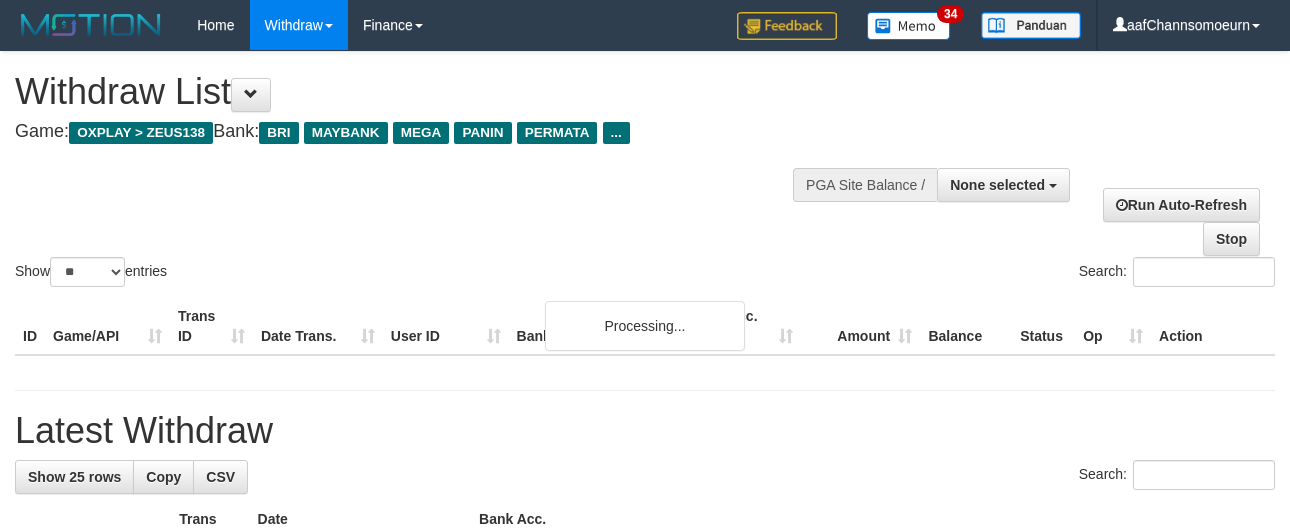 select 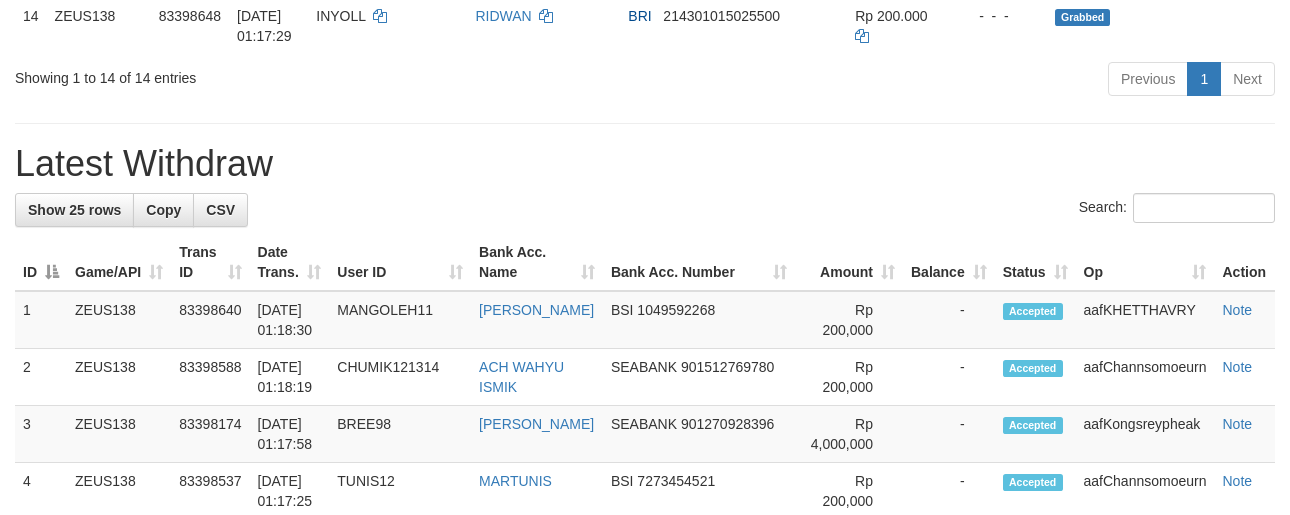 scroll, scrollTop: 1223, scrollLeft: 0, axis: vertical 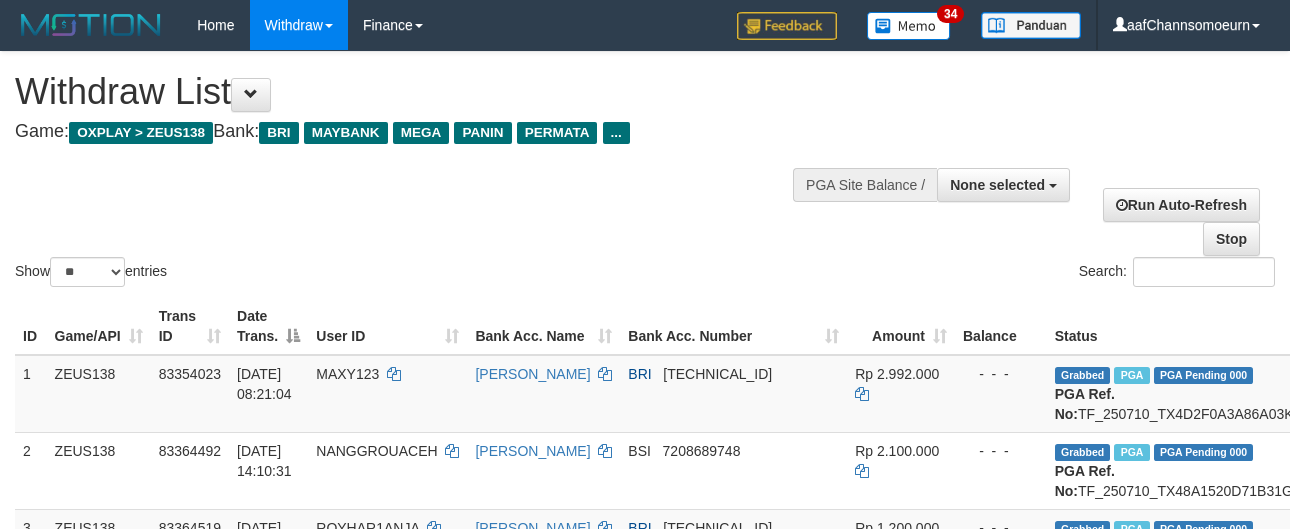 select 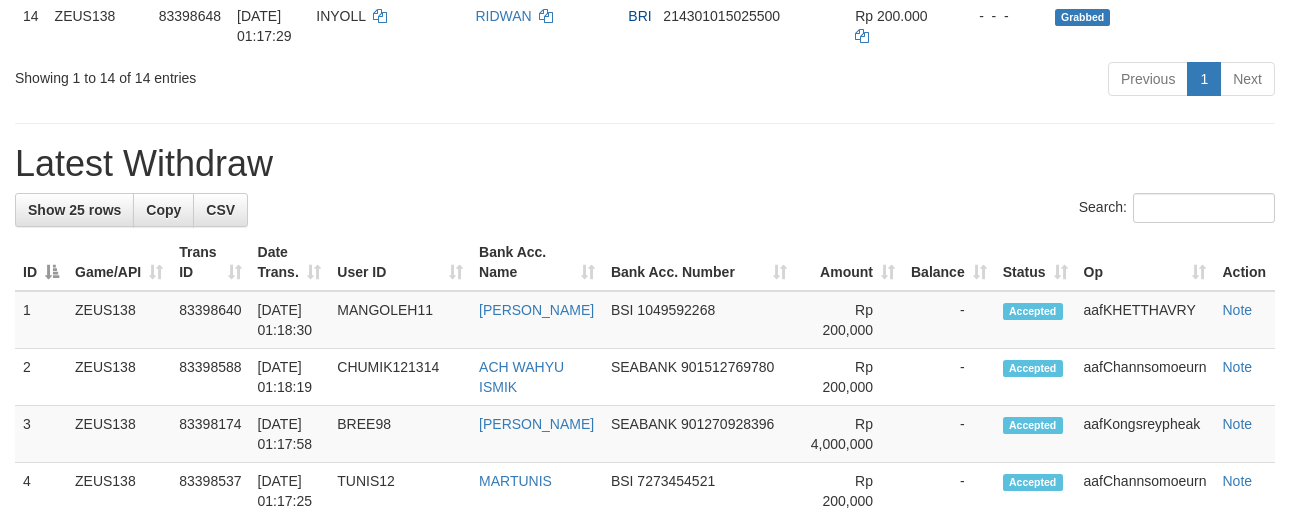 scroll, scrollTop: 1223, scrollLeft: 0, axis: vertical 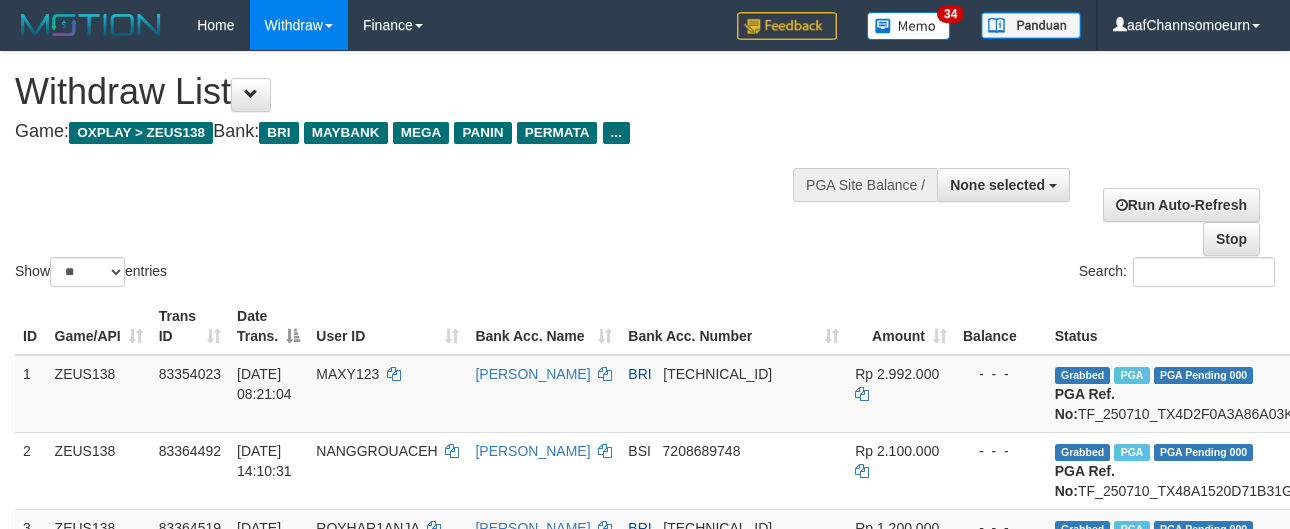 select 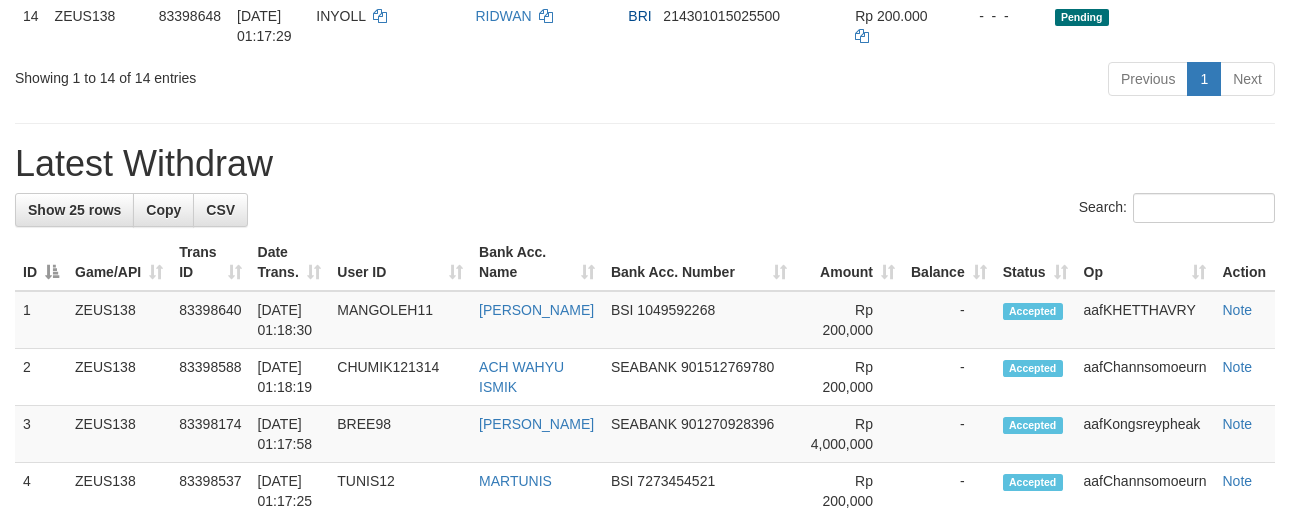 scroll, scrollTop: 1223, scrollLeft: 0, axis: vertical 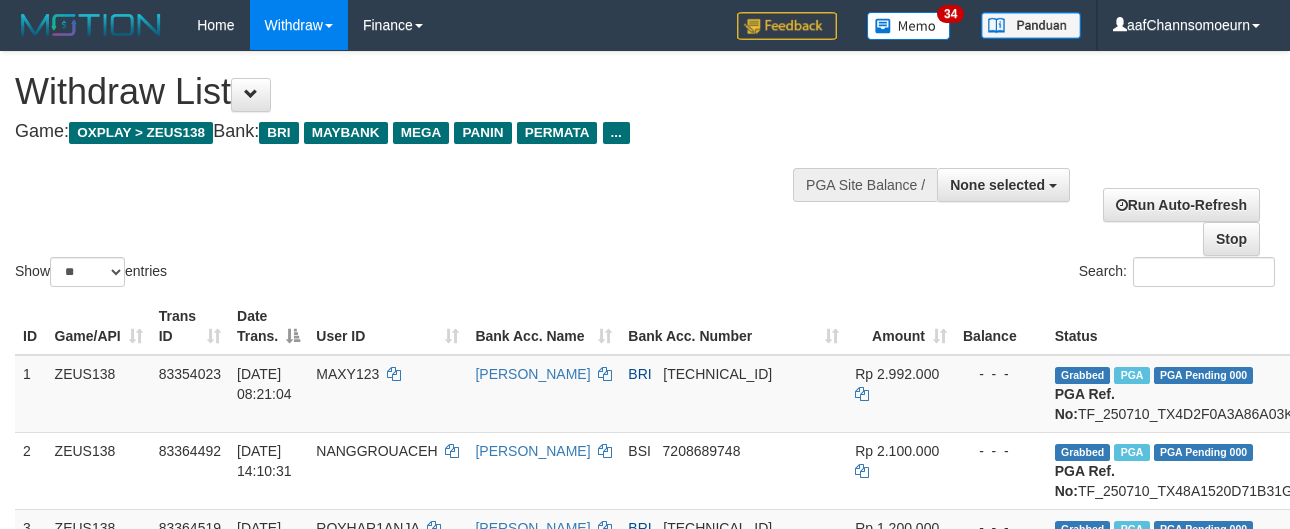 select 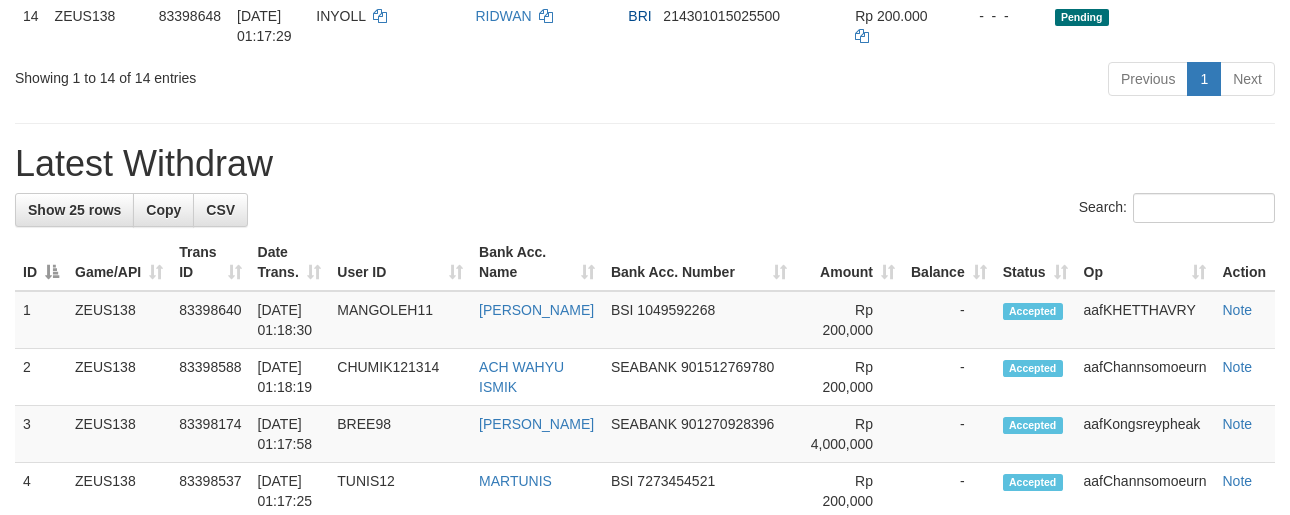 scroll, scrollTop: 1223, scrollLeft: 0, axis: vertical 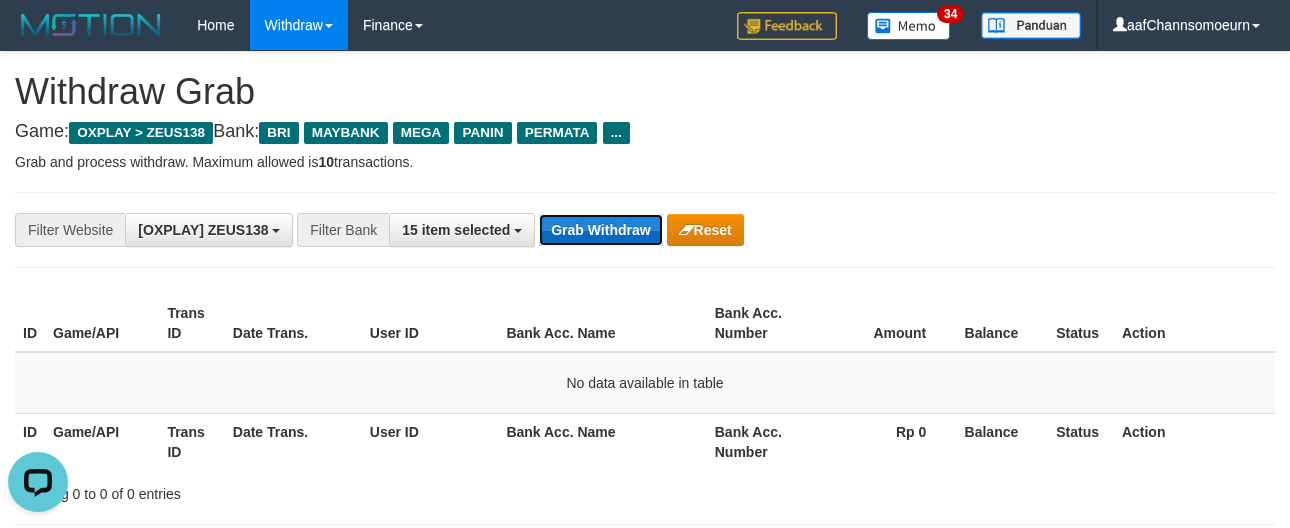 click on "Grab Withdraw" at bounding box center [600, 230] 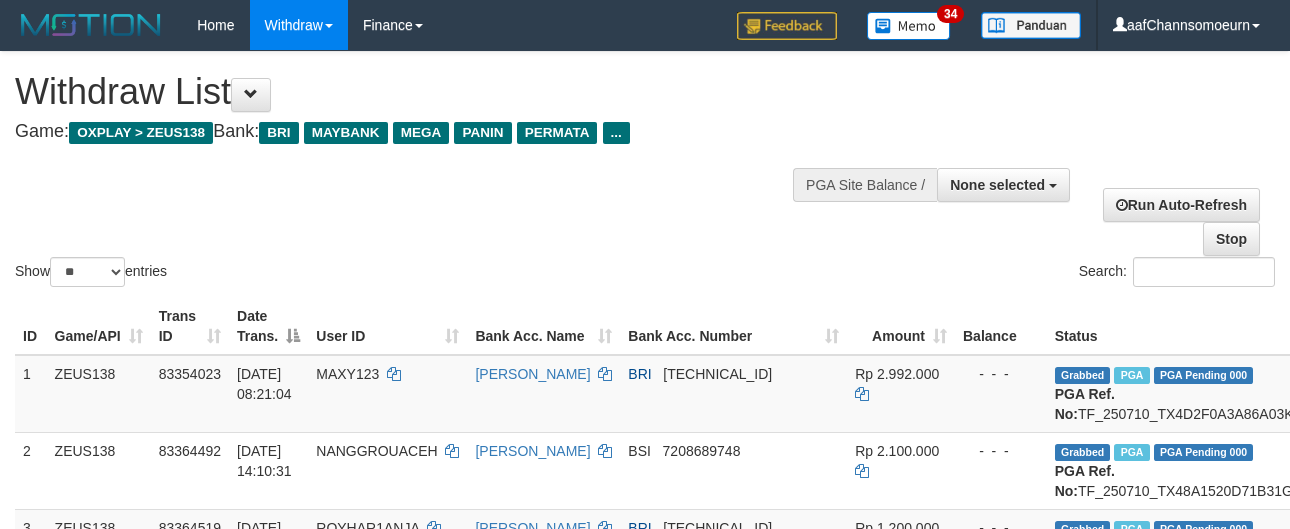 select 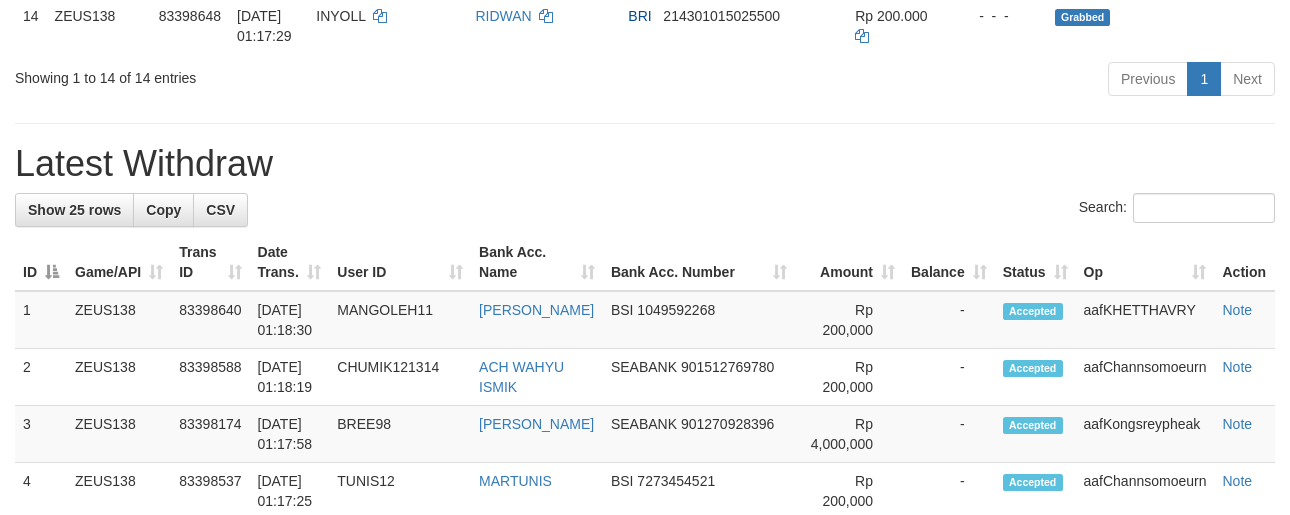scroll, scrollTop: 1223, scrollLeft: 0, axis: vertical 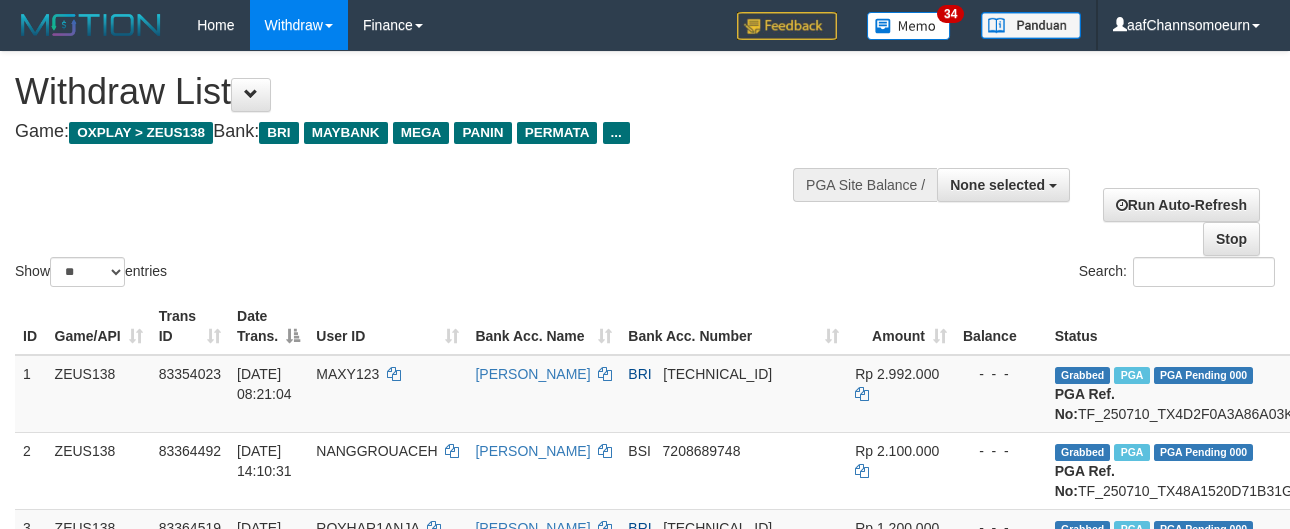 select 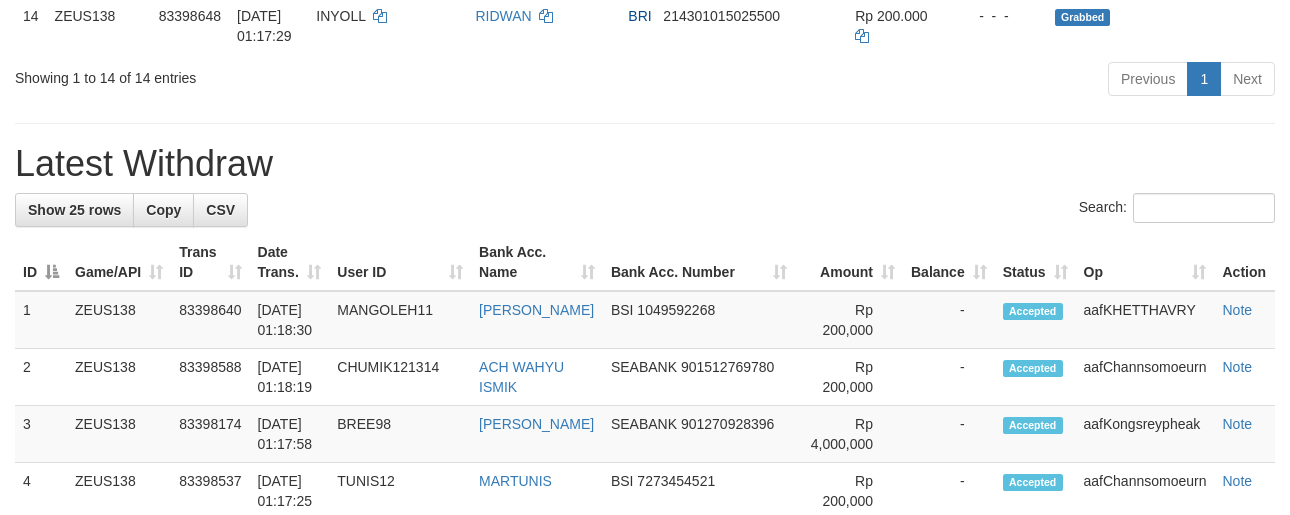scroll, scrollTop: 1223, scrollLeft: 0, axis: vertical 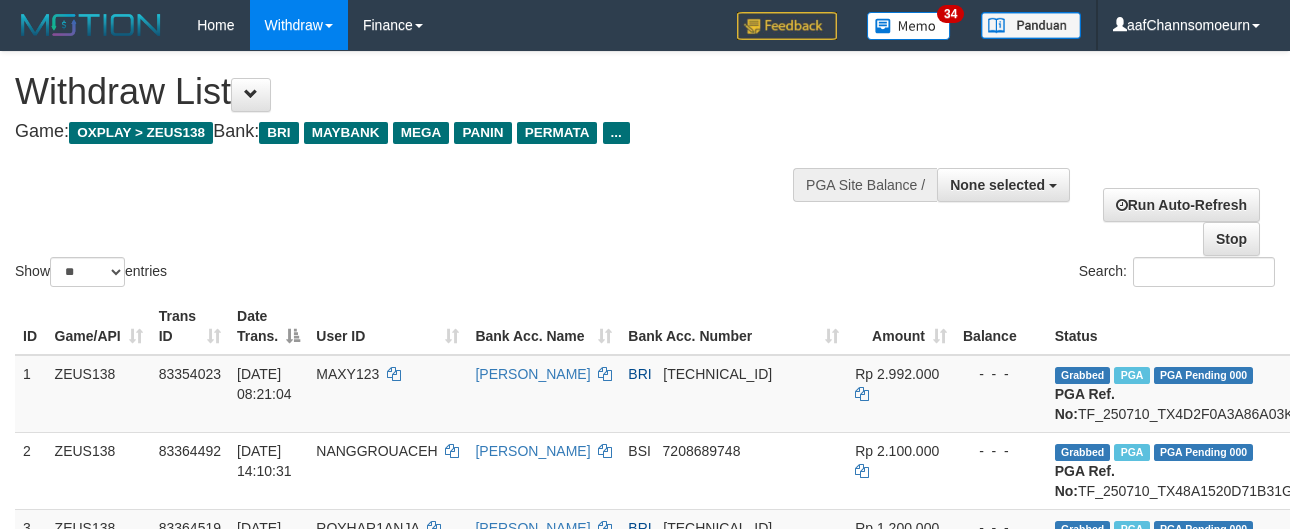 select 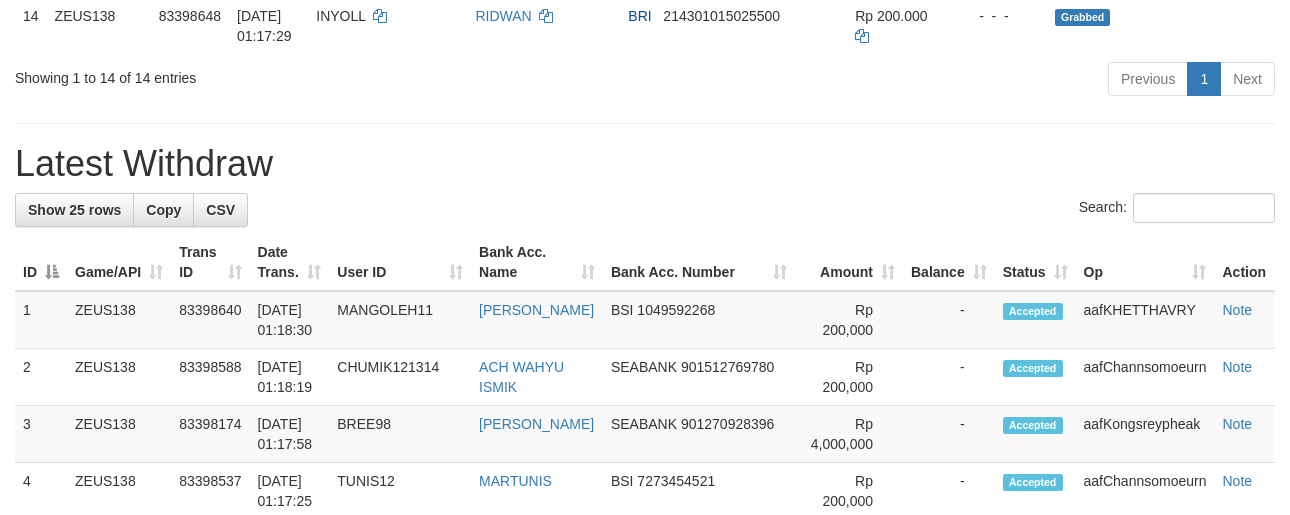 scroll, scrollTop: 1223, scrollLeft: 0, axis: vertical 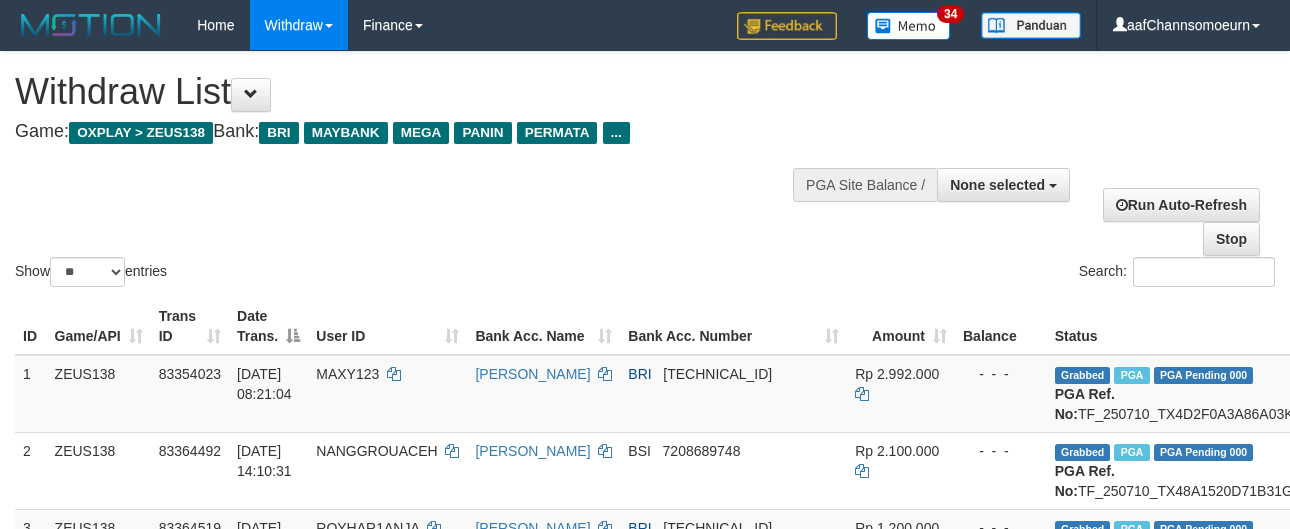 select 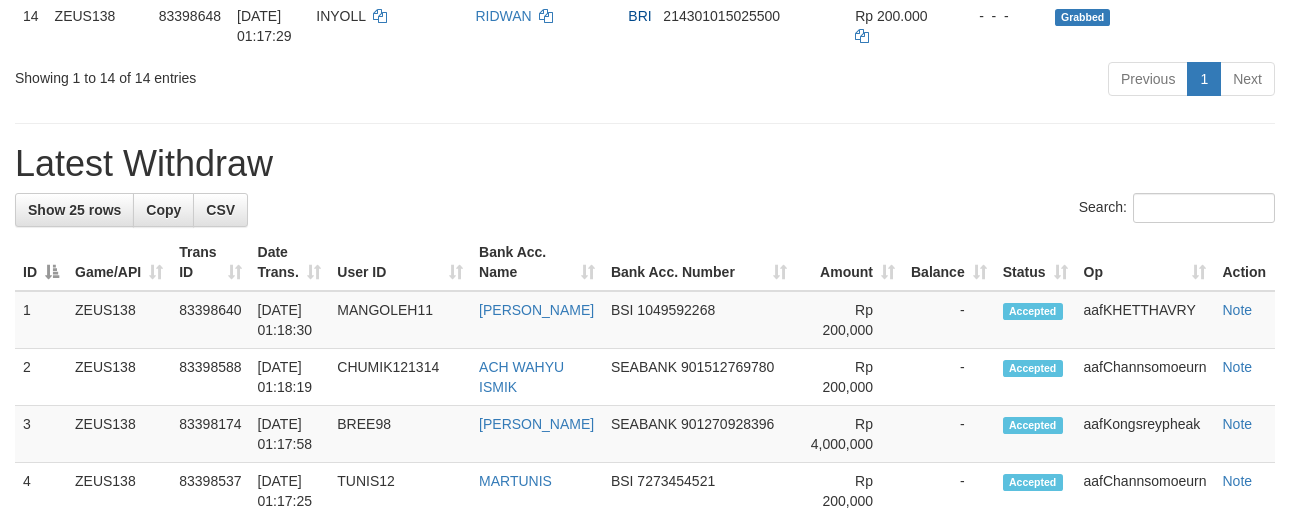 scroll, scrollTop: 1223, scrollLeft: 0, axis: vertical 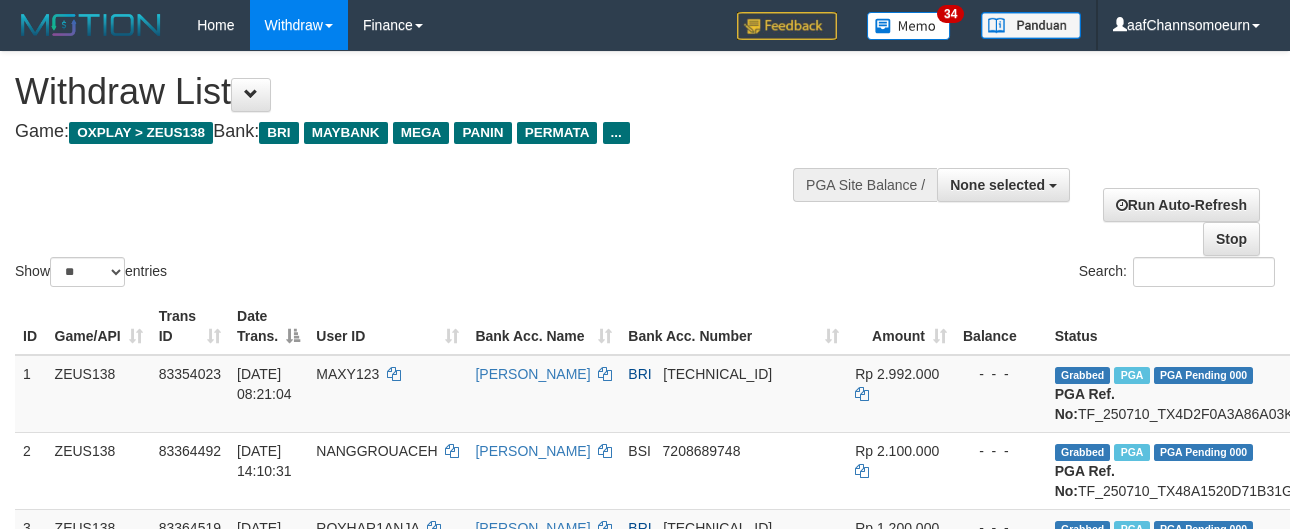 select 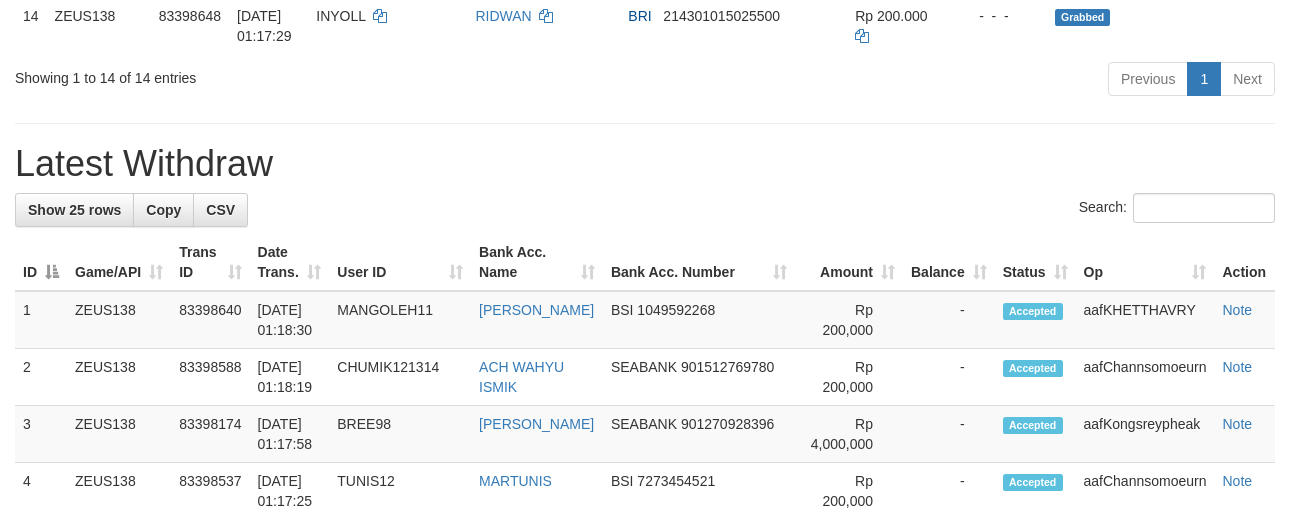 scroll, scrollTop: 1223, scrollLeft: 0, axis: vertical 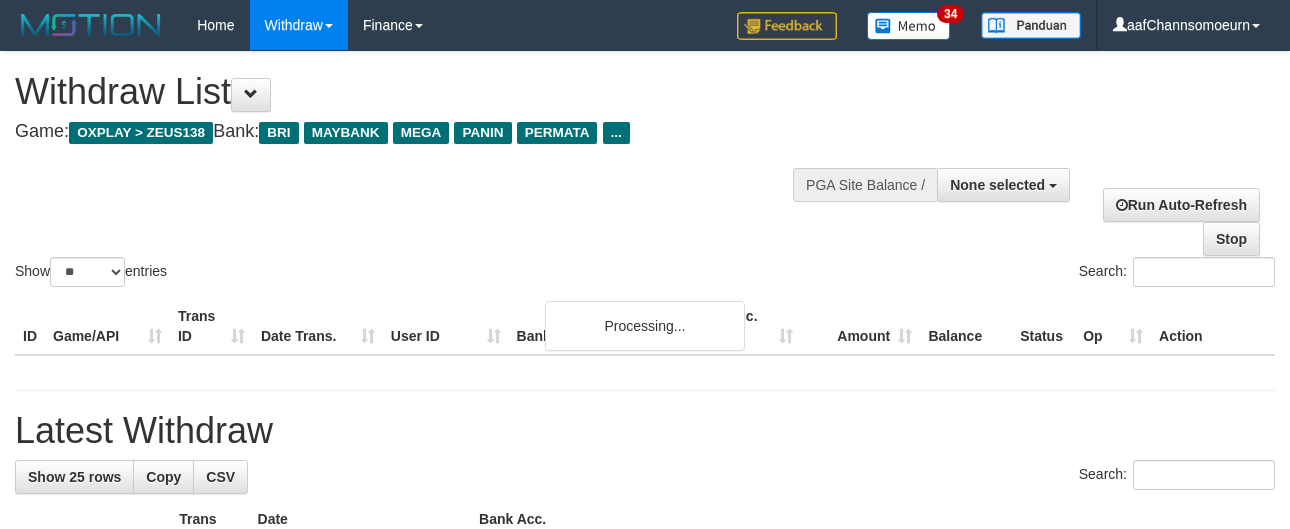 select 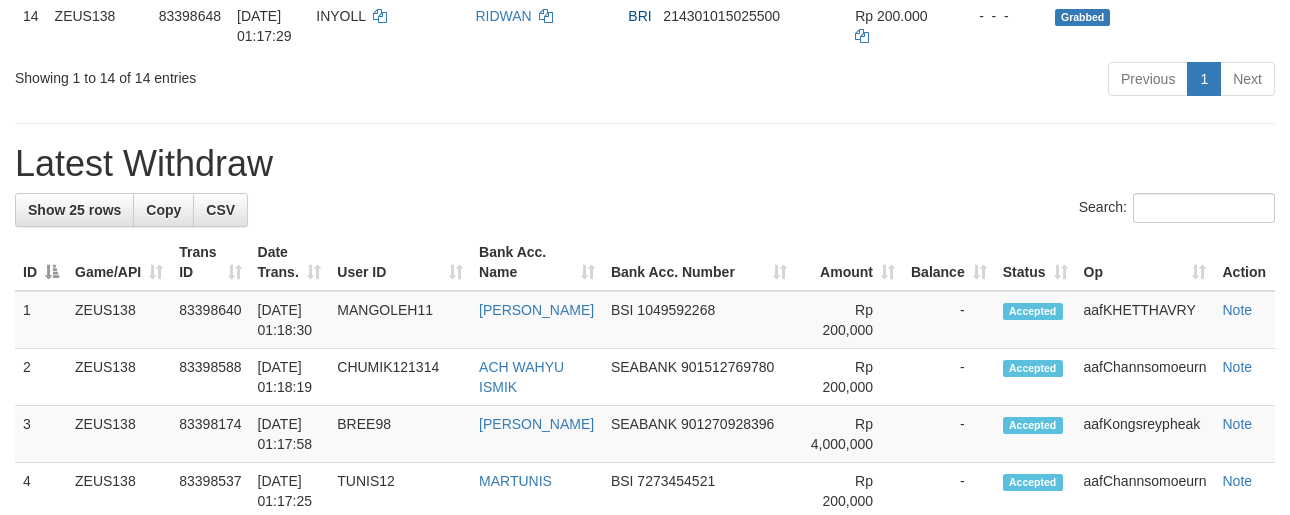 scroll, scrollTop: 1223, scrollLeft: 0, axis: vertical 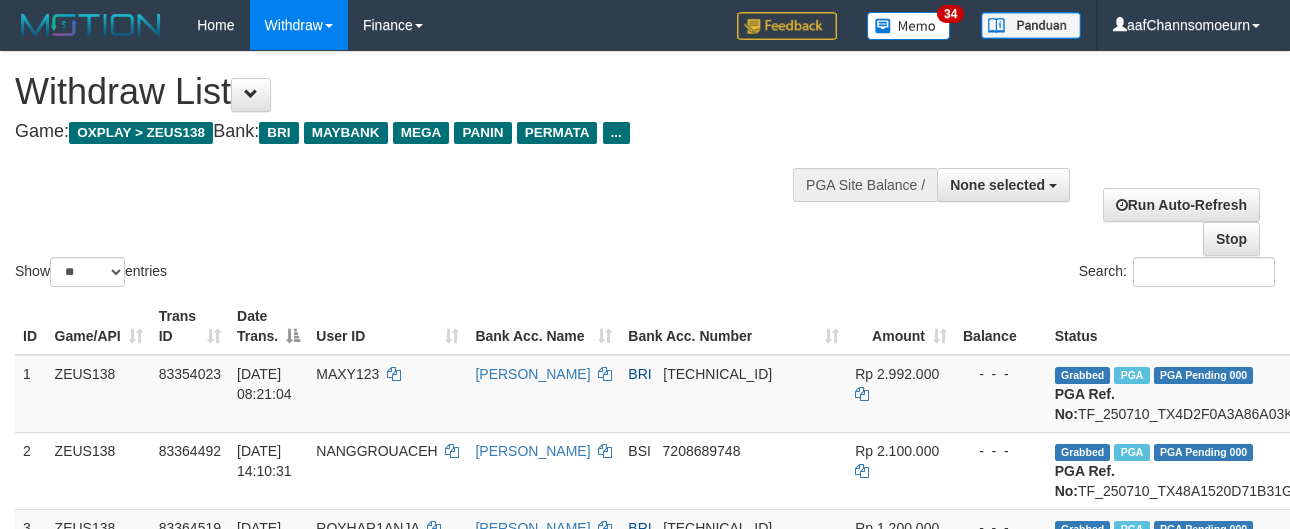 select 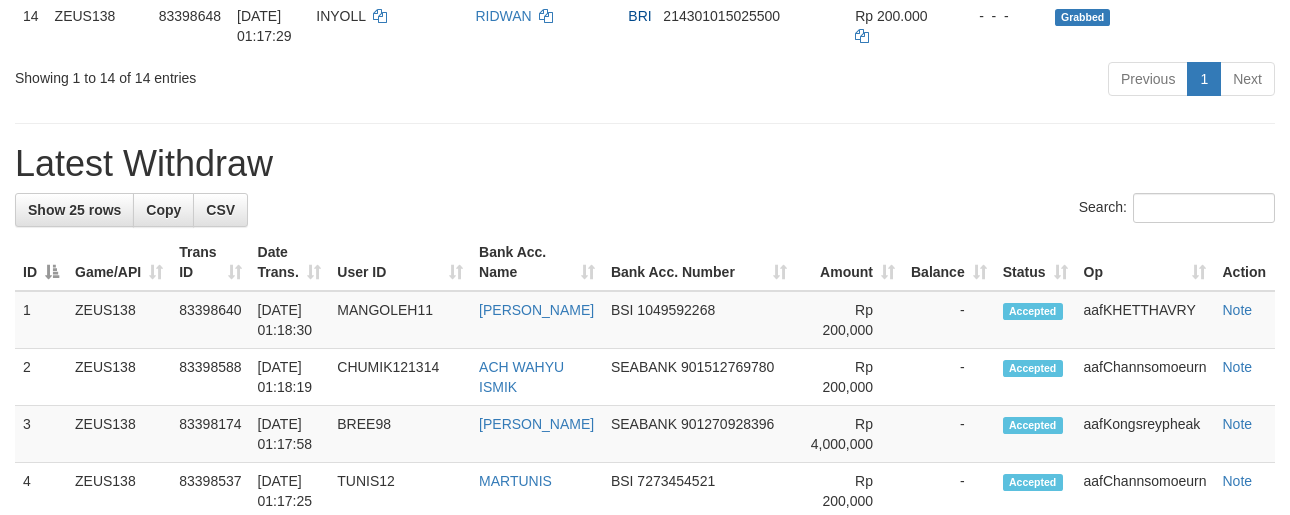 scroll, scrollTop: 1223, scrollLeft: 0, axis: vertical 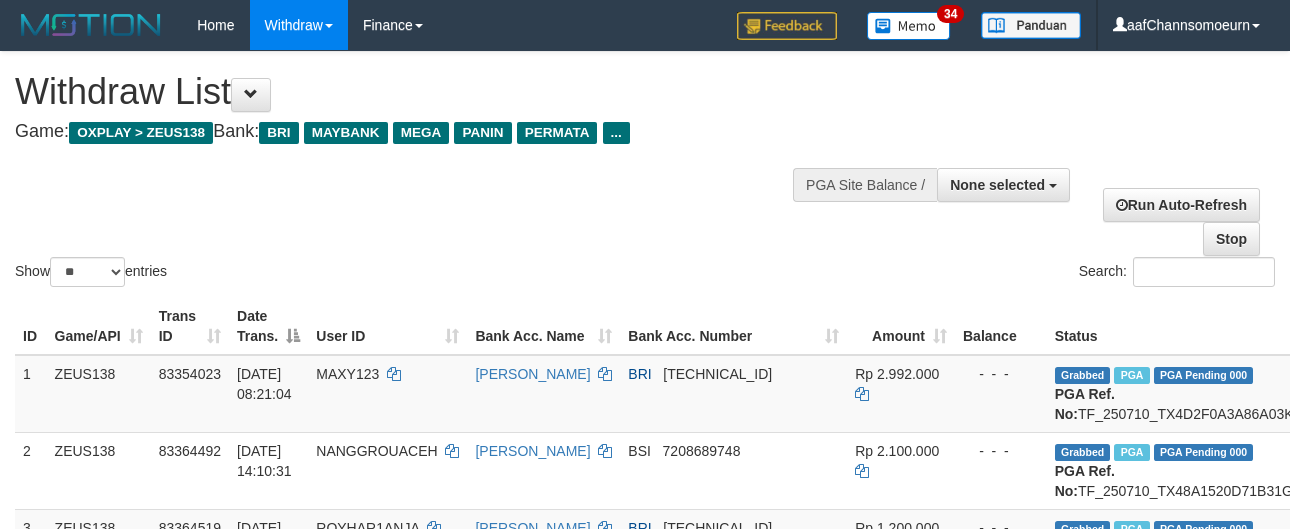 select 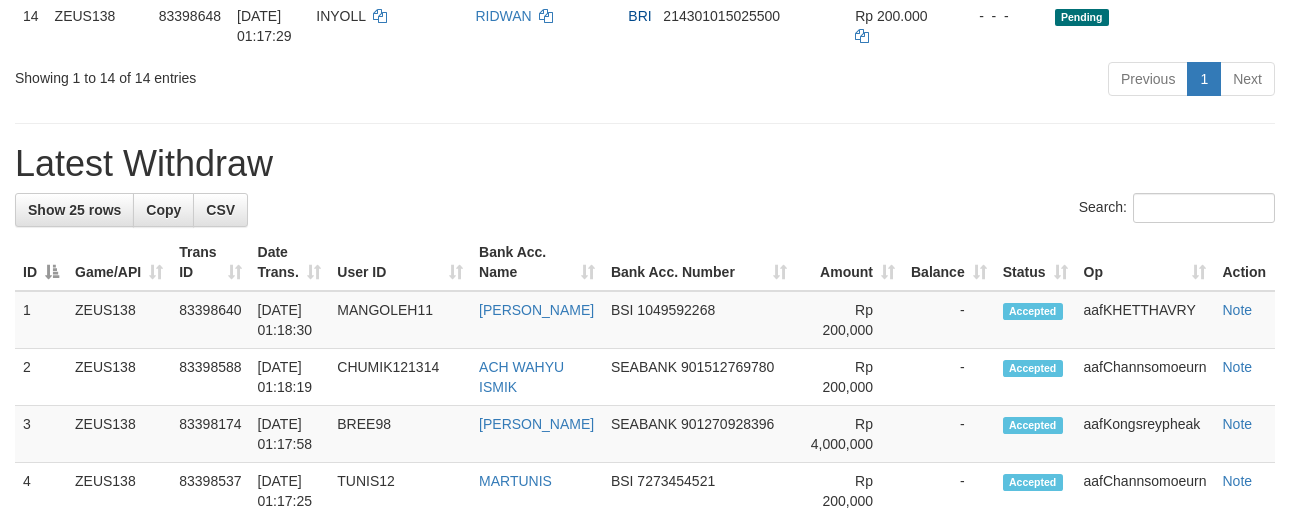 scroll, scrollTop: 1223, scrollLeft: 0, axis: vertical 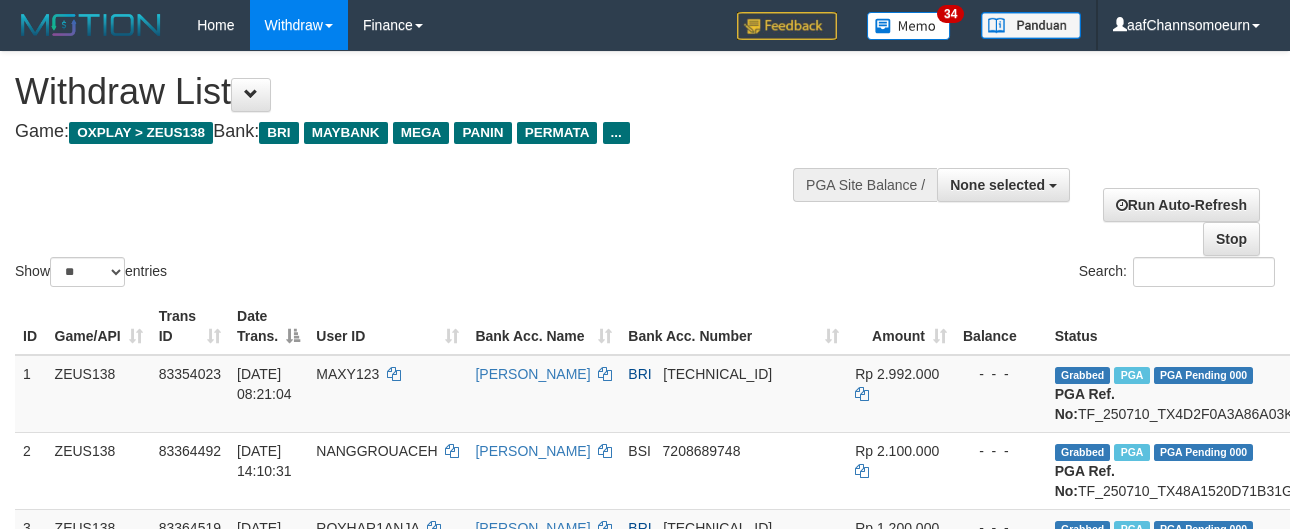 select 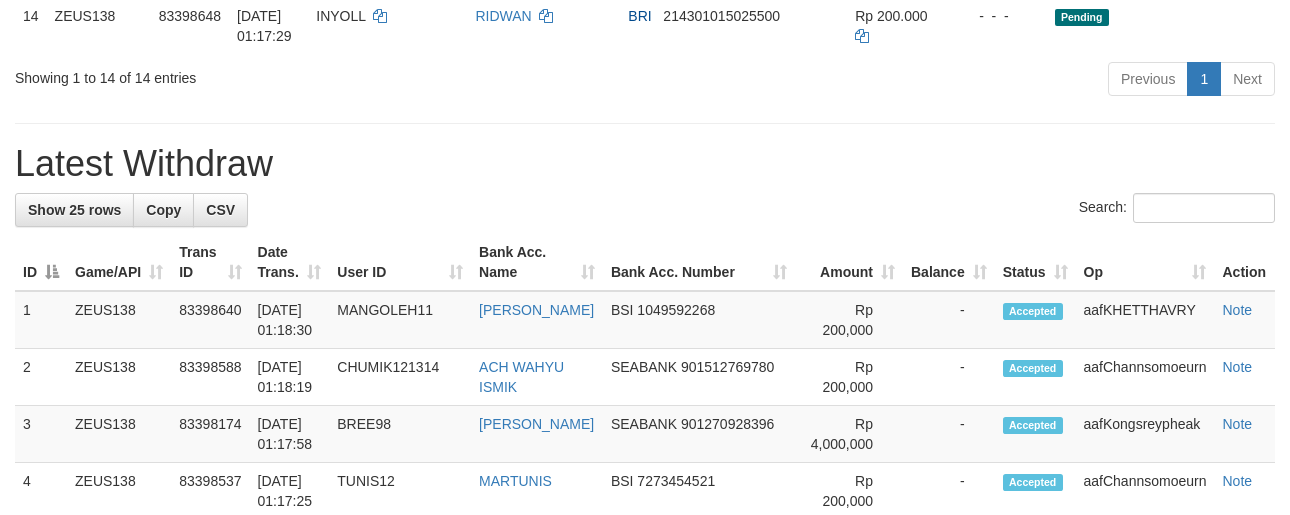 scroll, scrollTop: 1223, scrollLeft: 0, axis: vertical 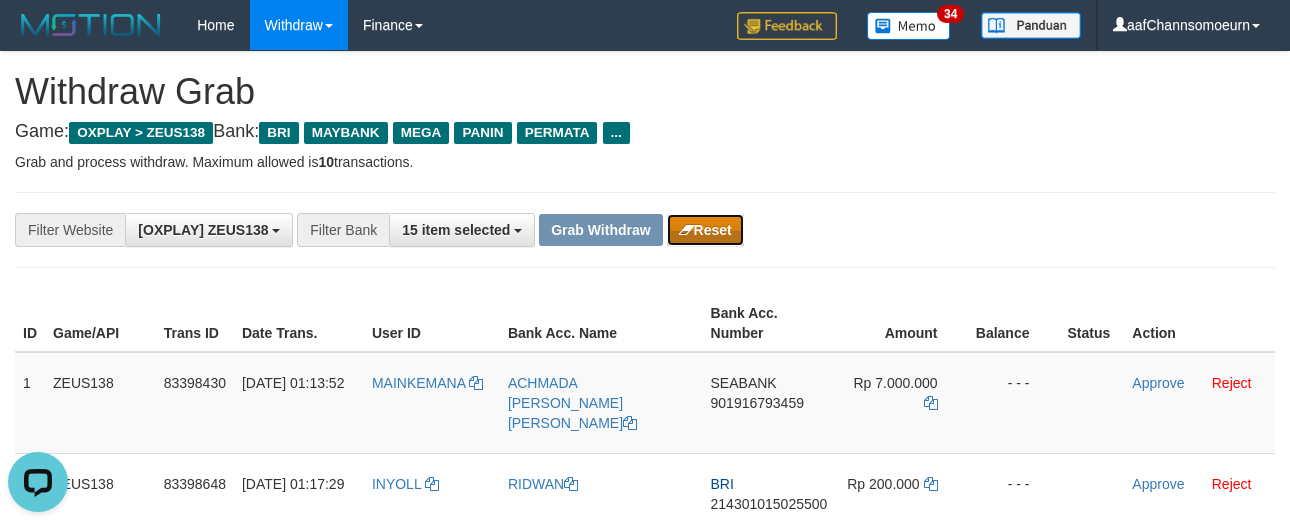 click on "Reset" at bounding box center [705, 230] 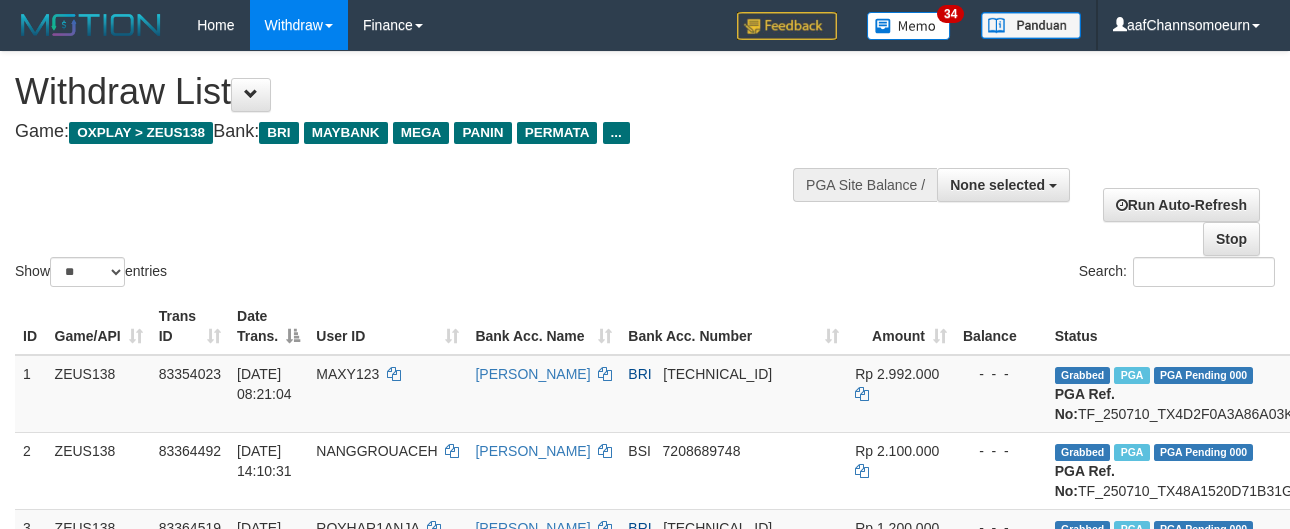 select 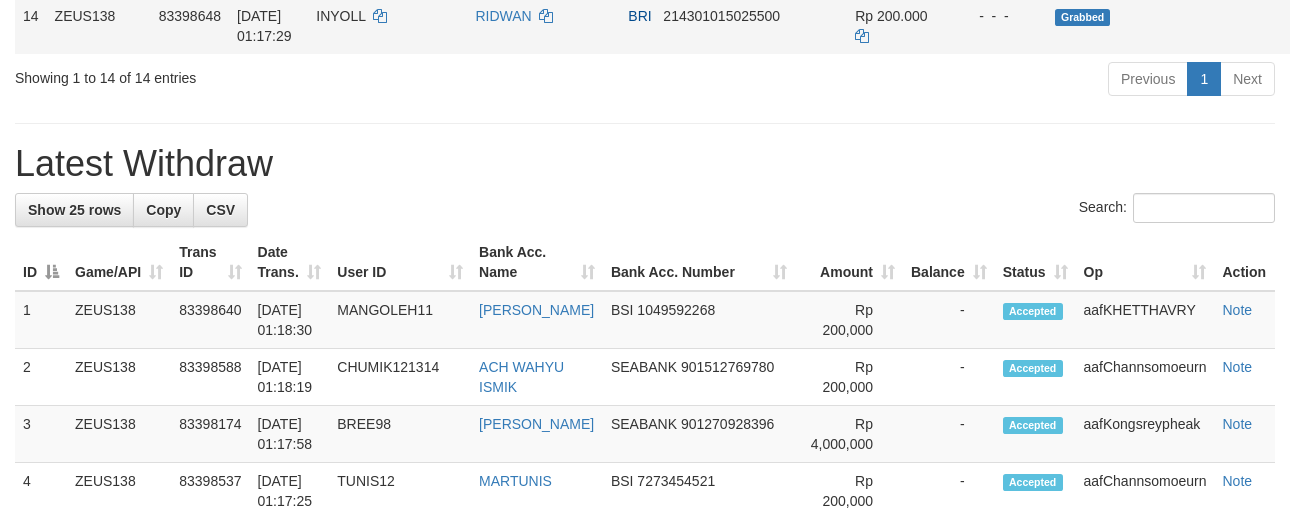 scroll, scrollTop: 1223, scrollLeft: 0, axis: vertical 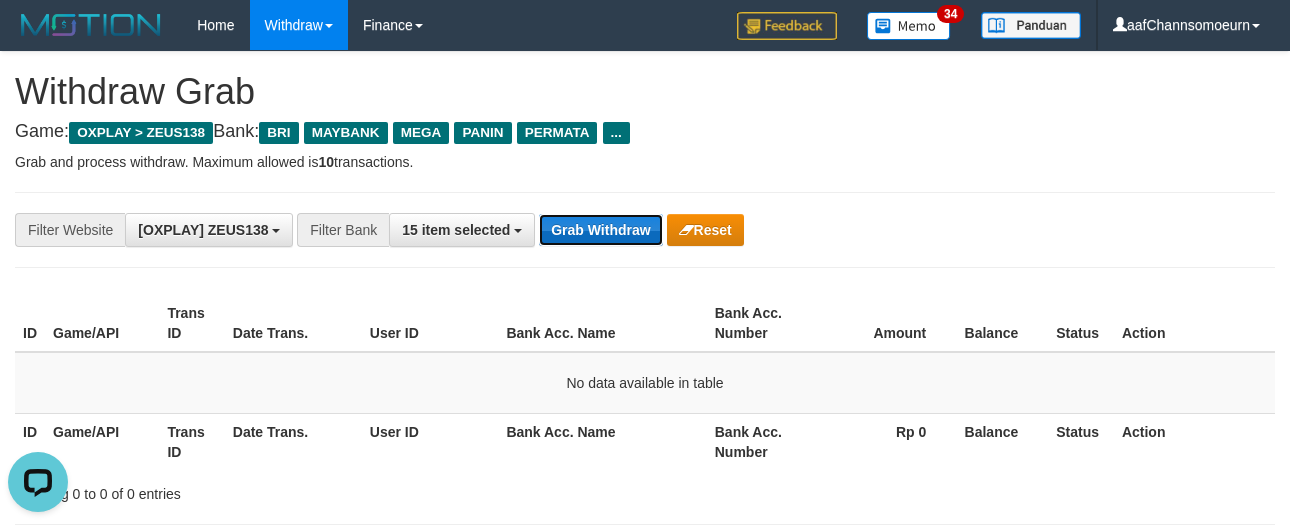 click on "Grab Withdraw" at bounding box center (600, 230) 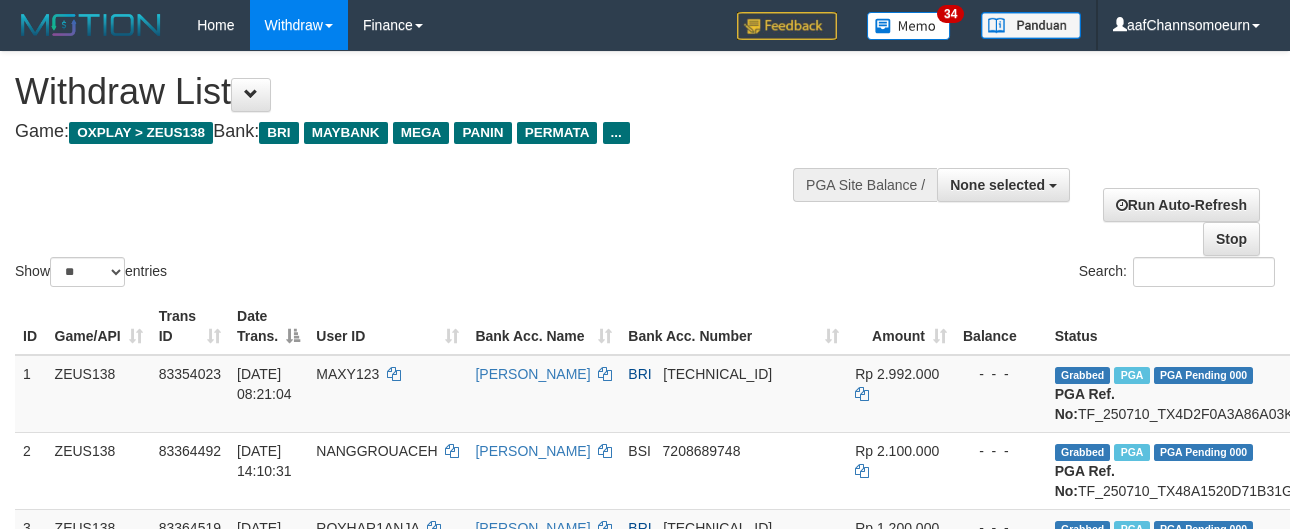 select 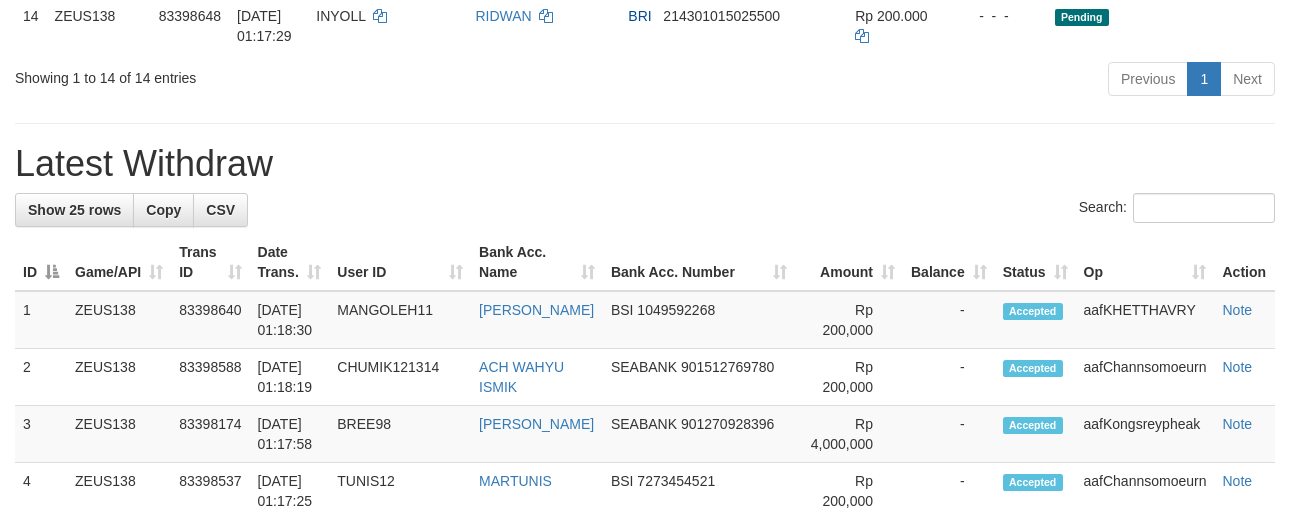 scroll, scrollTop: 1223, scrollLeft: 0, axis: vertical 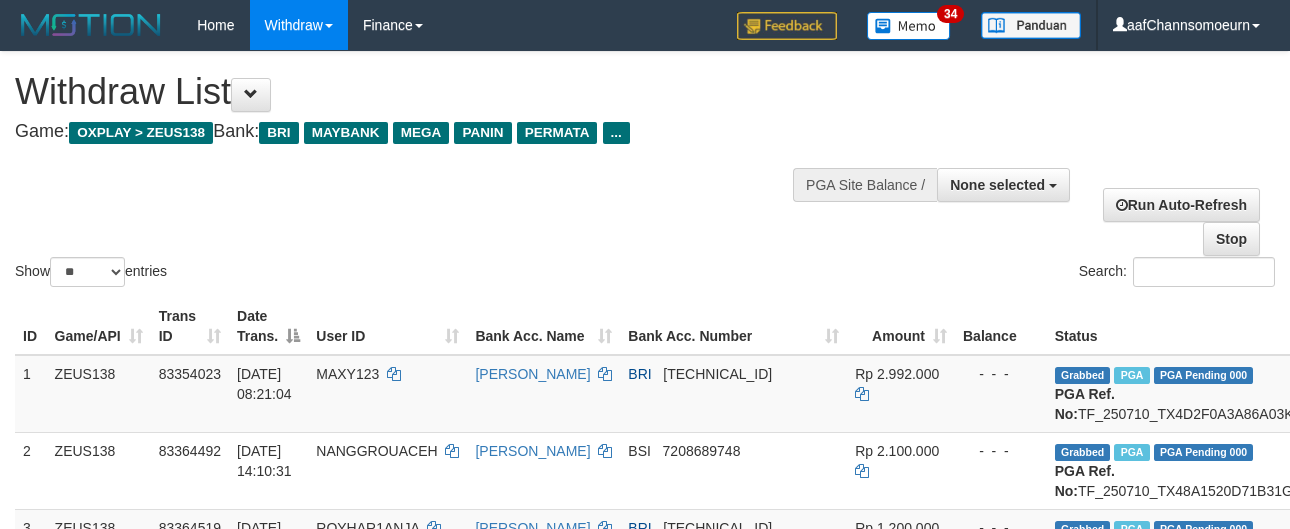 select 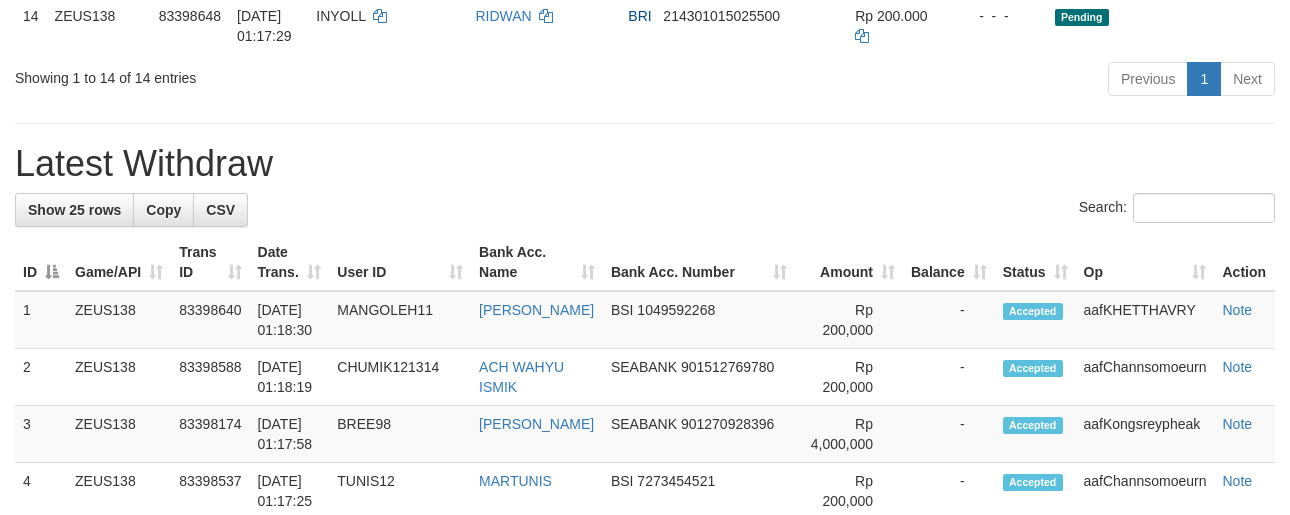 scroll, scrollTop: 1223, scrollLeft: 0, axis: vertical 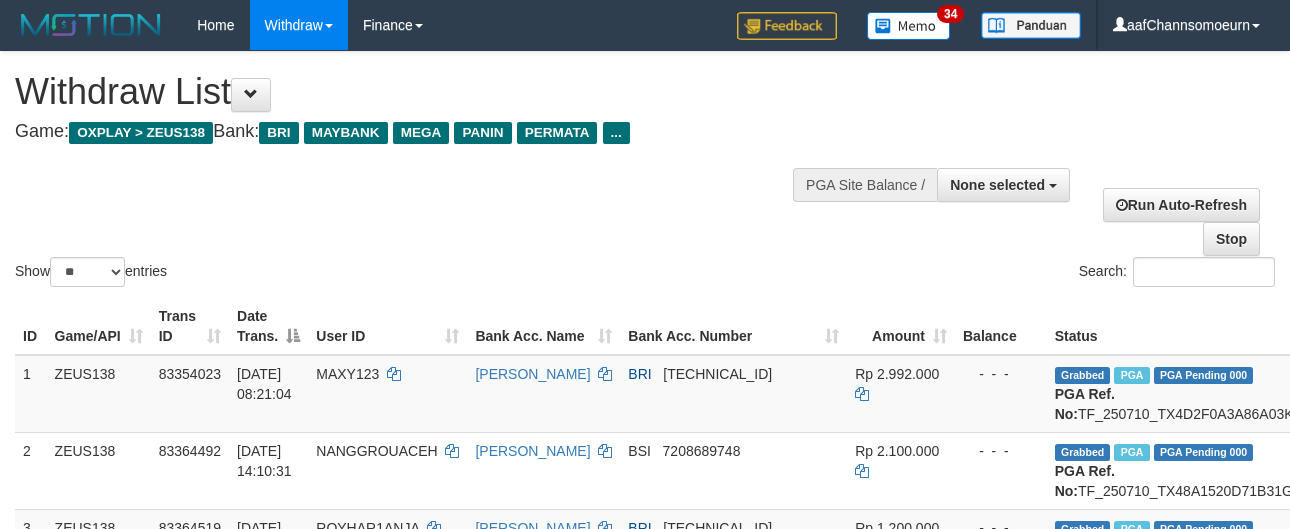 select 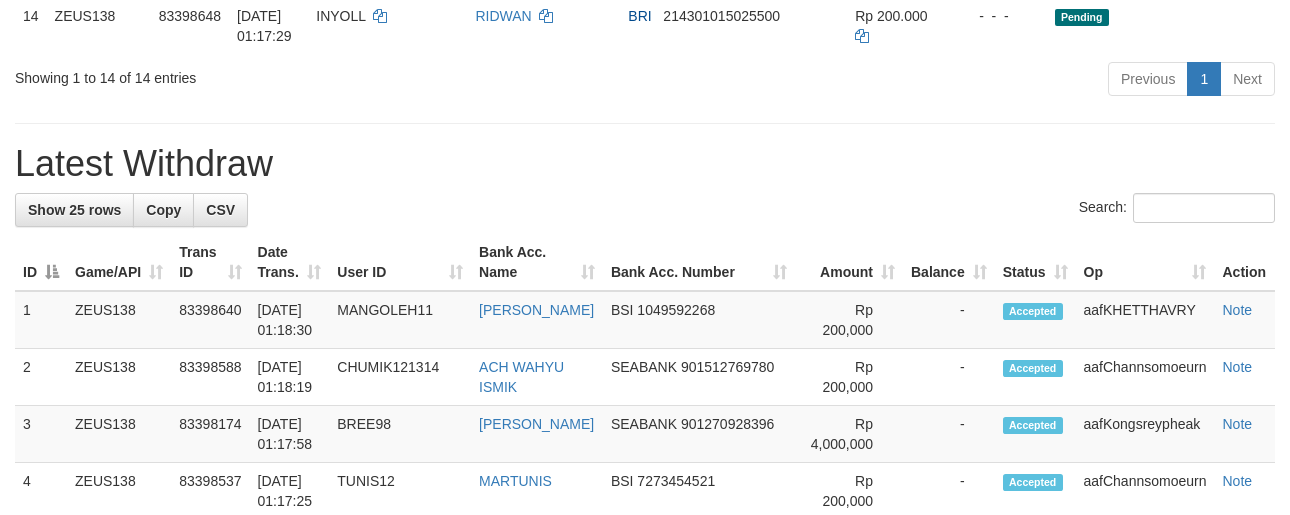 scroll, scrollTop: 1223, scrollLeft: 0, axis: vertical 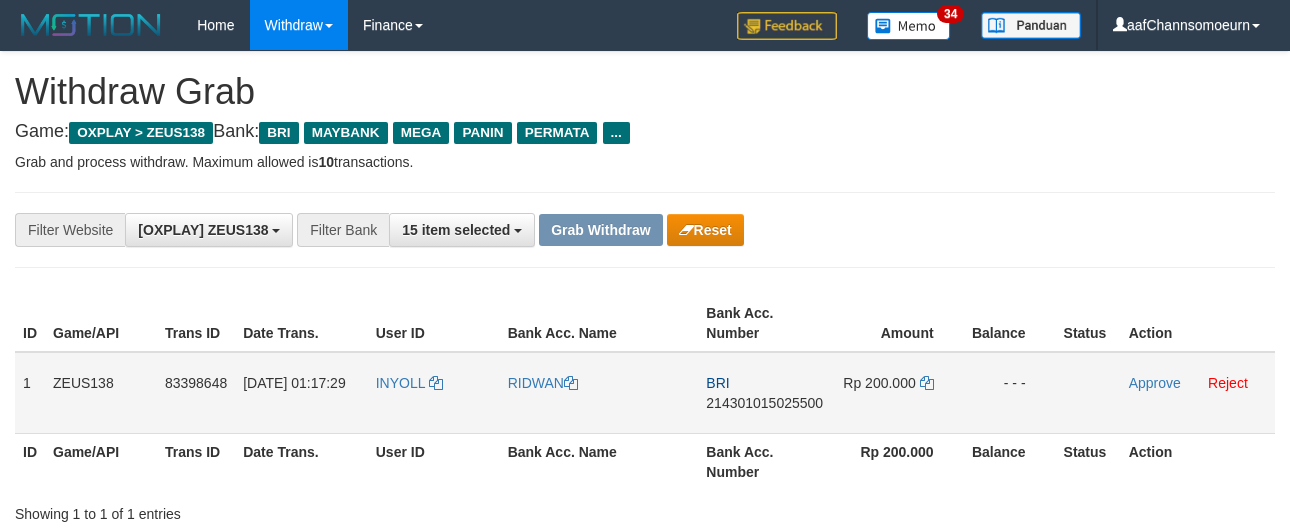click on "INYOLL" at bounding box center (434, 393) 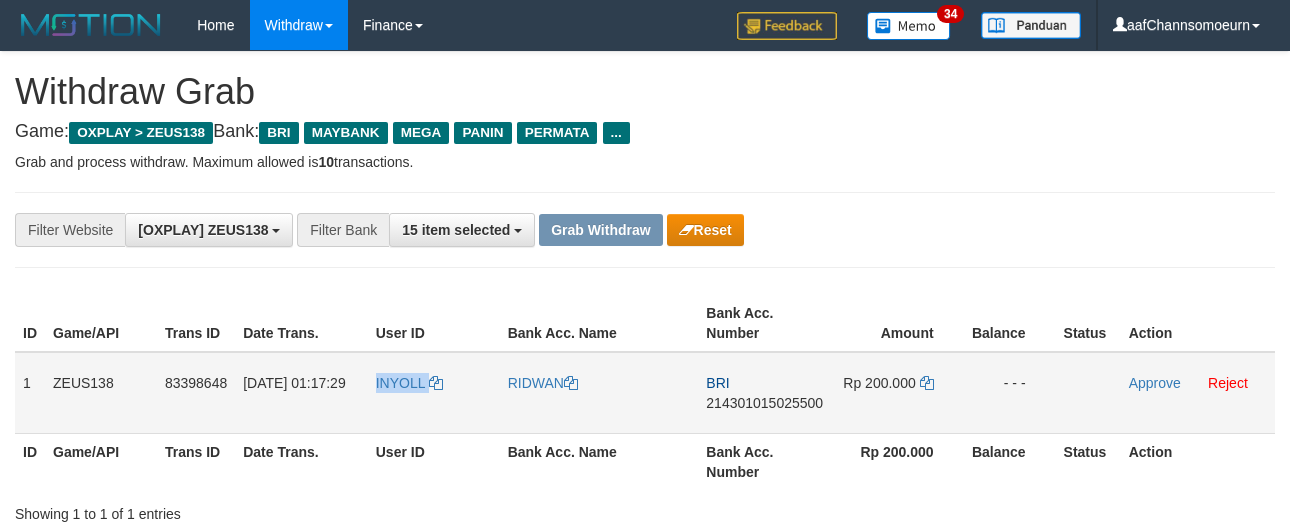 click on "INYOLL" at bounding box center (434, 393) 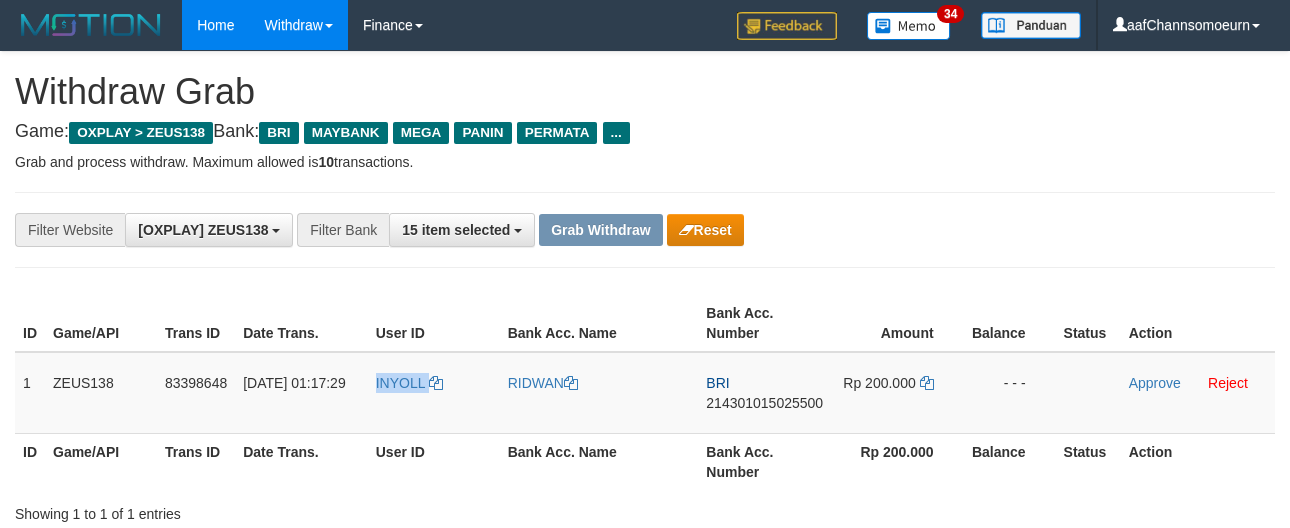 copy on "INYOLL" 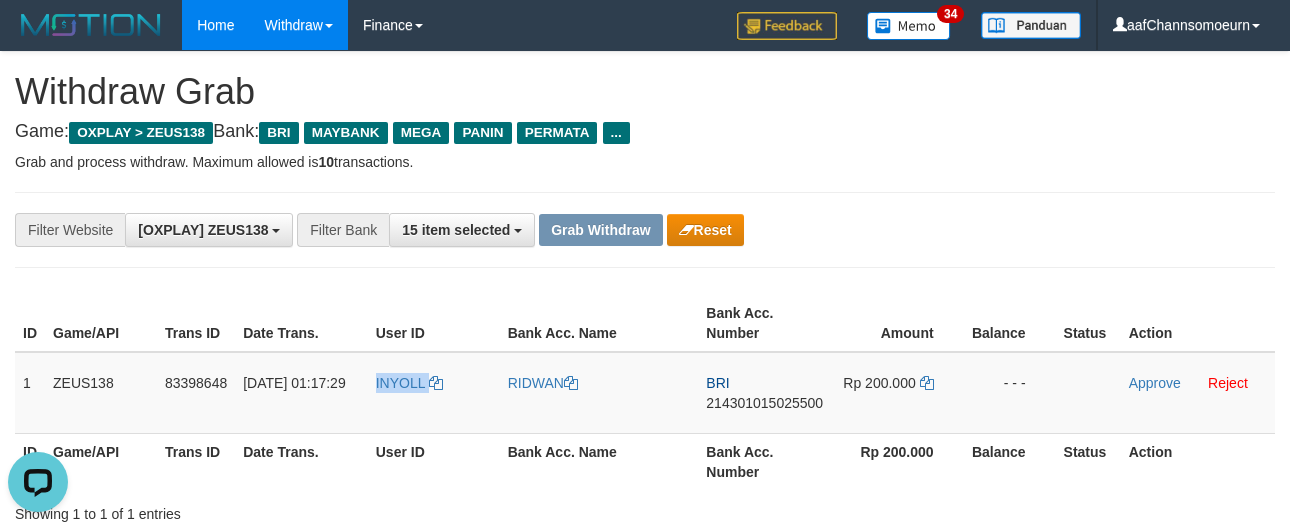 scroll, scrollTop: 0, scrollLeft: 0, axis: both 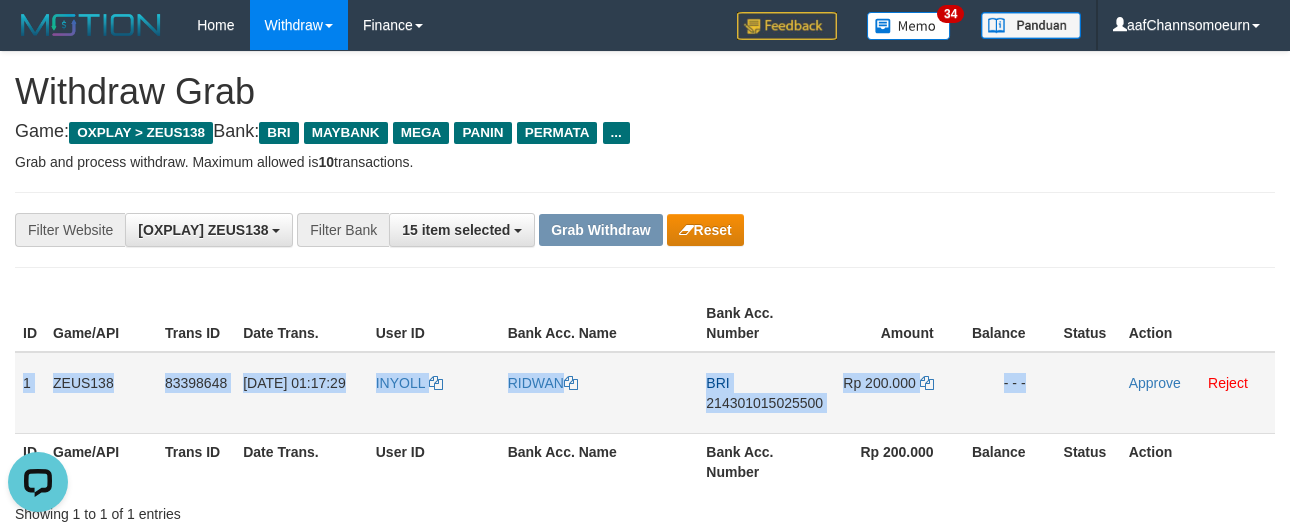 drag, startPoint x: 19, startPoint y: 372, endPoint x: 1128, endPoint y: 413, distance: 1109.7577 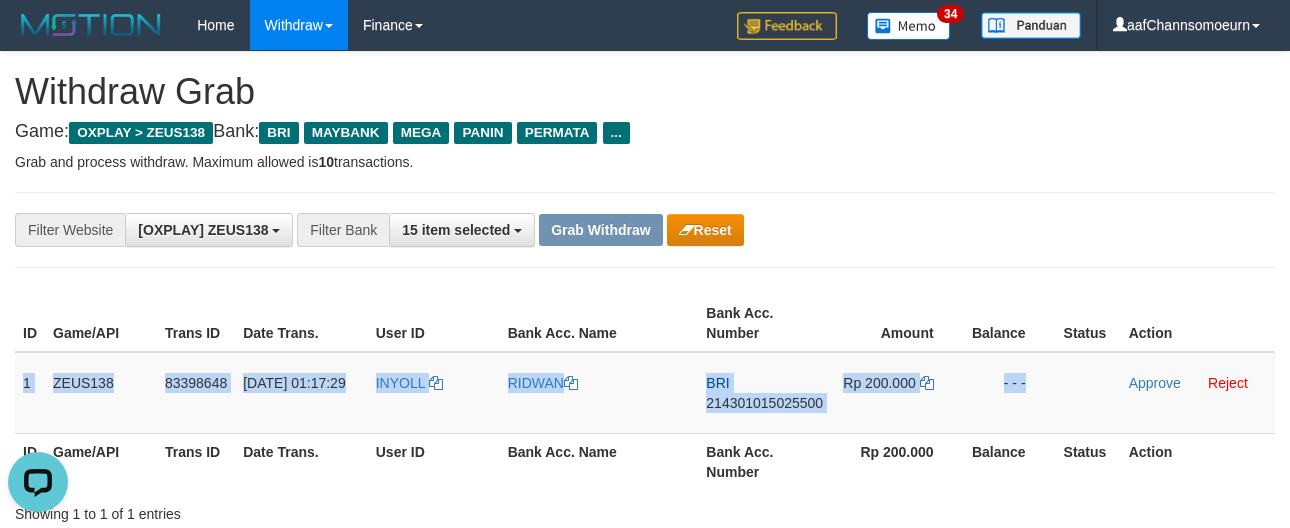 copy on "1
ZEUS138
83398648
11/07/2025 01:17:29
INYOLL
RIDWAN
BRI
214301015025500
Rp 200.000
- - -" 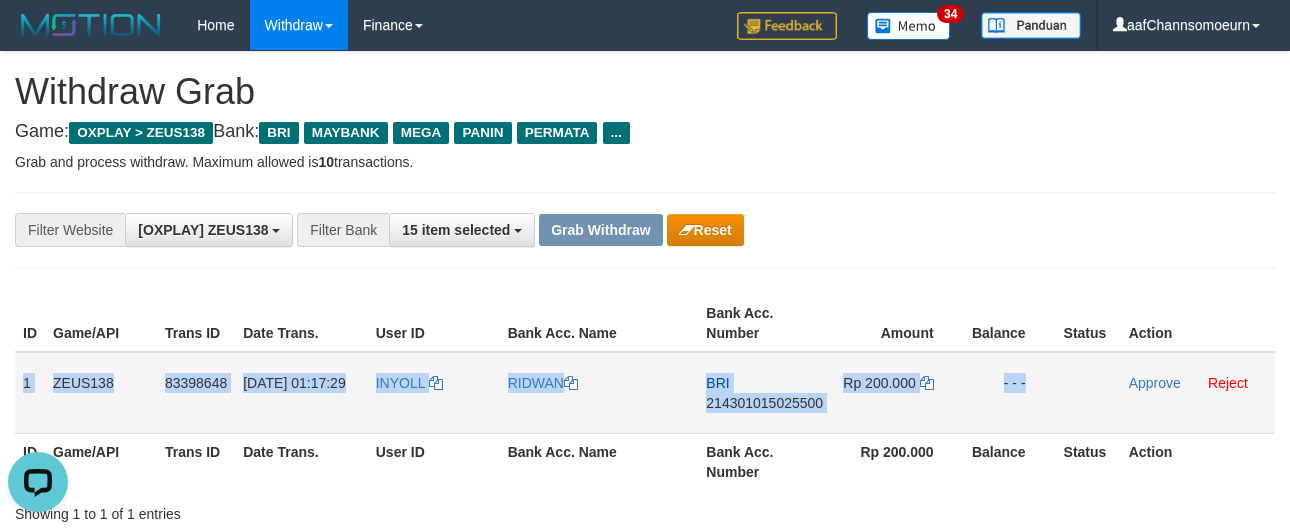 click on "214301015025500" at bounding box center [764, 403] 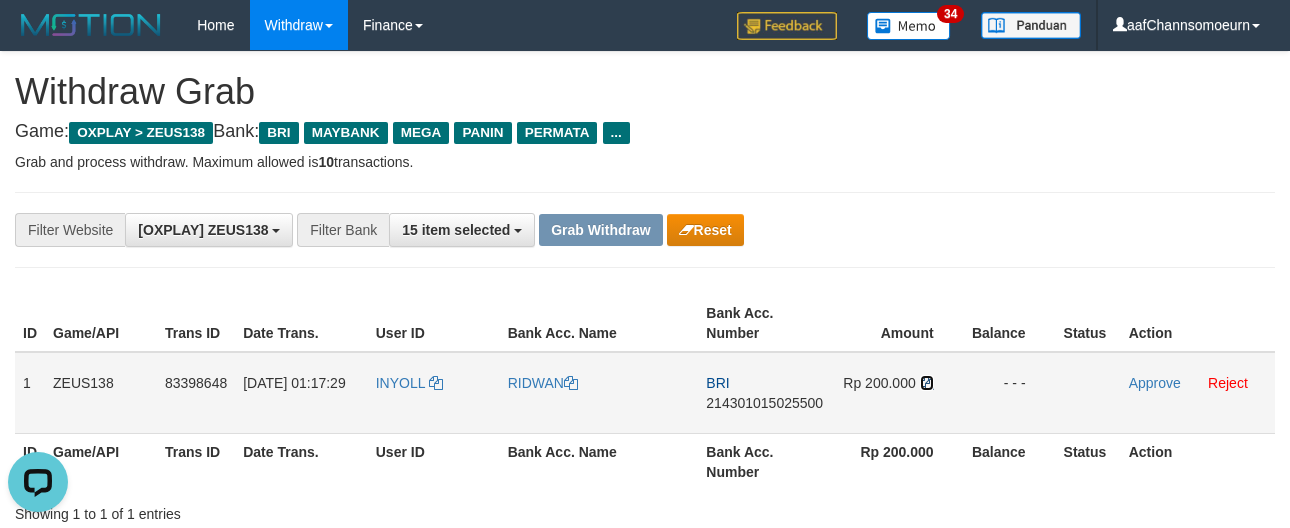 click at bounding box center (927, 383) 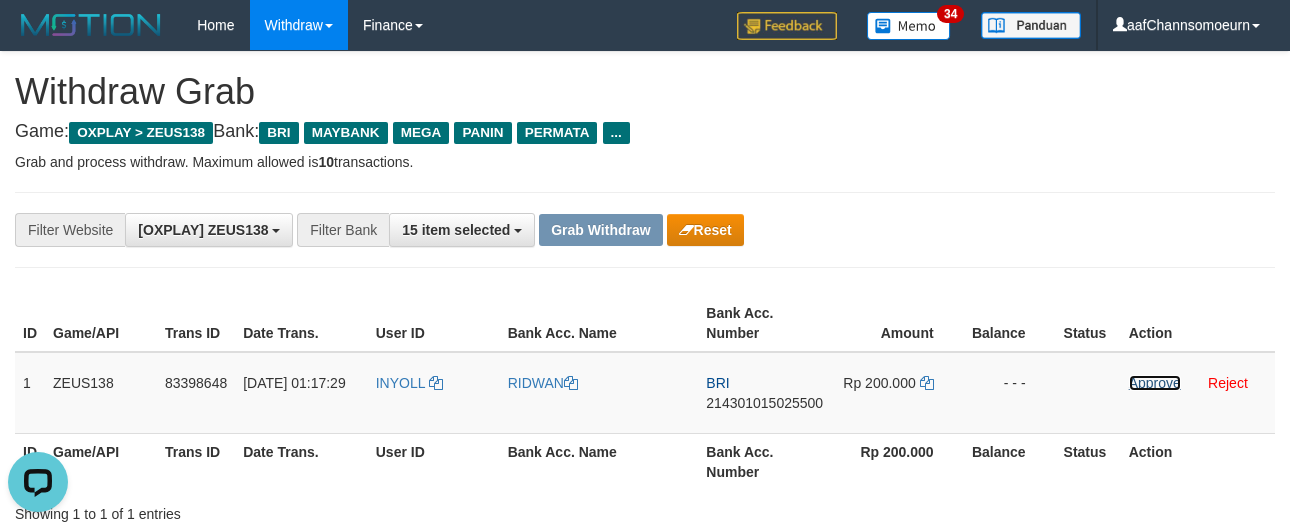 drag, startPoint x: 1146, startPoint y: 378, endPoint x: 733, endPoint y: 192, distance: 452.95145 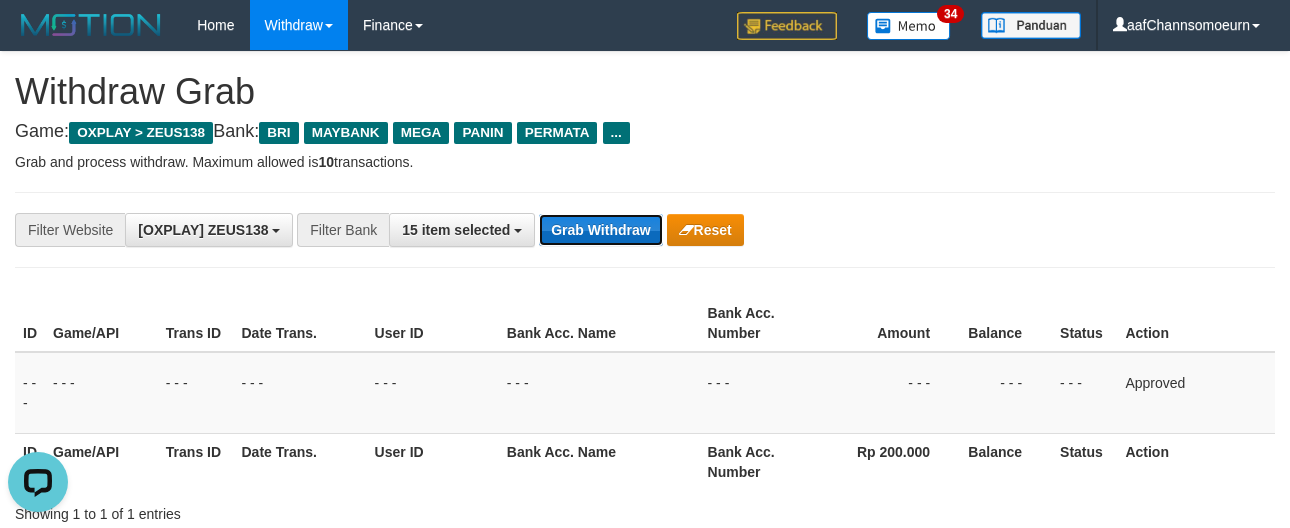 click on "Grab Withdraw" at bounding box center (600, 230) 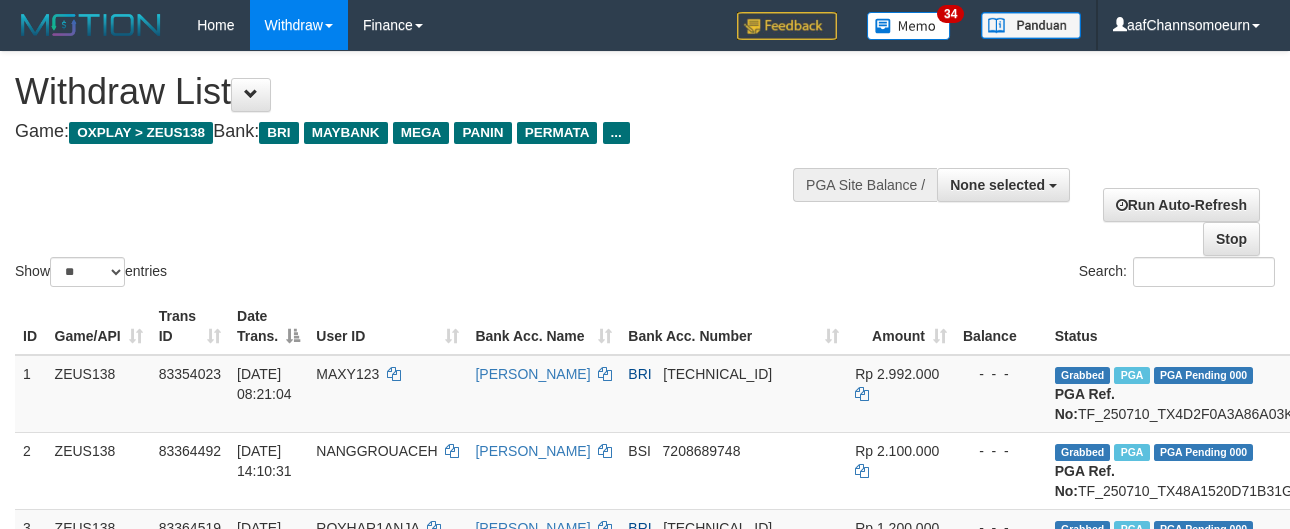select 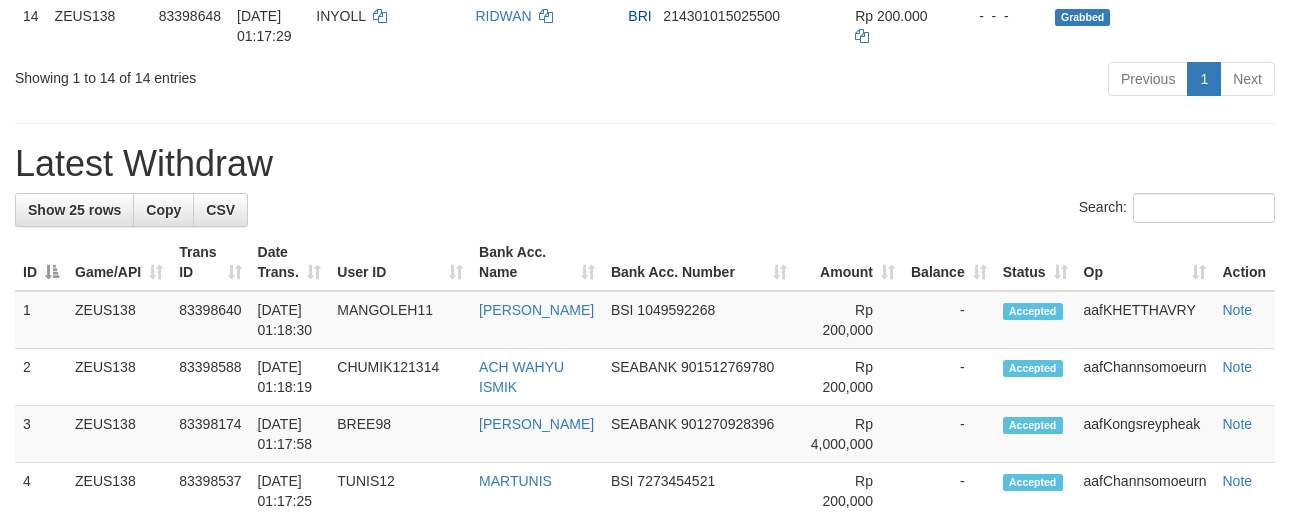 scroll, scrollTop: 1223, scrollLeft: 0, axis: vertical 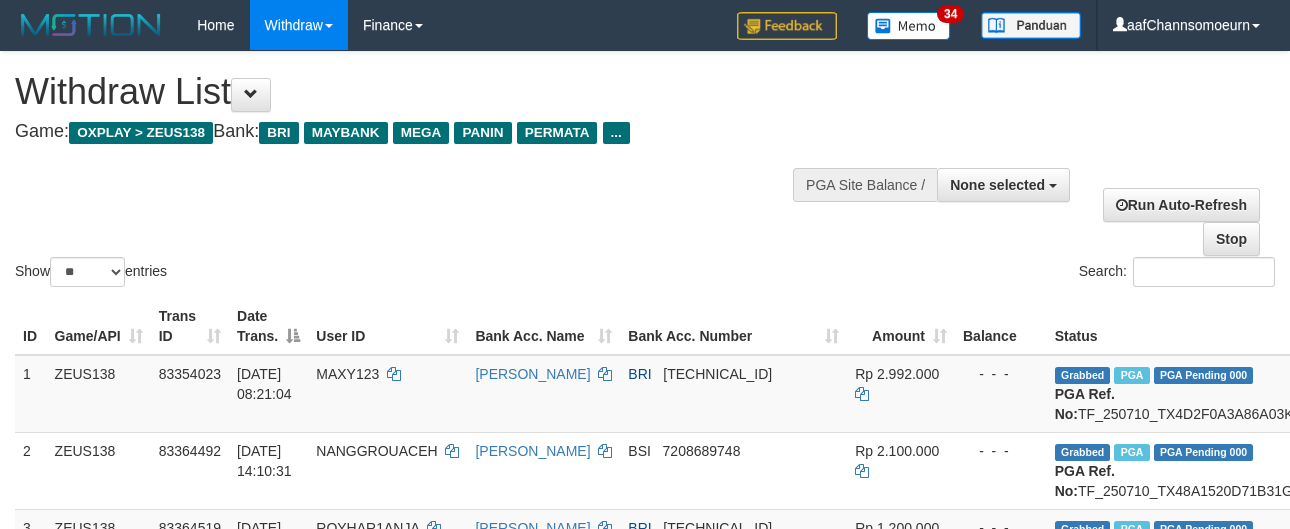 select 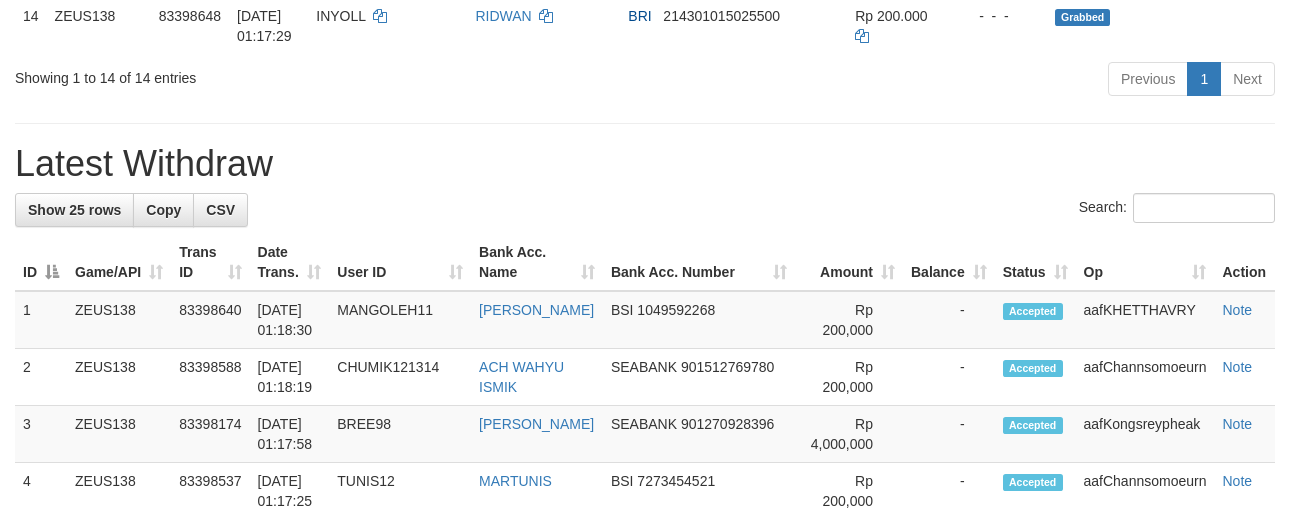 scroll, scrollTop: 1223, scrollLeft: 0, axis: vertical 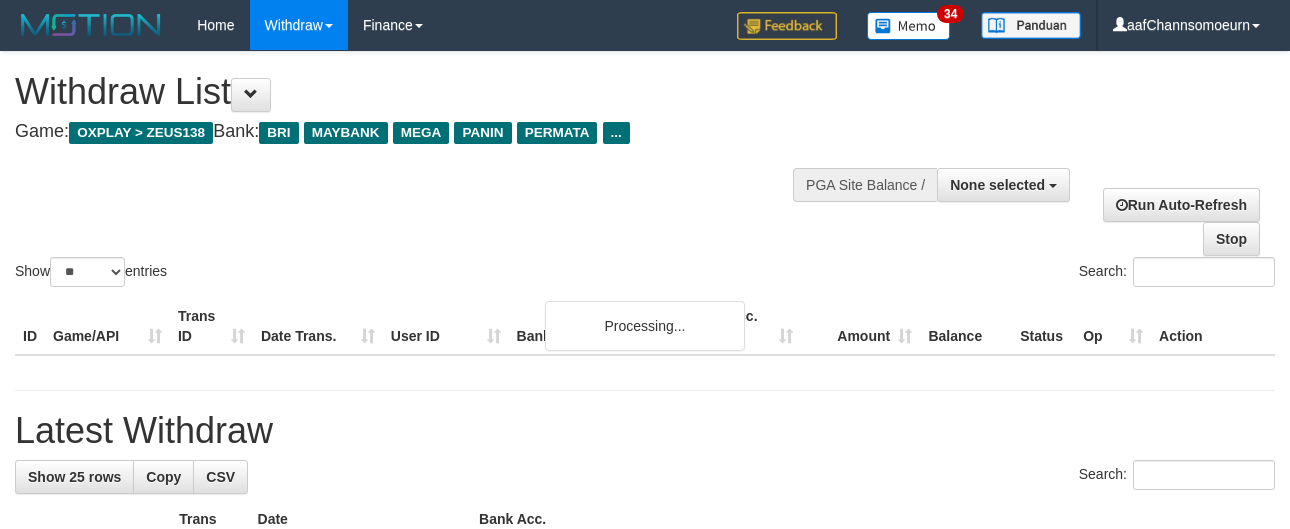 select 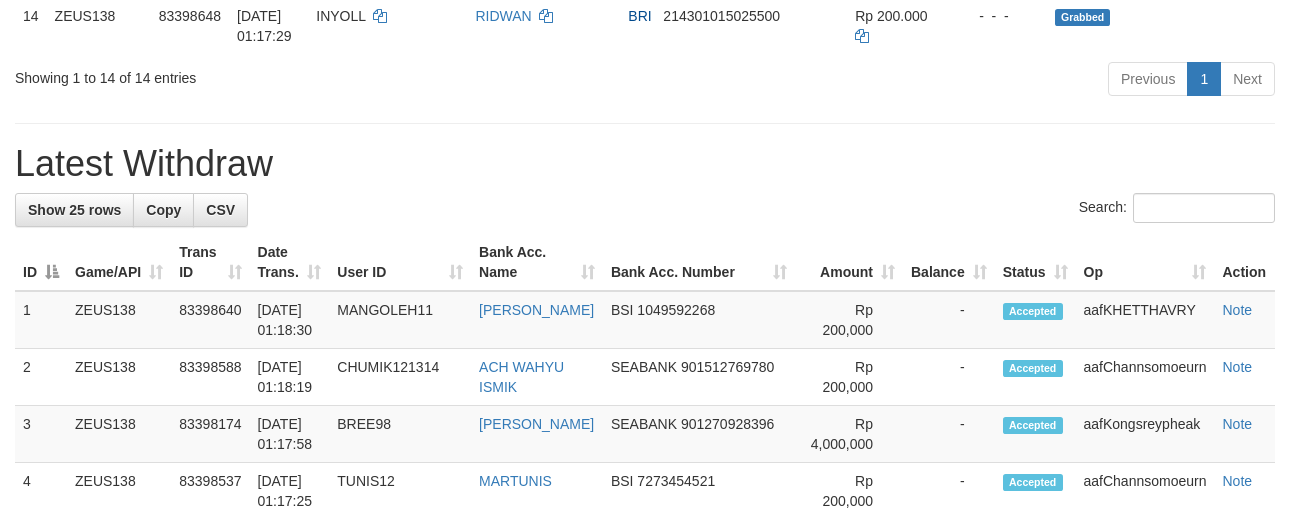 scroll, scrollTop: 1223, scrollLeft: 0, axis: vertical 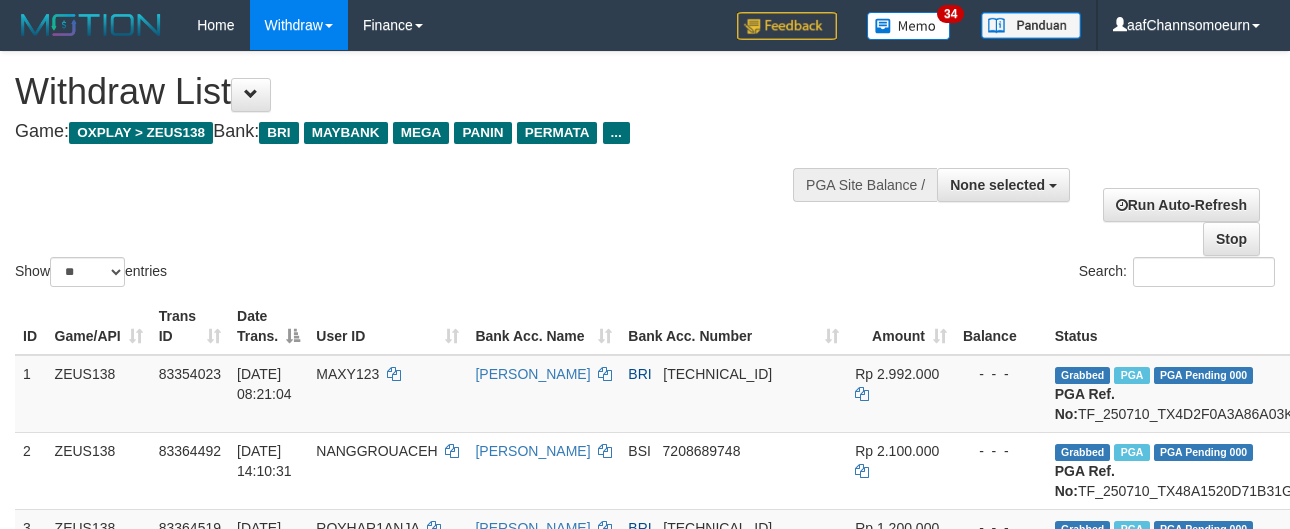 select 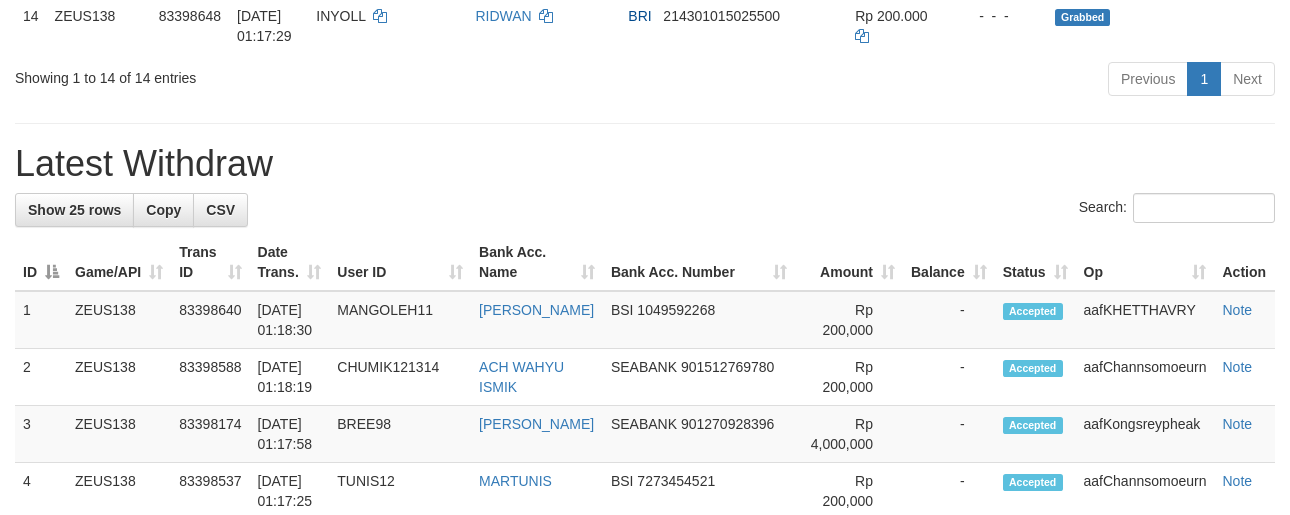 scroll, scrollTop: 1223, scrollLeft: 0, axis: vertical 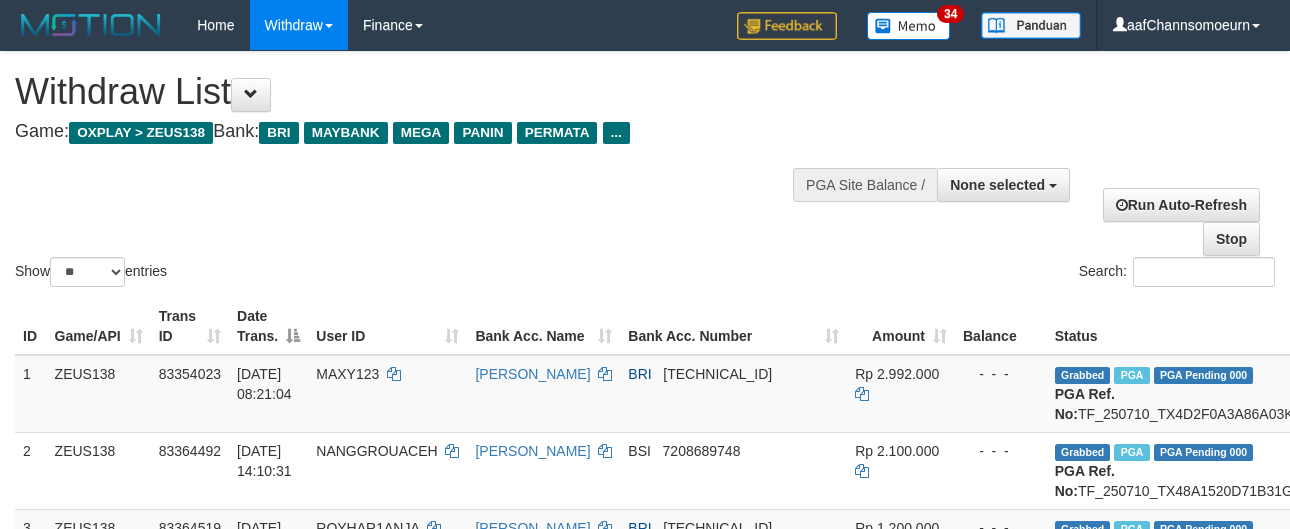 select 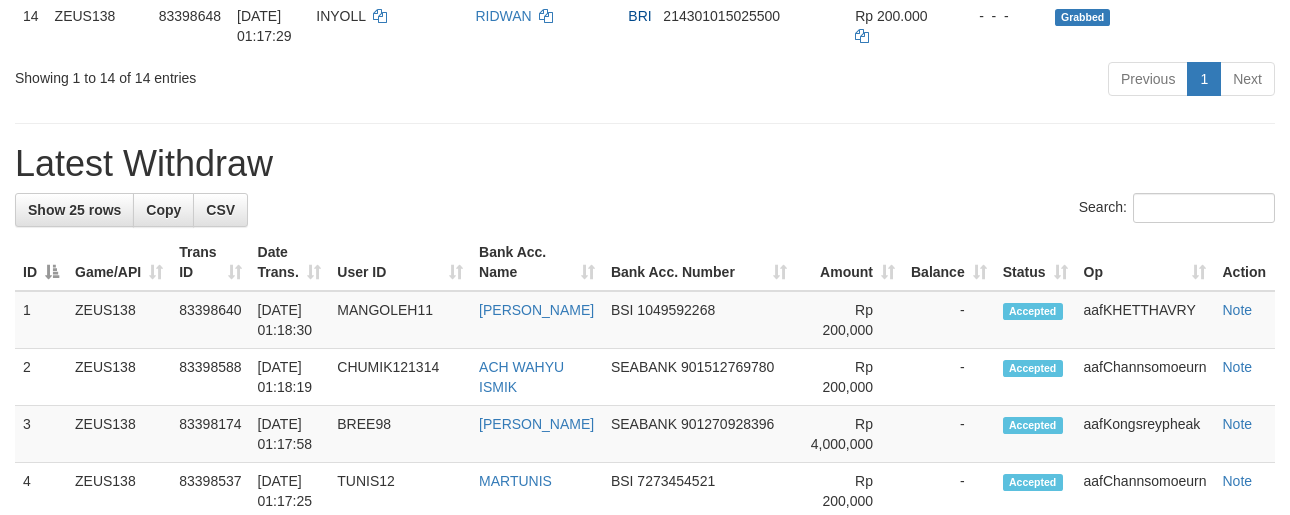 scroll, scrollTop: 1223, scrollLeft: 0, axis: vertical 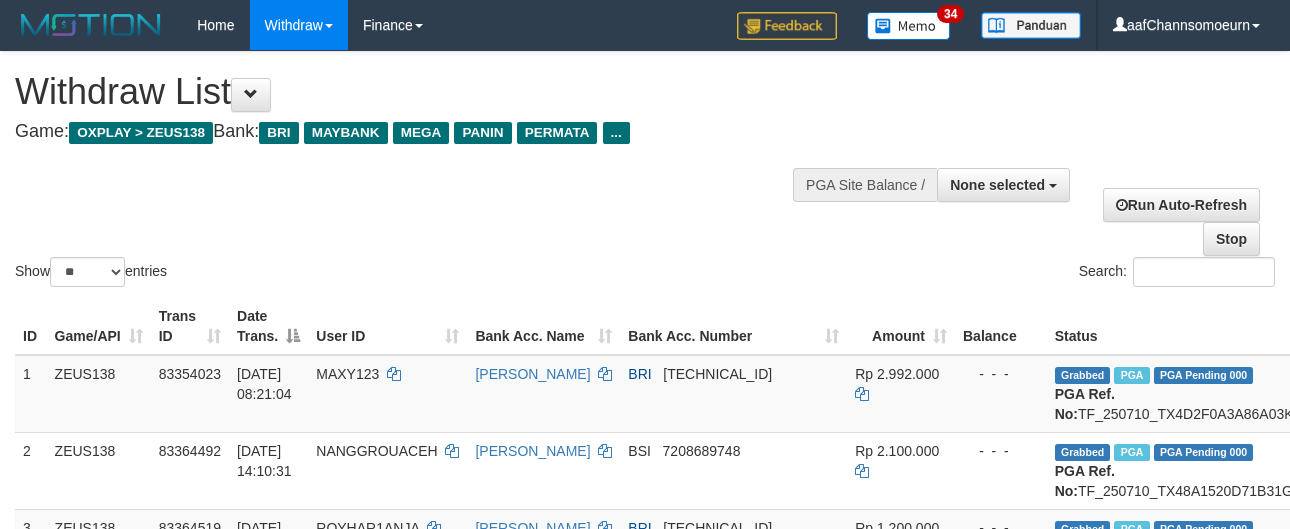 select 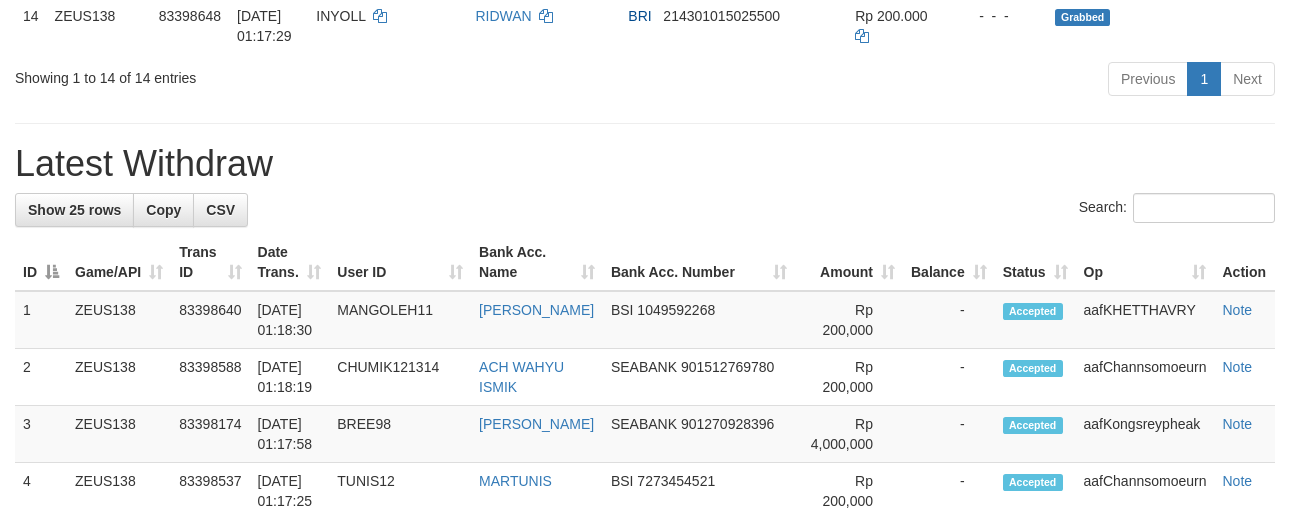 scroll, scrollTop: 1223, scrollLeft: 0, axis: vertical 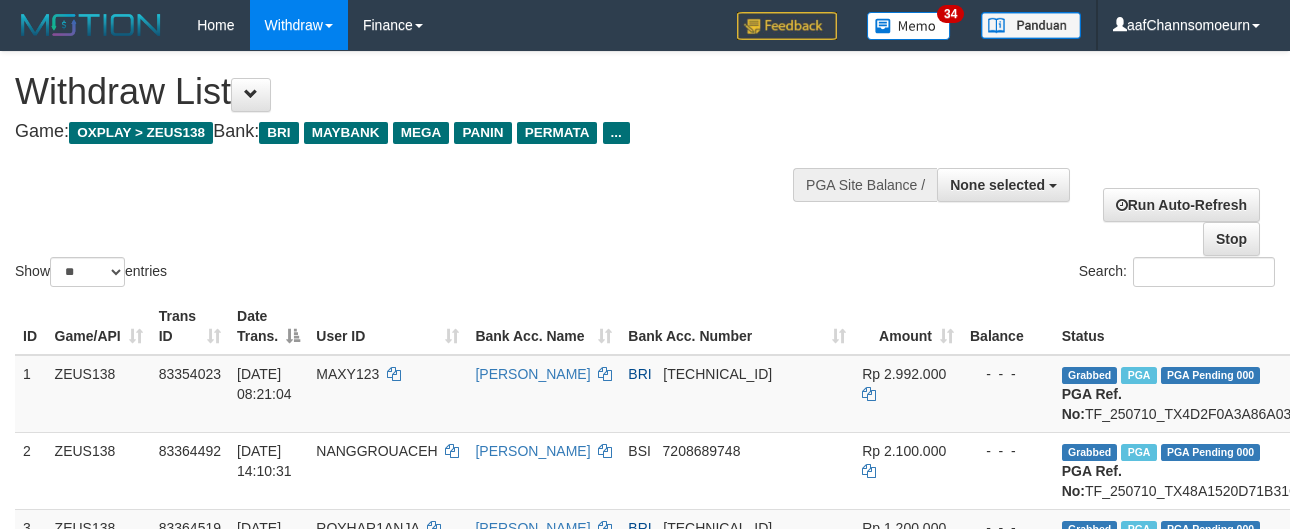 select 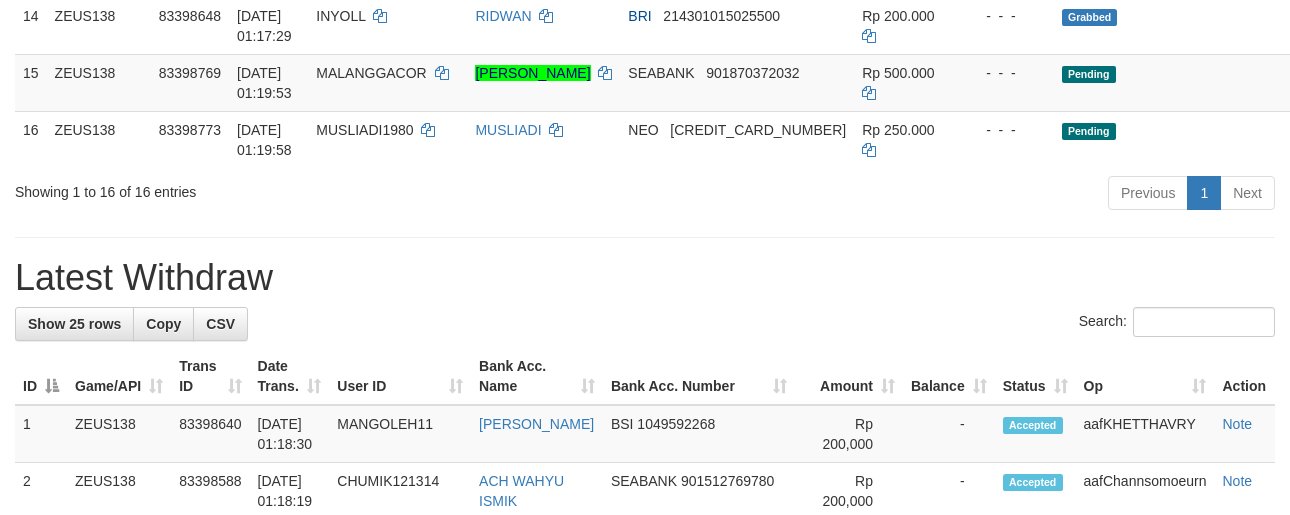 scroll, scrollTop: 1223, scrollLeft: 0, axis: vertical 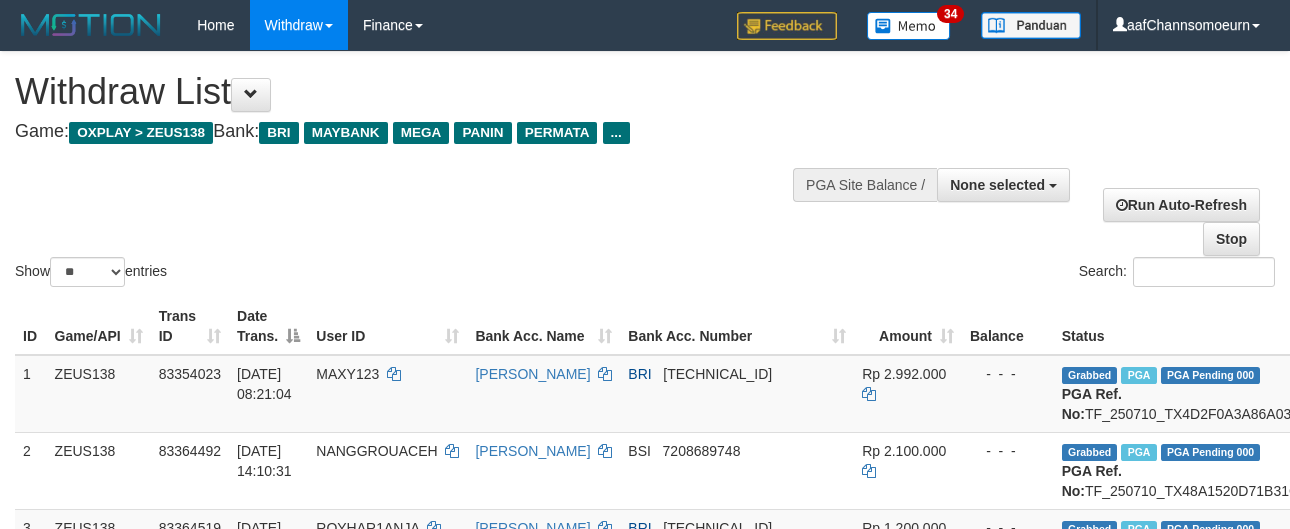 select 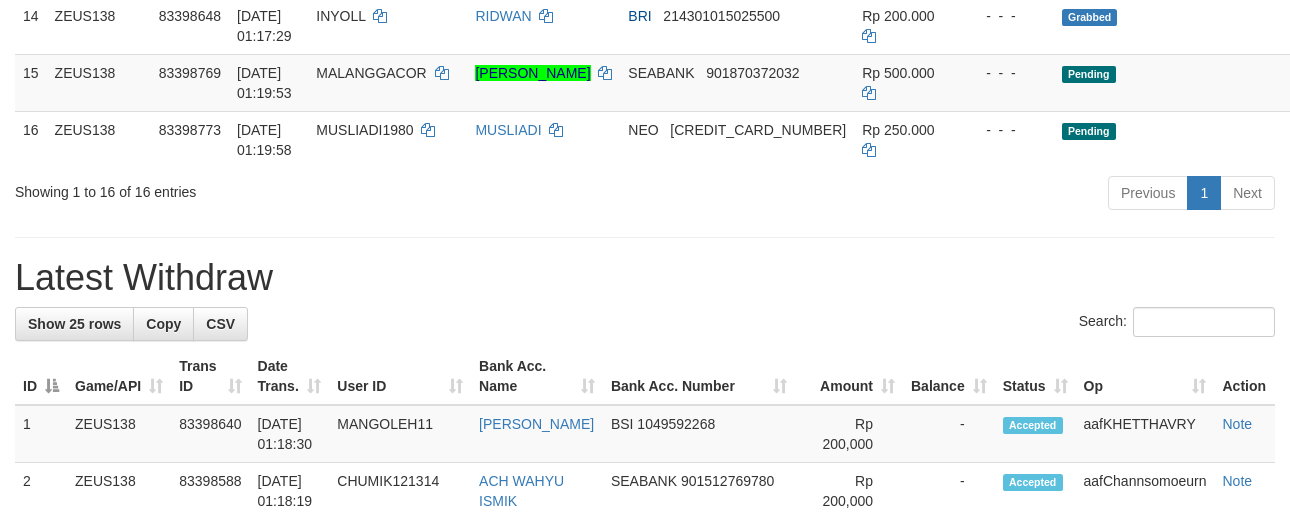 scroll, scrollTop: 1223, scrollLeft: 0, axis: vertical 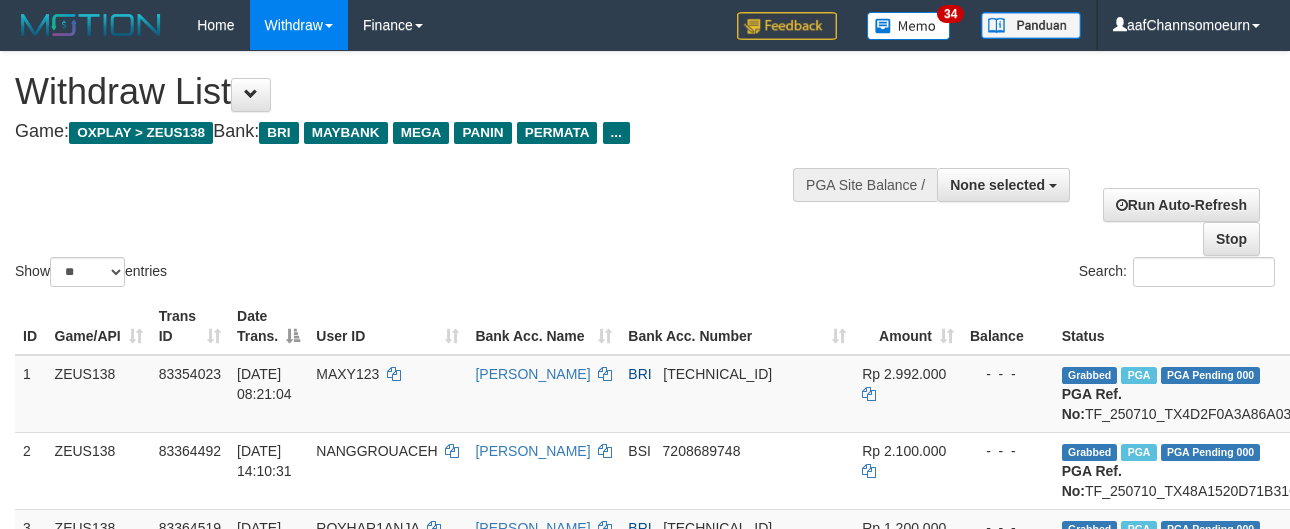 select 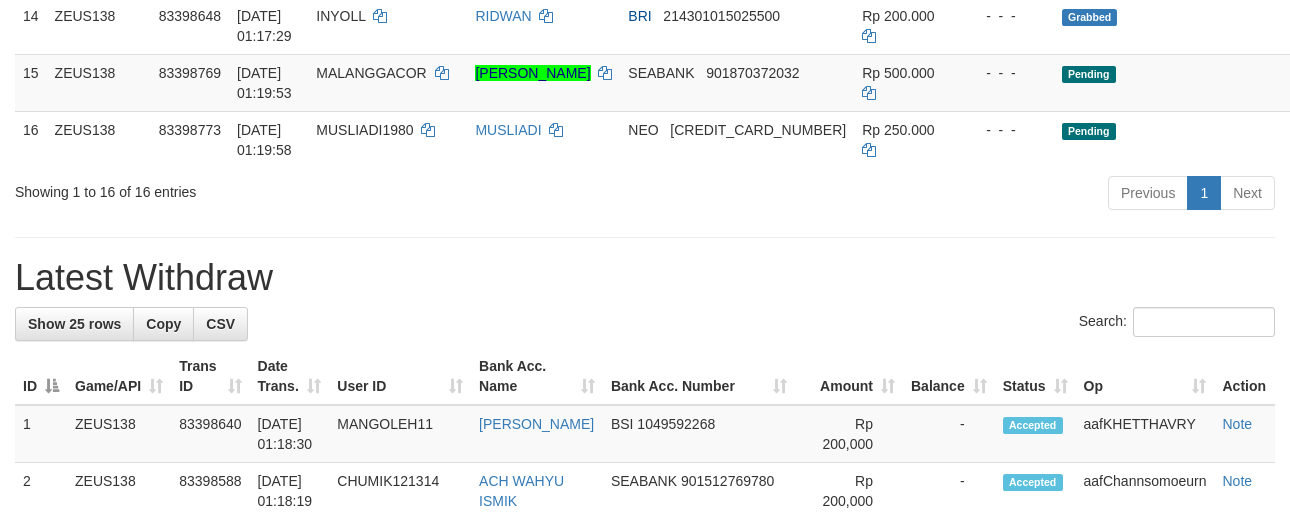 scroll, scrollTop: 1223, scrollLeft: 0, axis: vertical 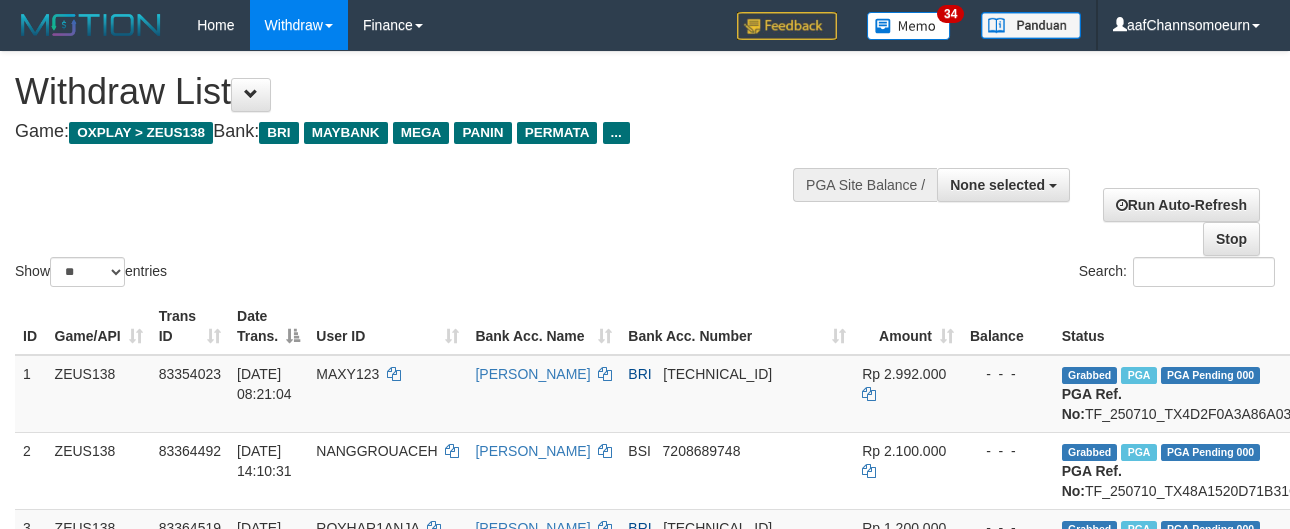 select 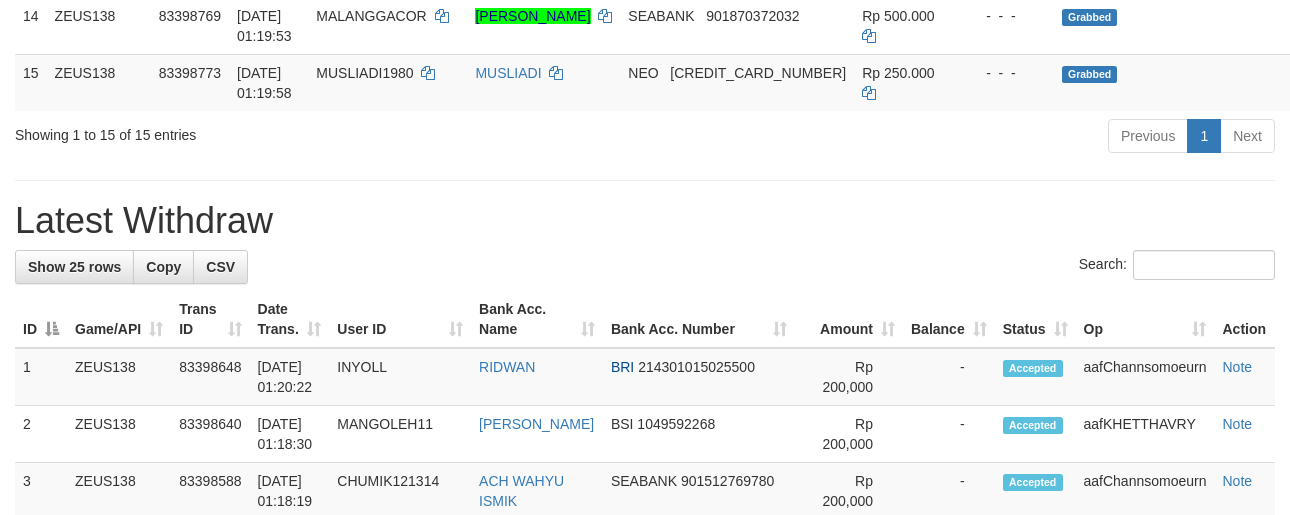 scroll, scrollTop: 1223, scrollLeft: 0, axis: vertical 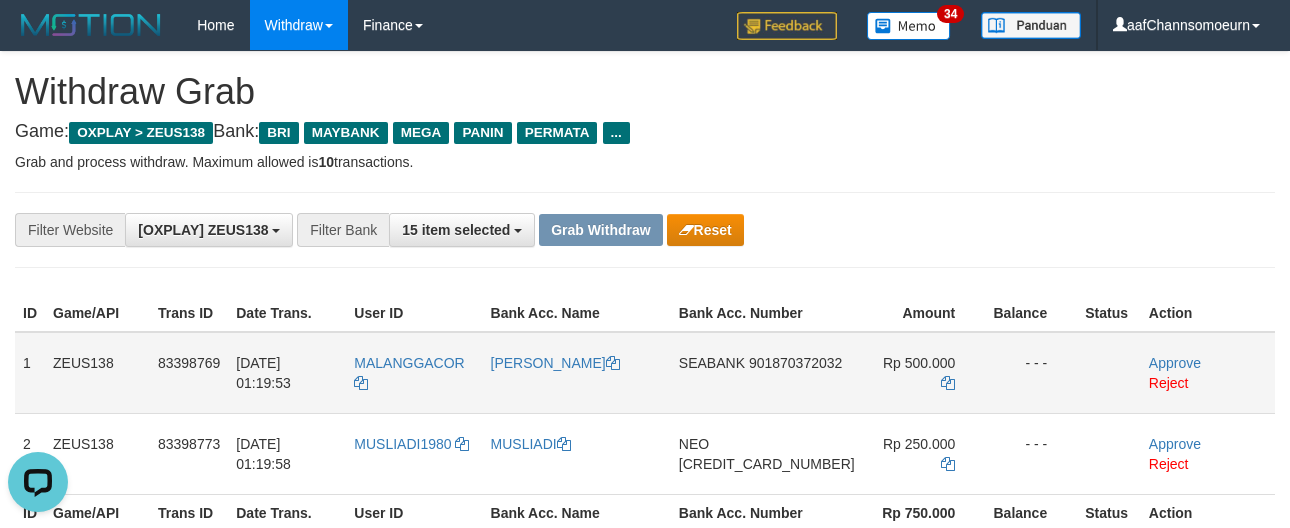 click on "MALANGGACOR" at bounding box center [414, 373] 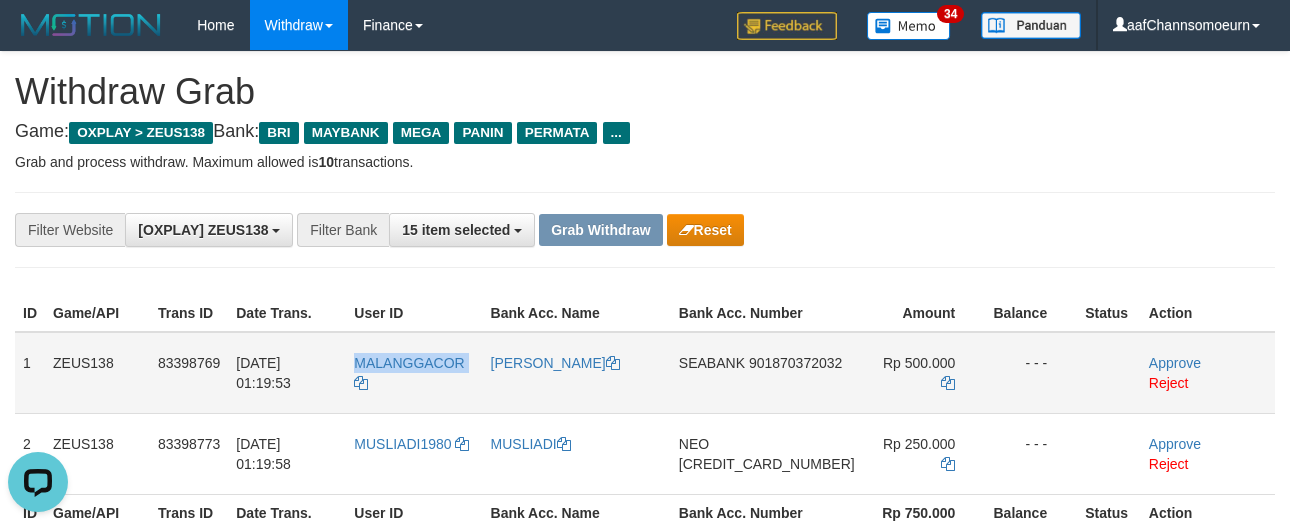 click on "MALANGGACOR" at bounding box center (414, 373) 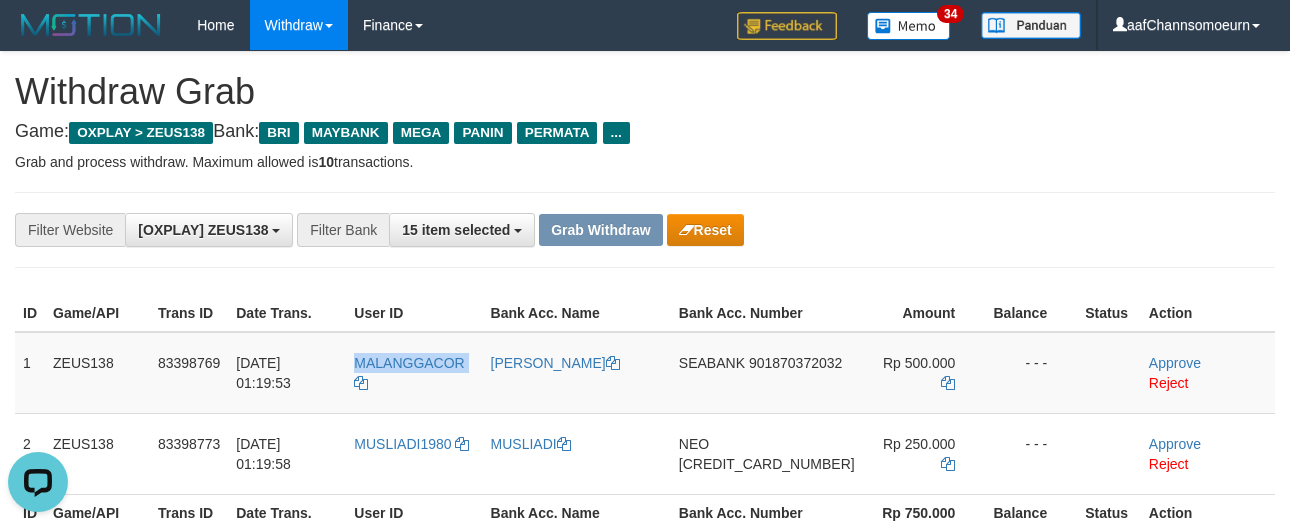 copy on "MALANGGACOR" 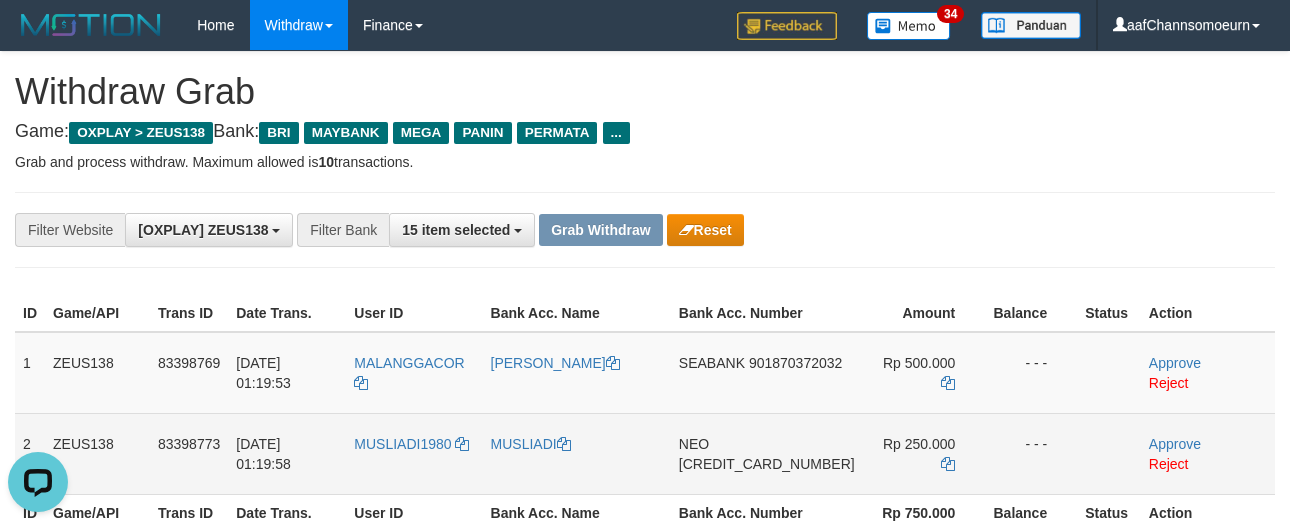 click on "[DATE] 01:19:58" at bounding box center (287, 453) 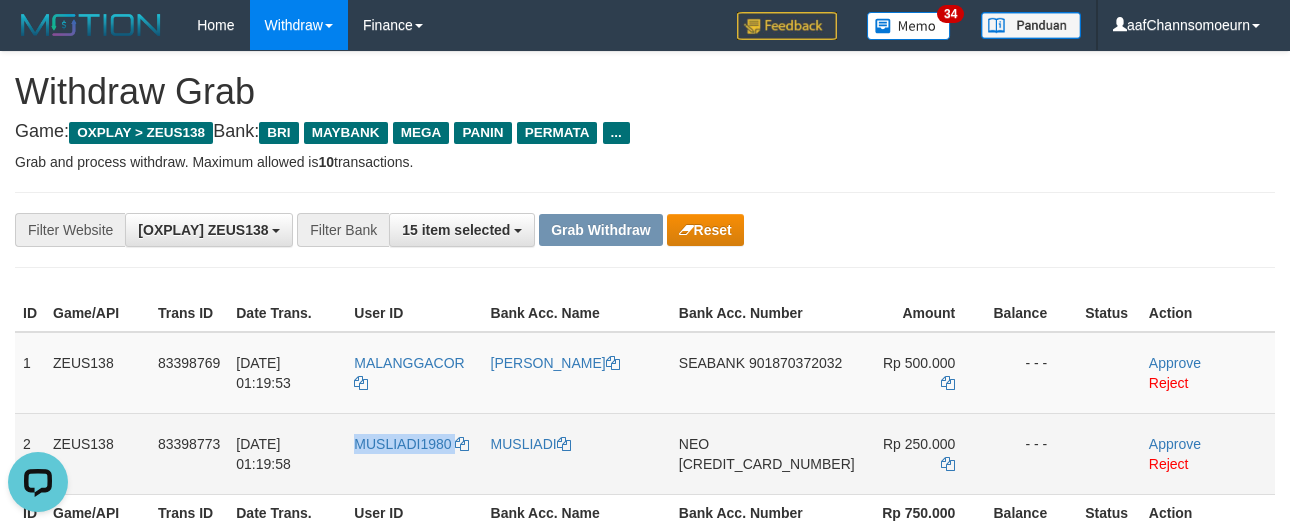 click on "MUSLIADI1980" at bounding box center (414, 453) 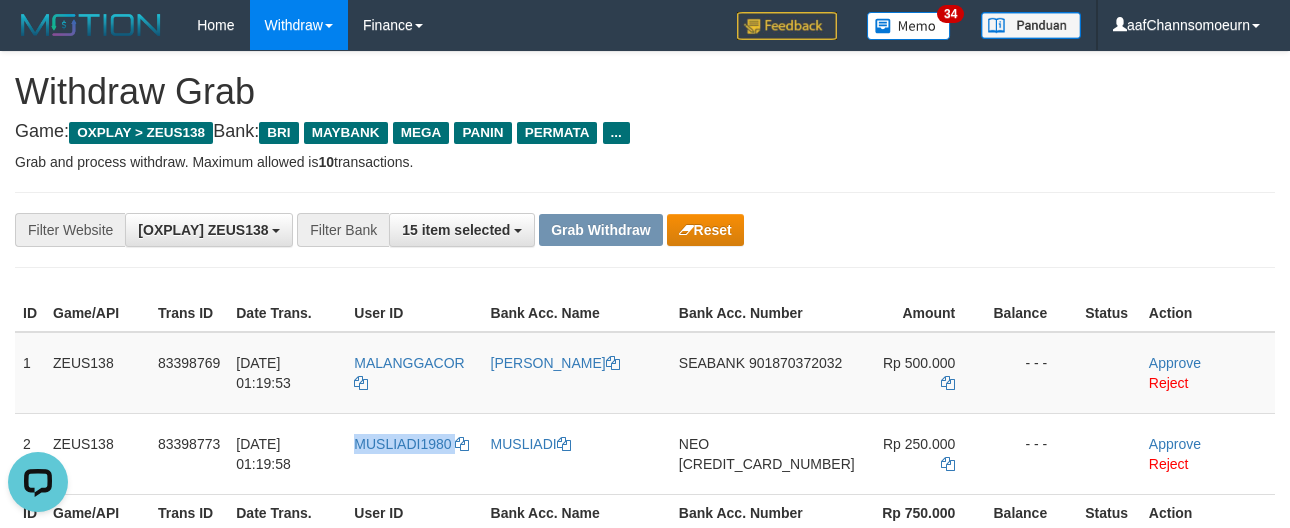 copy on "MUSLIADI1980" 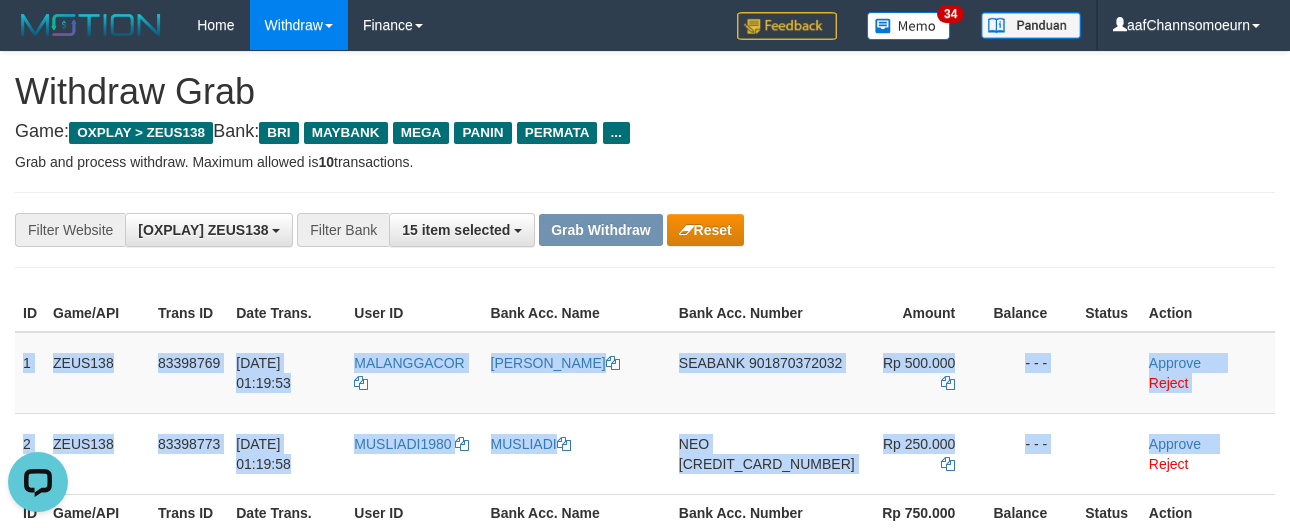 drag, startPoint x: 22, startPoint y: 347, endPoint x: 1302, endPoint y: 451, distance: 1284.218 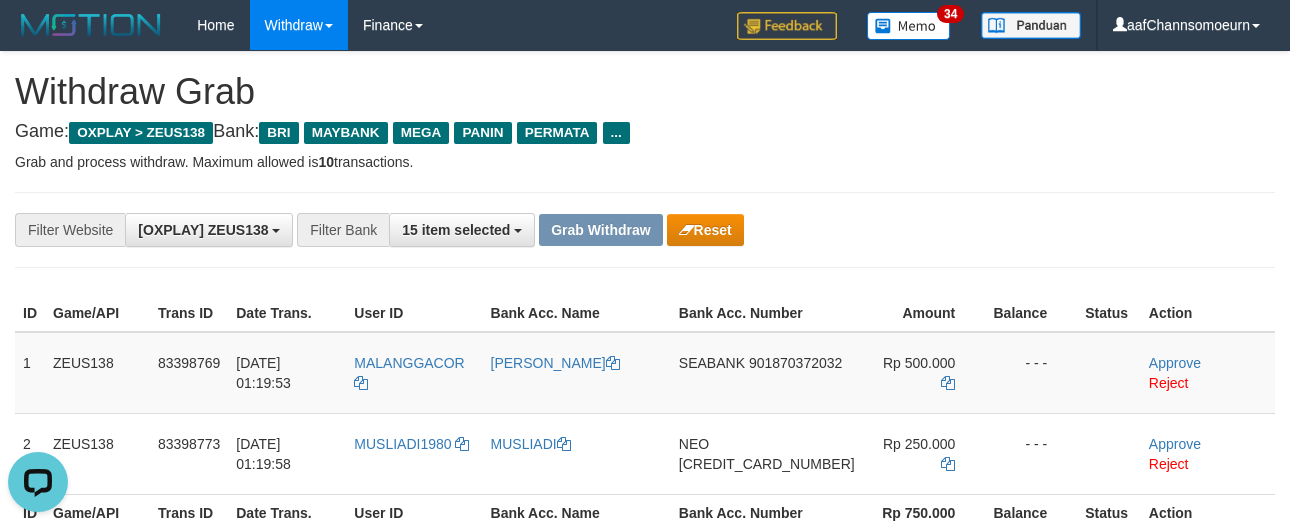 click on "**********" at bounding box center [645, 230] 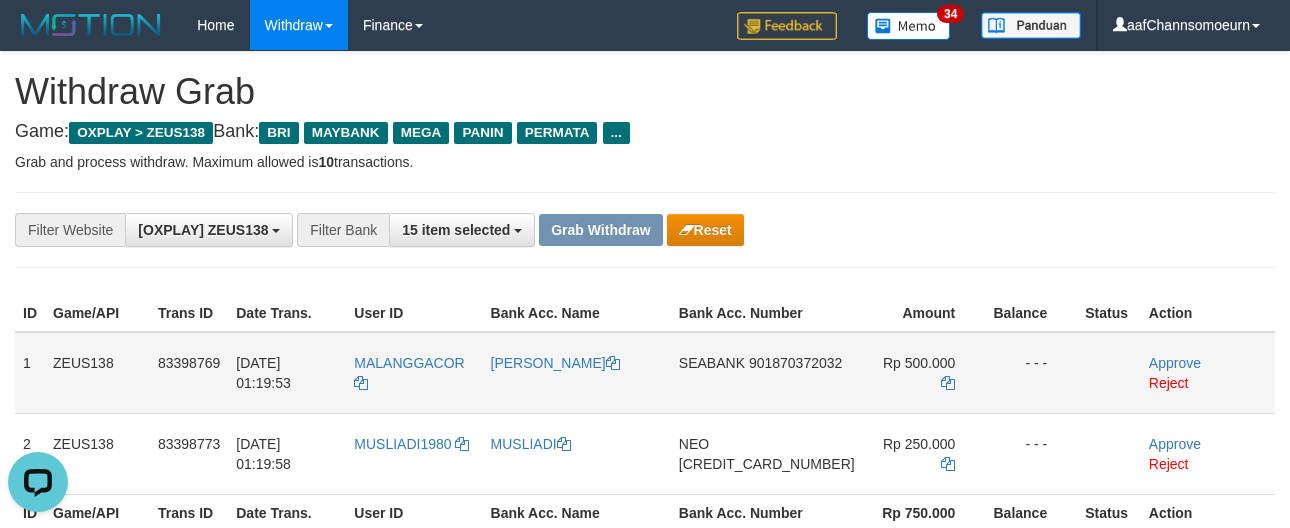 click on "SEABANK" at bounding box center (712, 363) 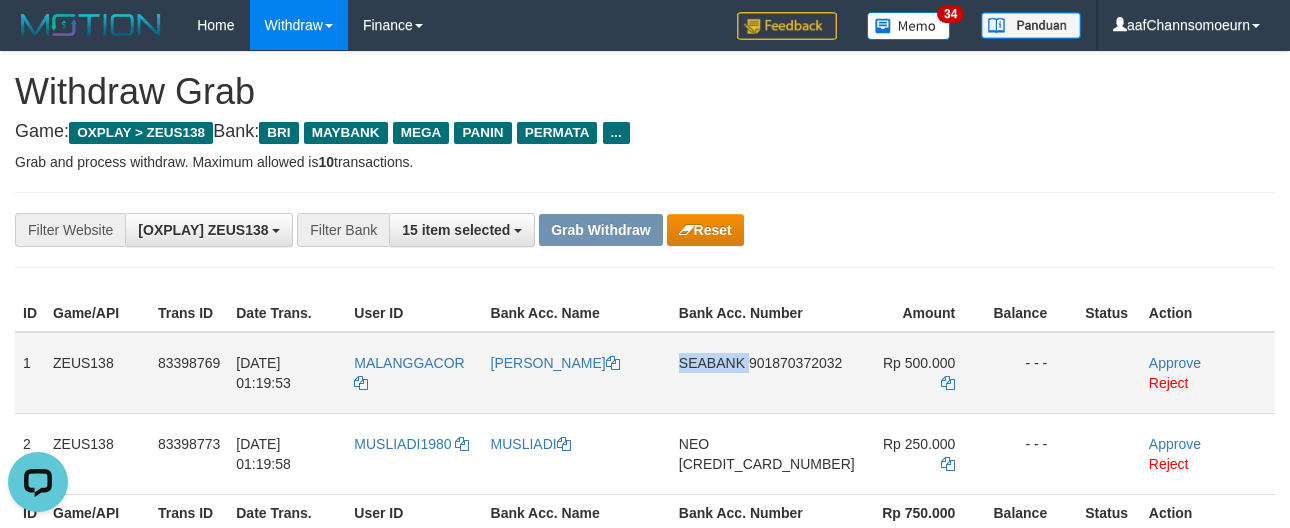 click on "SEABANK" at bounding box center [712, 363] 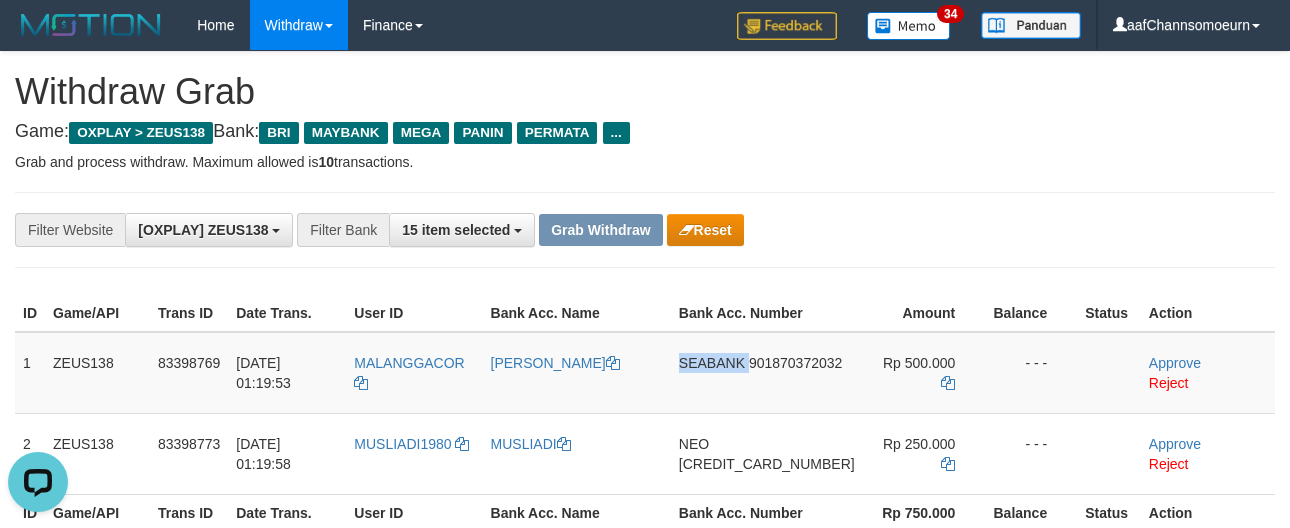 copy on "SEABANK" 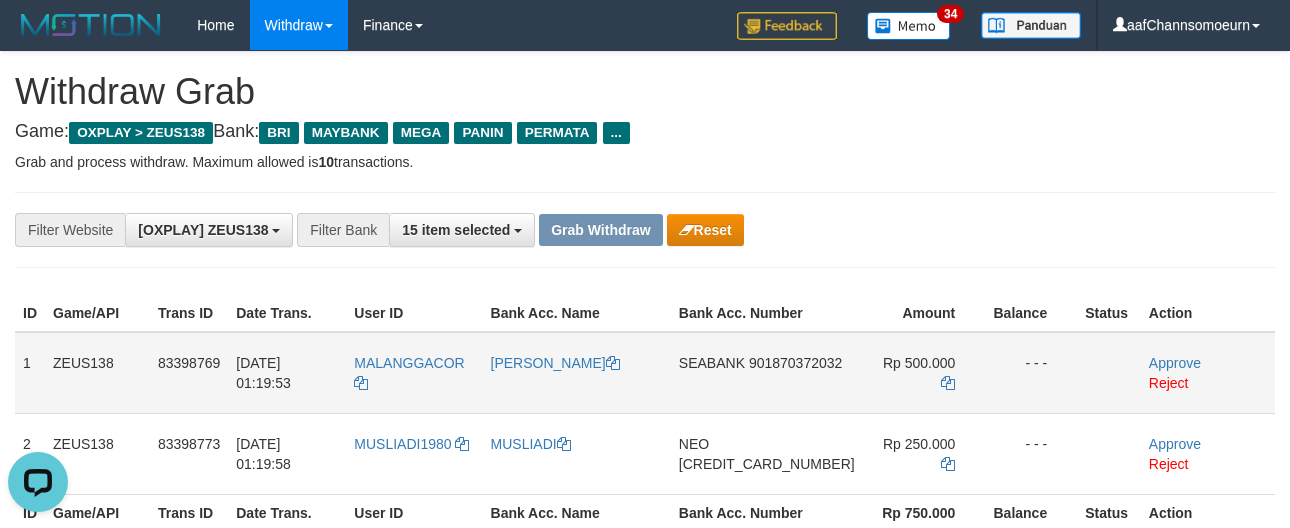 click on "901870372032" at bounding box center (795, 363) 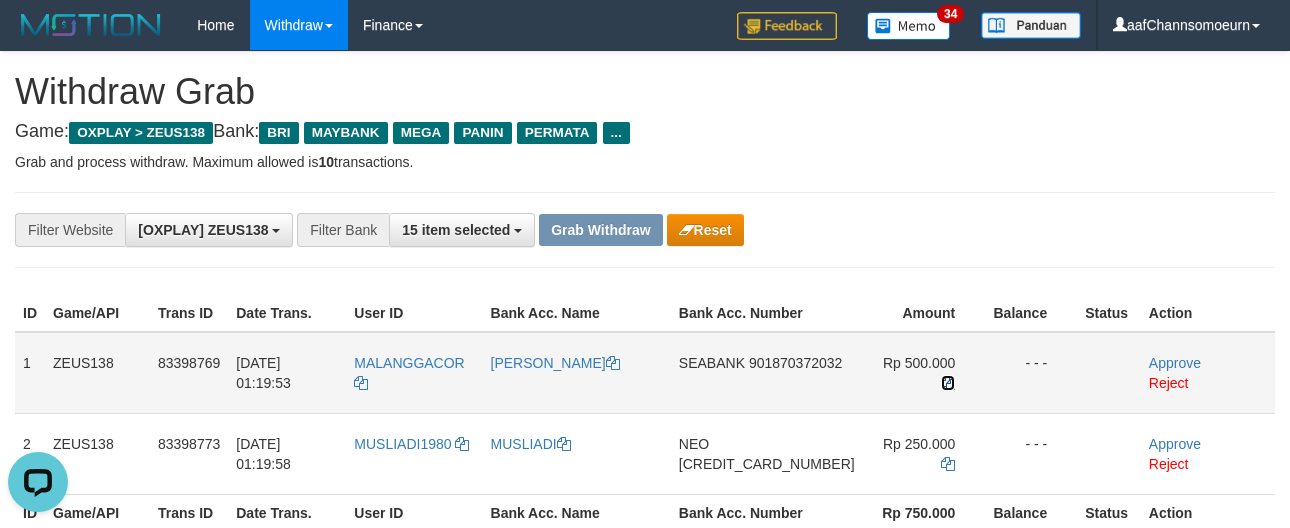 click at bounding box center (948, 383) 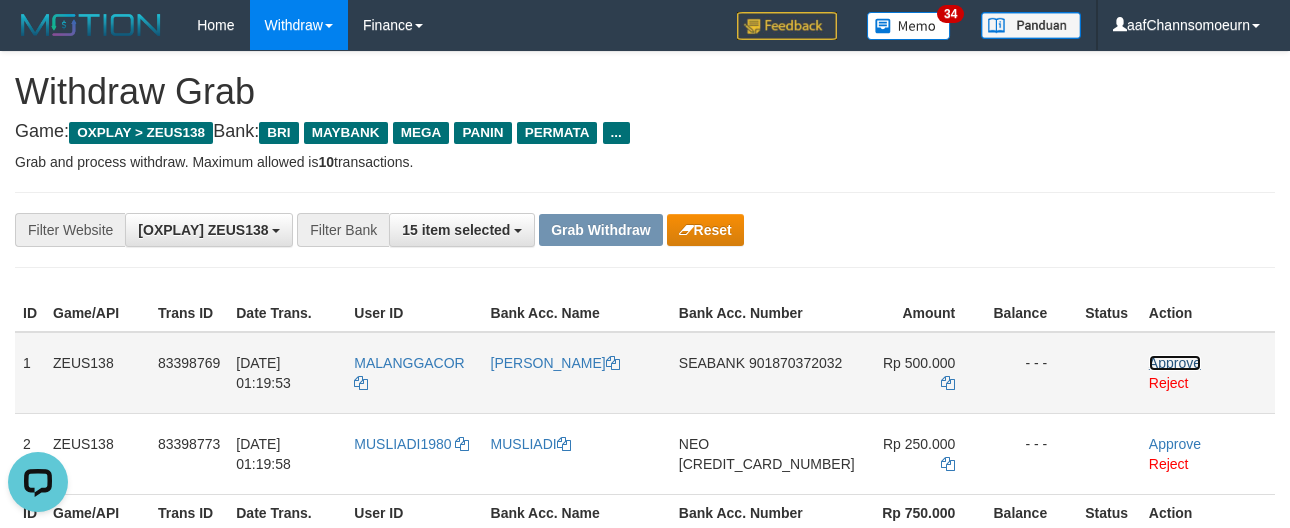 click on "Approve" at bounding box center (1175, 363) 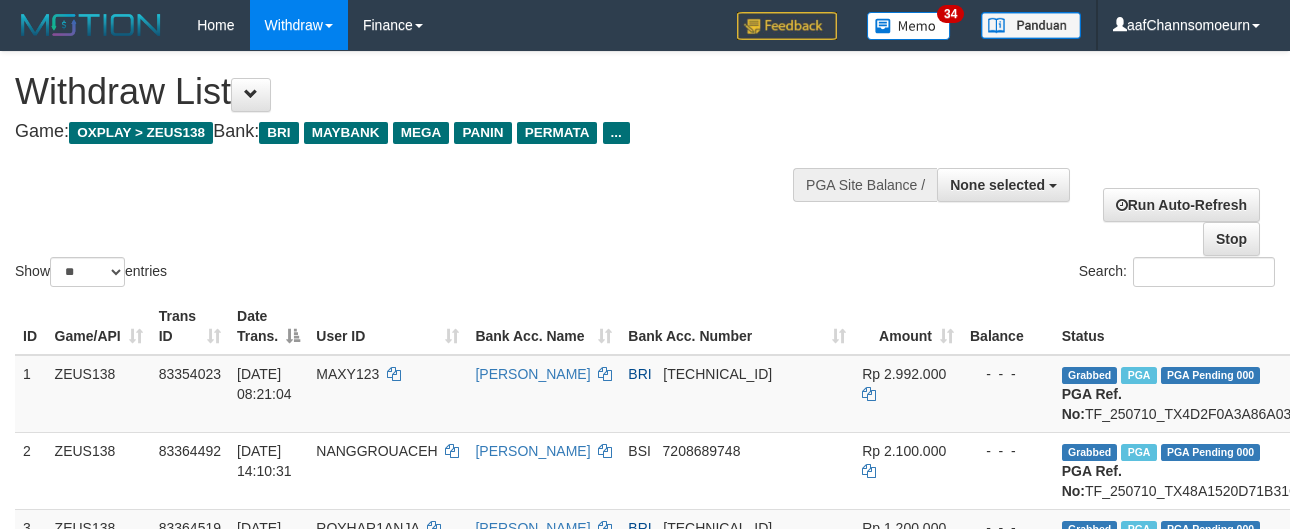 select 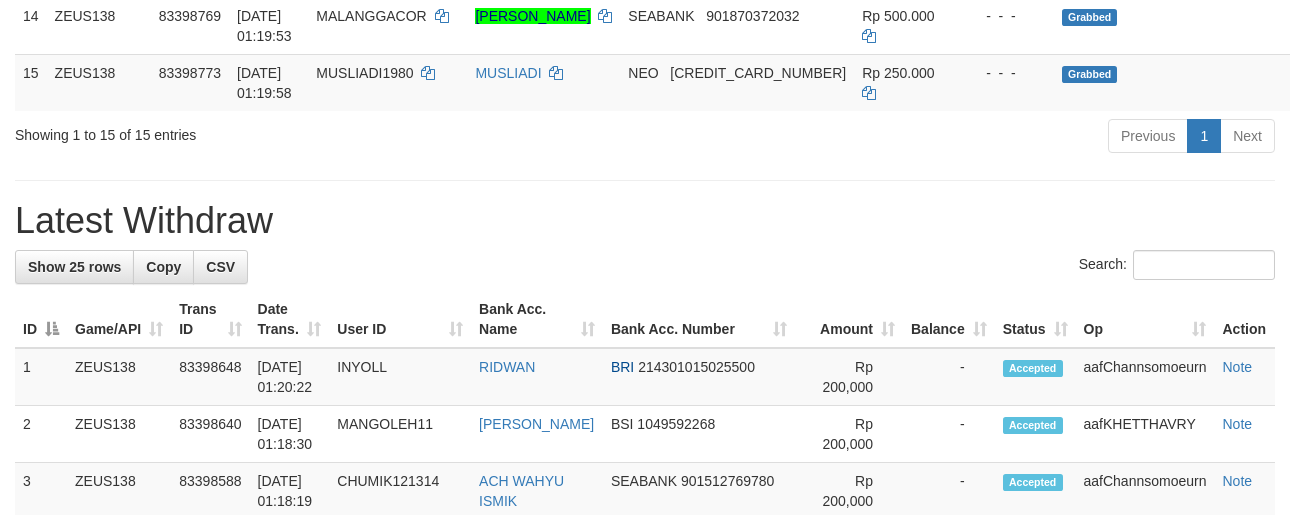 scroll, scrollTop: 1223, scrollLeft: 0, axis: vertical 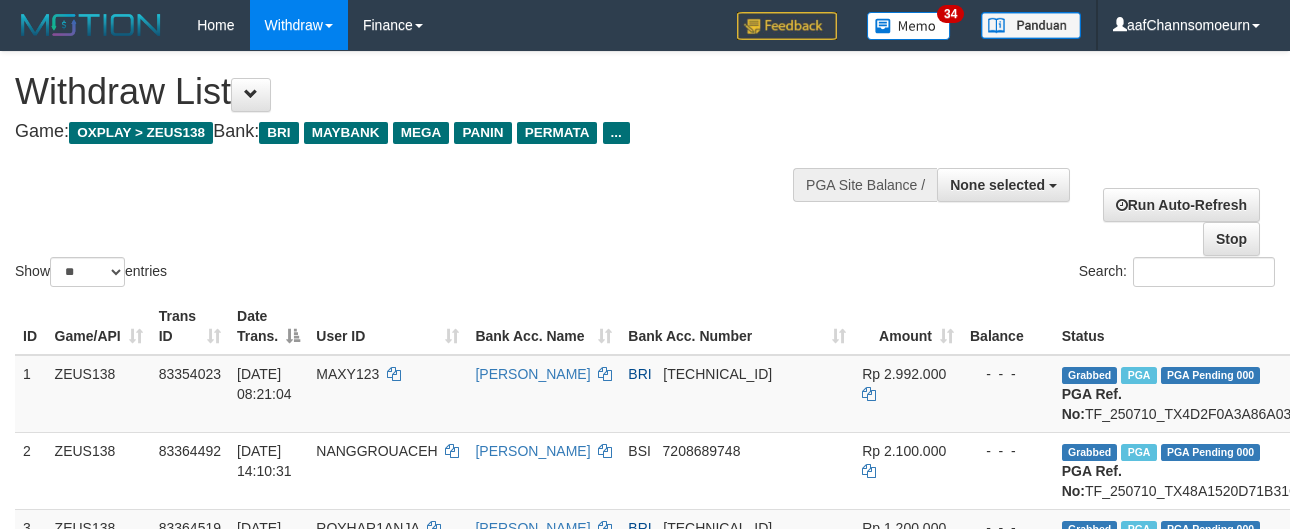 select 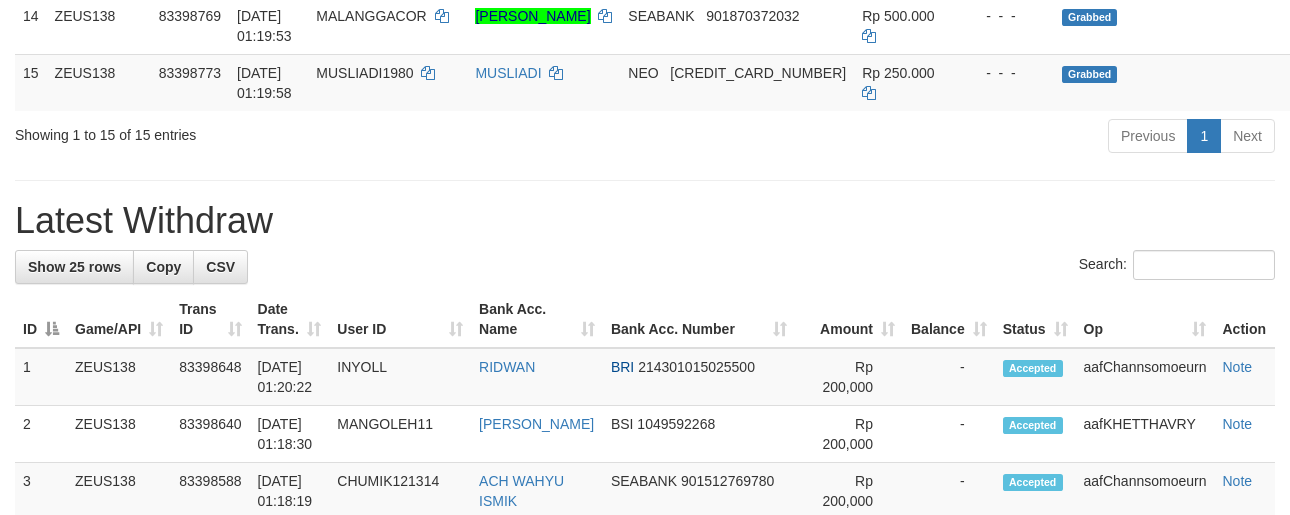 scroll, scrollTop: 1223, scrollLeft: 0, axis: vertical 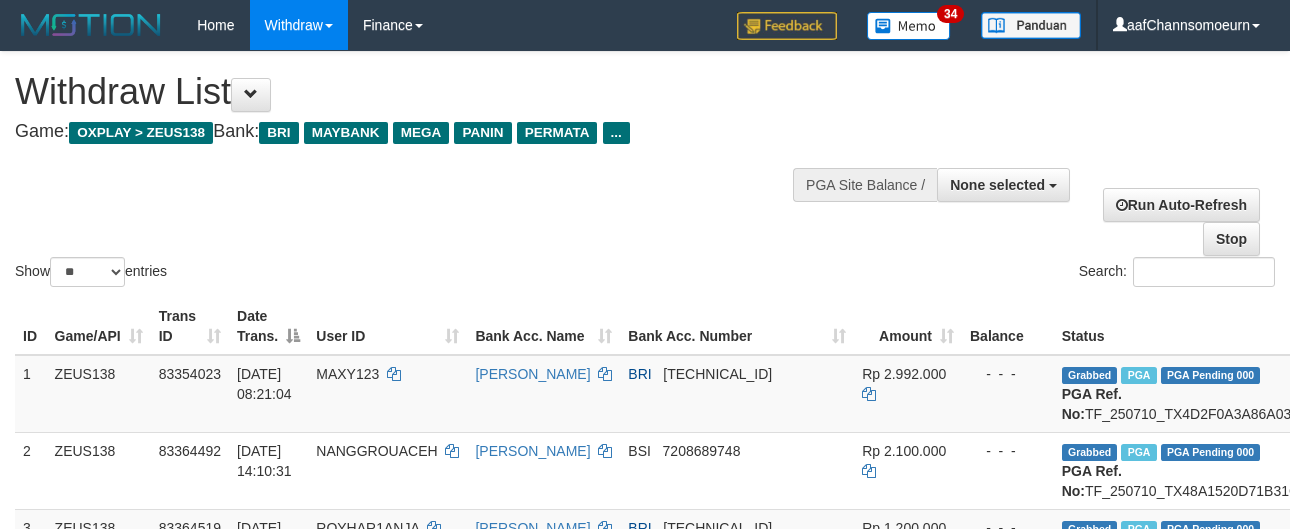 select 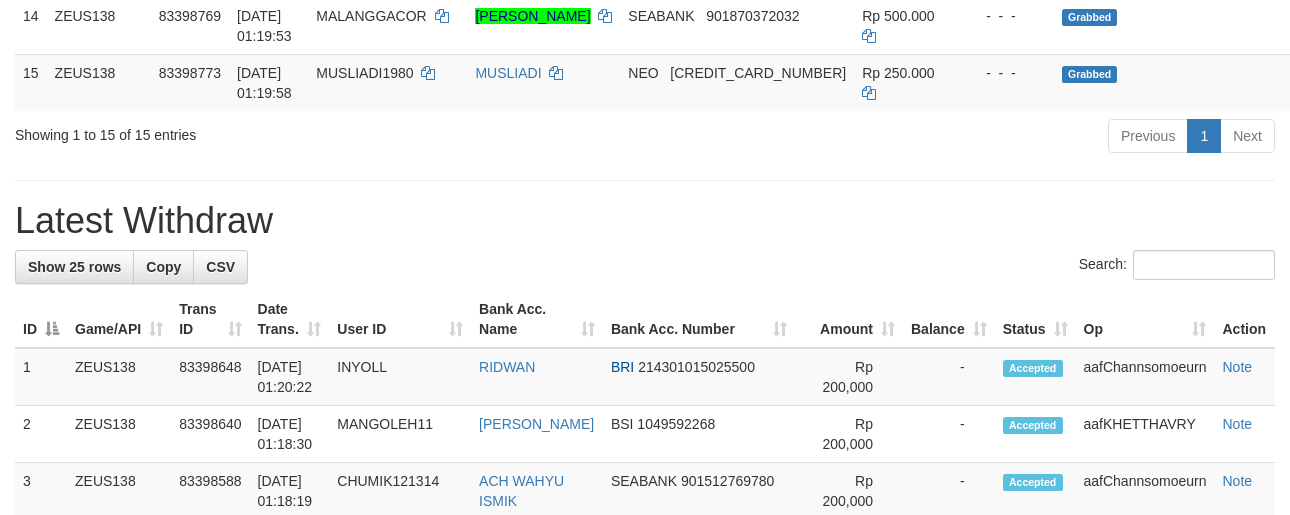 scroll, scrollTop: 1223, scrollLeft: 0, axis: vertical 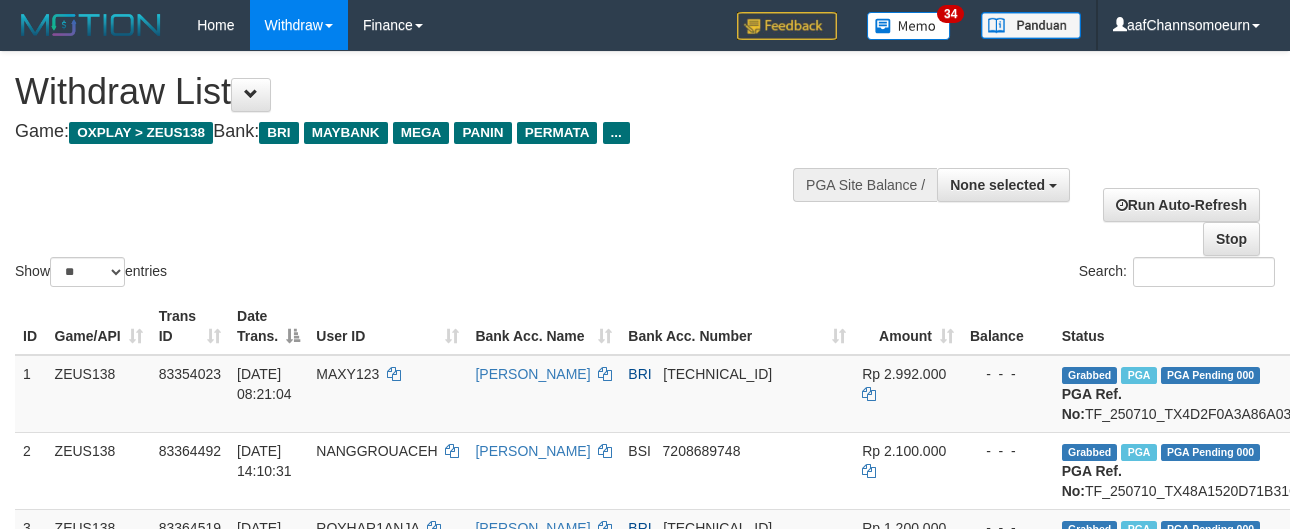 select 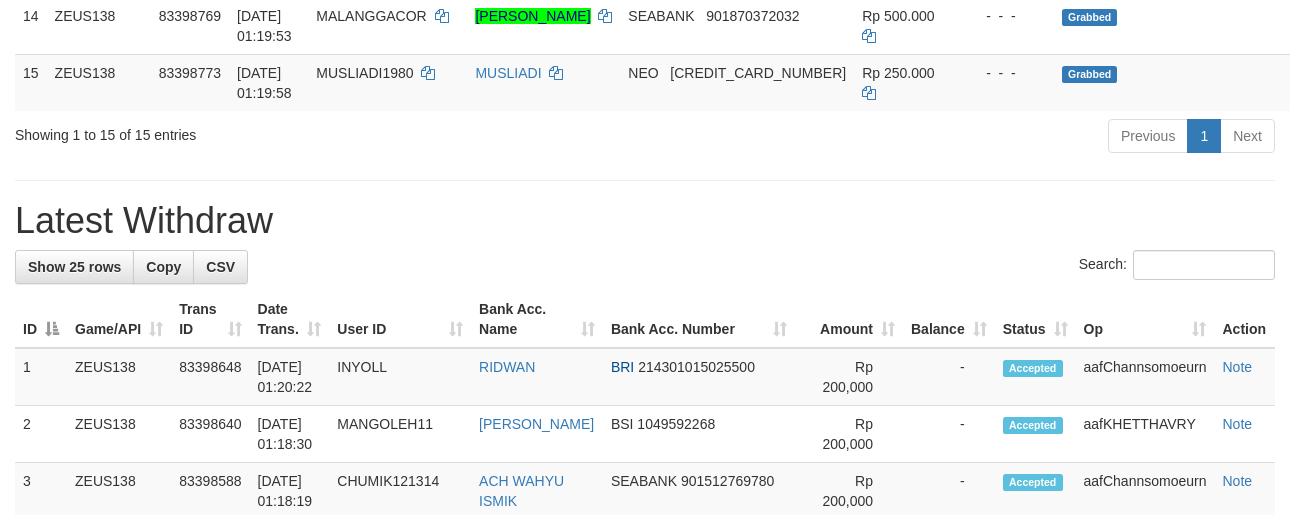 scroll, scrollTop: 1223, scrollLeft: 0, axis: vertical 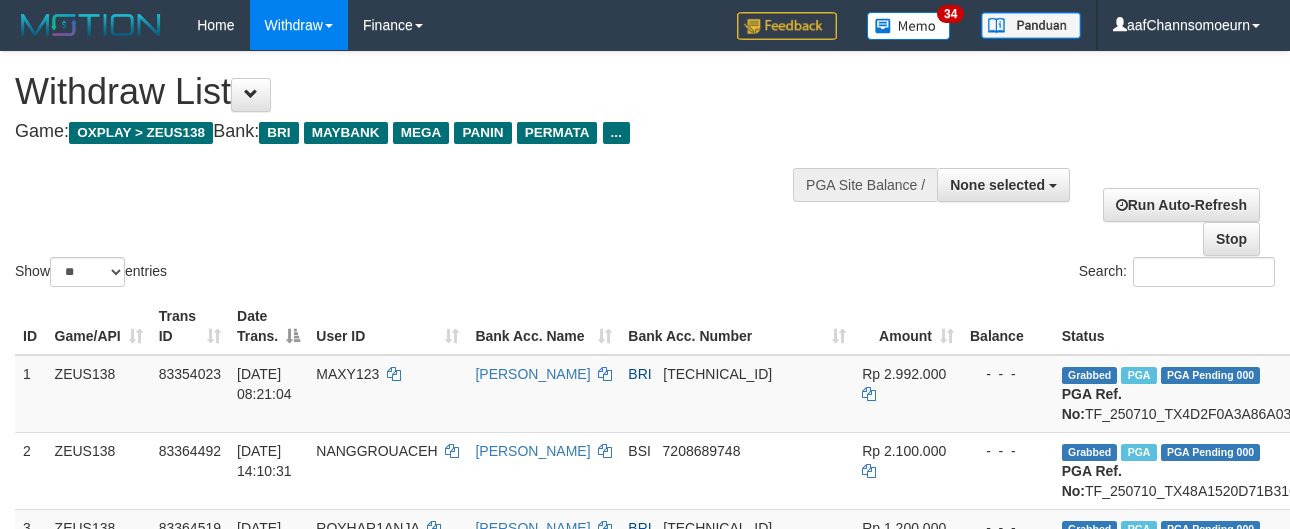select 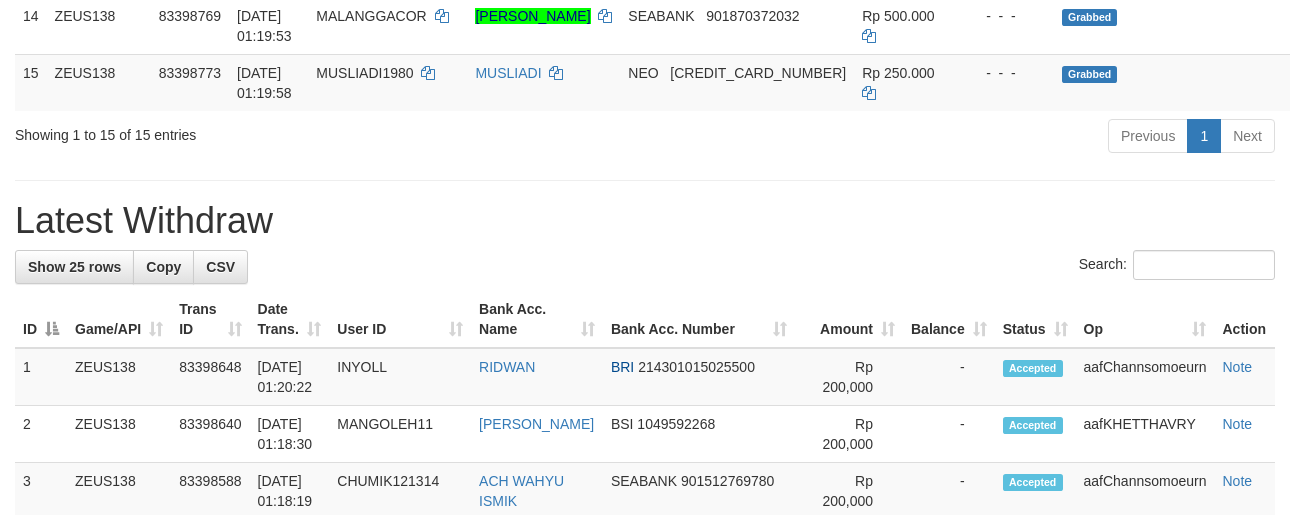 scroll, scrollTop: 1223, scrollLeft: 0, axis: vertical 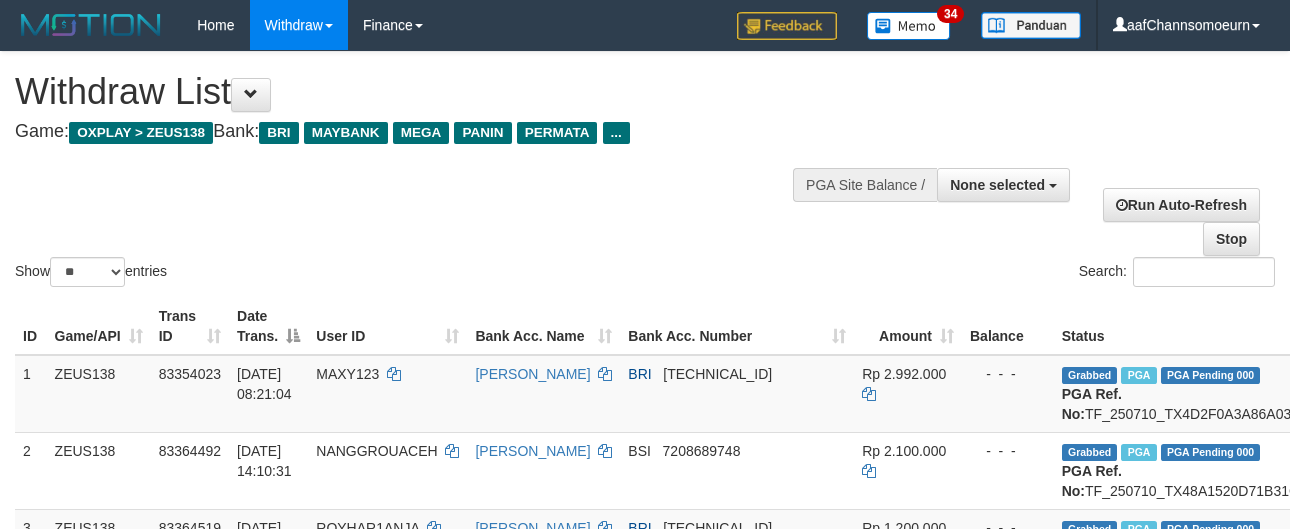 select 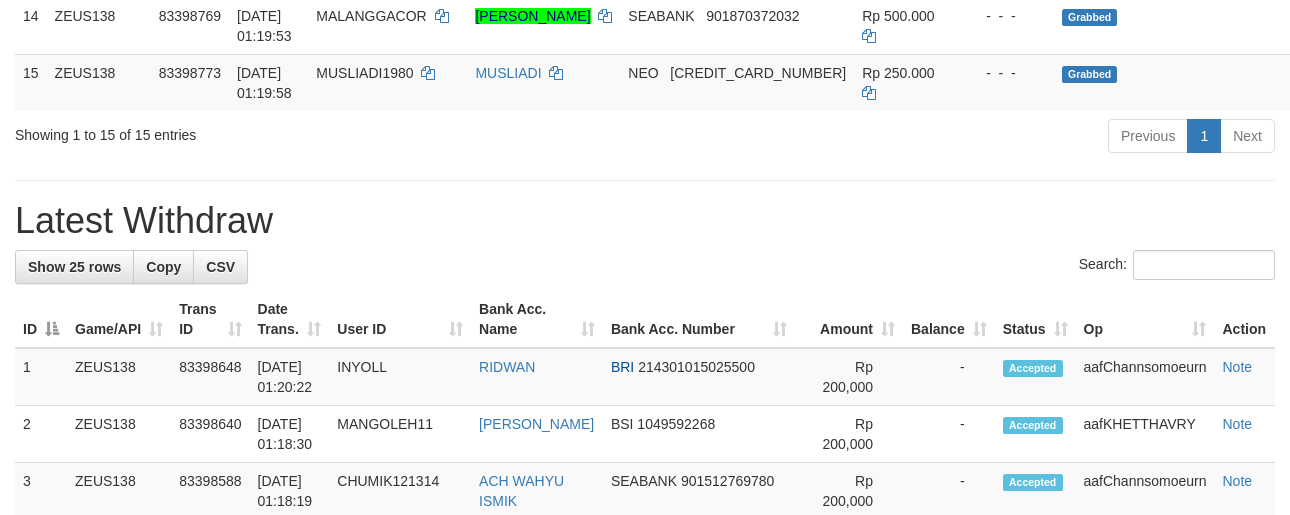 scroll, scrollTop: 1223, scrollLeft: 0, axis: vertical 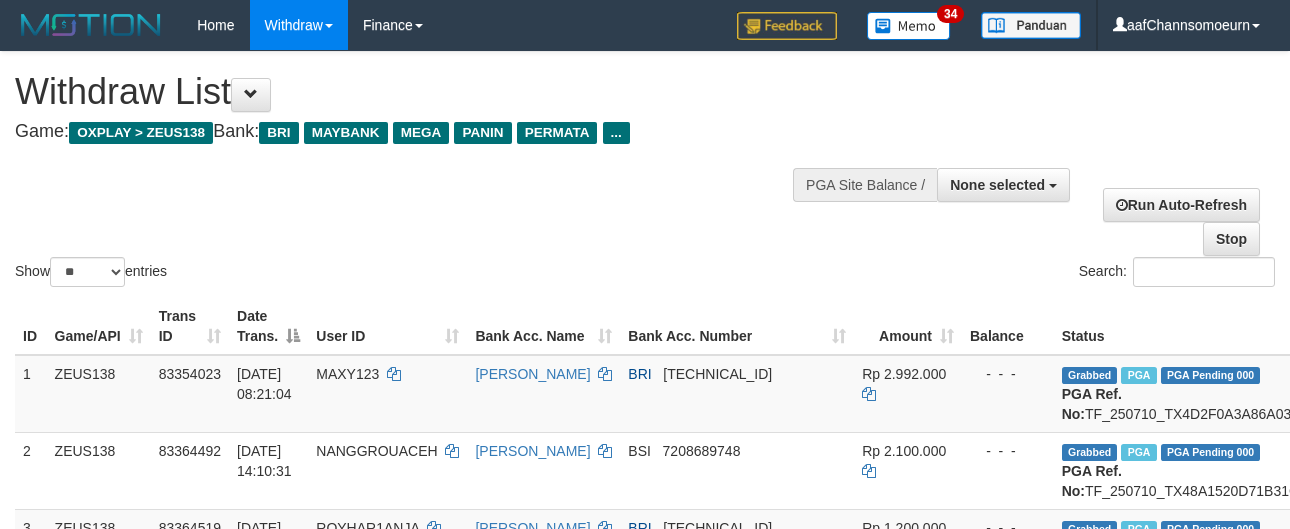 select 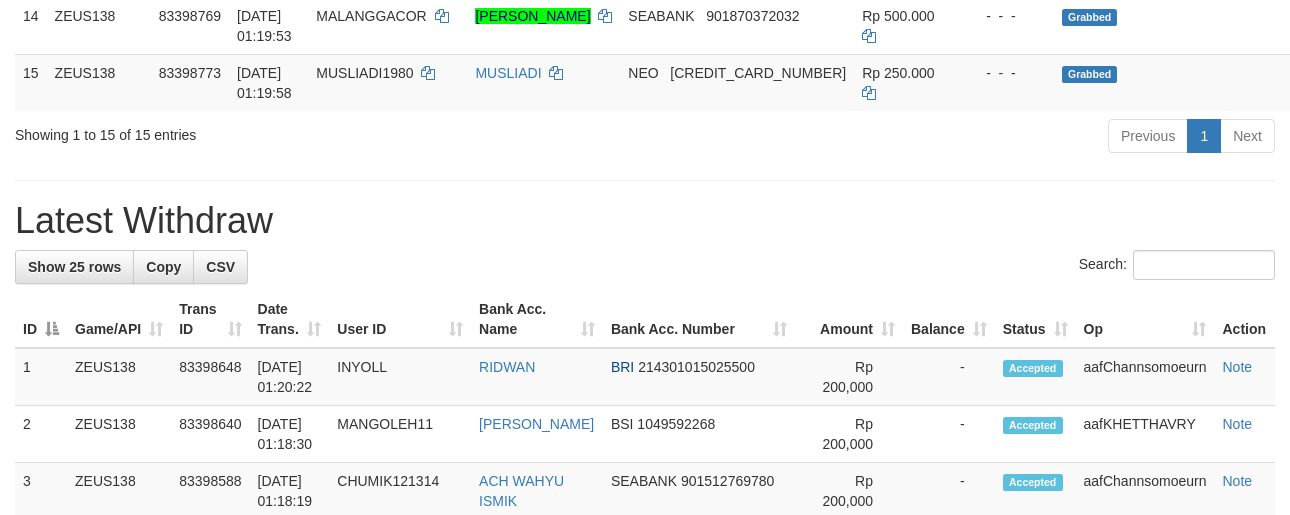 scroll, scrollTop: 1223, scrollLeft: 0, axis: vertical 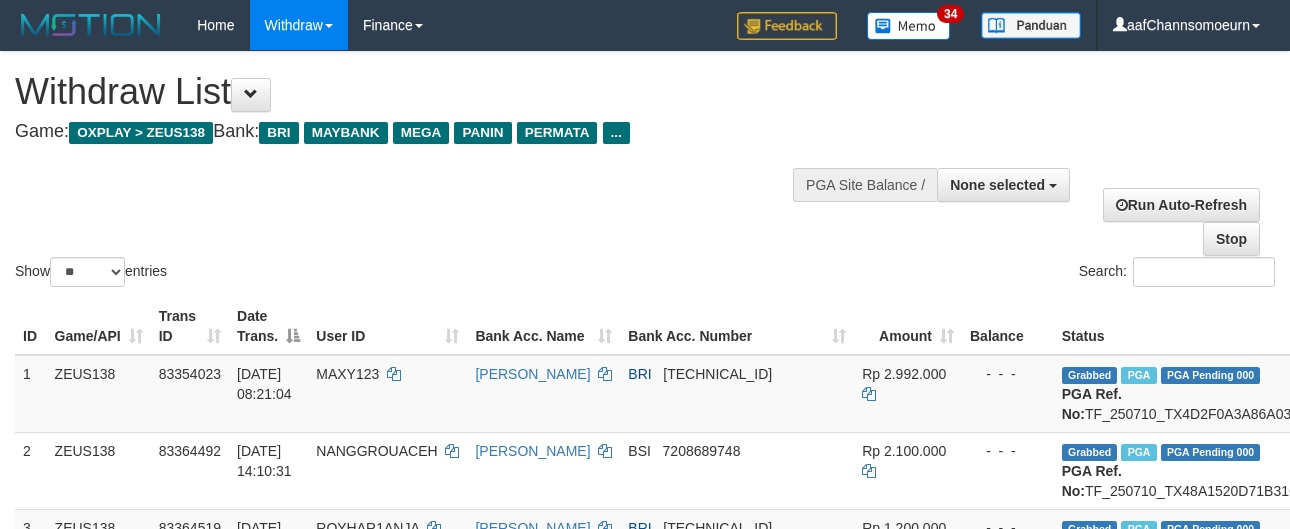 select 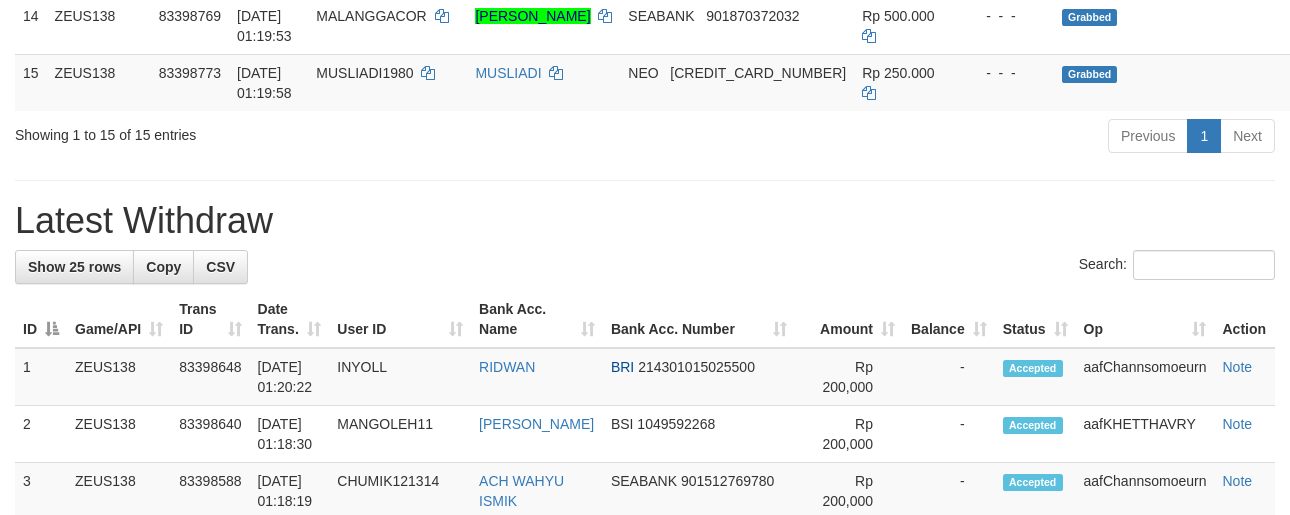 scroll, scrollTop: 1223, scrollLeft: 0, axis: vertical 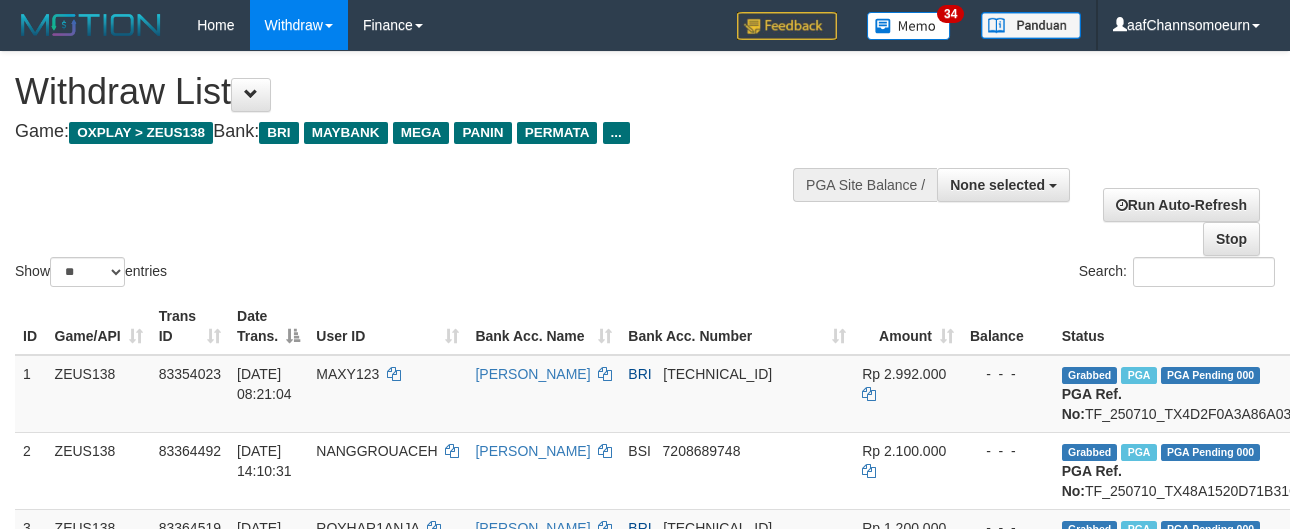 select 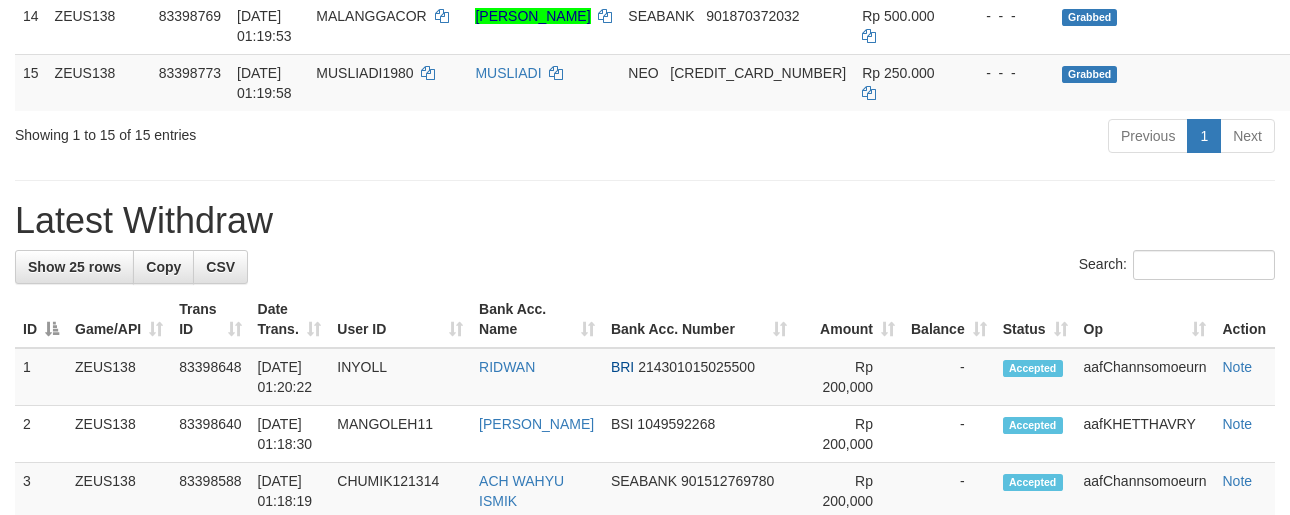 scroll, scrollTop: 1223, scrollLeft: 0, axis: vertical 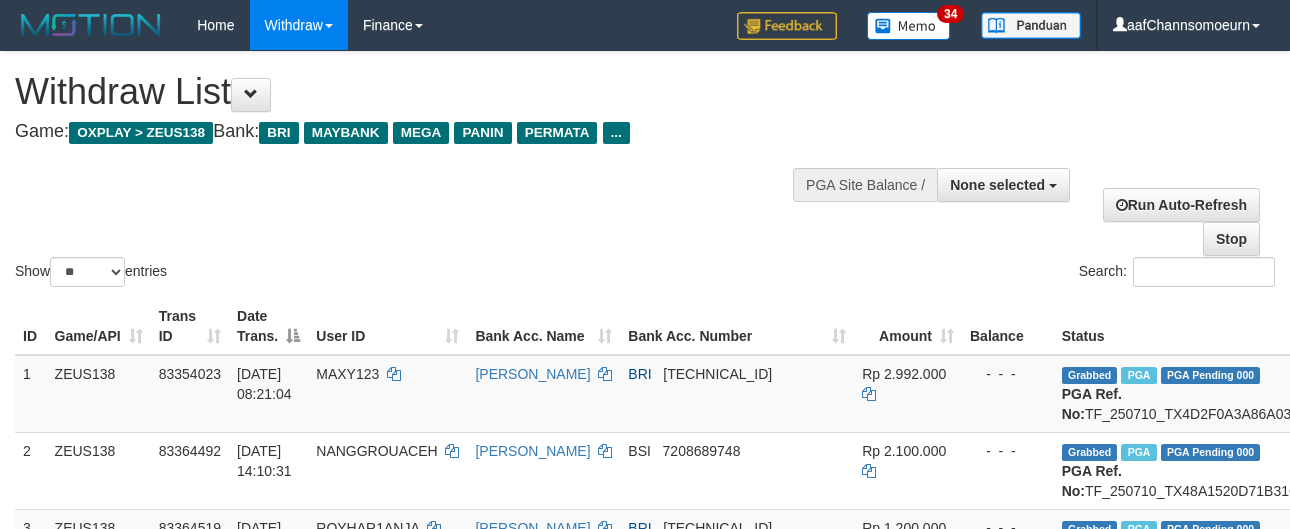 select 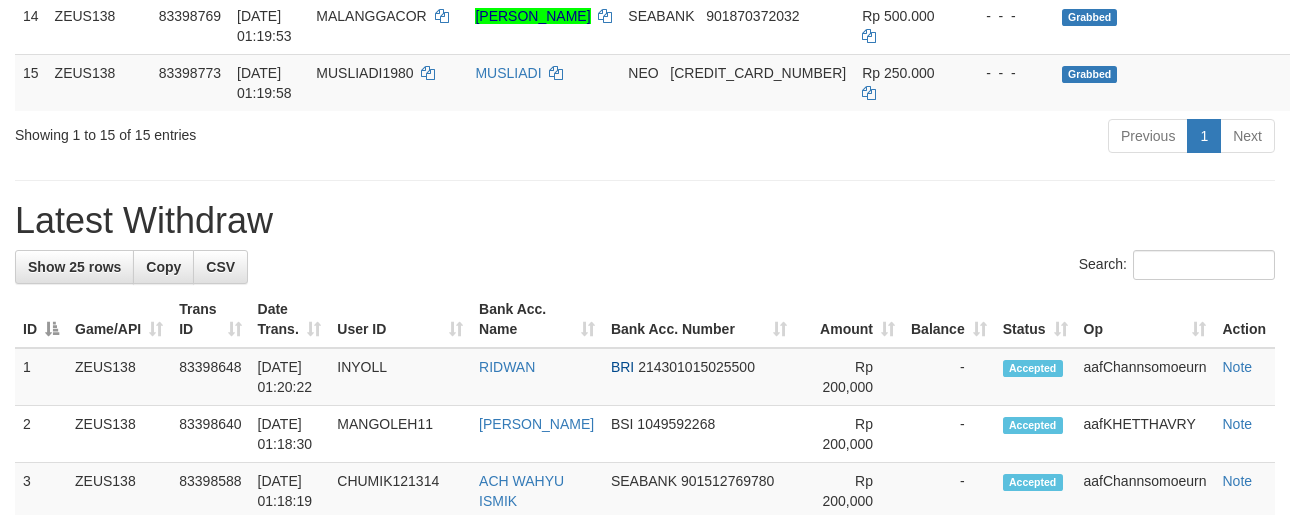 scroll, scrollTop: 1223, scrollLeft: 0, axis: vertical 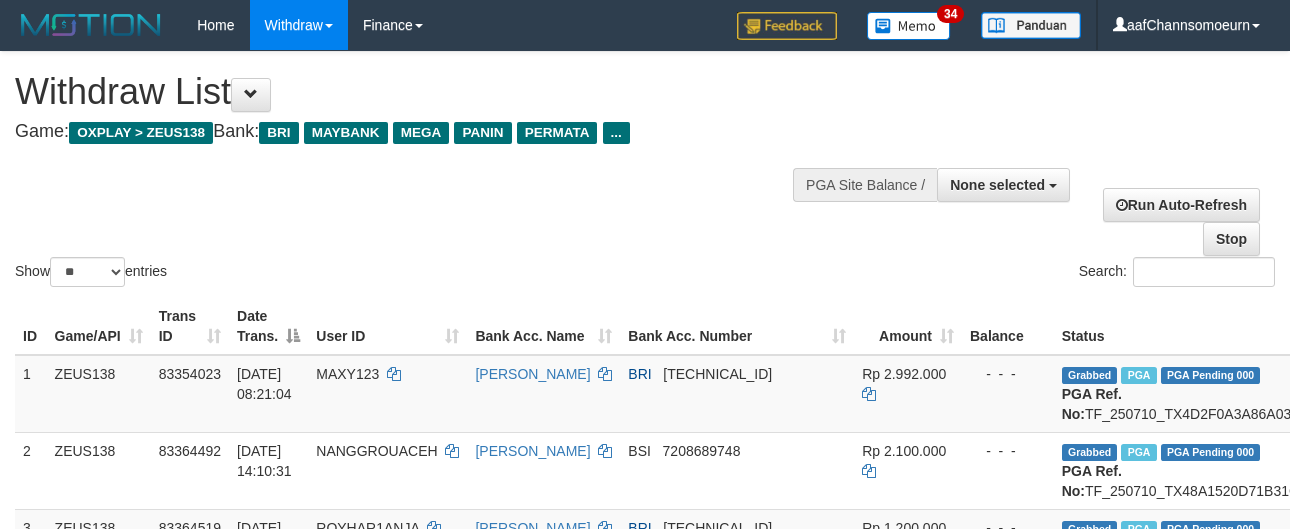 select 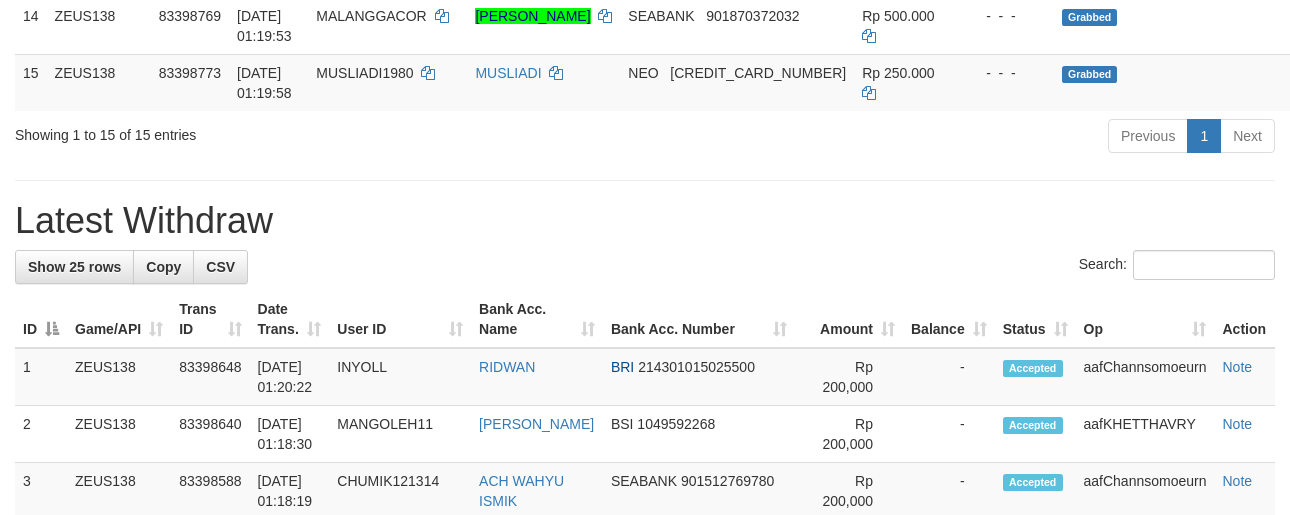 scroll, scrollTop: 1223, scrollLeft: 0, axis: vertical 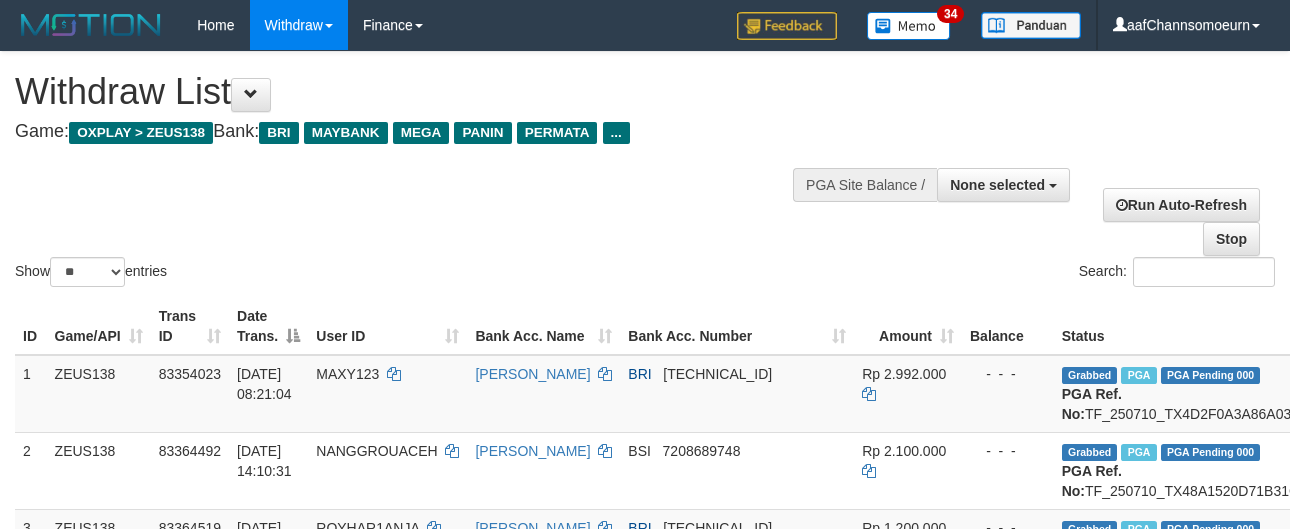 select 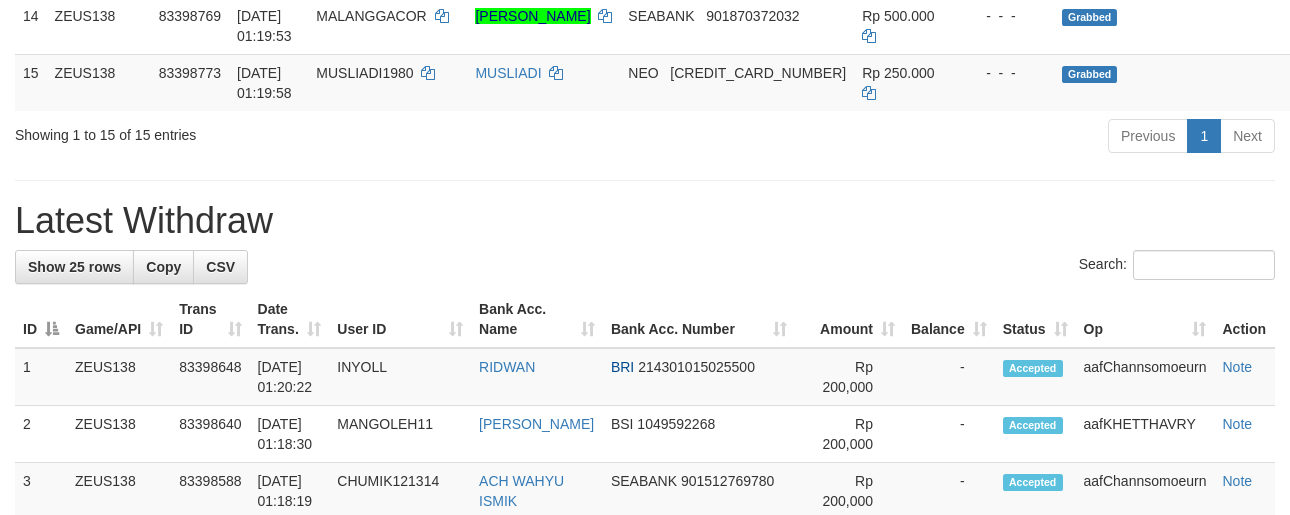 scroll, scrollTop: 1223, scrollLeft: 0, axis: vertical 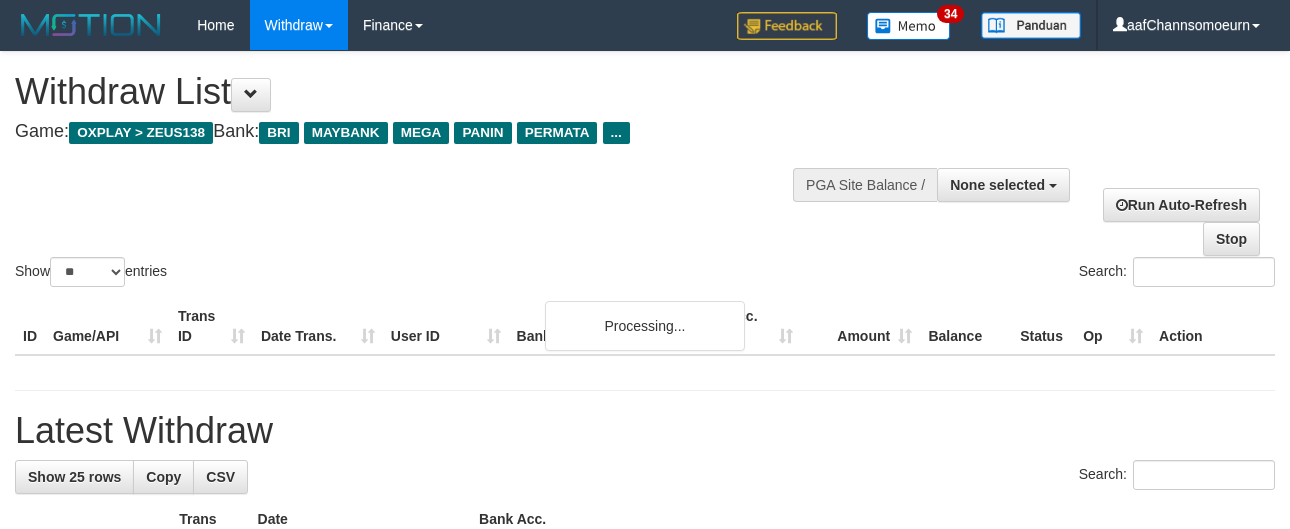 select 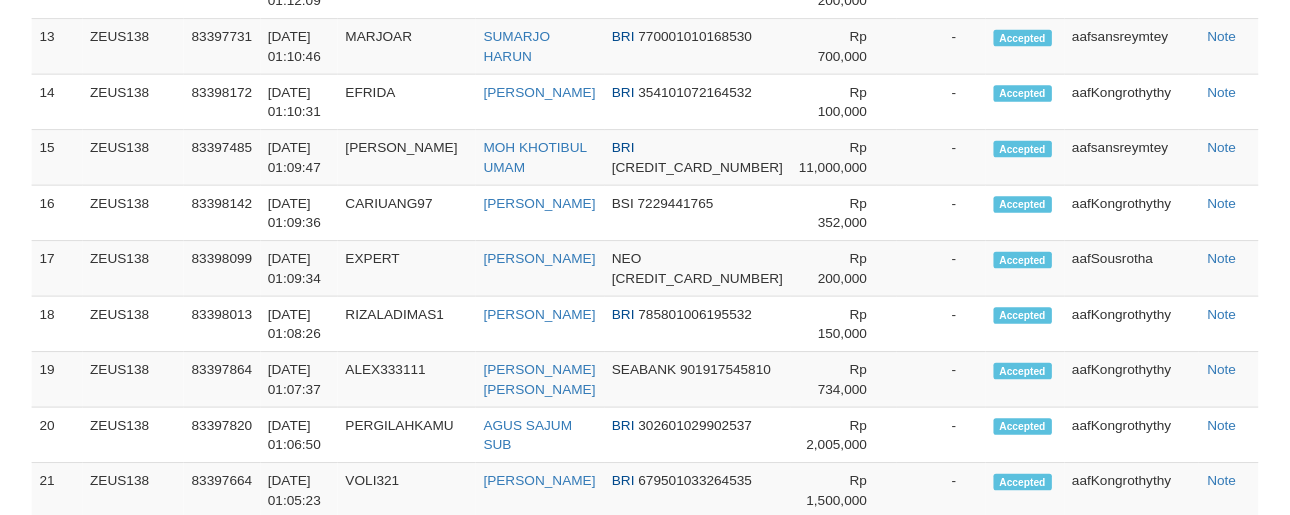 scroll, scrollTop: 2488, scrollLeft: 0, axis: vertical 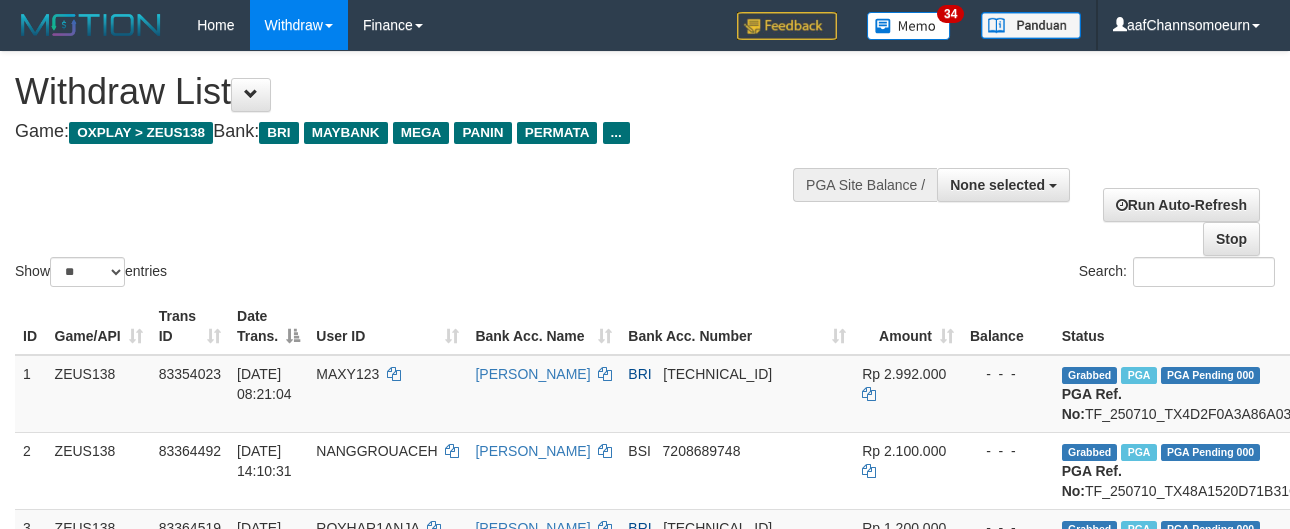 select 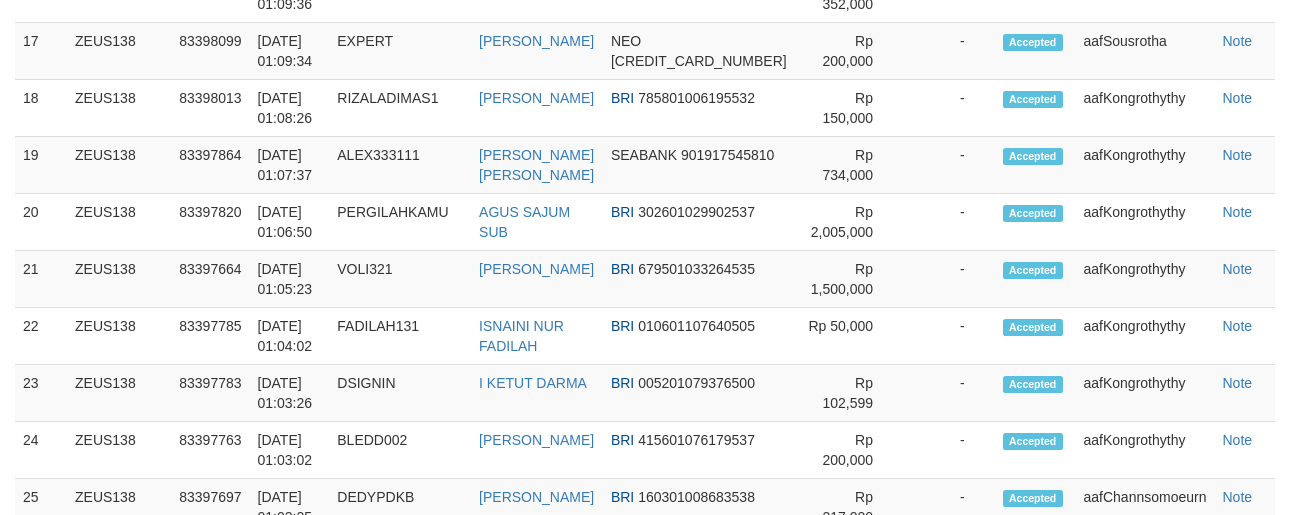 scroll, scrollTop: 3014, scrollLeft: 0, axis: vertical 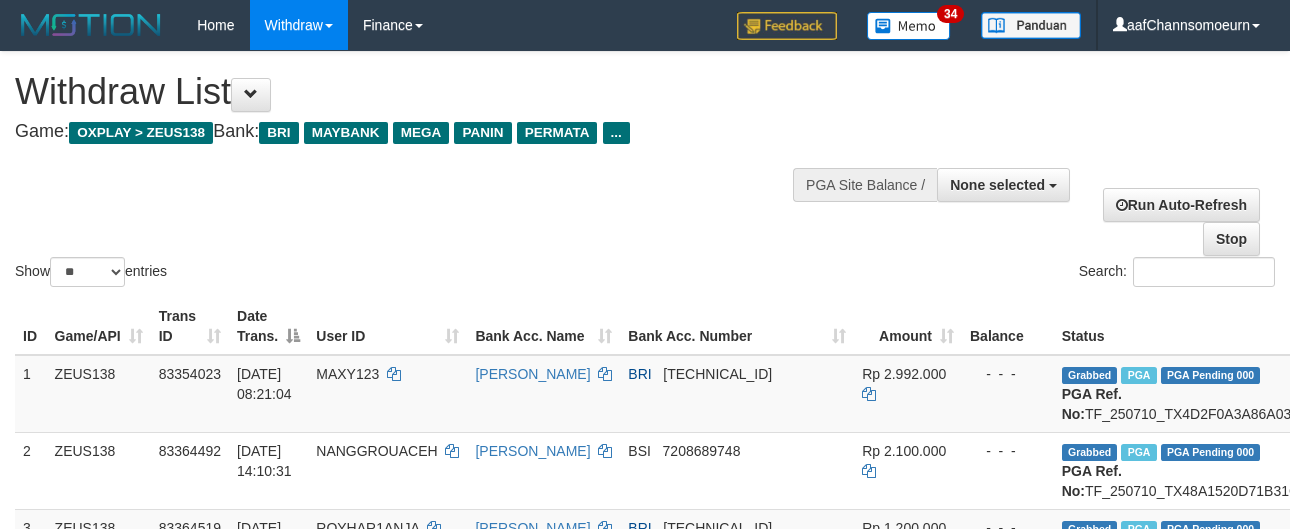 select 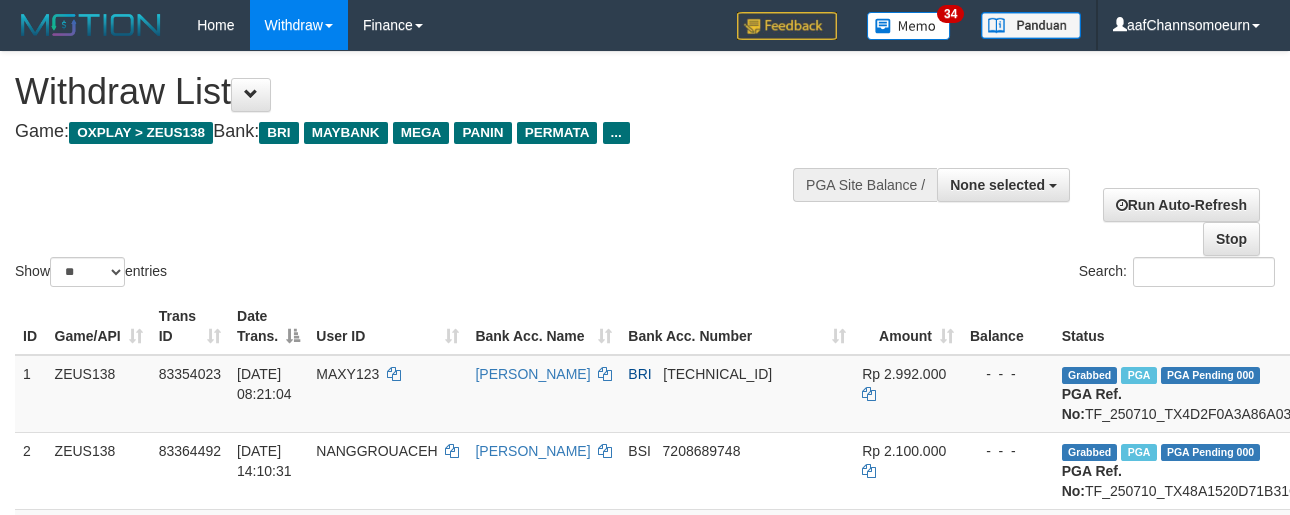 scroll, scrollTop: 2563, scrollLeft: 0, axis: vertical 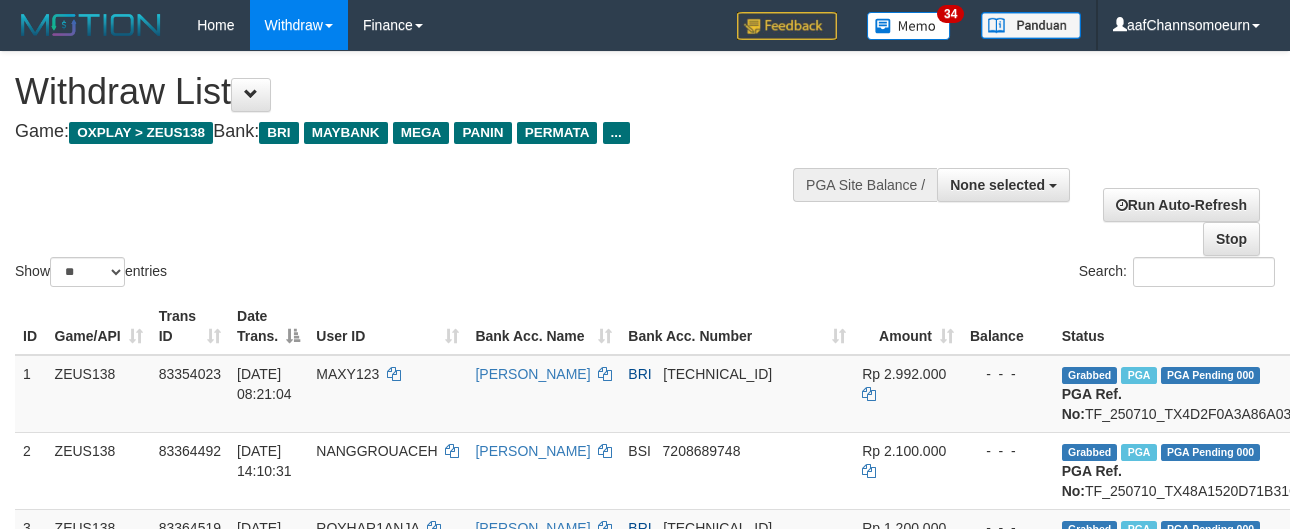 select 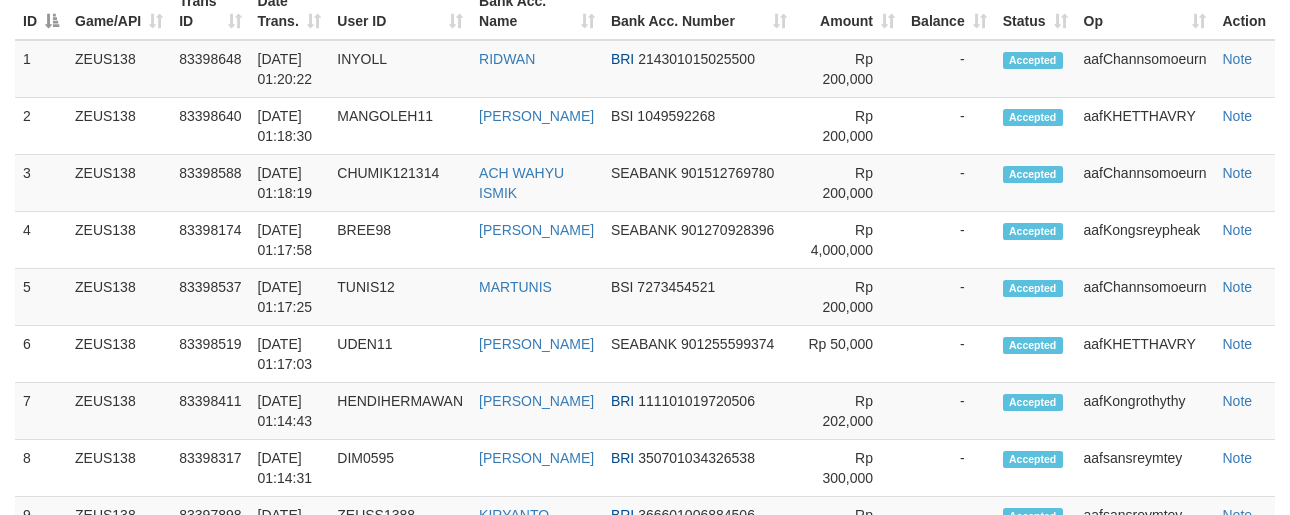 scroll, scrollTop: 329, scrollLeft: 0, axis: vertical 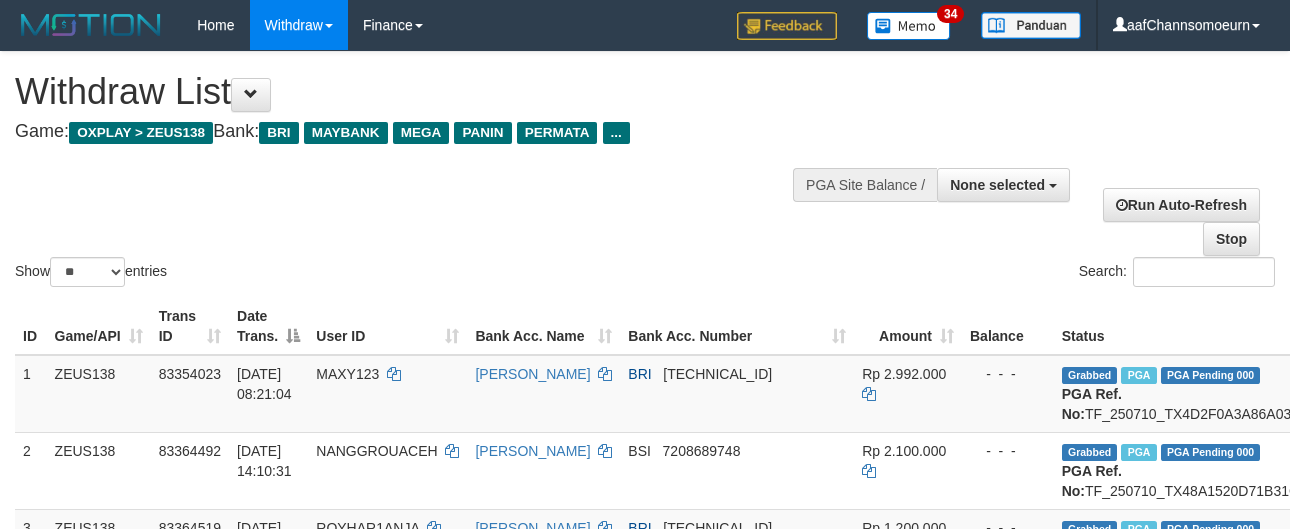 select 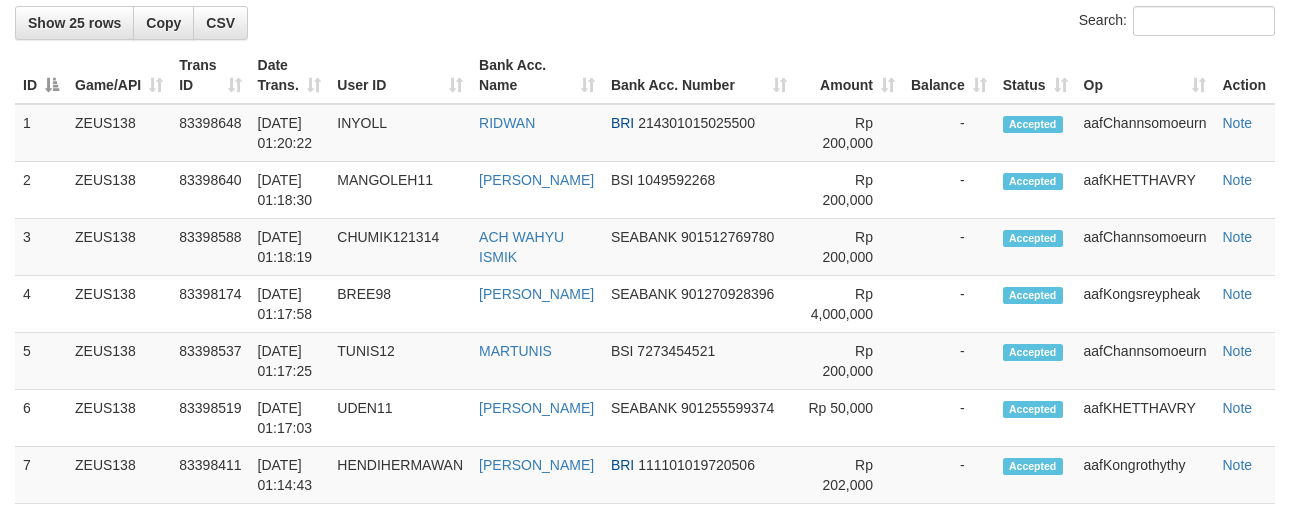 scroll, scrollTop: 1610, scrollLeft: 0, axis: vertical 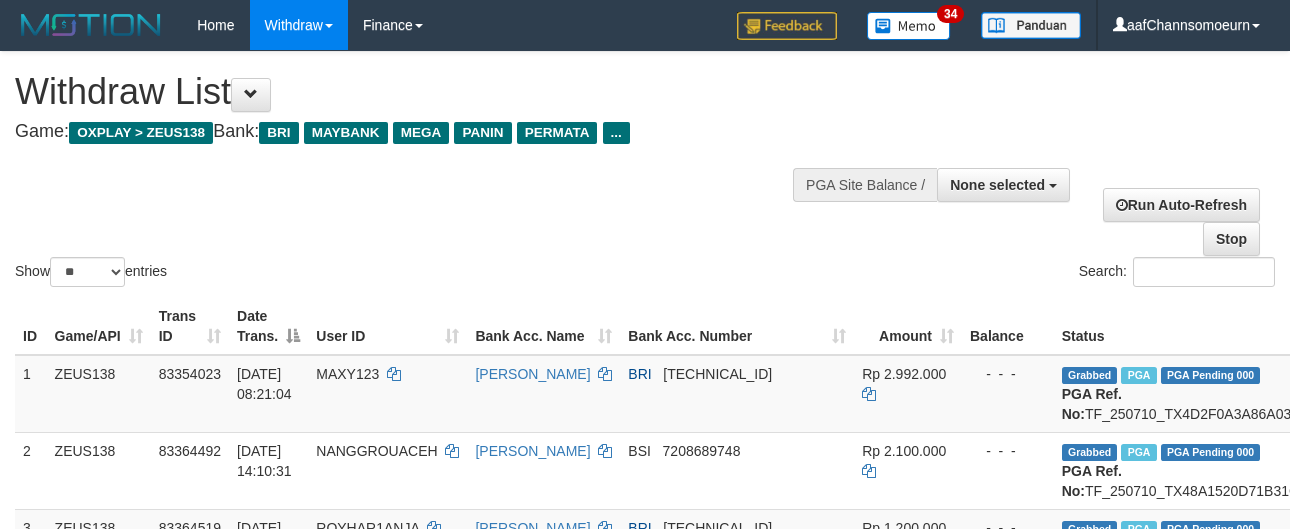 select 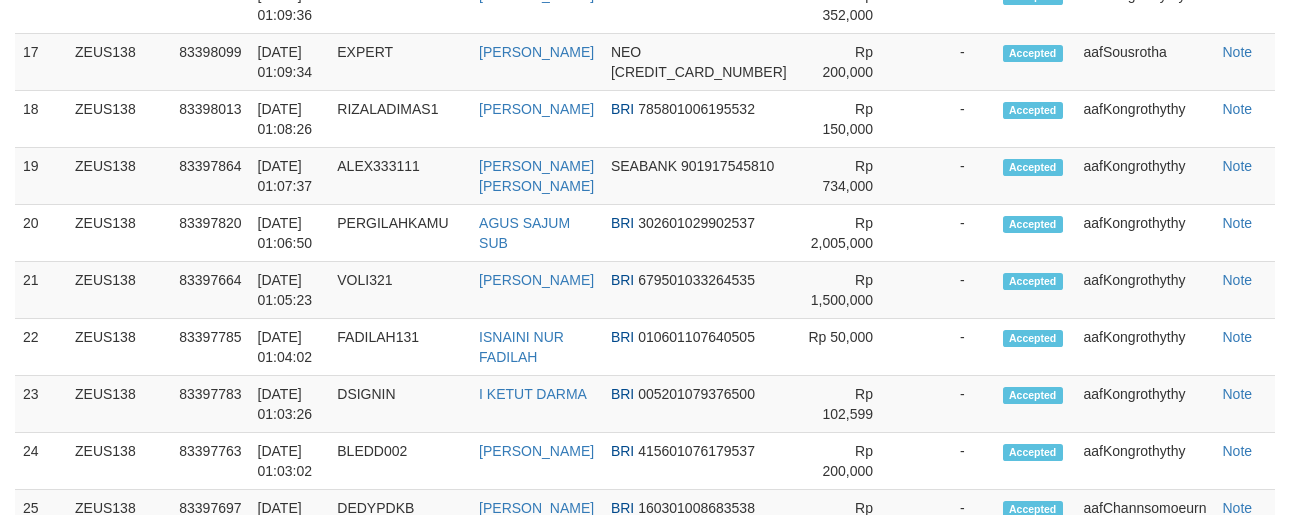 scroll, scrollTop: 1127, scrollLeft: 0, axis: vertical 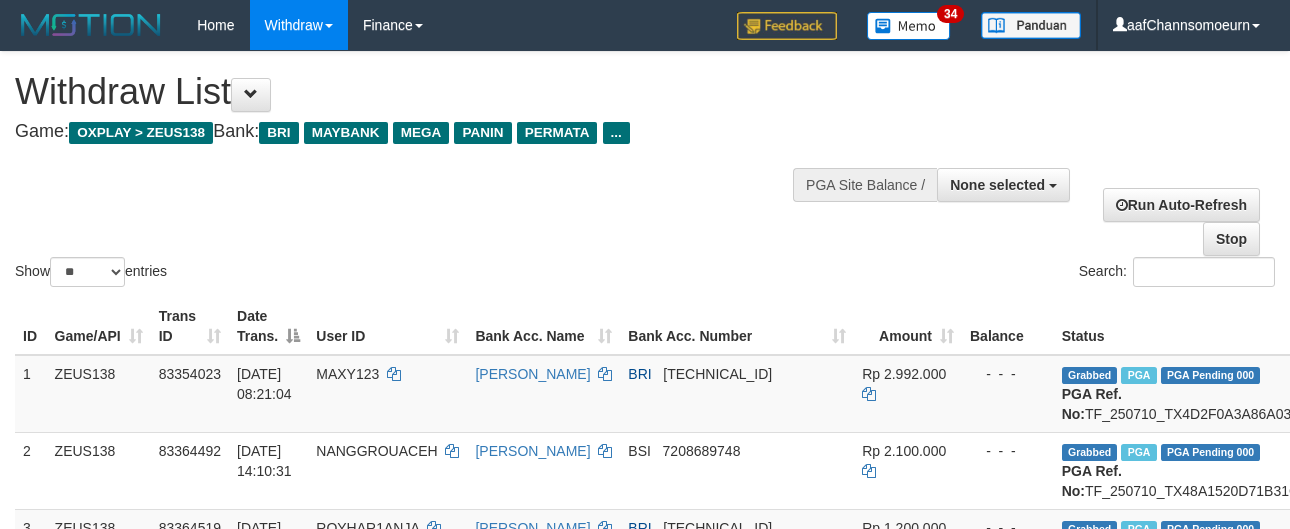 select 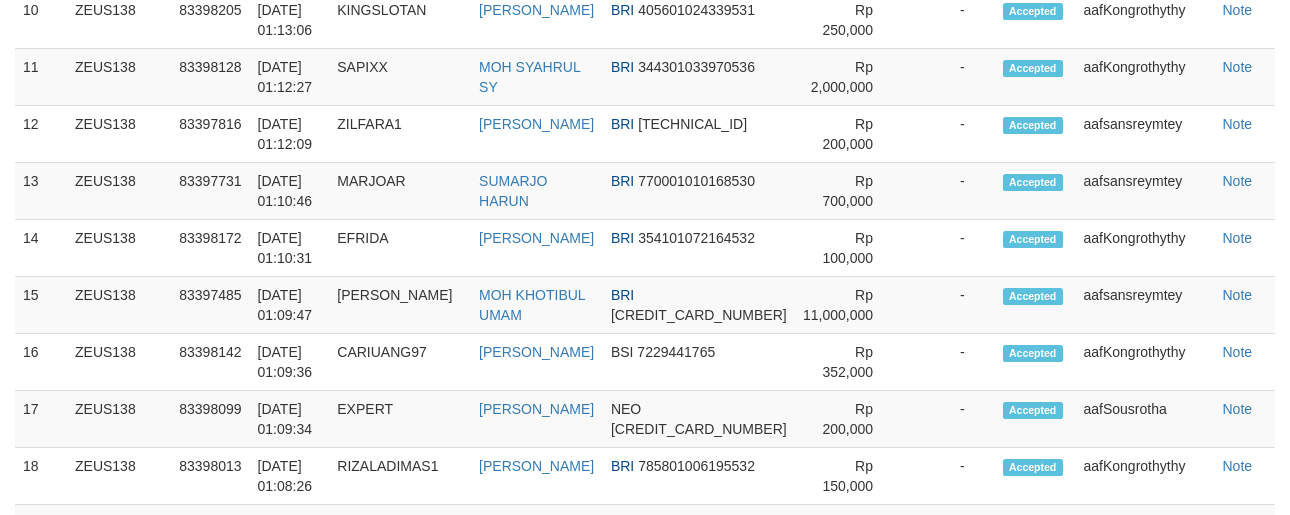 scroll, scrollTop: 3014, scrollLeft: 0, axis: vertical 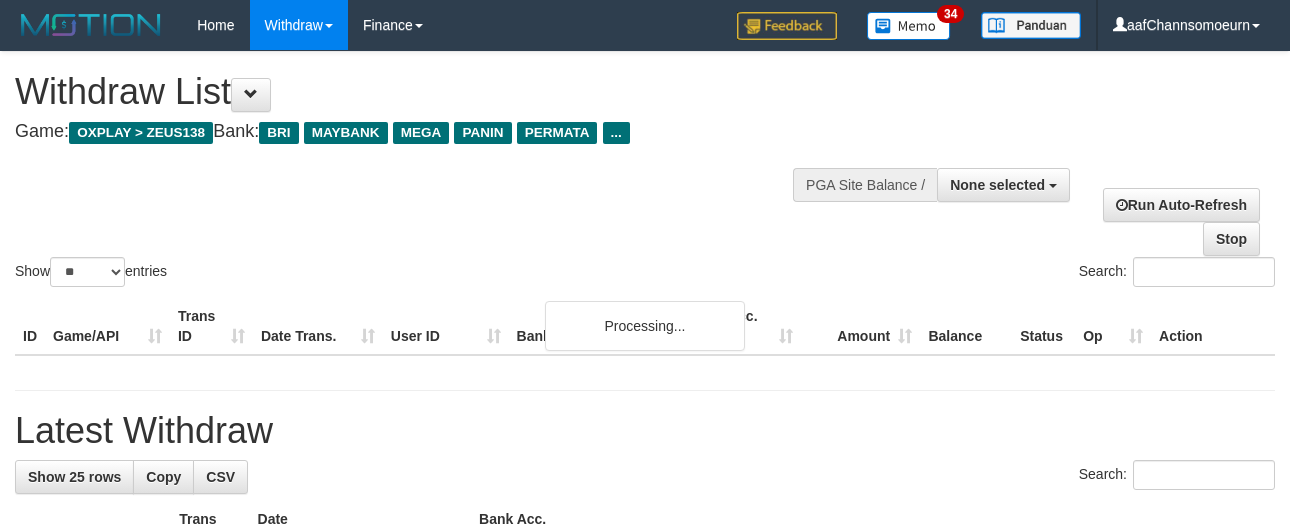 select 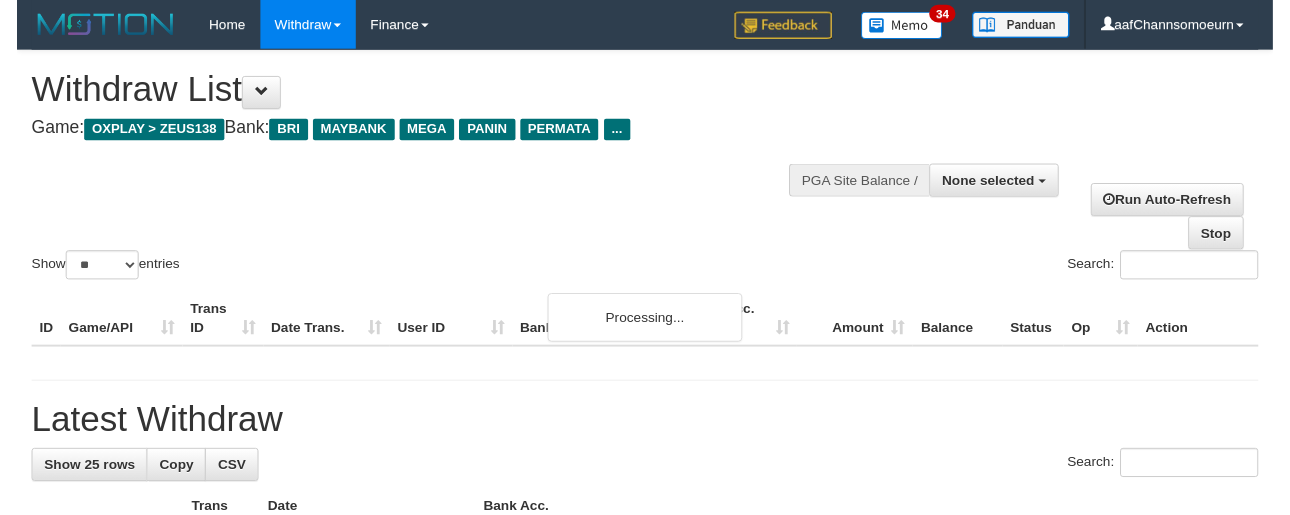 scroll, scrollTop: 3000, scrollLeft: 0, axis: vertical 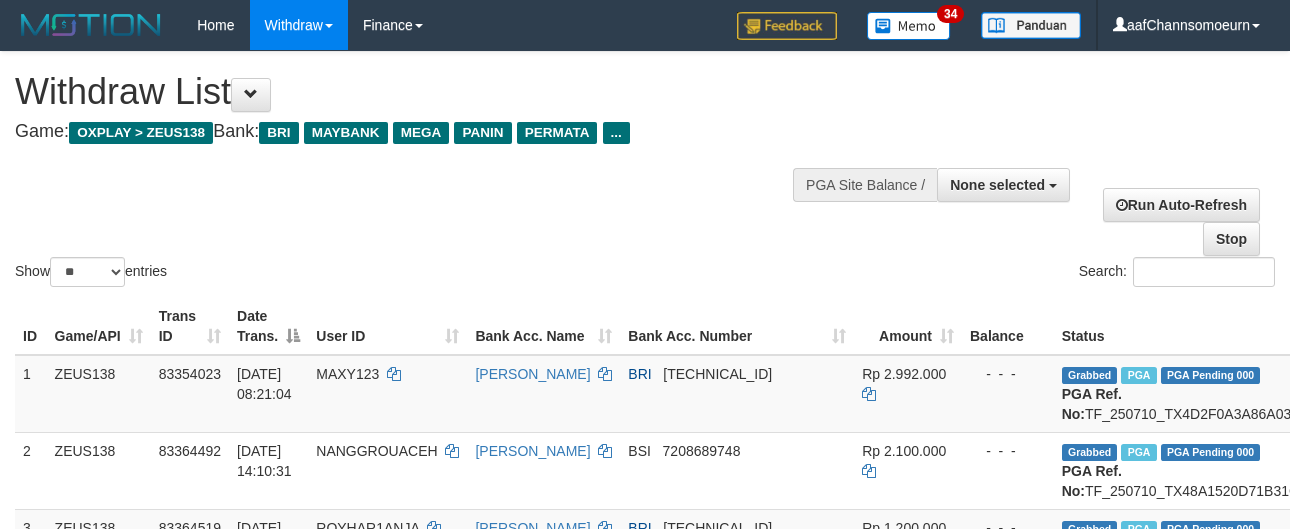 select 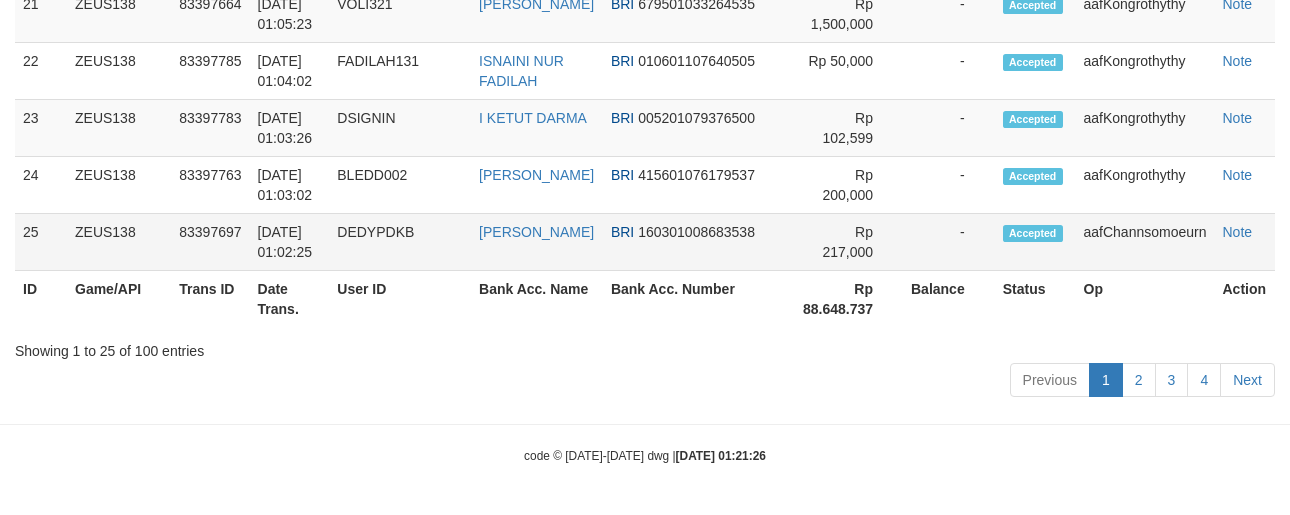 scroll, scrollTop: 3000, scrollLeft: 0, axis: vertical 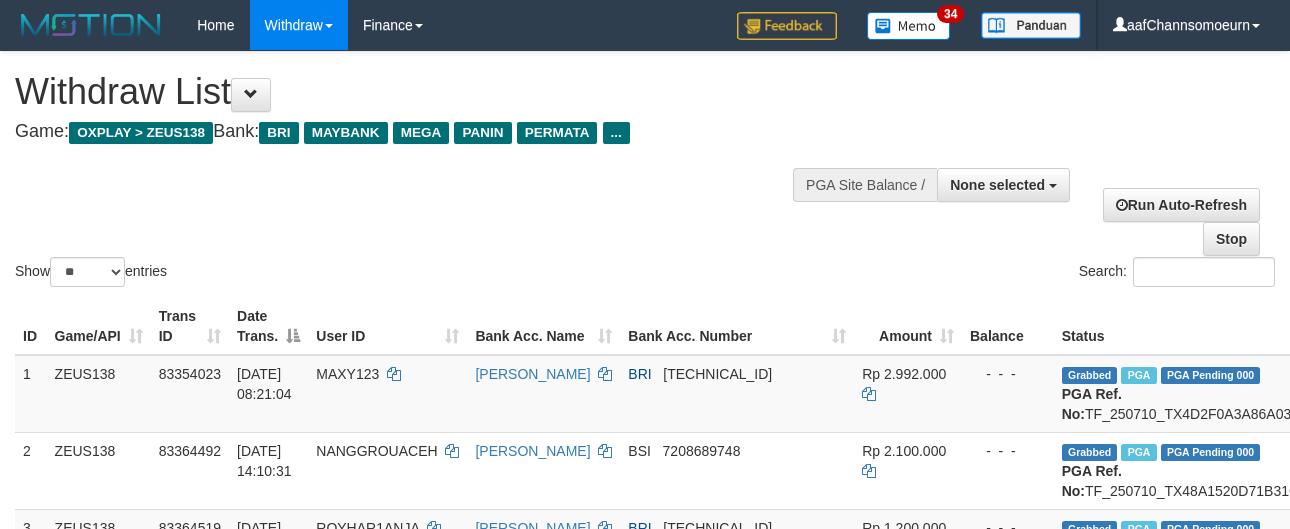 select 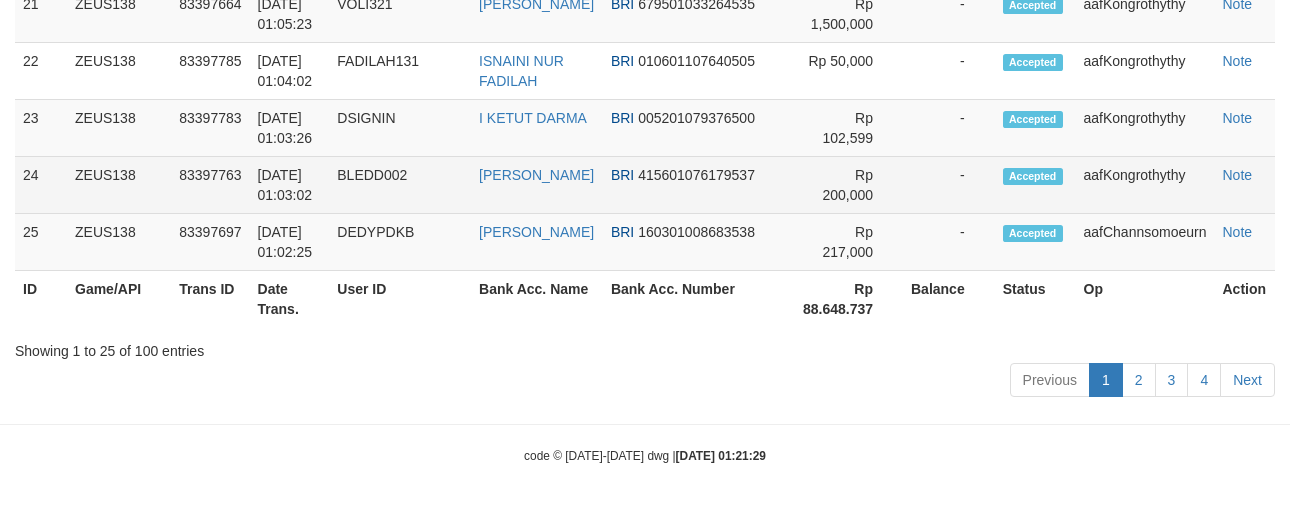 scroll, scrollTop: 3000, scrollLeft: 0, axis: vertical 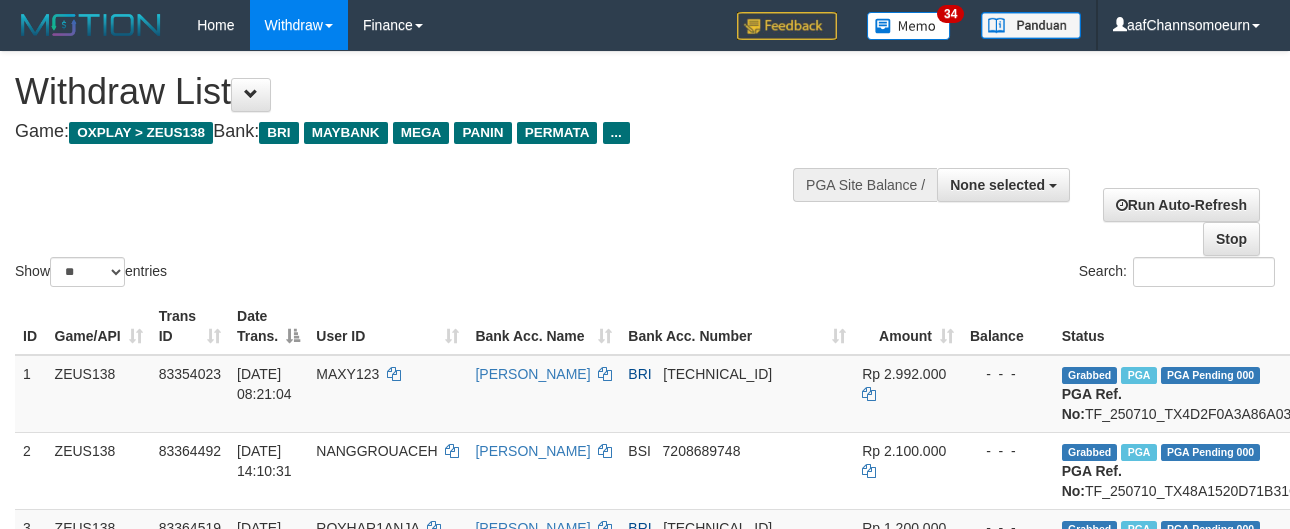 select 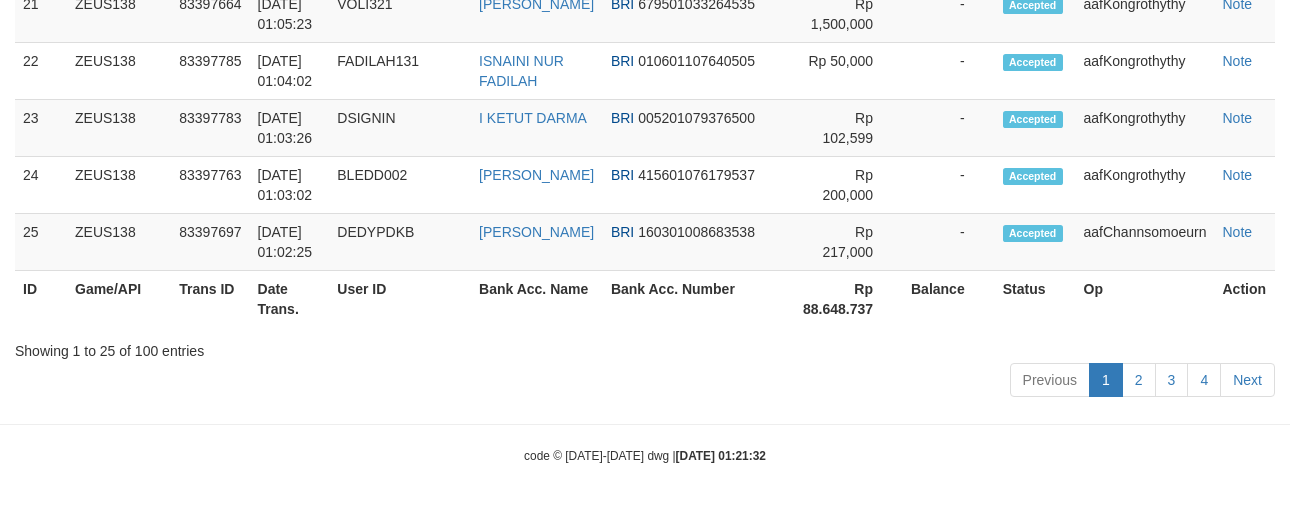 scroll, scrollTop: 3000, scrollLeft: 0, axis: vertical 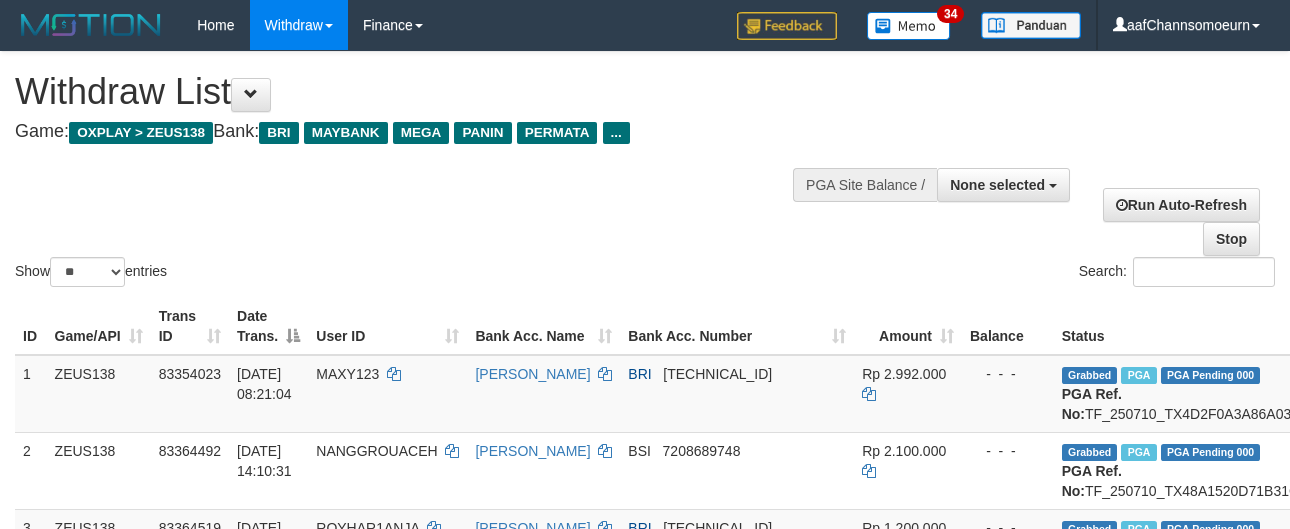 select 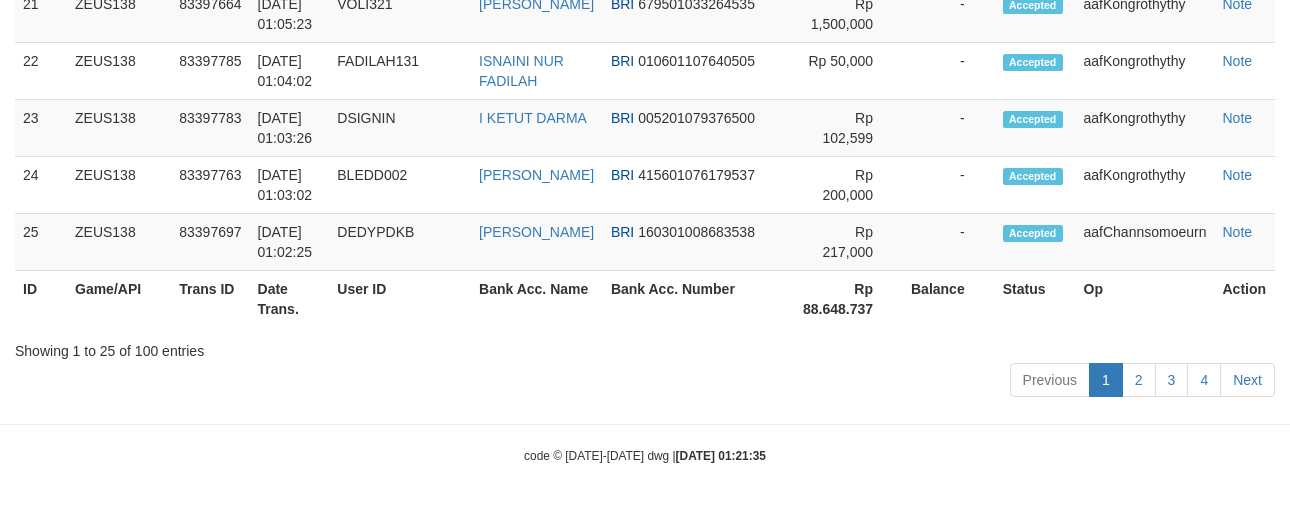 scroll, scrollTop: 3000, scrollLeft: 0, axis: vertical 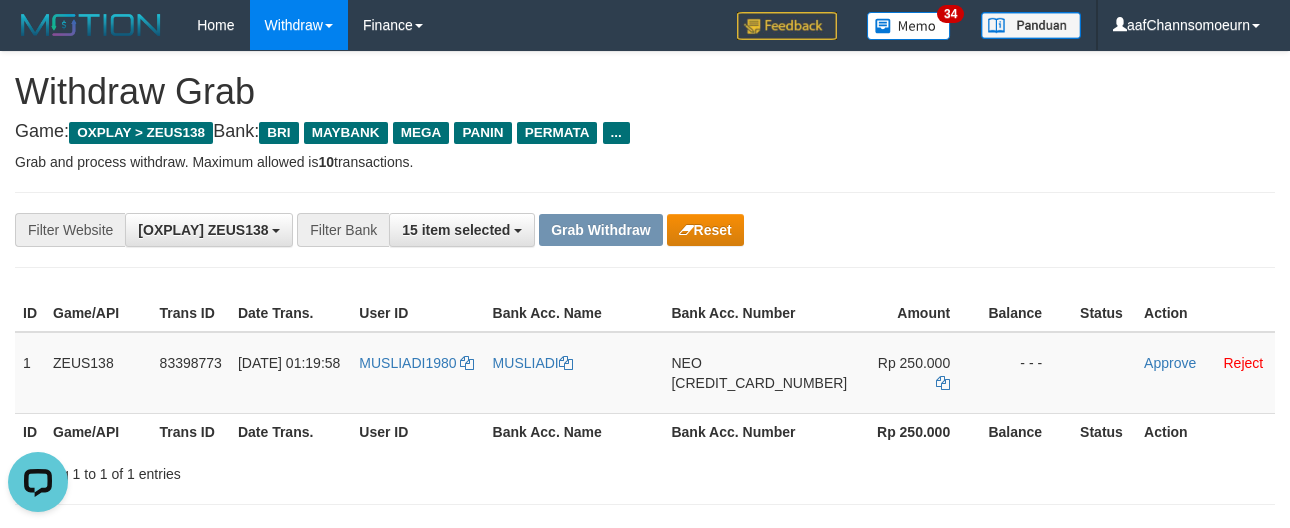 click on "**********" at bounding box center [645, 230] 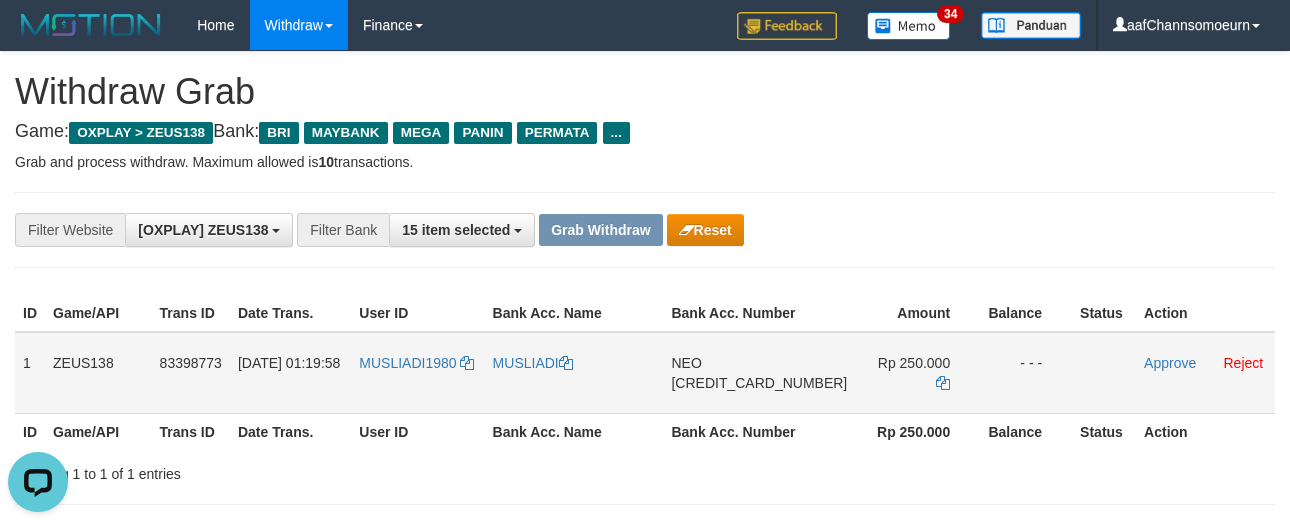 click on "NEO" at bounding box center (686, 363) 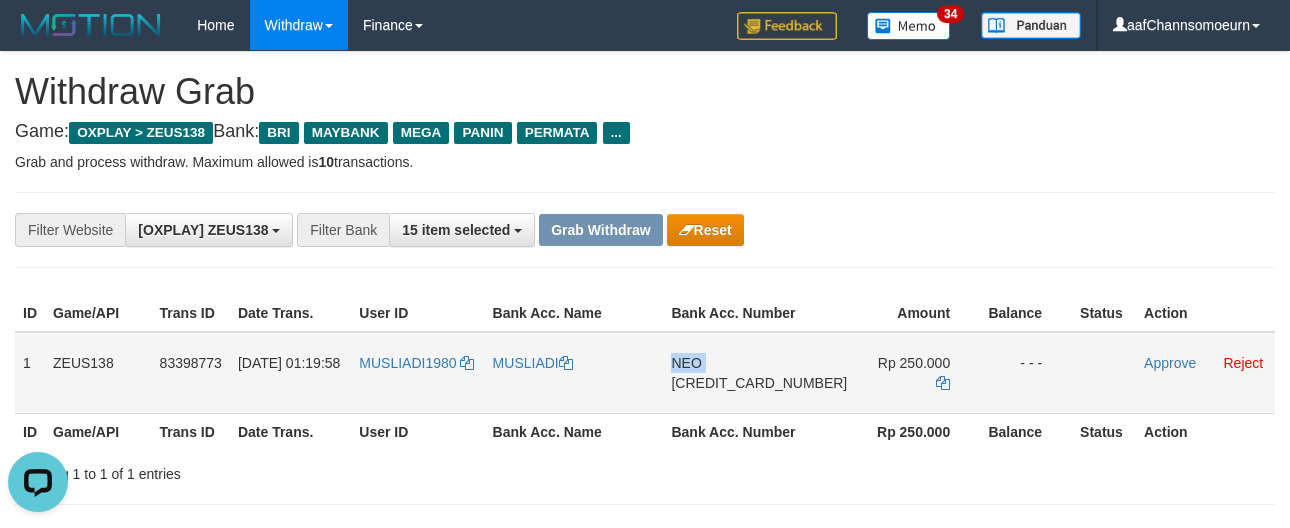 click on "NEO" at bounding box center (686, 363) 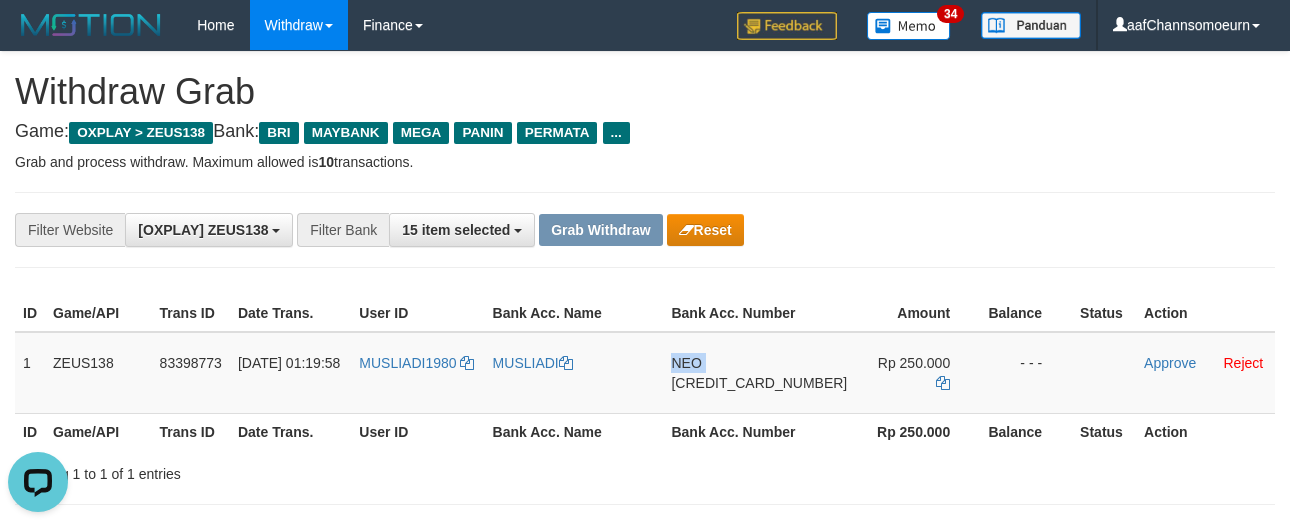 copy on "NEO" 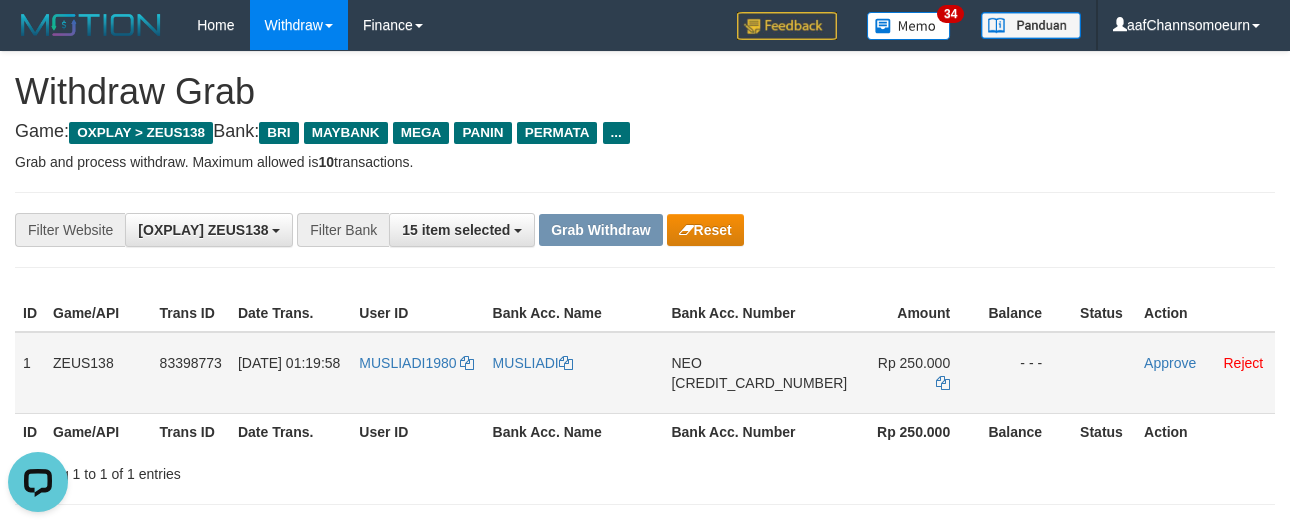 click on "[CREDIT_CARD_NUMBER]" at bounding box center (759, 383) 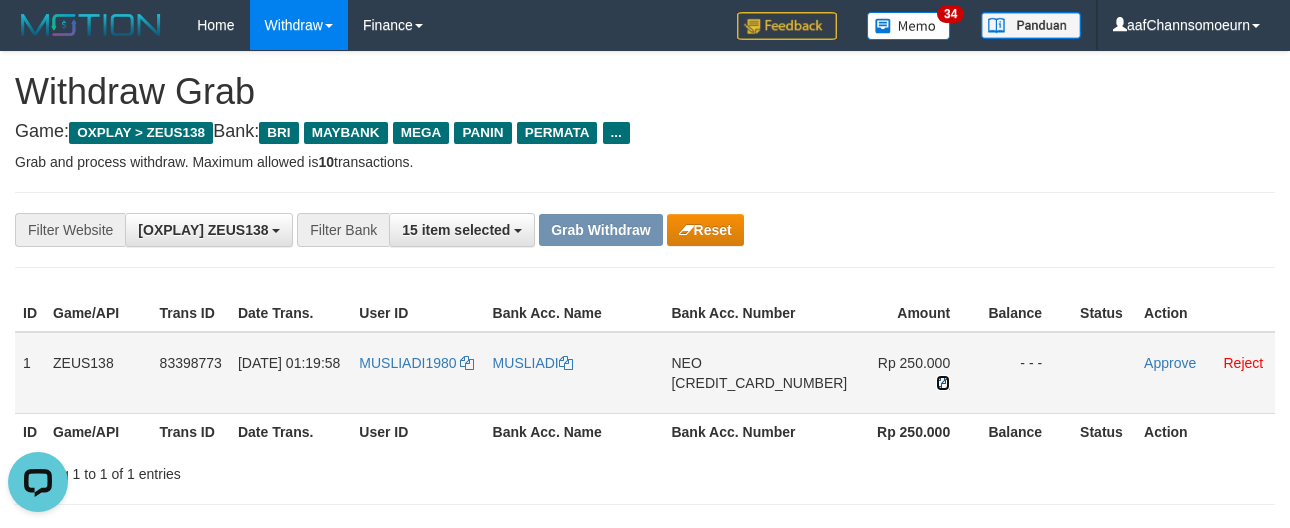 click at bounding box center (943, 383) 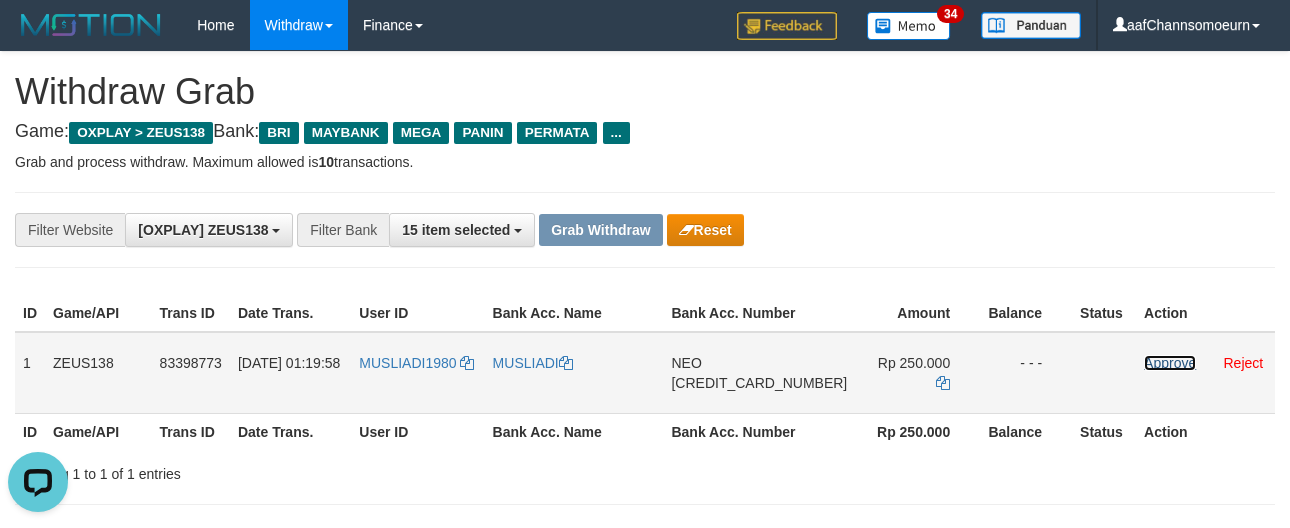 click on "Approve" at bounding box center (1170, 363) 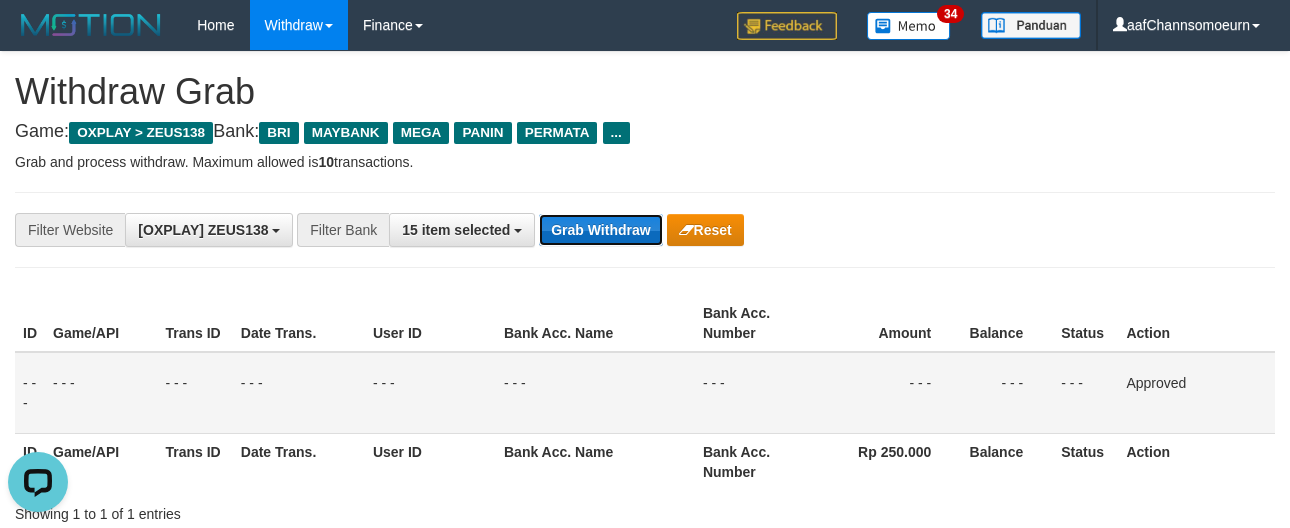click on "Grab Withdraw" at bounding box center (600, 230) 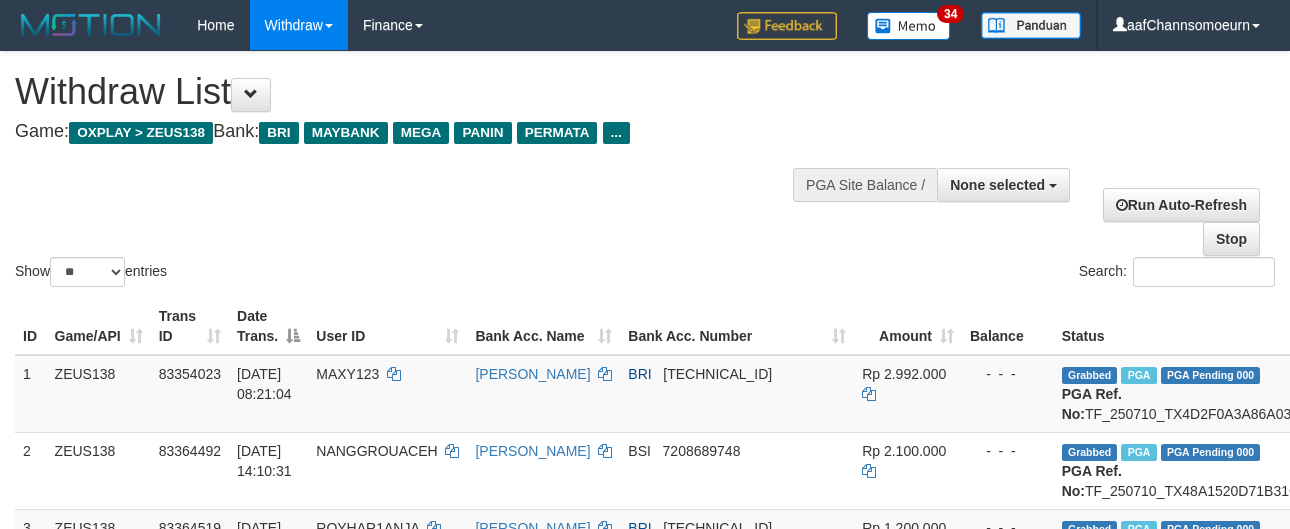 select 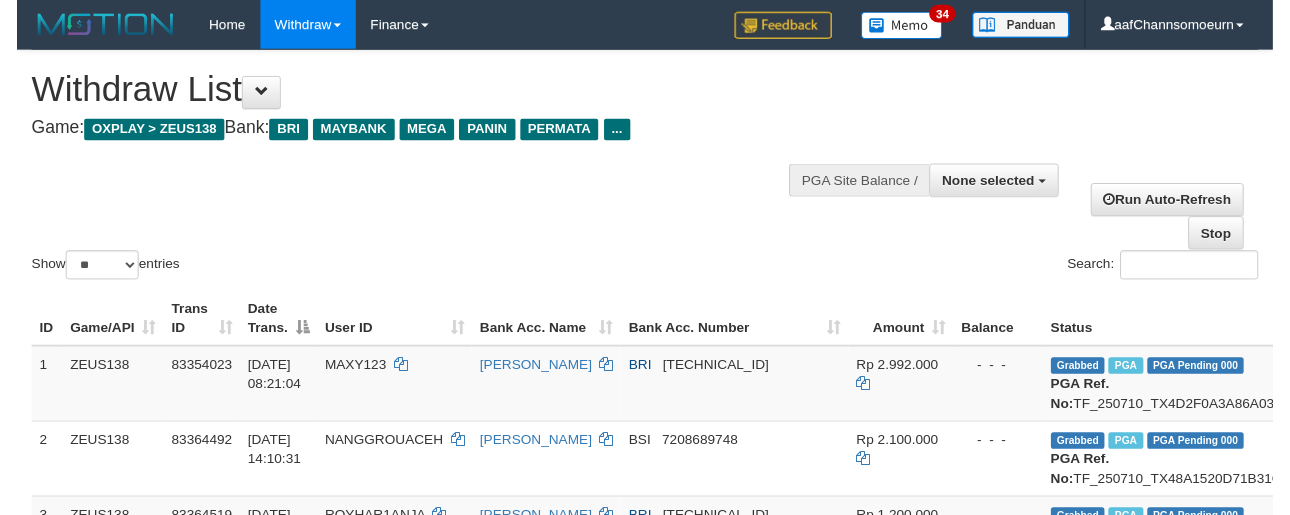 scroll, scrollTop: 3034, scrollLeft: 0, axis: vertical 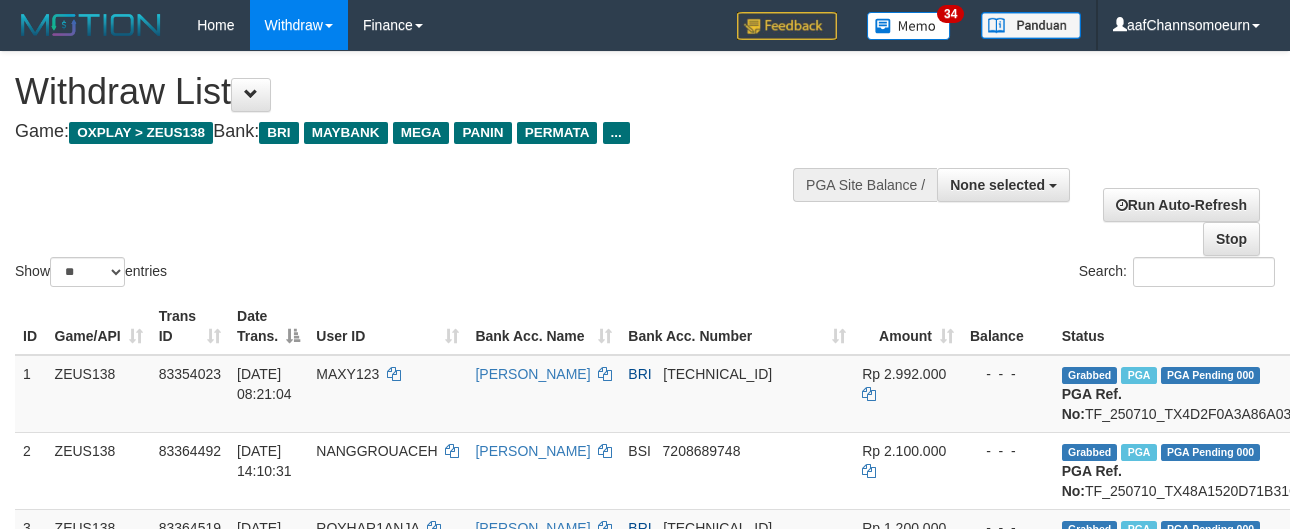 select 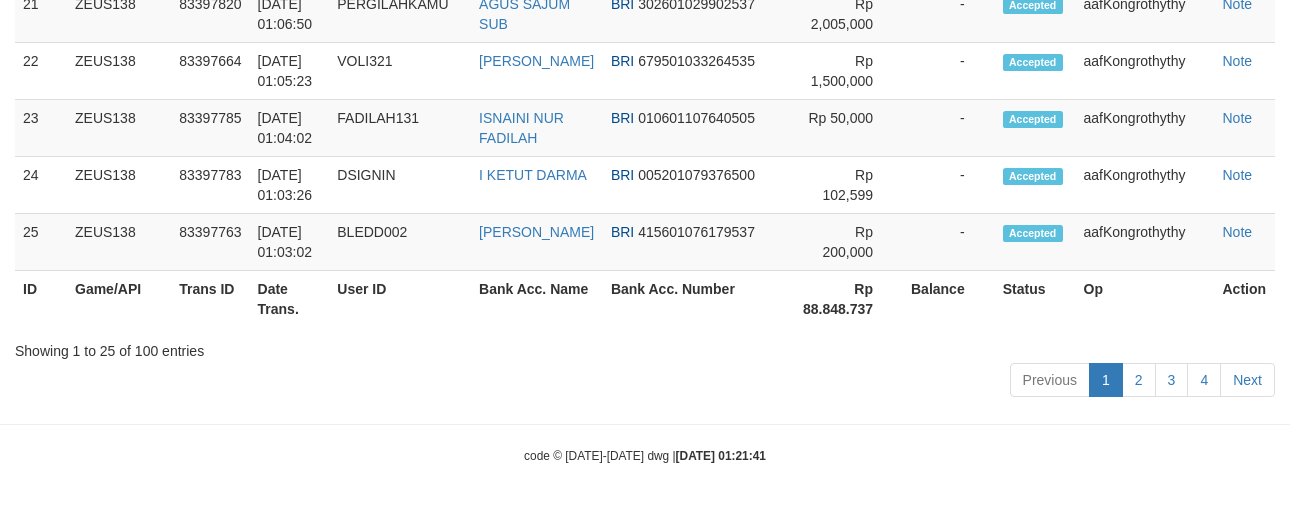 scroll, scrollTop: 3000, scrollLeft: 0, axis: vertical 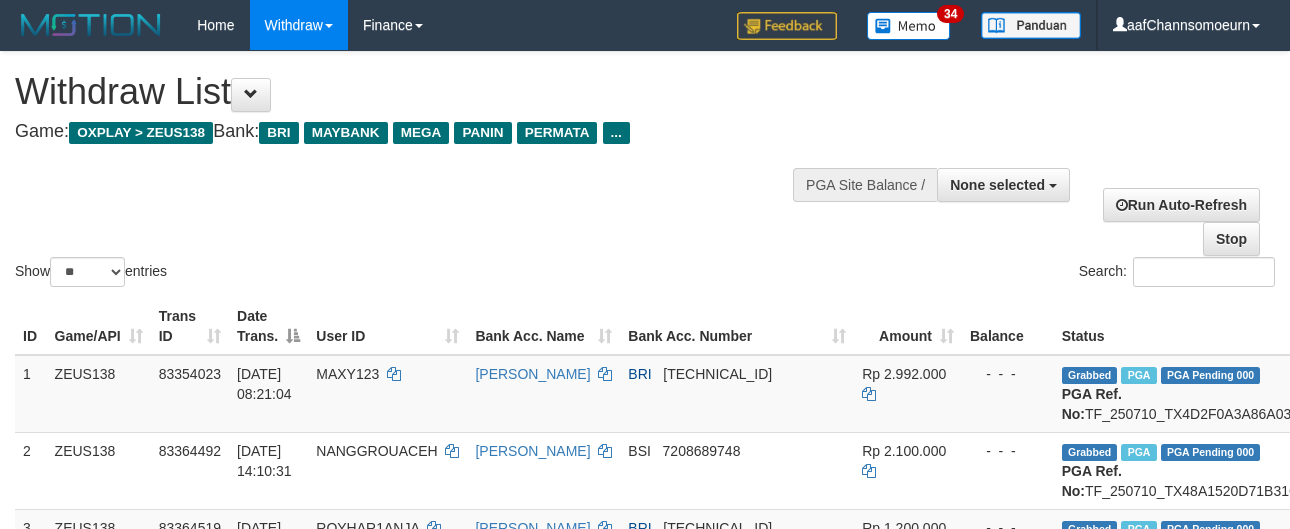 select 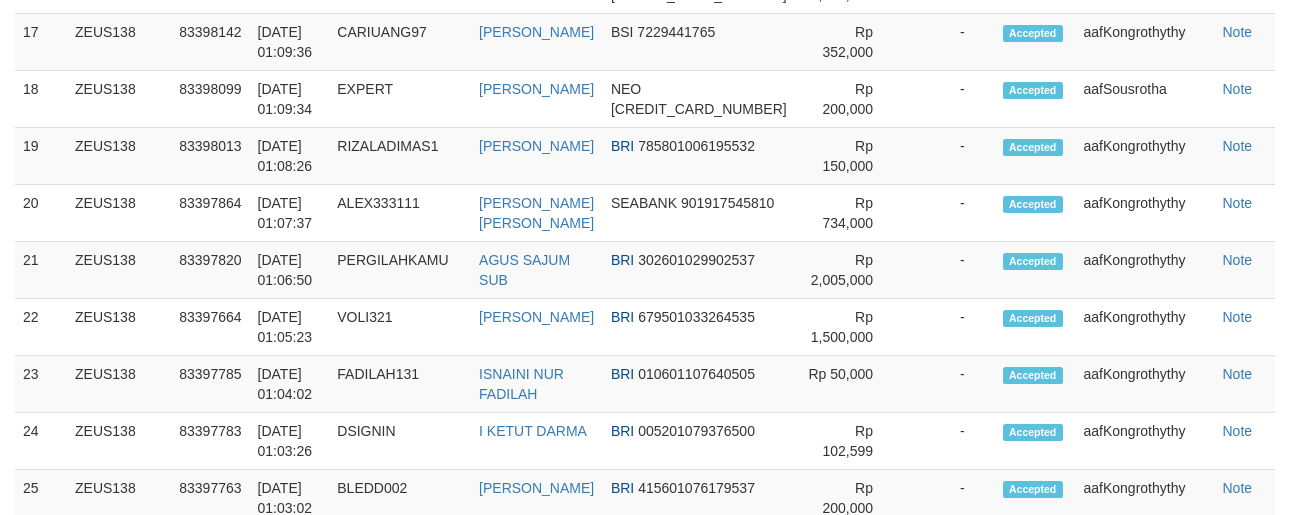 scroll, scrollTop: 2336, scrollLeft: 0, axis: vertical 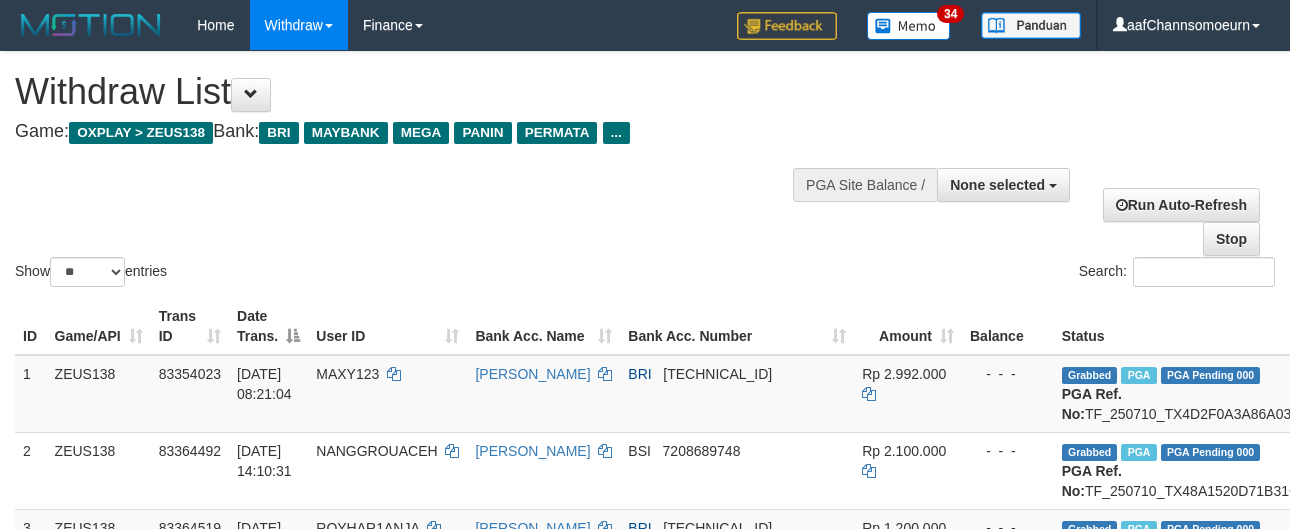select 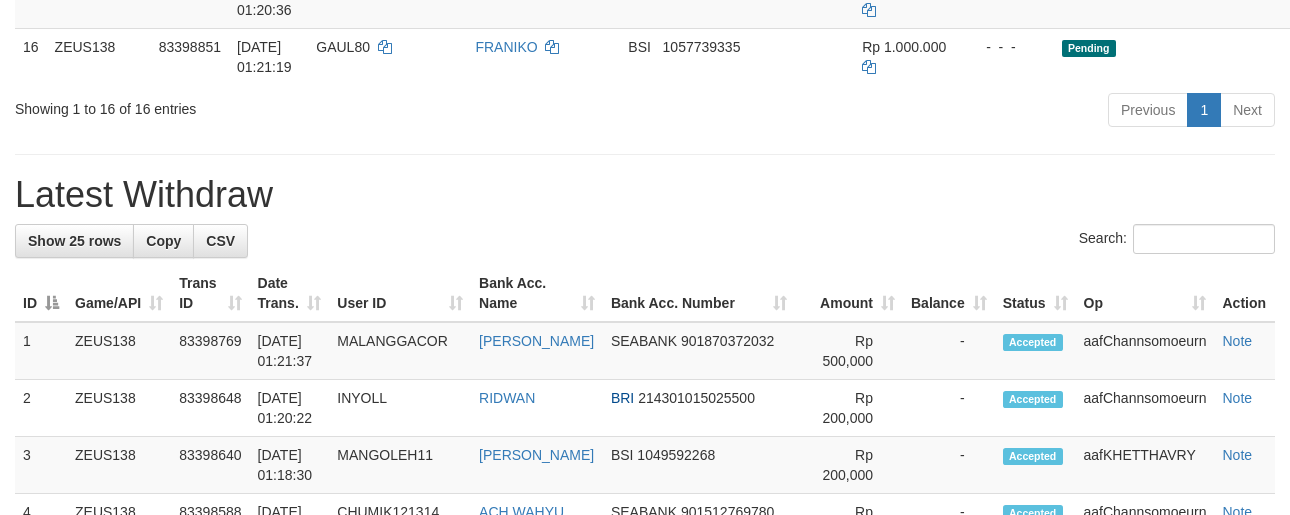 scroll, scrollTop: 1307, scrollLeft: 0, axis: vertical 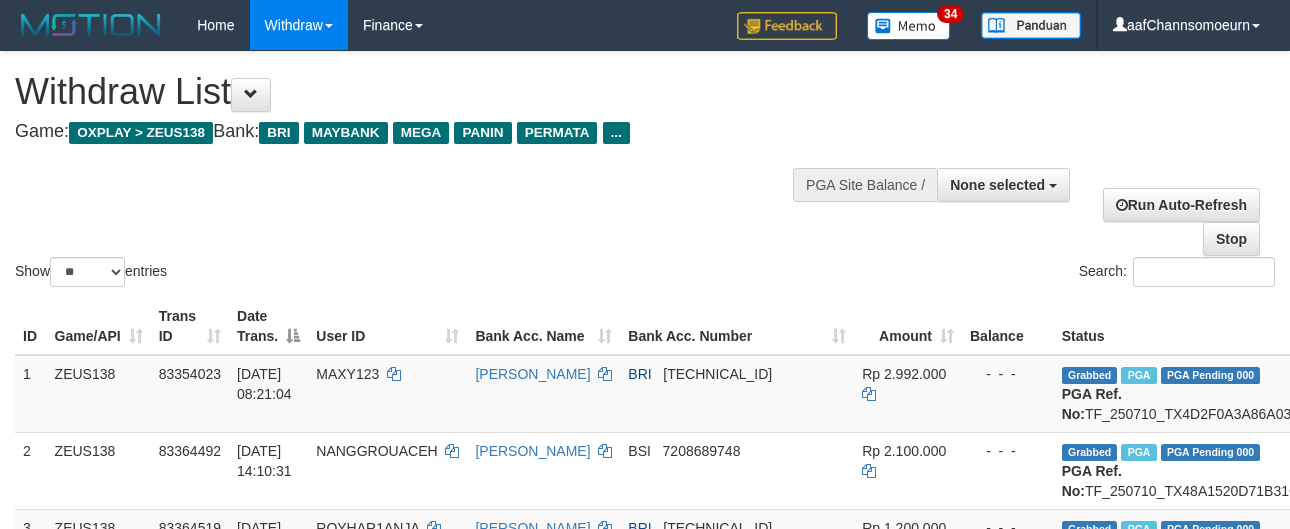 select 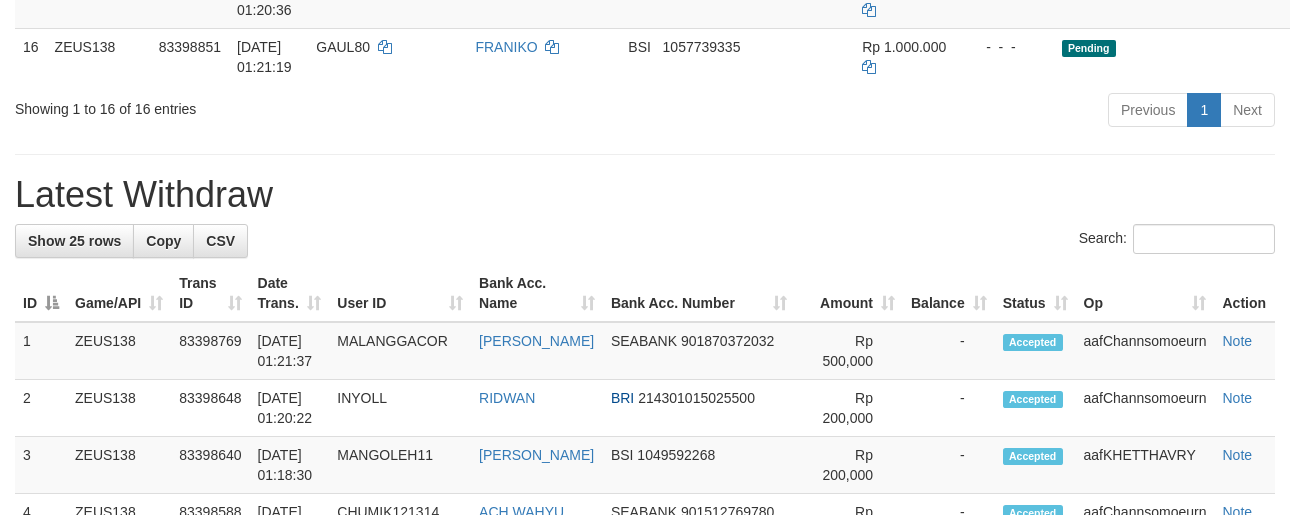 scroll, scrollTop: 1307, scrollLeft: 0, axis: vertical 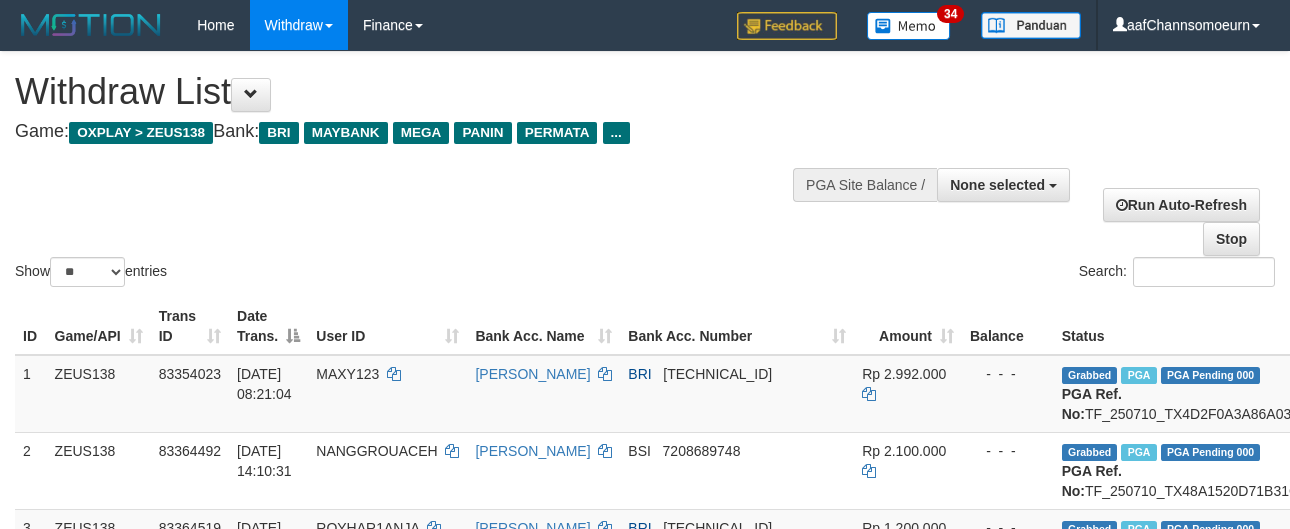 select 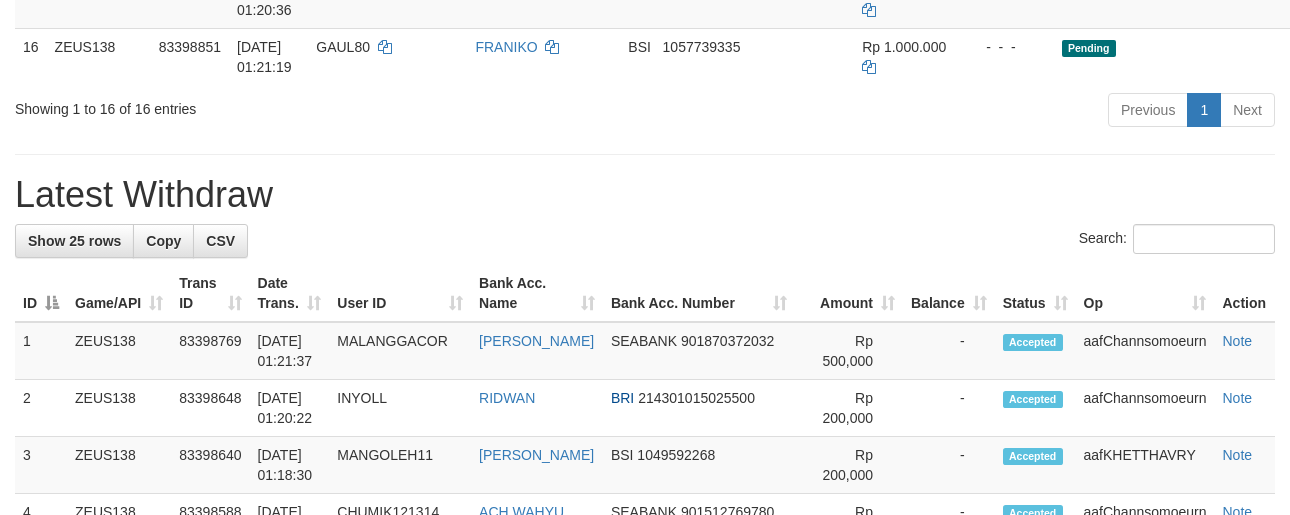 scroll, scrollTop: 1307, scrollLeft: 0, axis: vertical 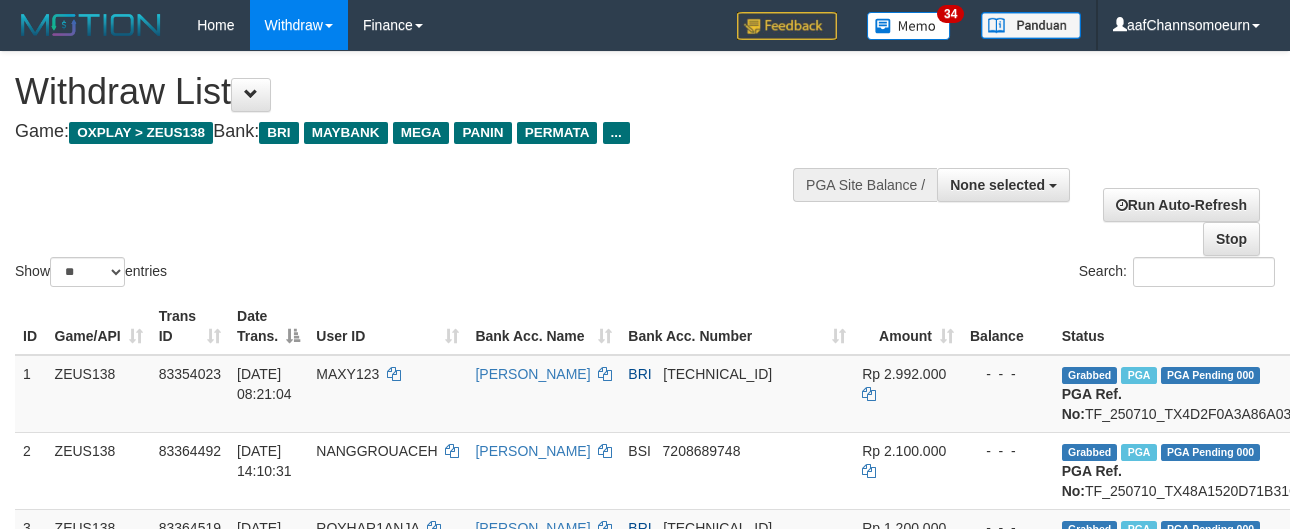 select 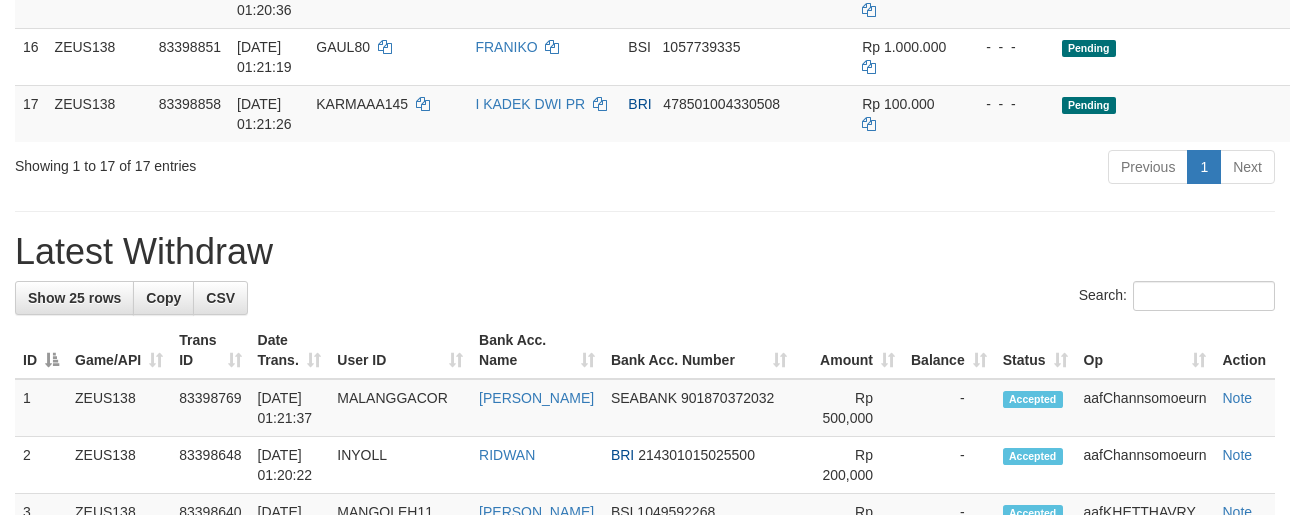scroll, scrollTop: 1307, scrollLeft: 0, axis: vertical 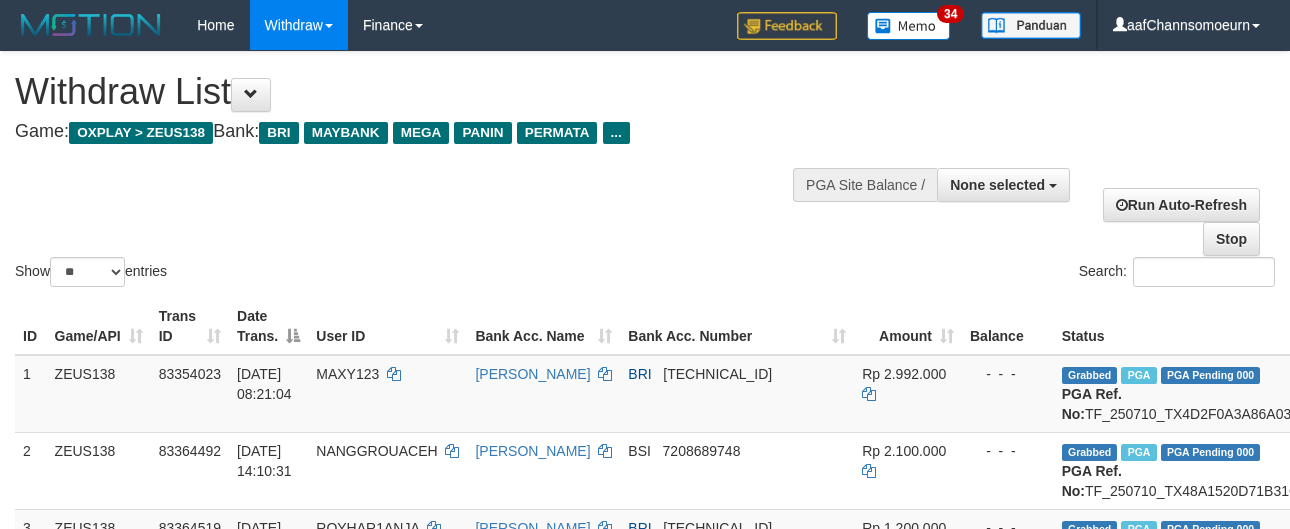 select 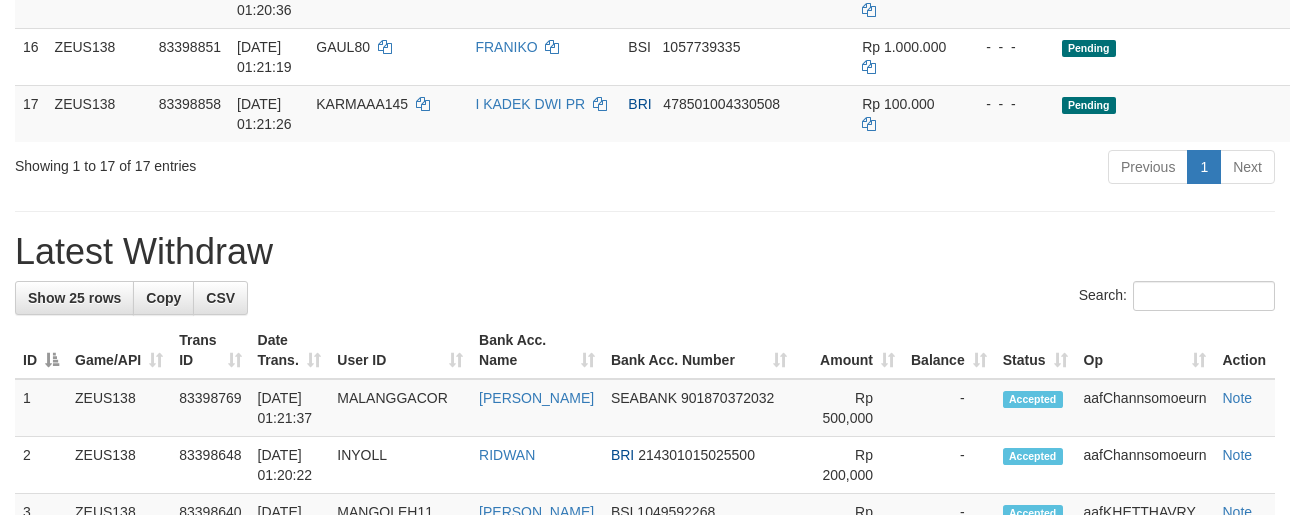 scroll, scrollTop: 1307, scrollLeft: 0, axis: vertical 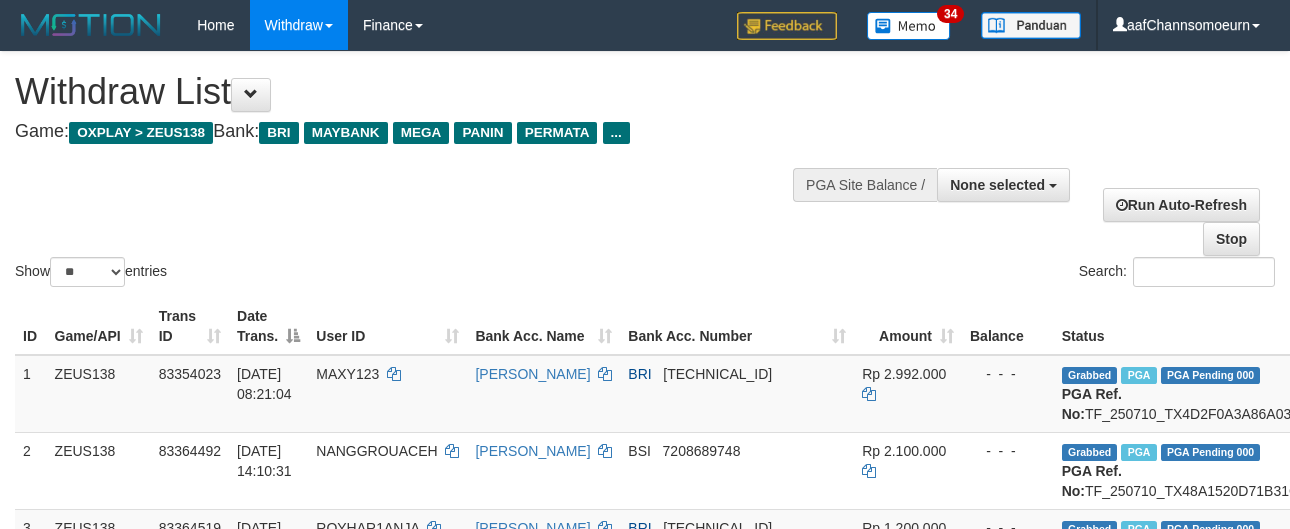 select 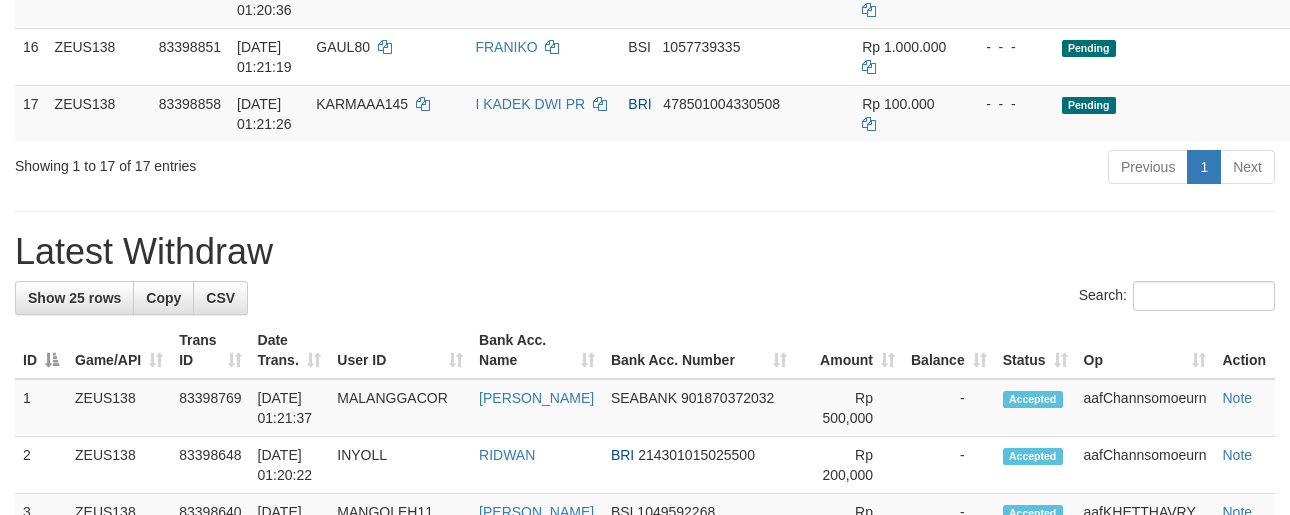 scroll, scrollTop: 1307, scrollLeft: 0, axis: vertical 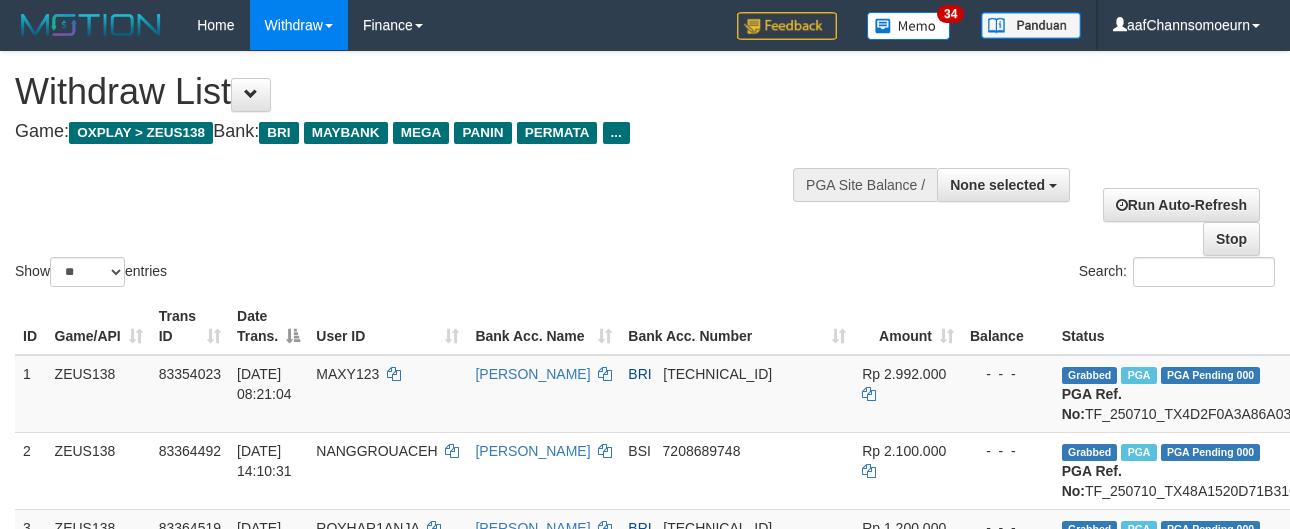 select 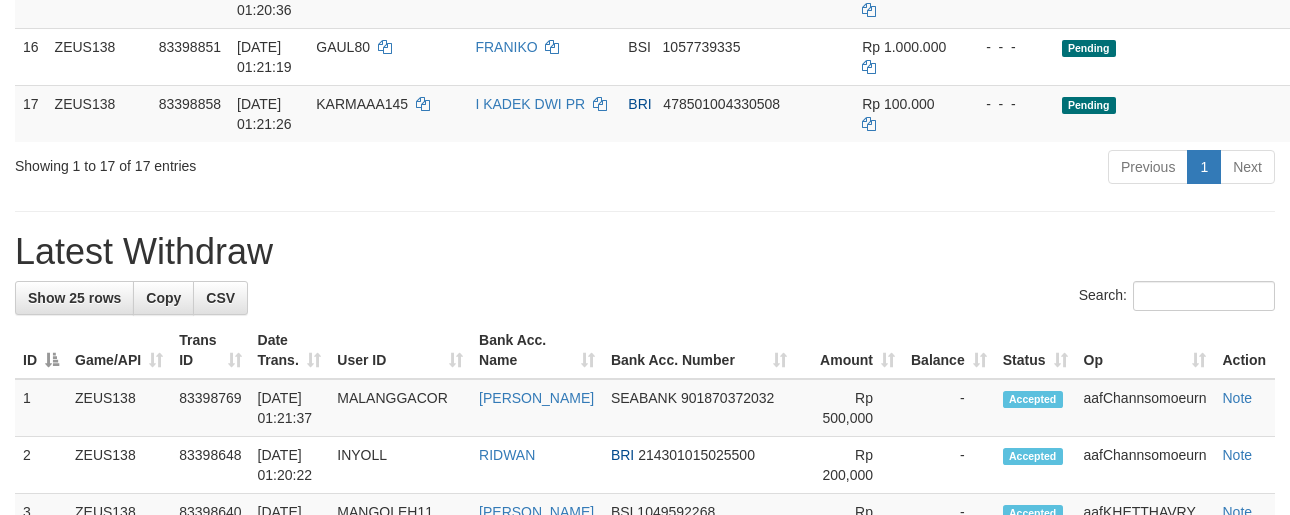 scroll, scrollTop: 1307, scrollLeft: 0, axis: vertical 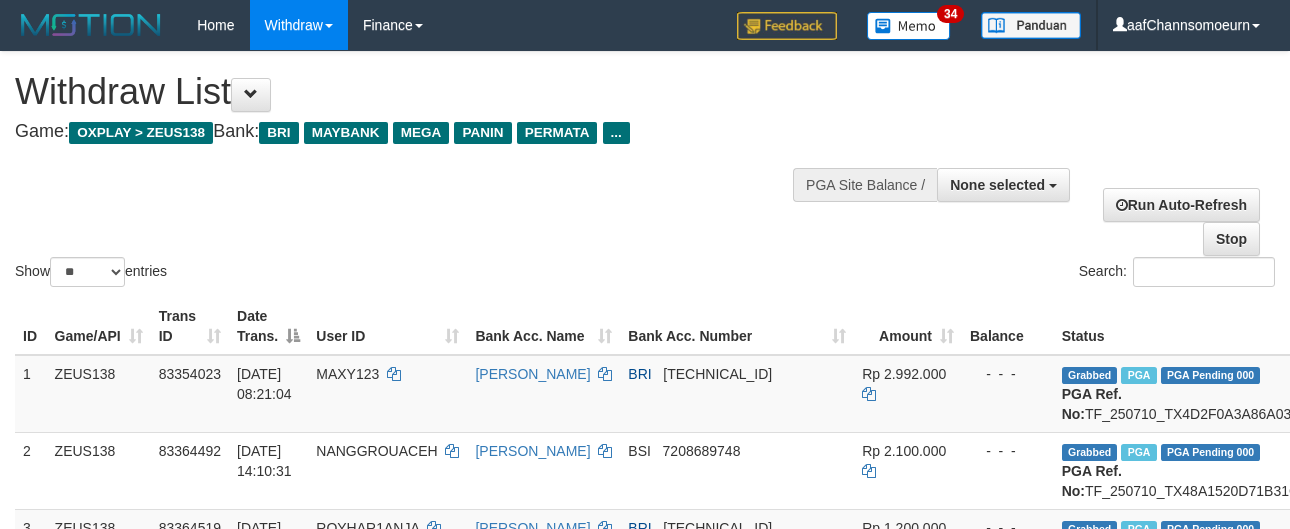 select 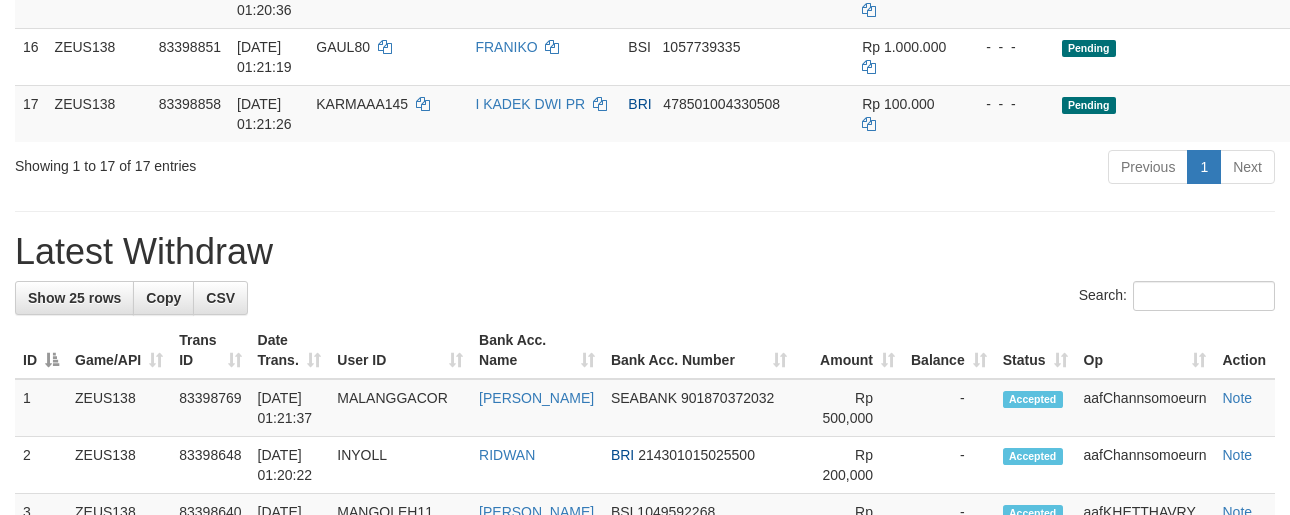 scroll, scrollTop: 1307, scrollLeft: 0, axis: vertical 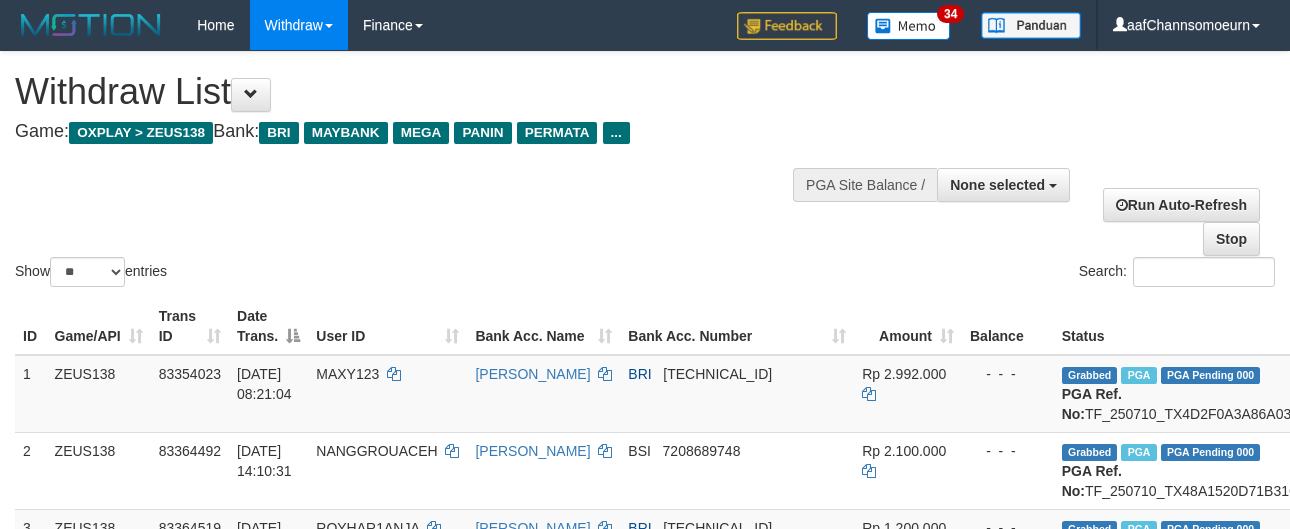 select 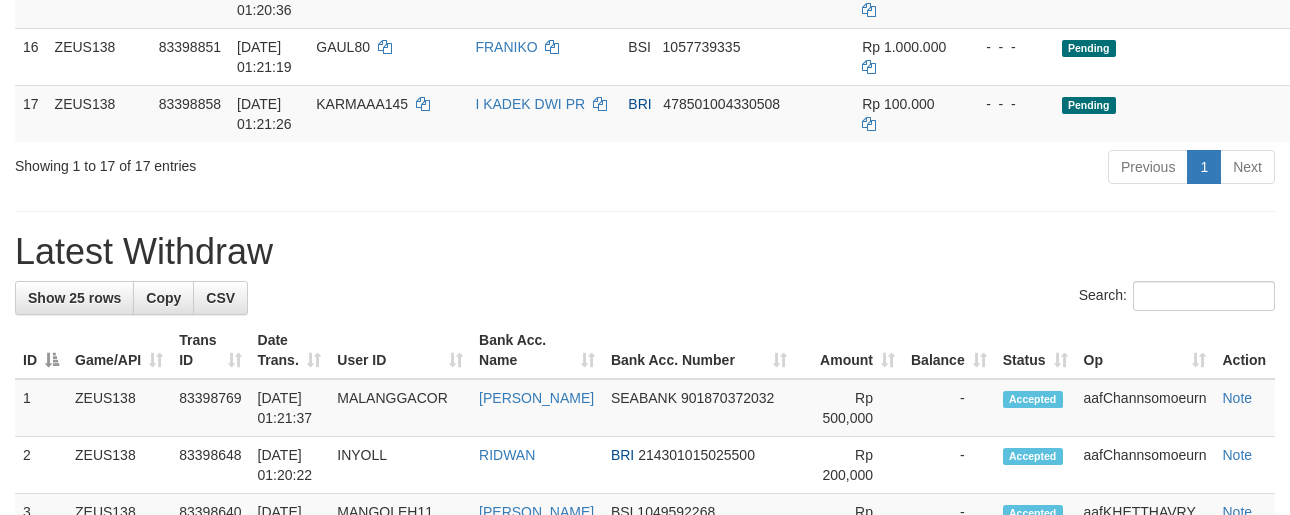 scroll, scrollTop: 1307, scrollLeft: 0, axis: vertical 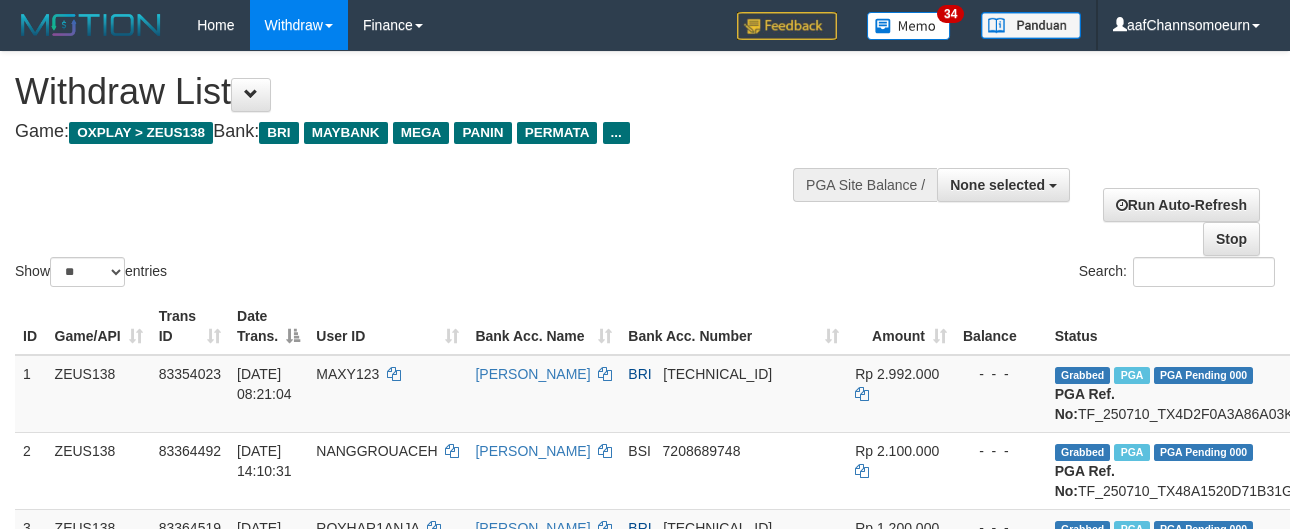 select 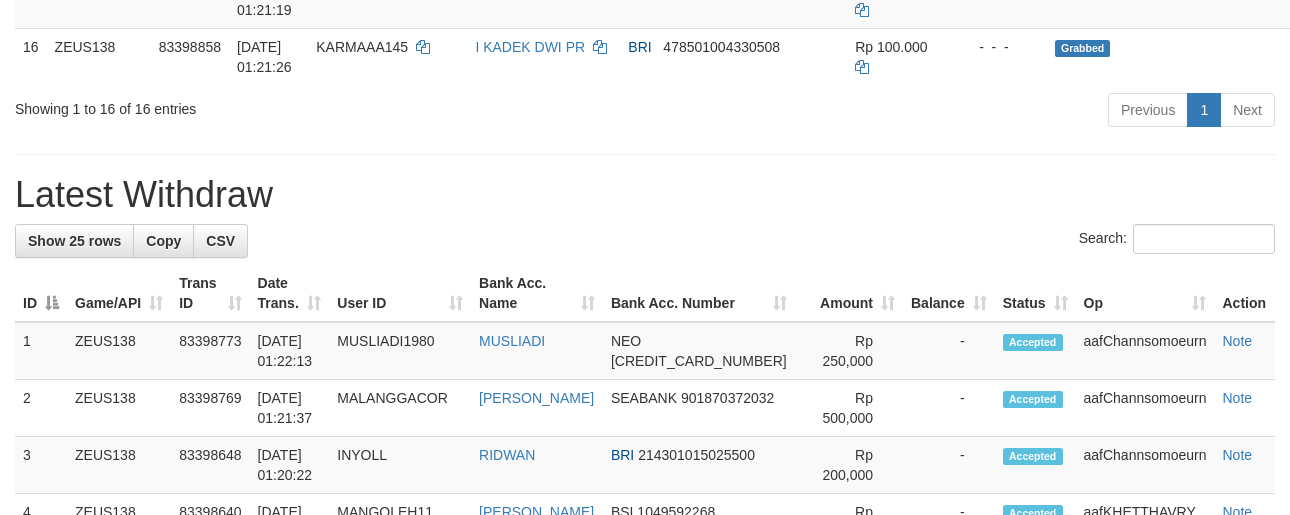 scroll, scrollTop: 1307, scrollLeft: 0, axis: vertical 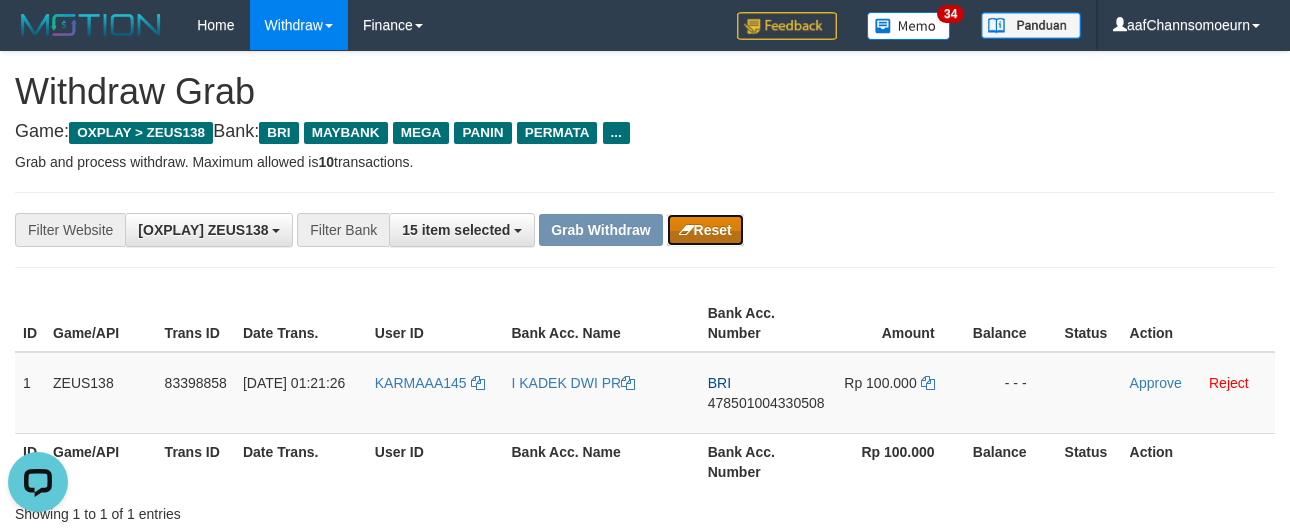 click on "Reset" at bounding box center (705, 230) 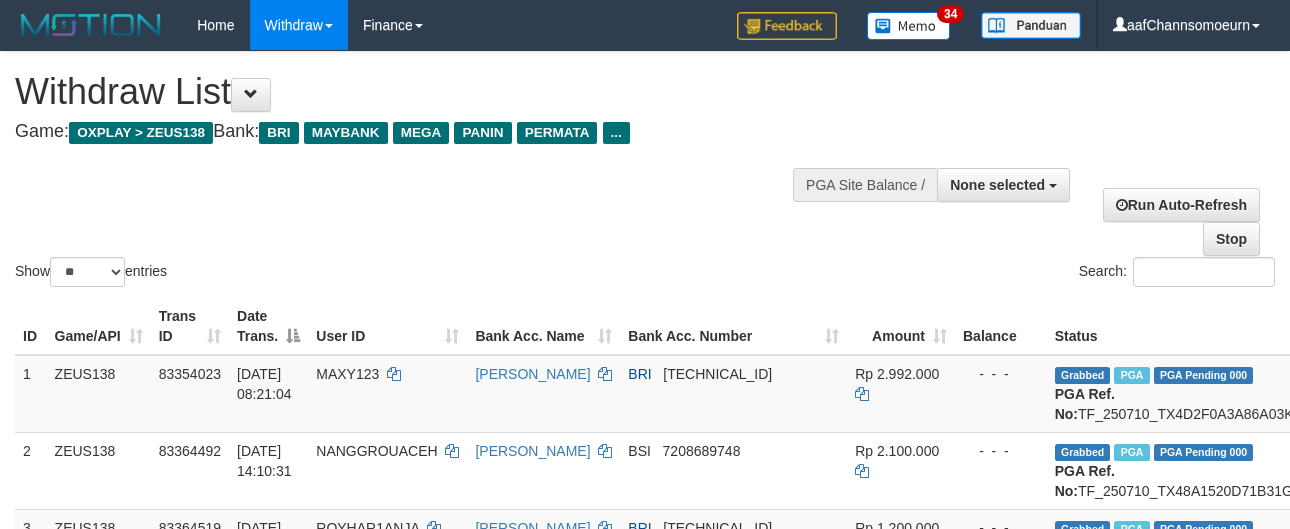 select 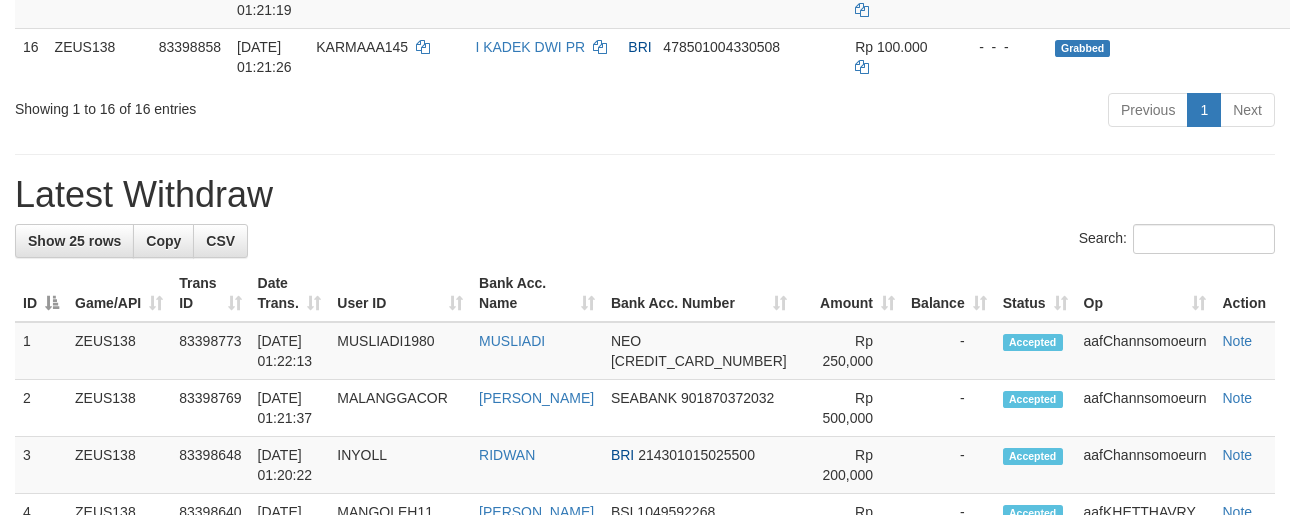 scroll, scrollTop: 1307, scrollLeft: 0, axis: vertical 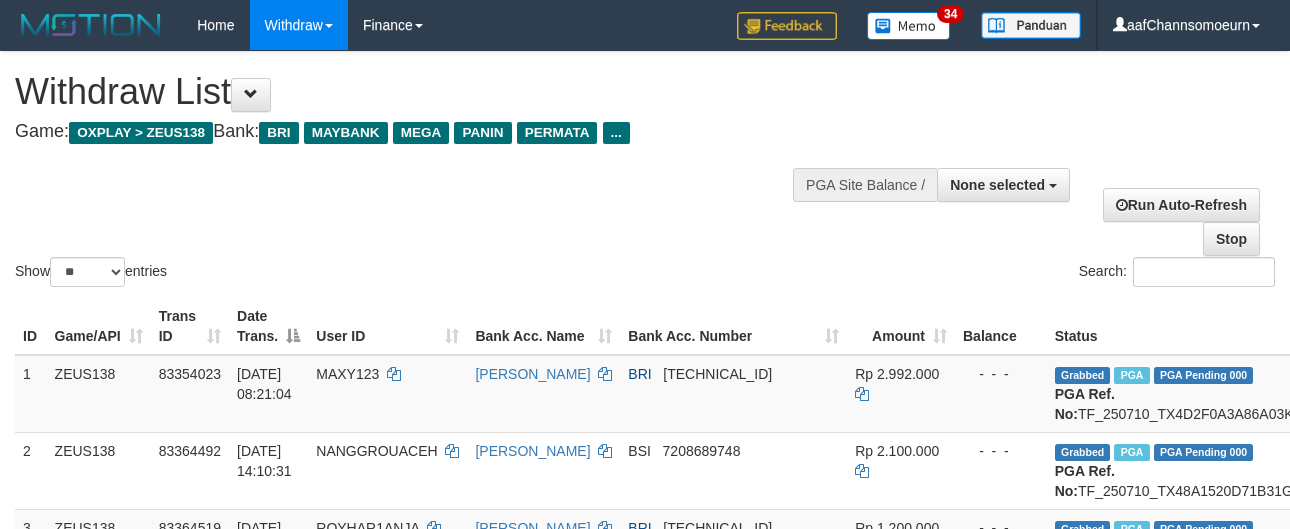 select 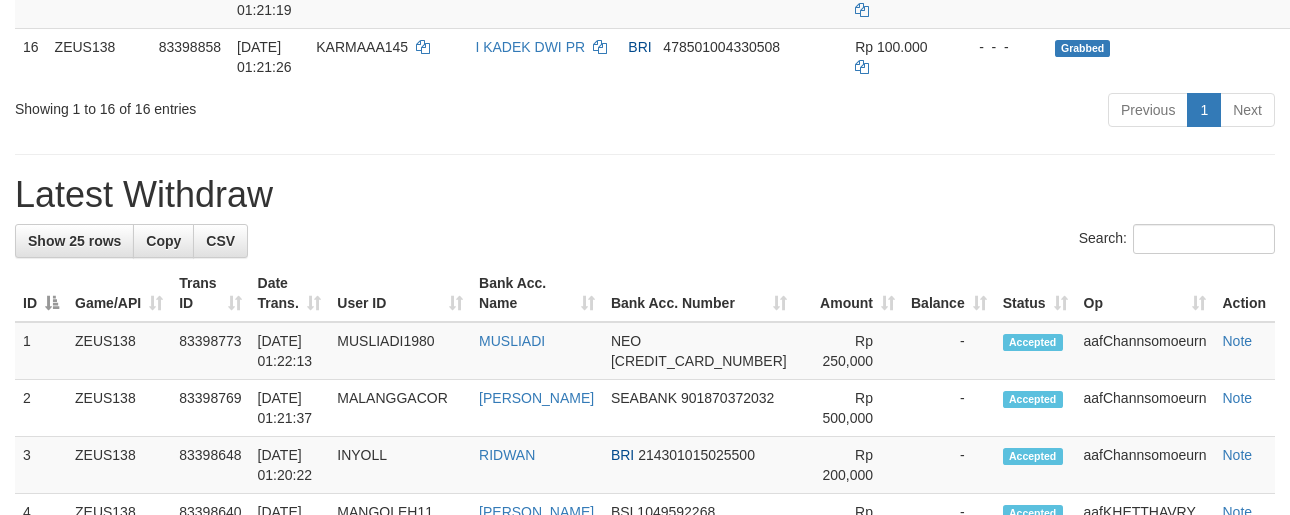 scroll, scrollTop: 1307, scrollLeft: 0, axis: vertical 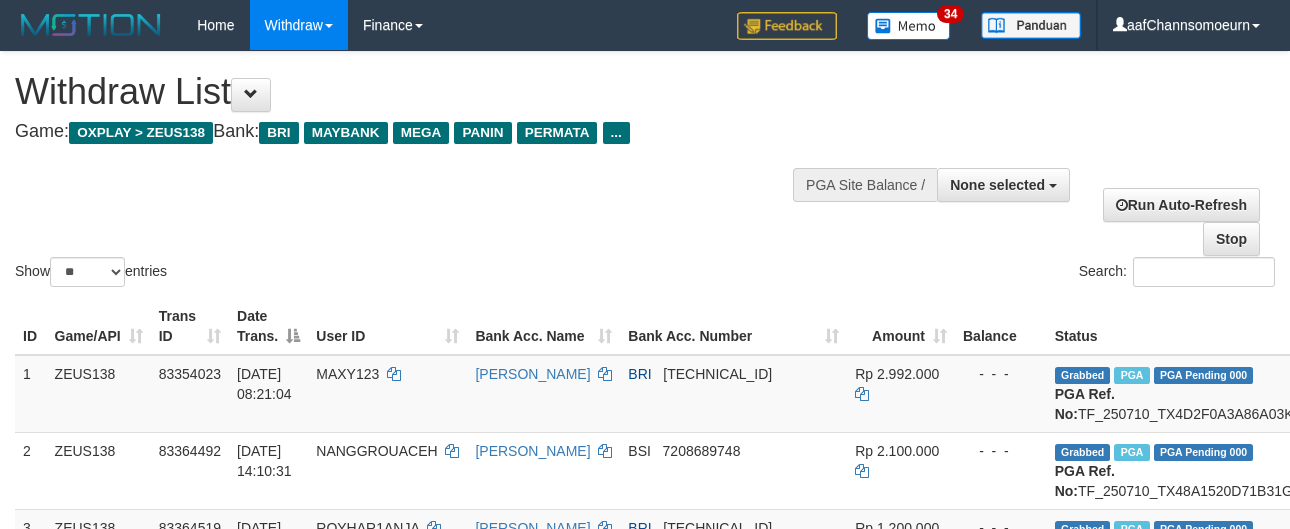 select 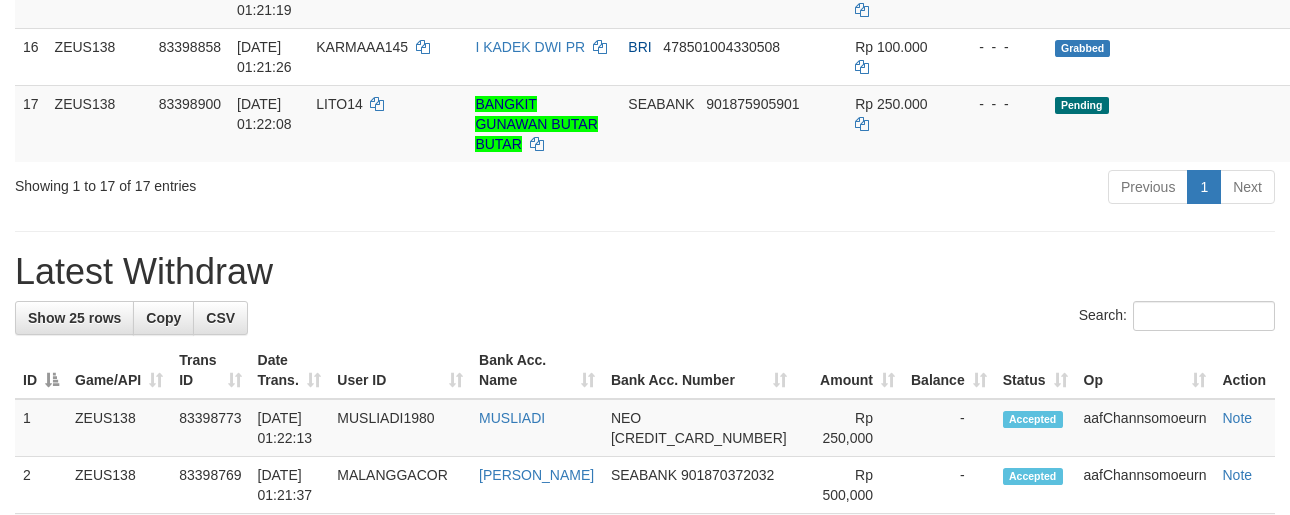 scroll, scrollTop: 1307, scrollLeft: 0, axis: vertical 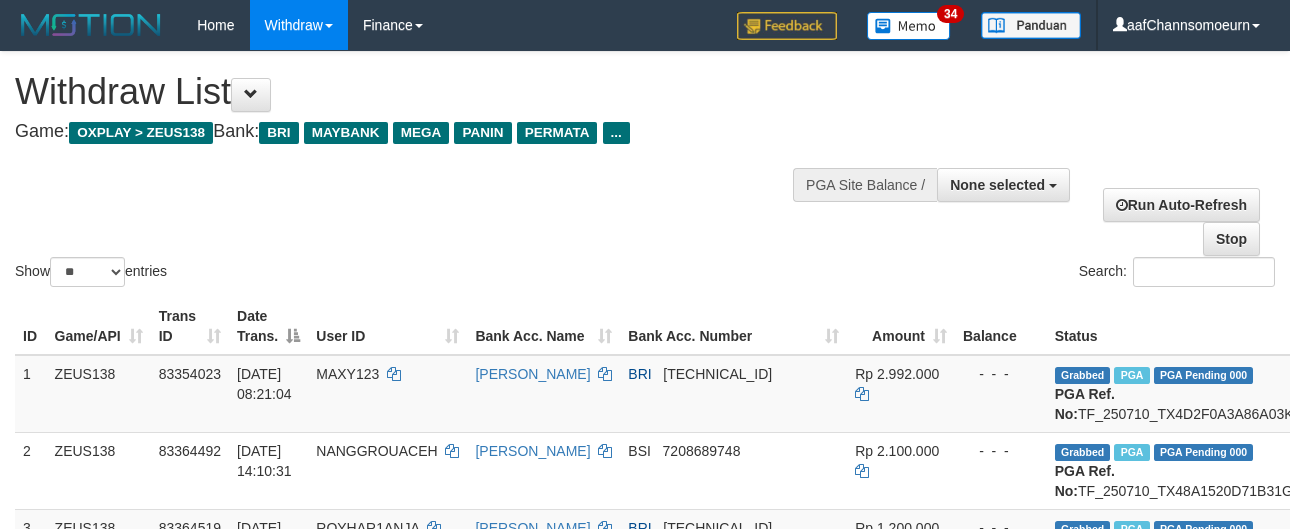select 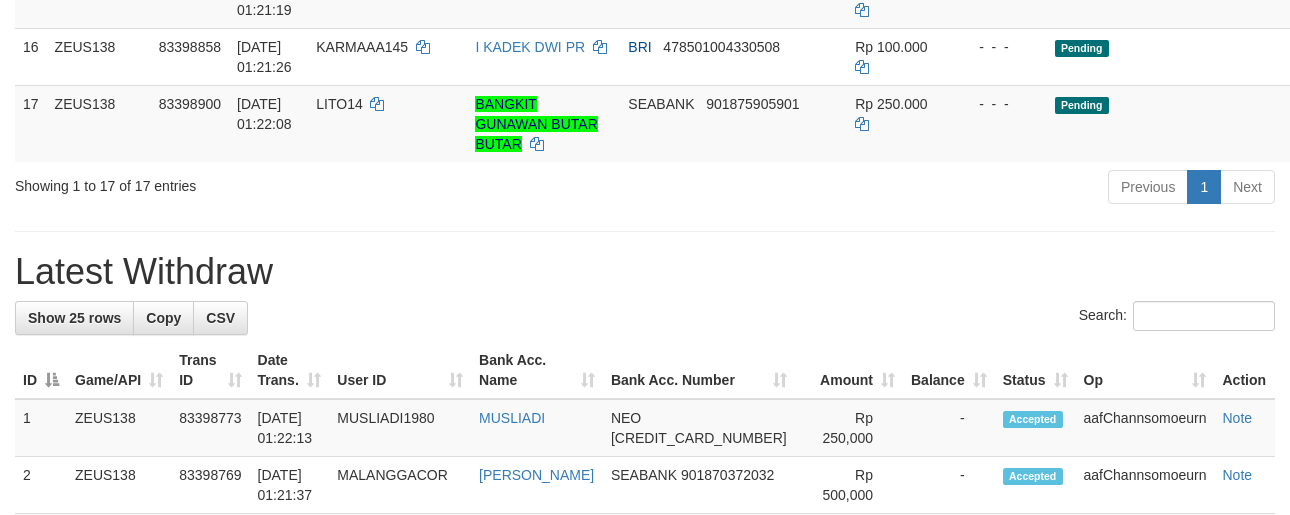 scroll, scrollTop: 1307, scrollLeft: 0, axis: vertical 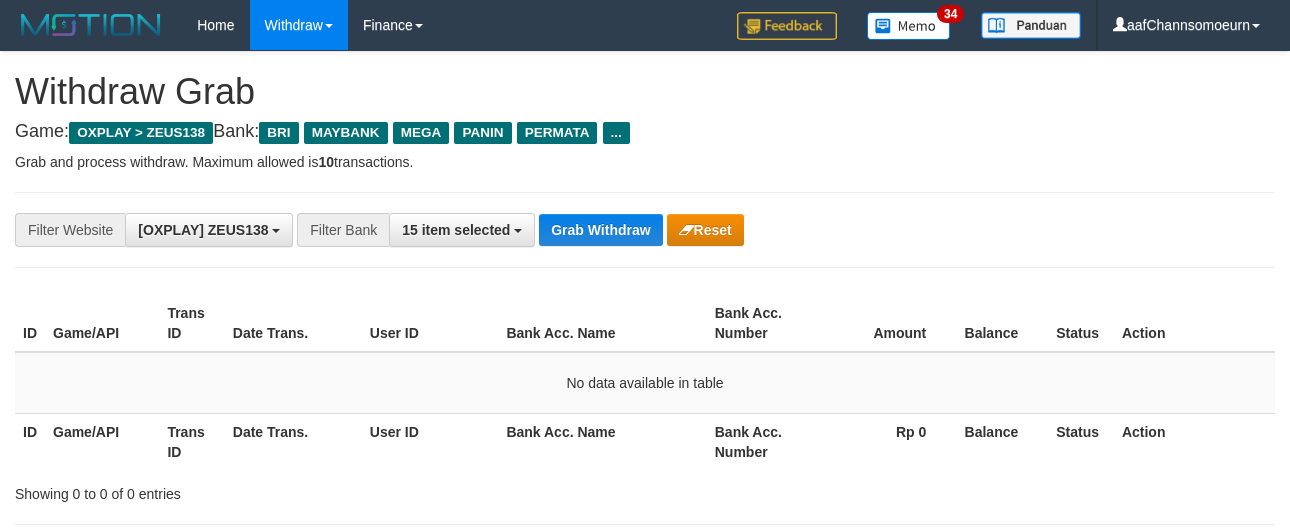 click on "Grab Withdraw" at bounding box center (600, 230) 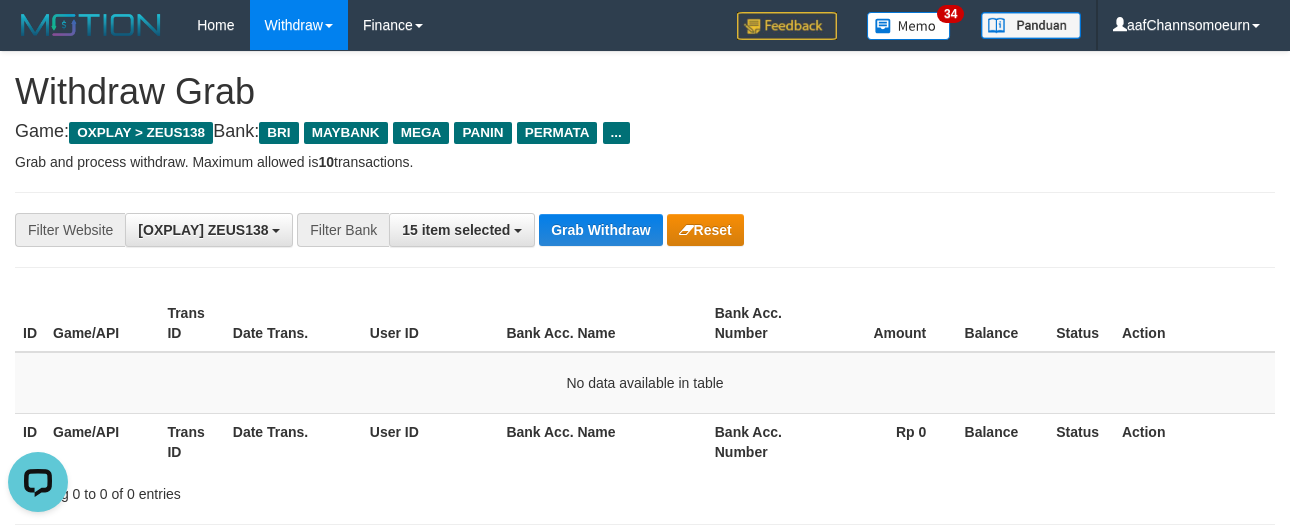 scroll, scrollTop: 0, scrollLeft: 0, axis: both 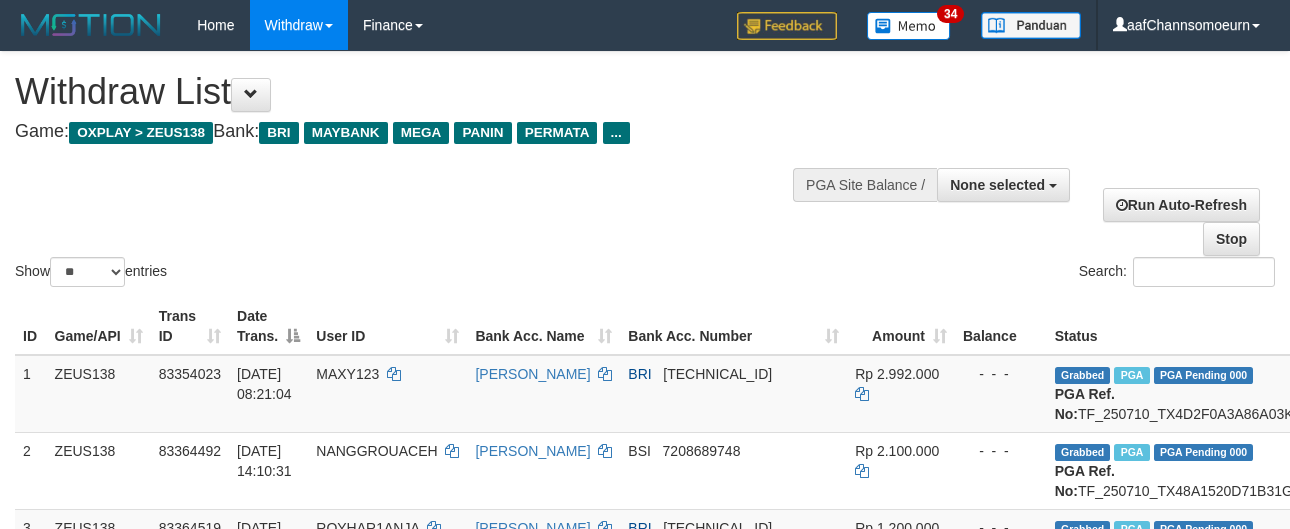 select 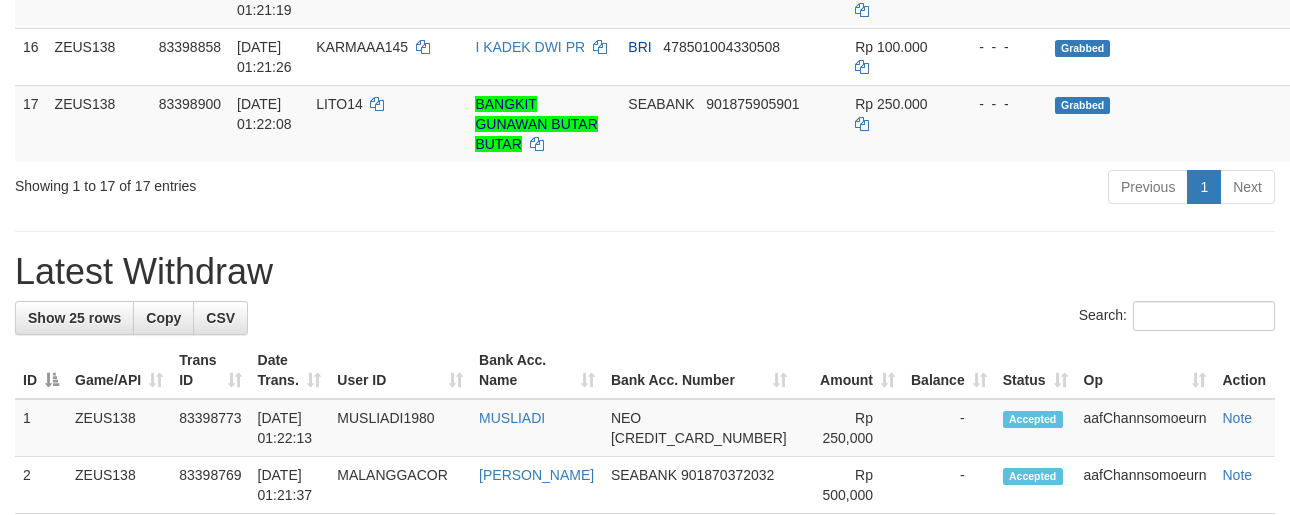 scroll, scrollTop: 1307, scrollLeft: 0, axis: vertical 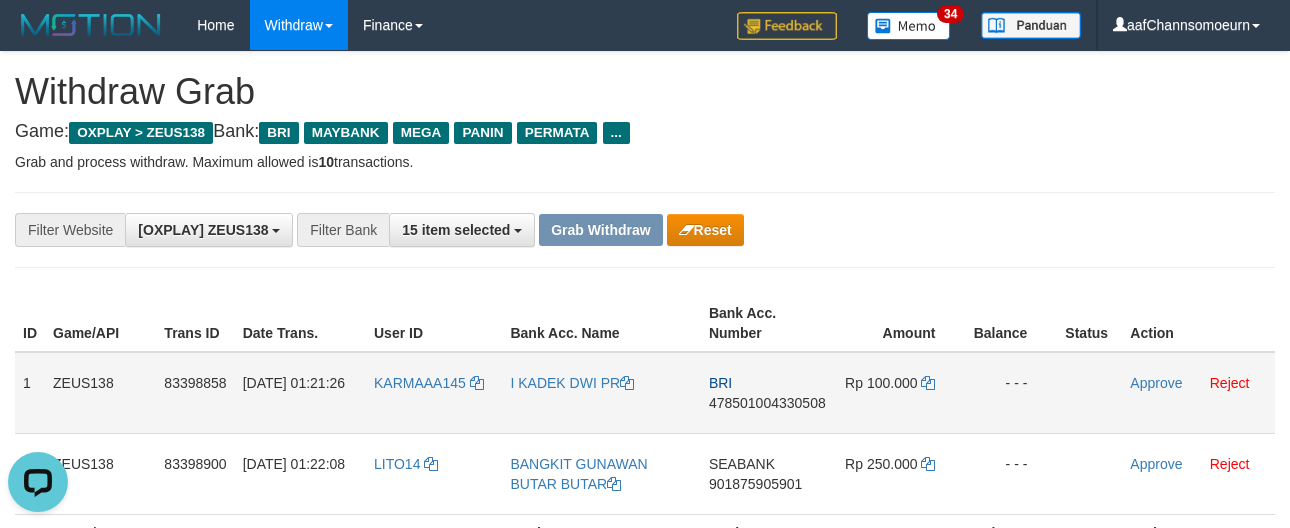 click on "KARMAAA145" at bounding box center (434, 393) 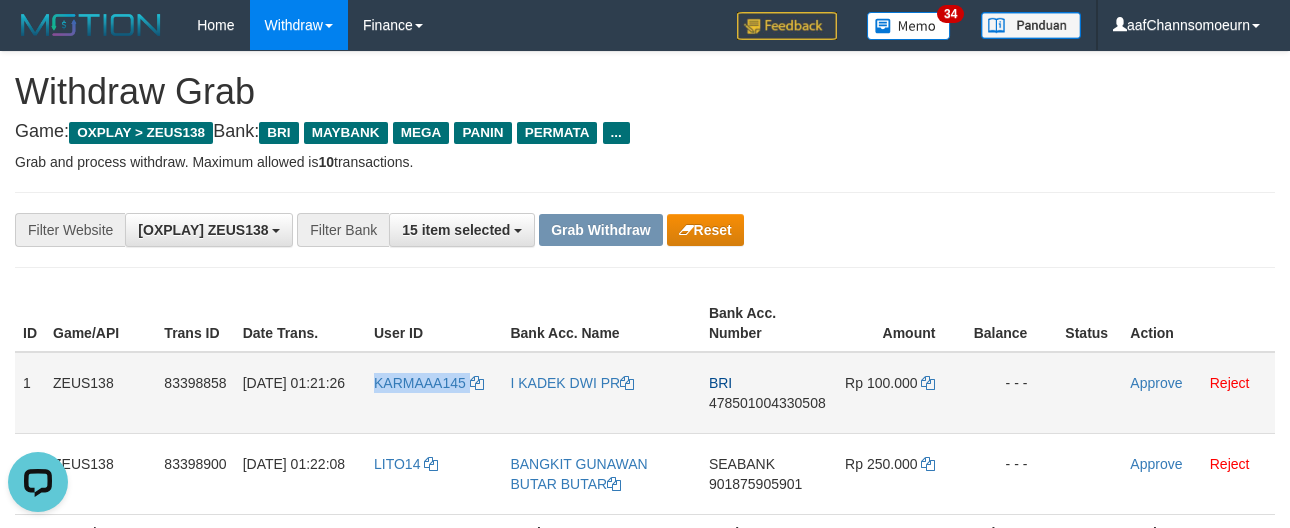 click on "KARMAAA145" at bounding box center (434, 393) 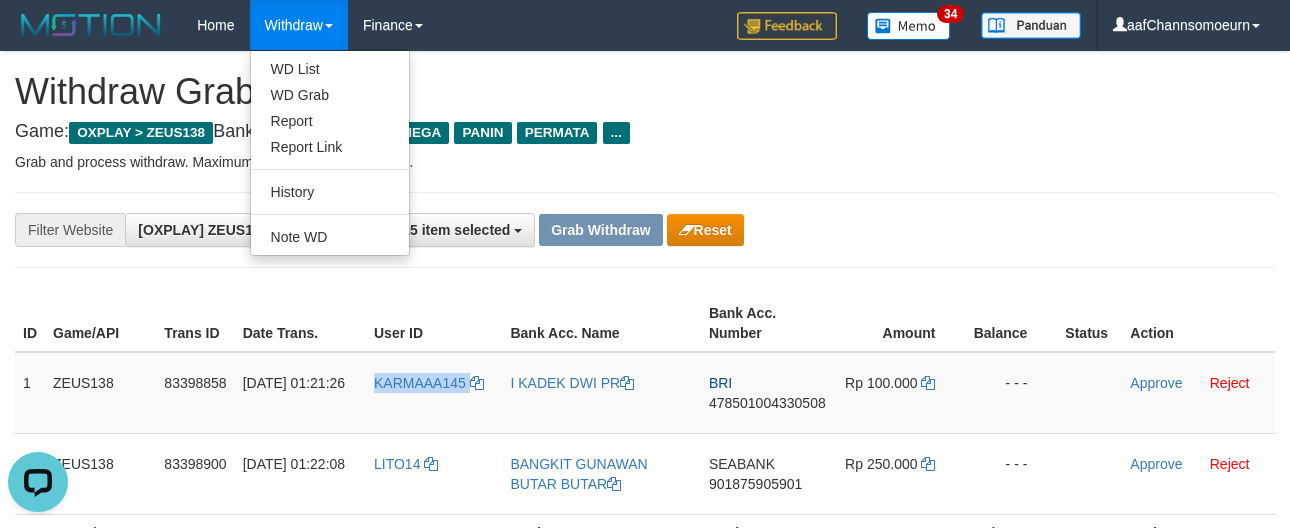 copy on "KARMAAA145" 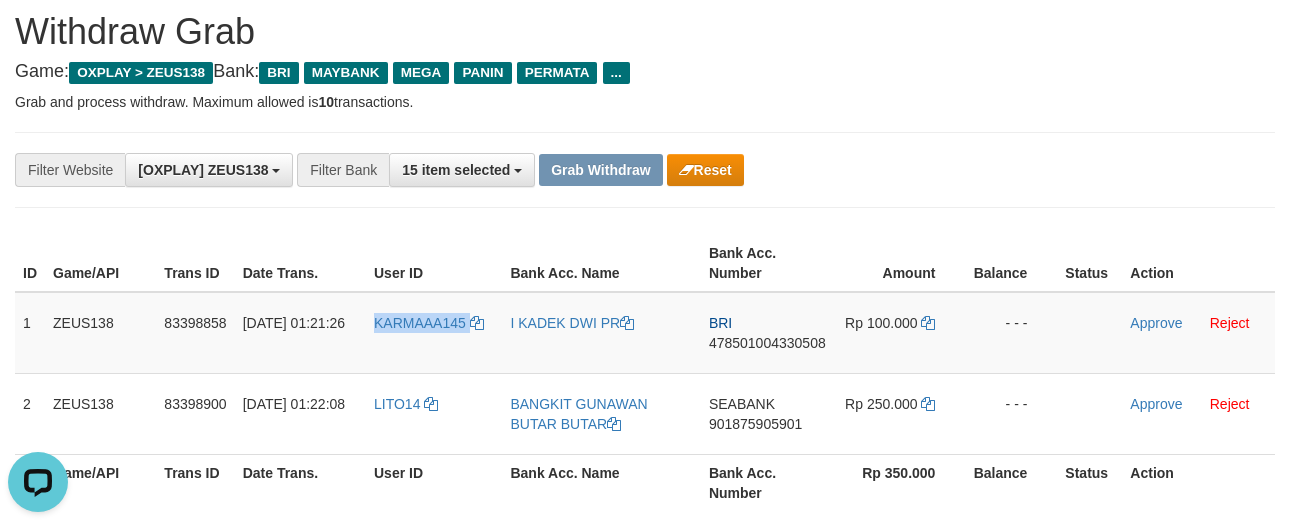 scroll, scrollTop: 65, scrollLeft: 0, axis: vertical 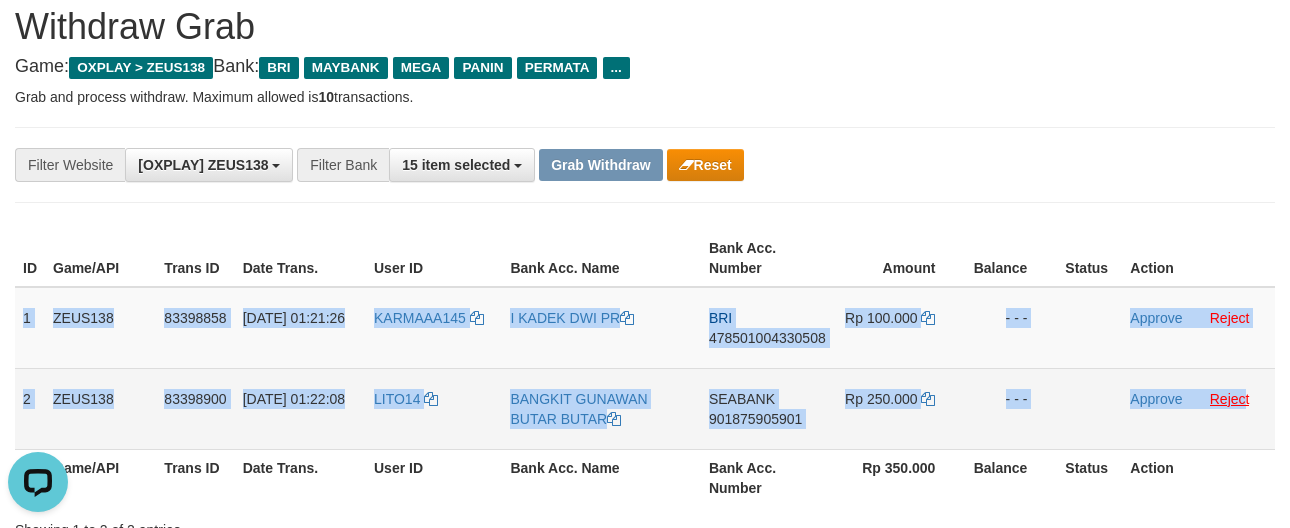 drag, startPoint x: 23, startPoint y: 306, endPoint x: 1240, endPoint y: 389, distance: 1219.827 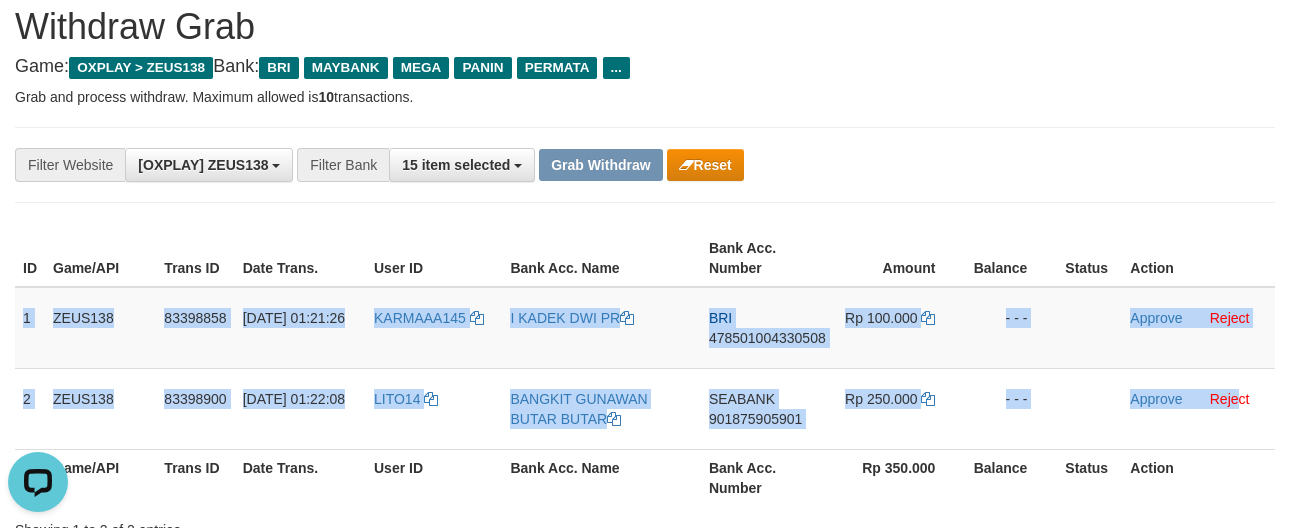copy on "1
ZEUS138
83398858
11/07/2025 01:21:26
KARMAAA145
I KADEK DWI PR
BRI
478501004330508
Rp 100.000
- - -
Approve
Reject
2
ZEUS138
83398900
11/07/2025 01:22:08
LITO14
BANGKIT GUNAWAN BUTAR BUTAR
SEABANK
901875905901
Rp 250.000
- - -
Approve
Reje" 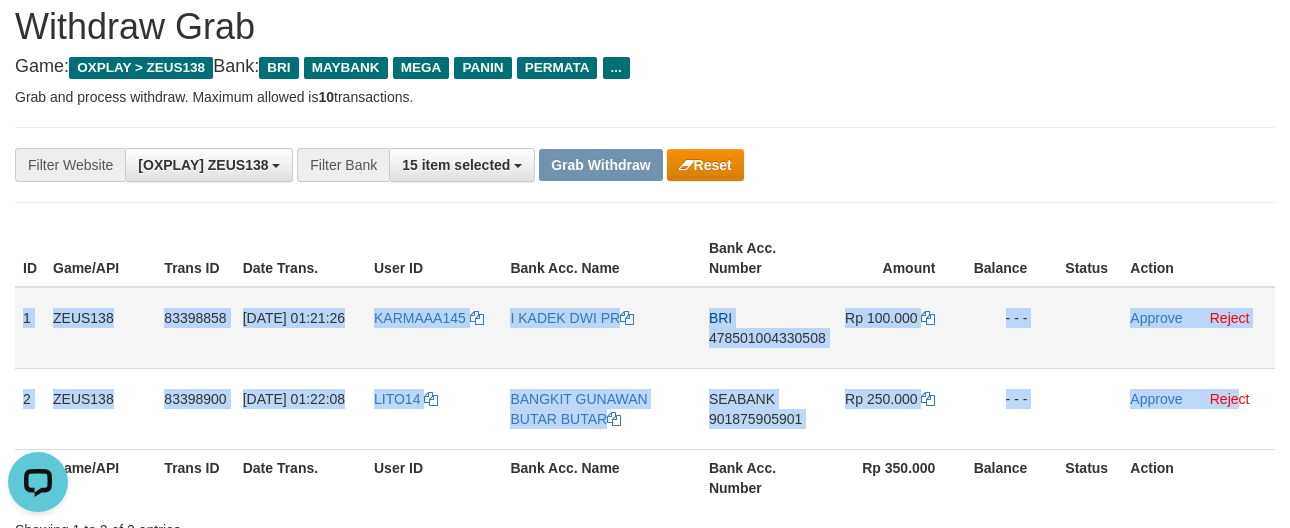 click on "478501004330508" at bounding box center [767, 338] 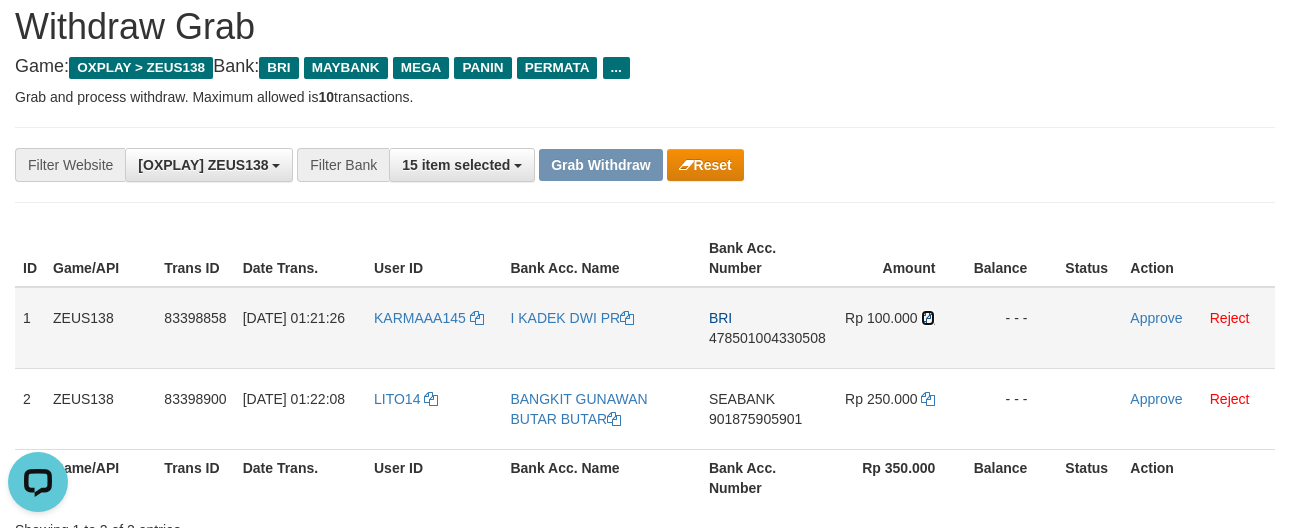 click at bounding box center (928, 318) 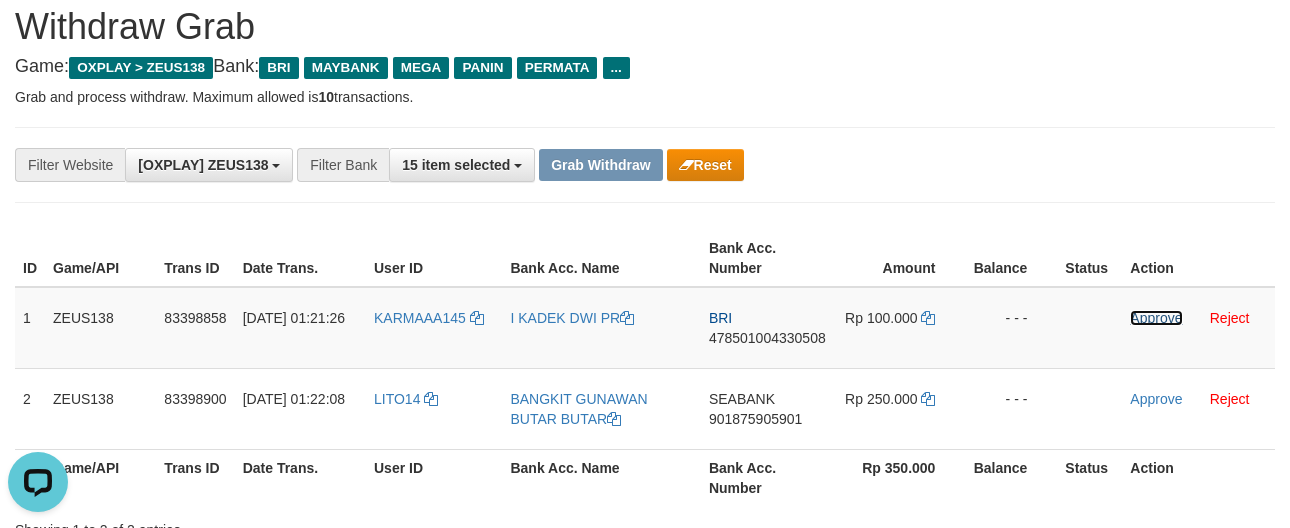drag, startPoint x: 1144, startPoint y: 316, endPoint x: 731, endPoint y: 195, distance: 430.36032 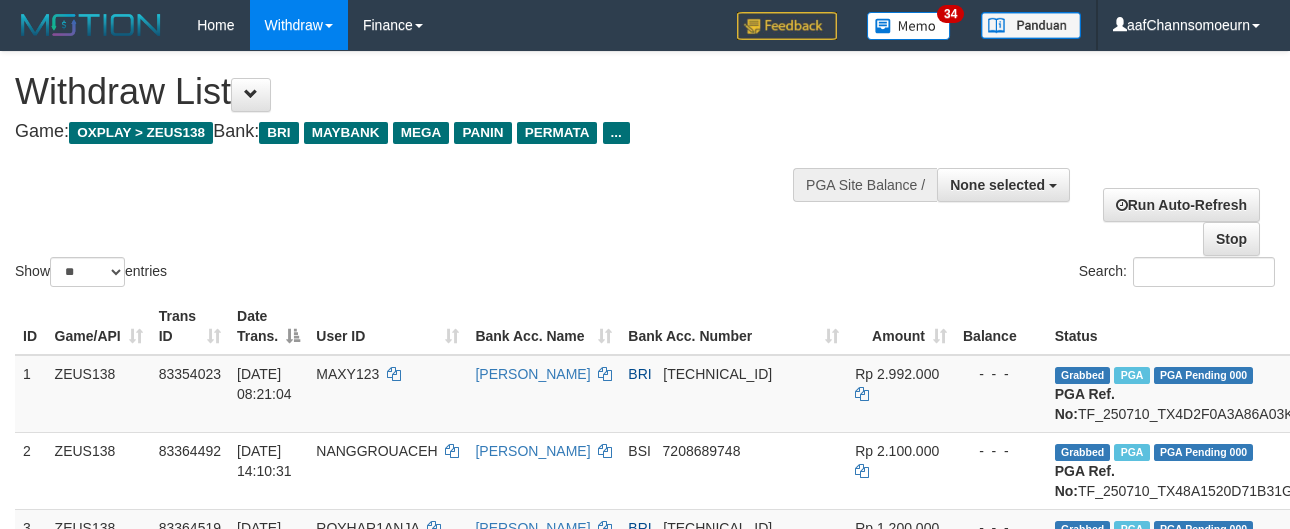 select 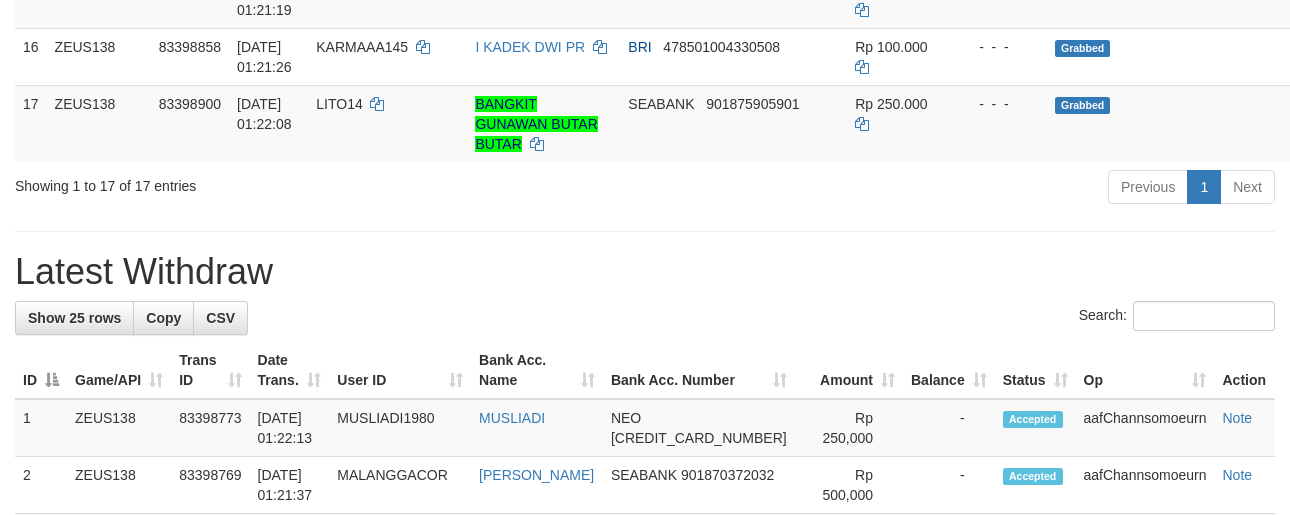 scroll, scrollTop: 1307, scrollLeft: 0, axis: vertical 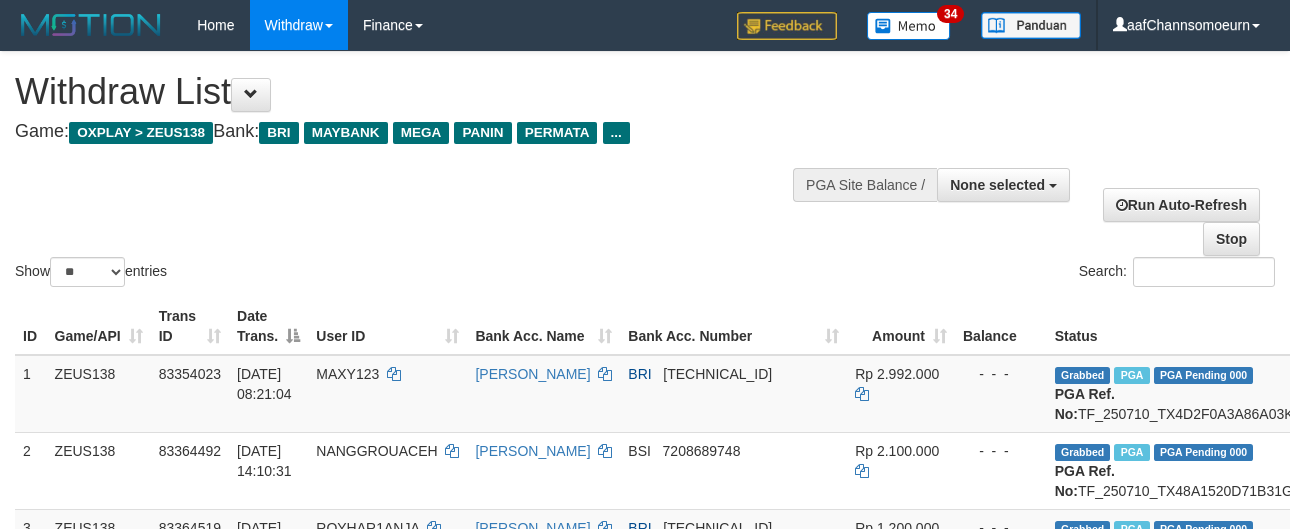 select 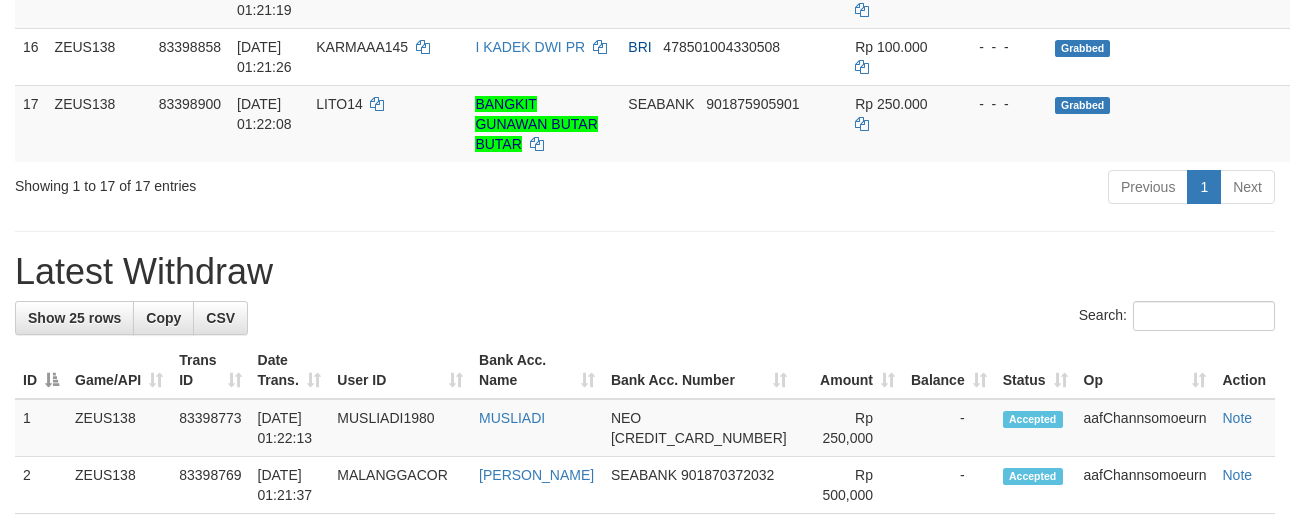 scroll, scrollTop: 1307, scrollLeft: 0, axis: vertical 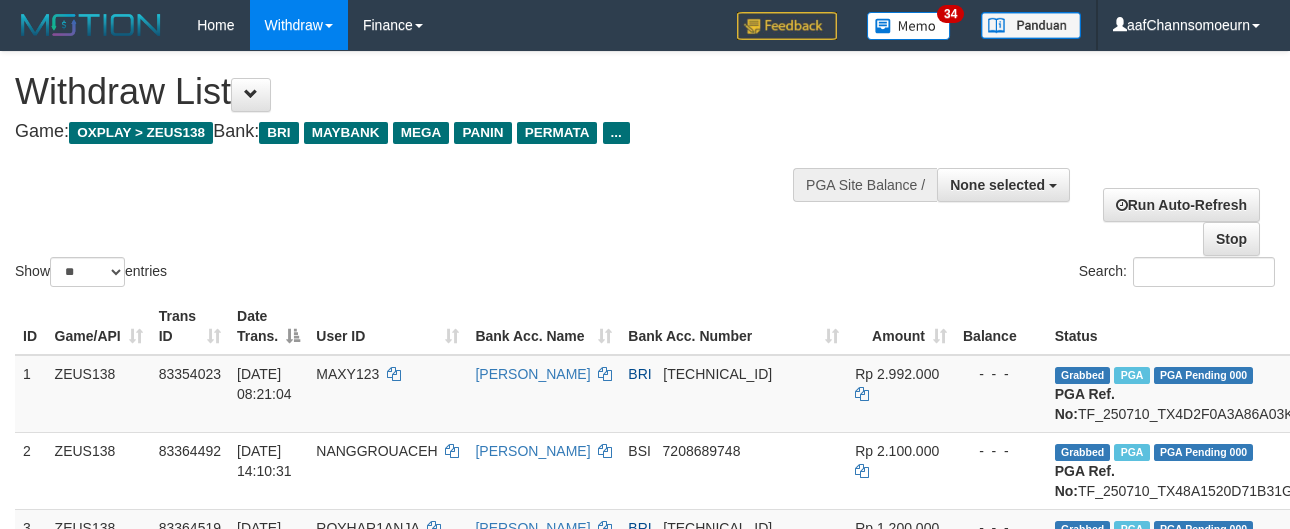 select 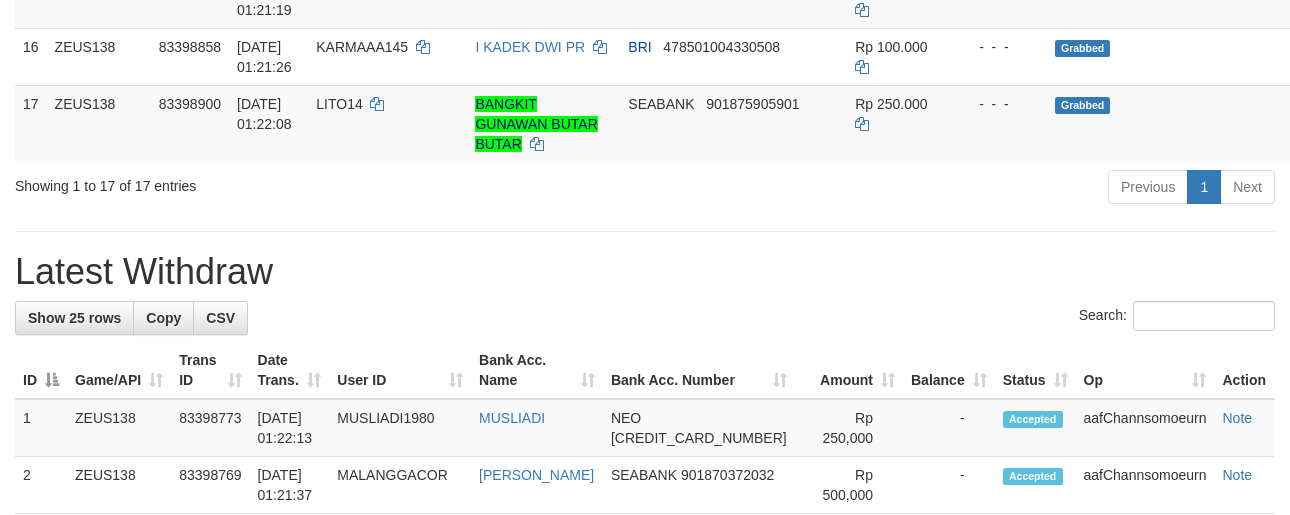 scroll, scrollTop: 1307, scrollLeft: 0, axis: vertical 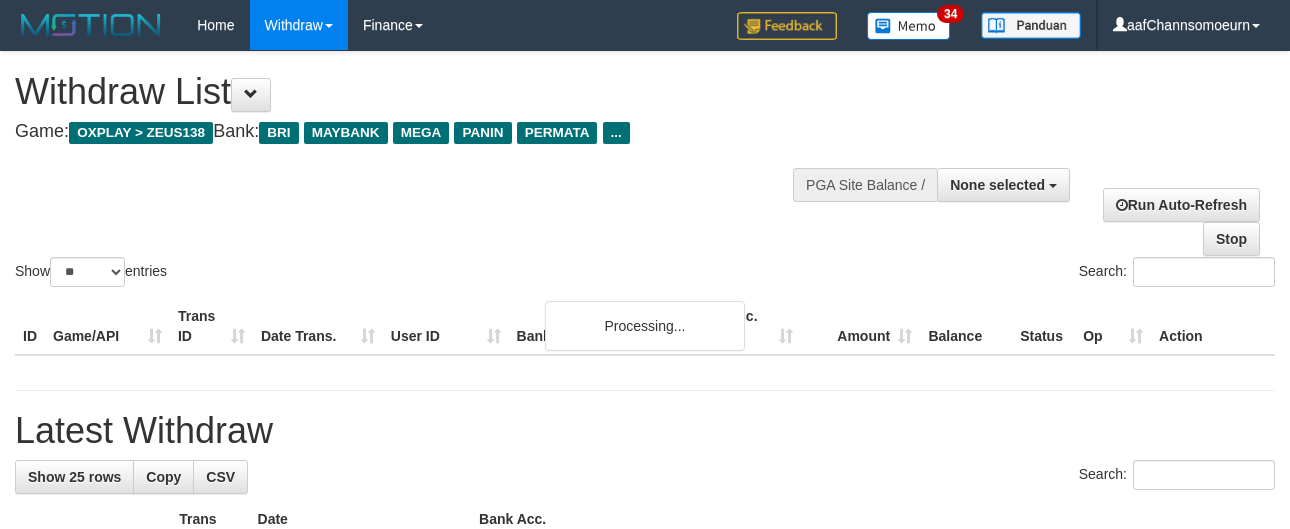 select 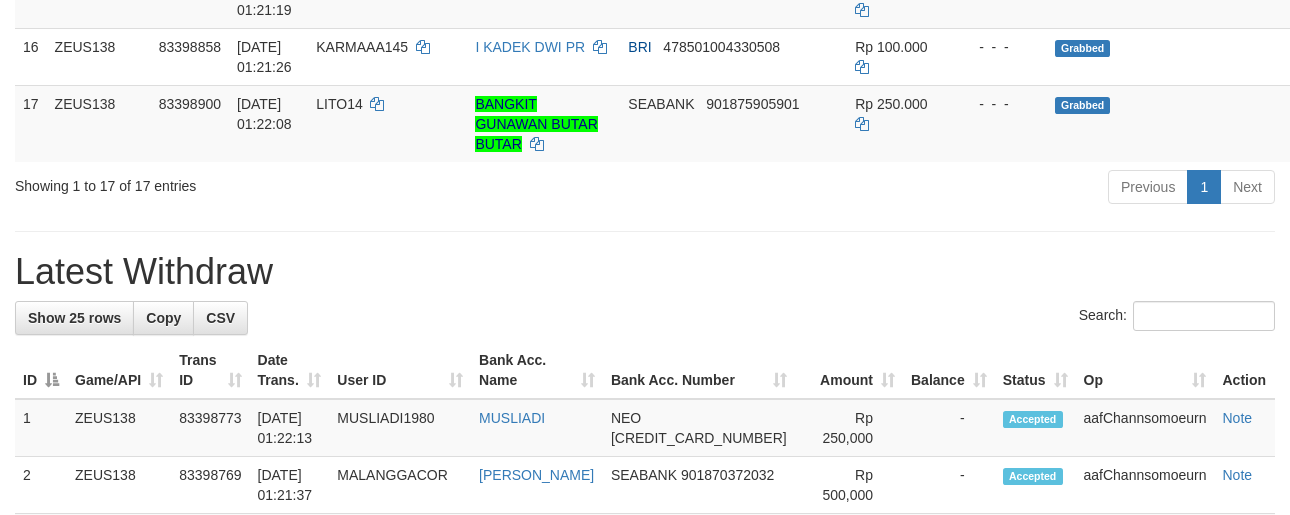 scroll, scrollTop: 1307, scrollLeft: 0, axis: vertical 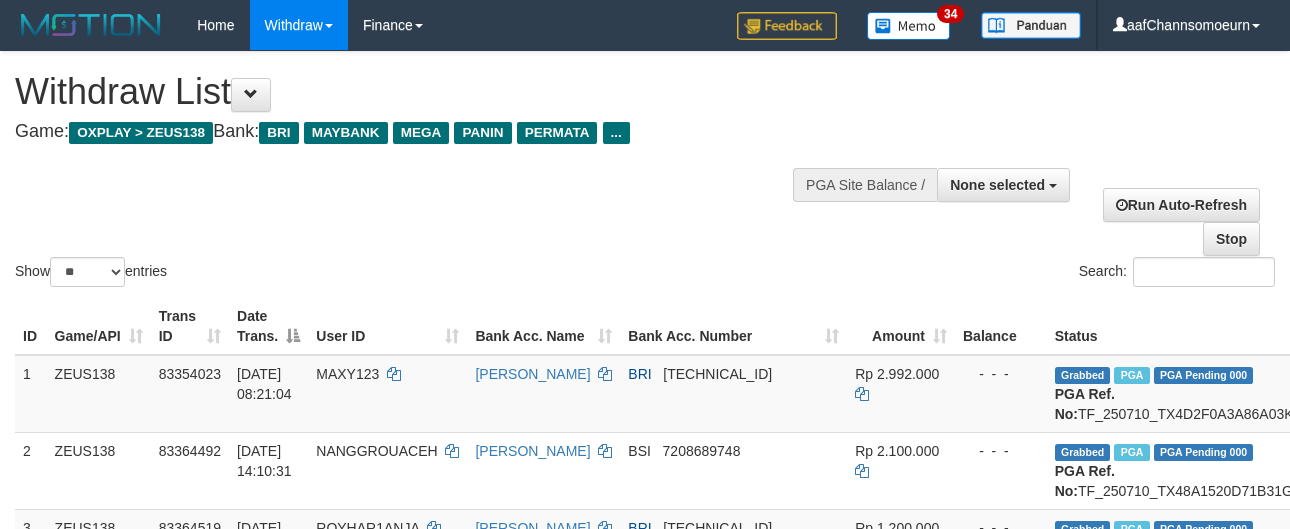 select 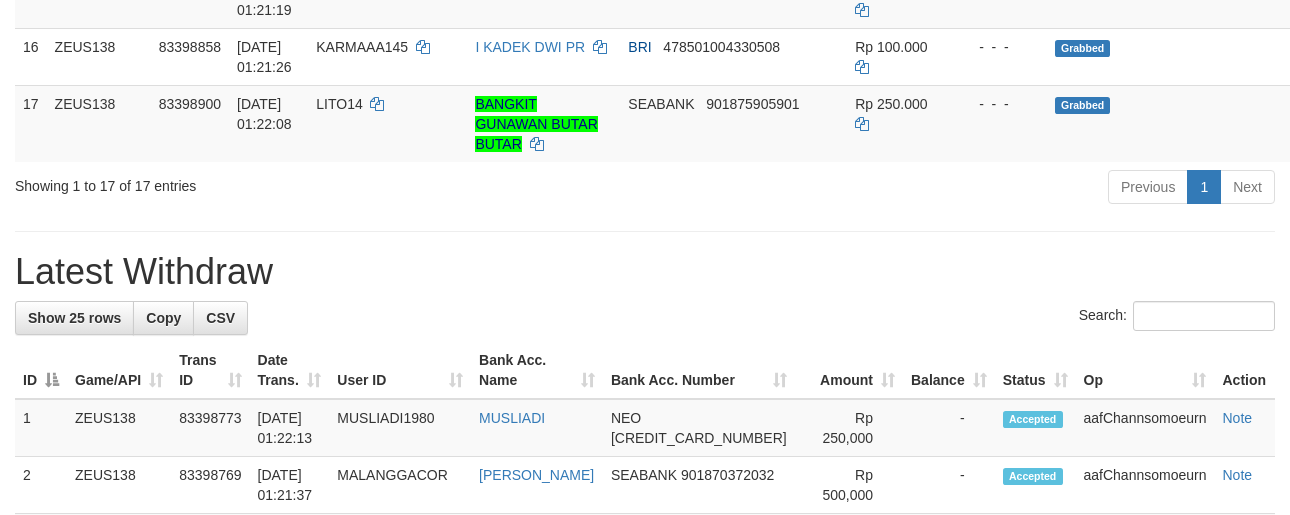 scroll, scrollTop: 1307, scrollLeft: 0, axis: vertical 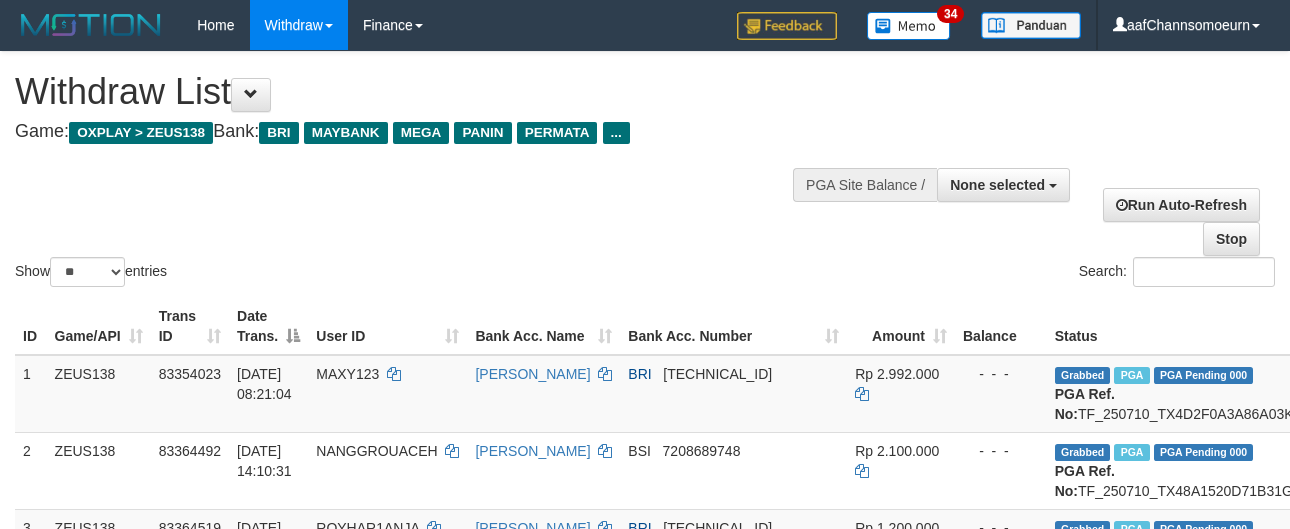select 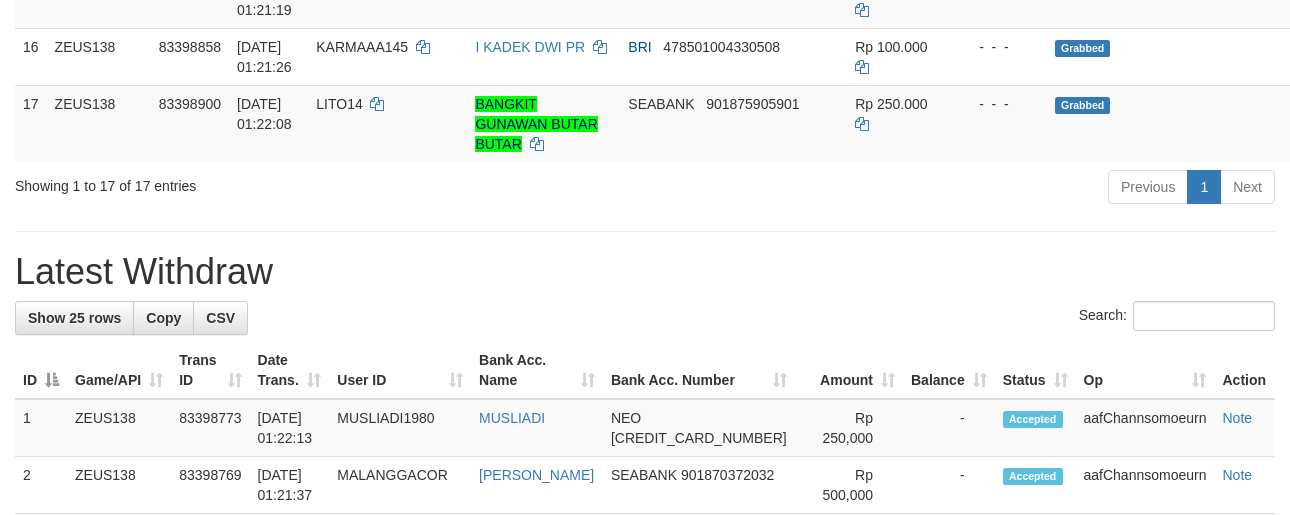 scroll, scrollTop: 1307, scrollLeft: 0, axis: vertical 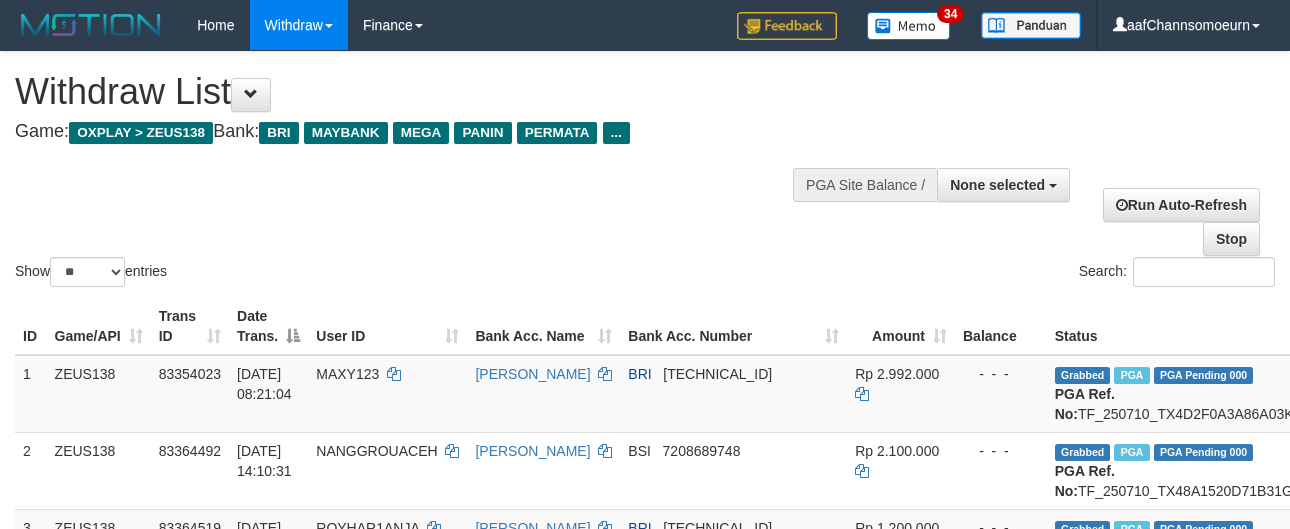 select 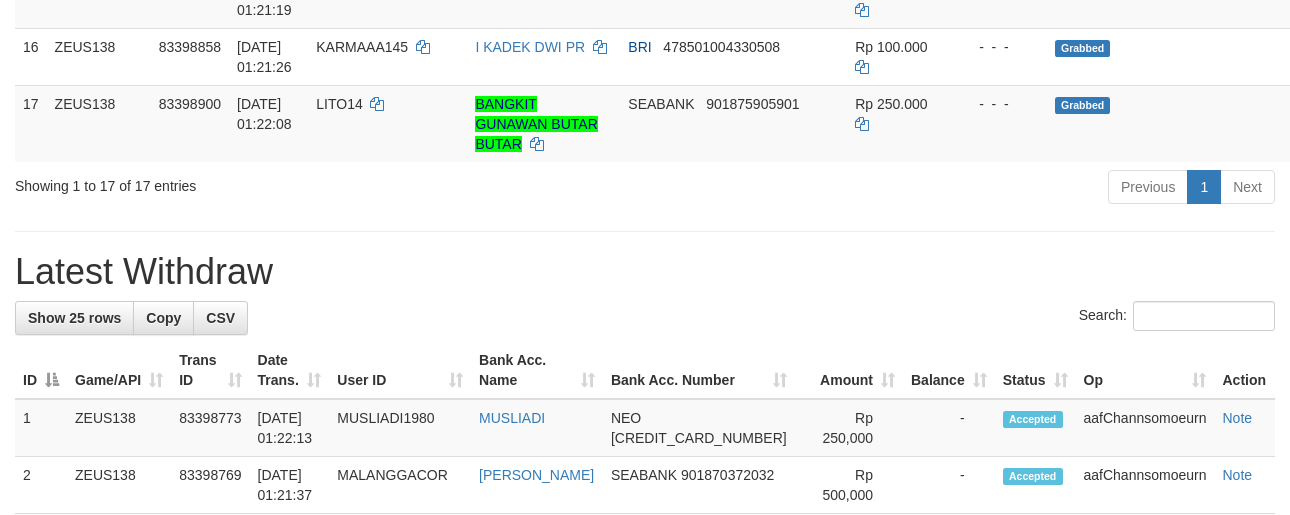 scroll, scrollTop: 1307, scrollLeft: 0, axis: vertical 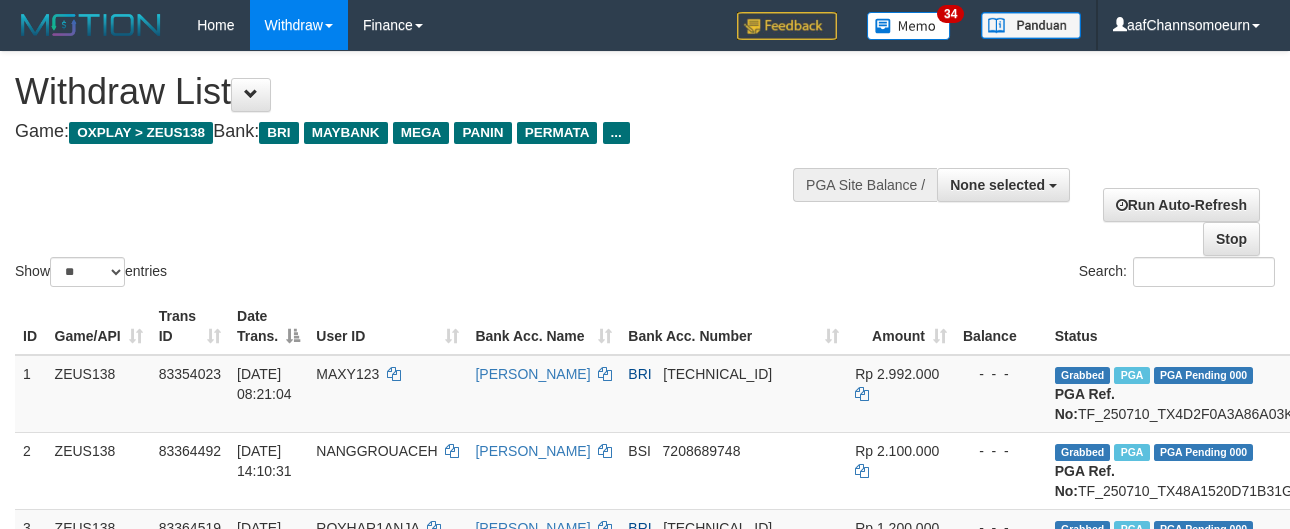 select 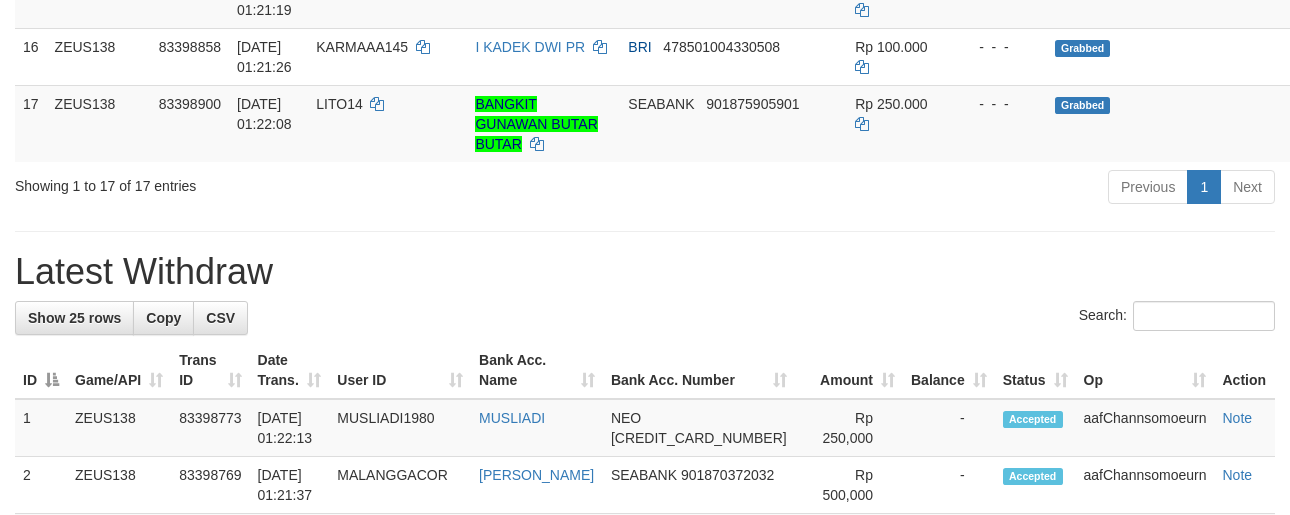 scroll, scrollTop: 1307, scrollLeft: 0, axis: vertical 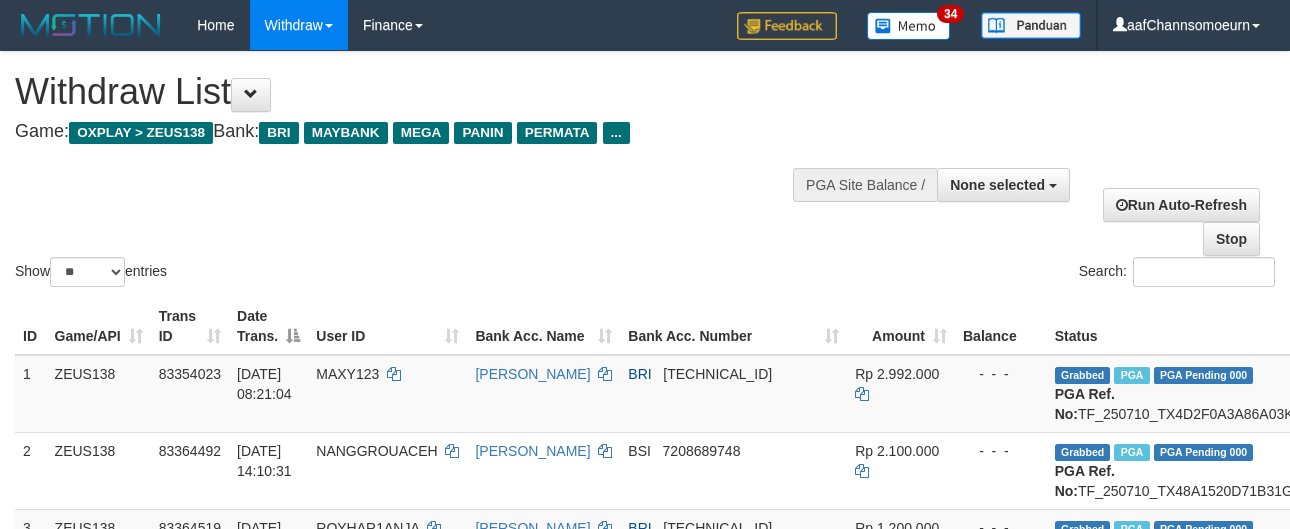 select 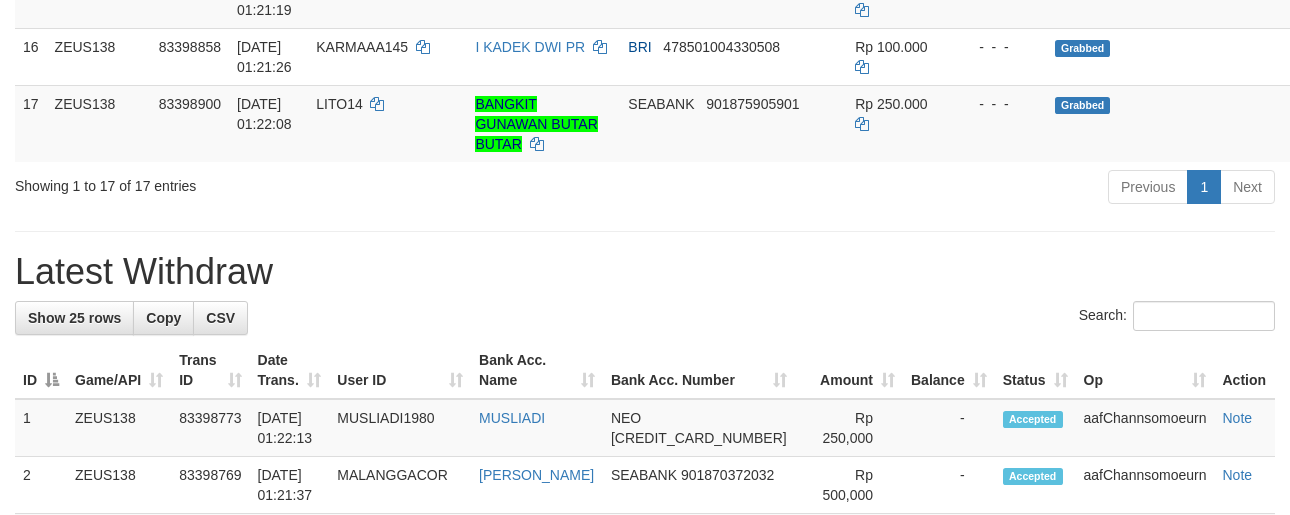 scroll, scrollTop: 1307, scrollLeft: 0, axis: vertical 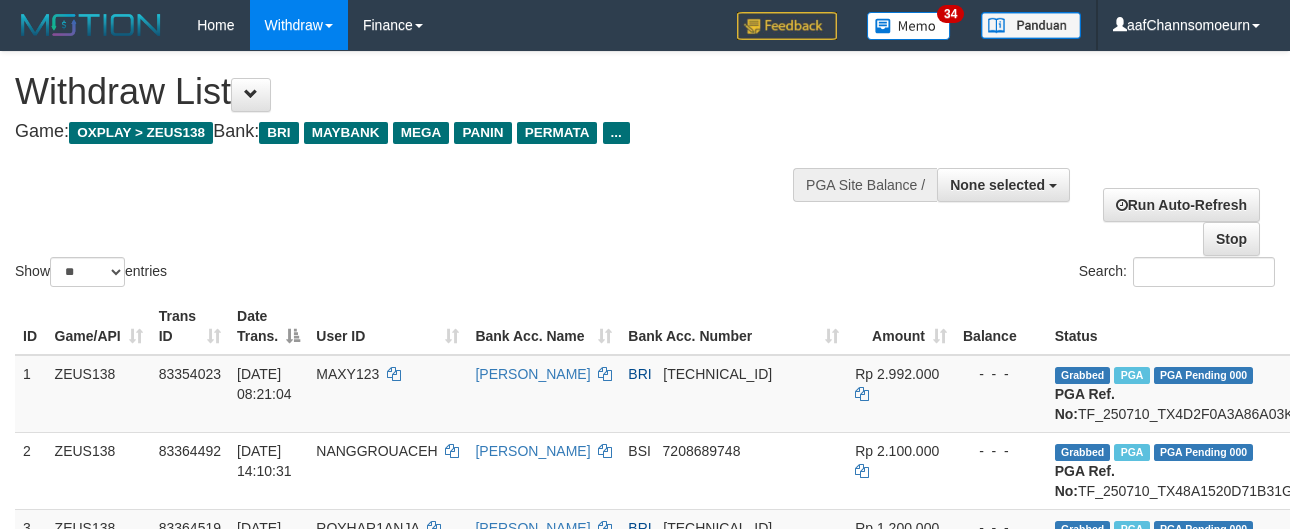 select 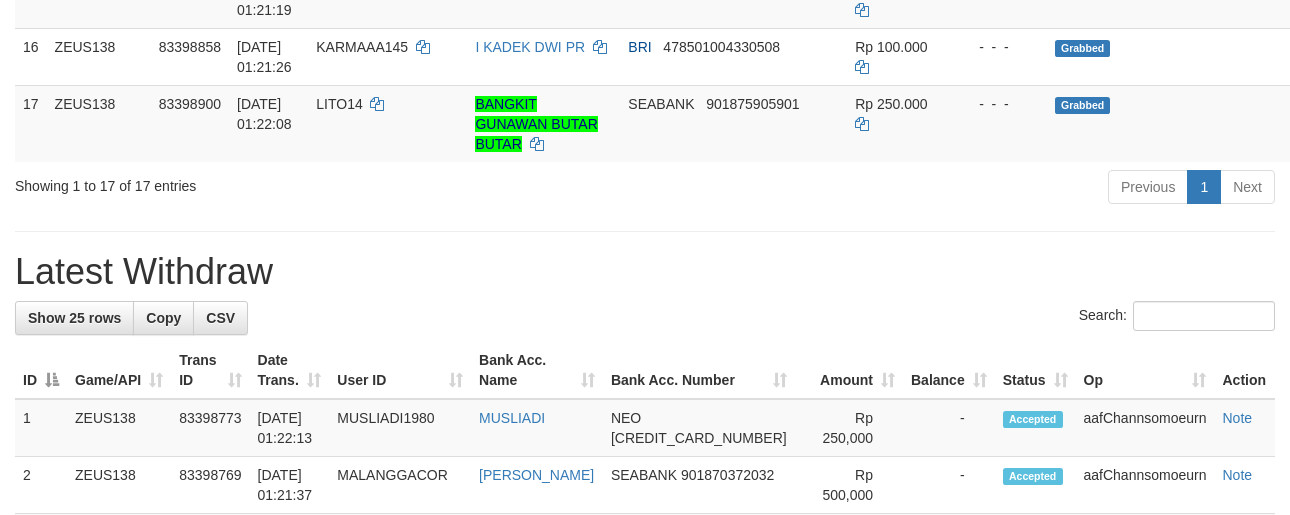 scroll, scrollTop: 1307, scrollLeft: 0, axis: vertical 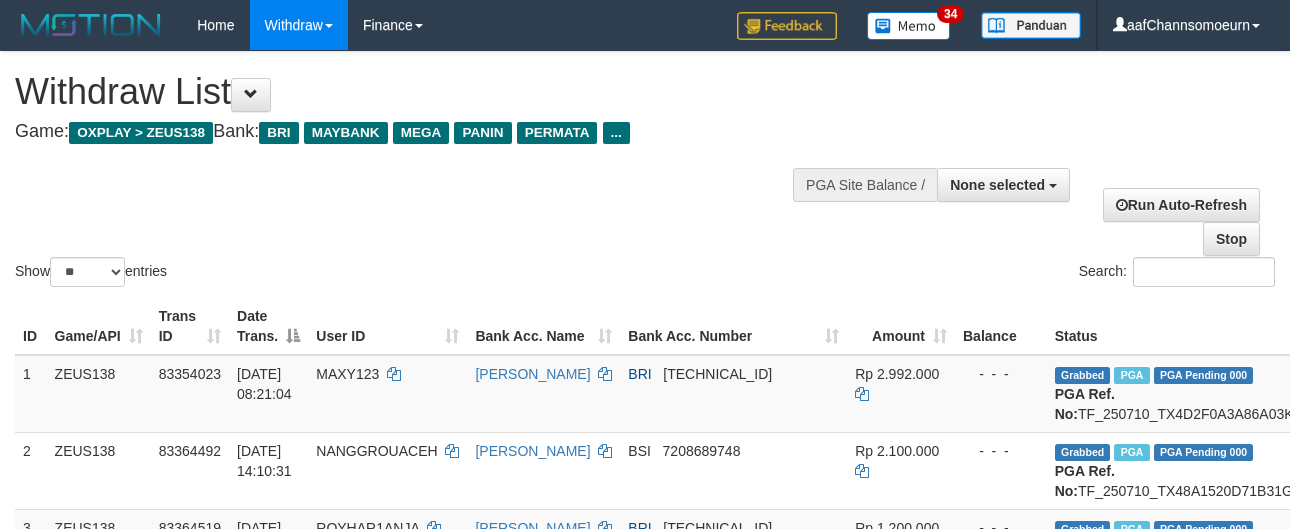 select 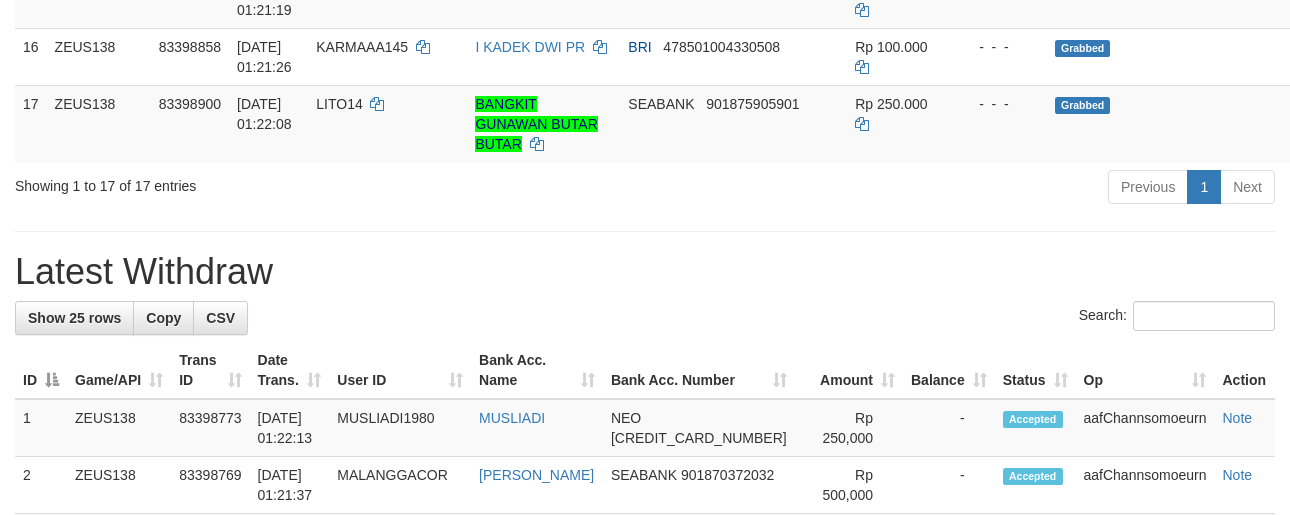 scroll, scrollTop: 1307, scrollLeft: 0, axis: vertical 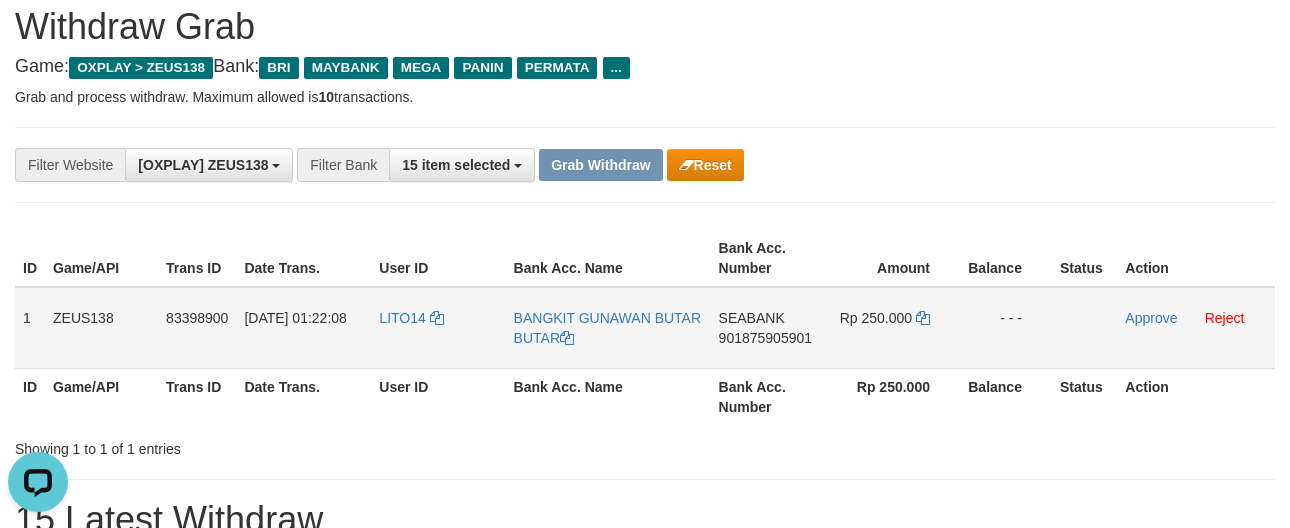 click on "SEABANK" at bounding box center (752, 318) 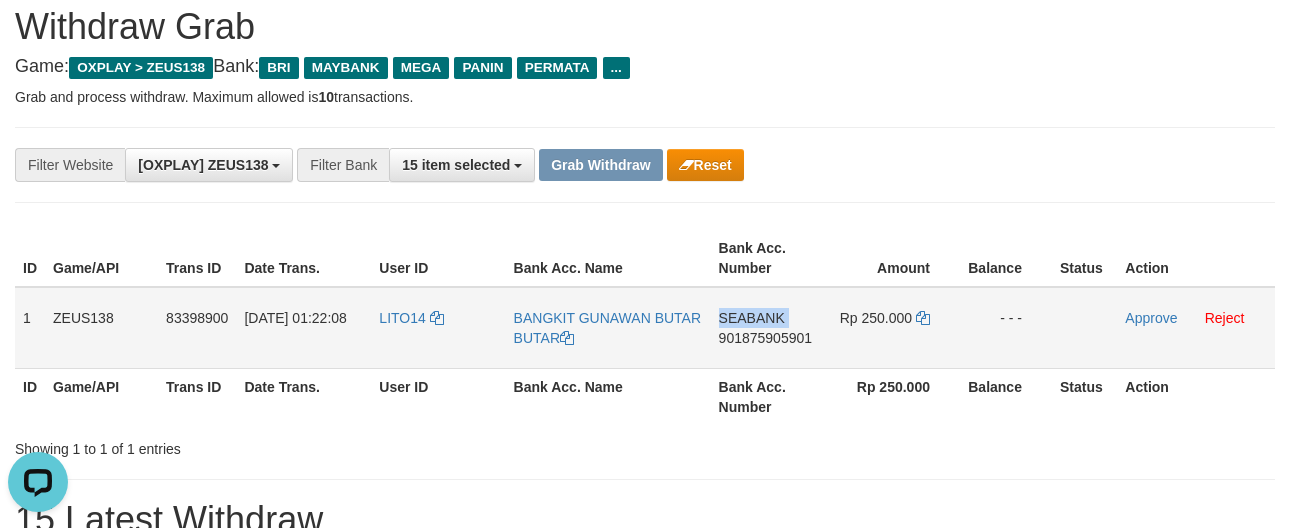 click on "SEABANK" at bounding box center (752, 318) 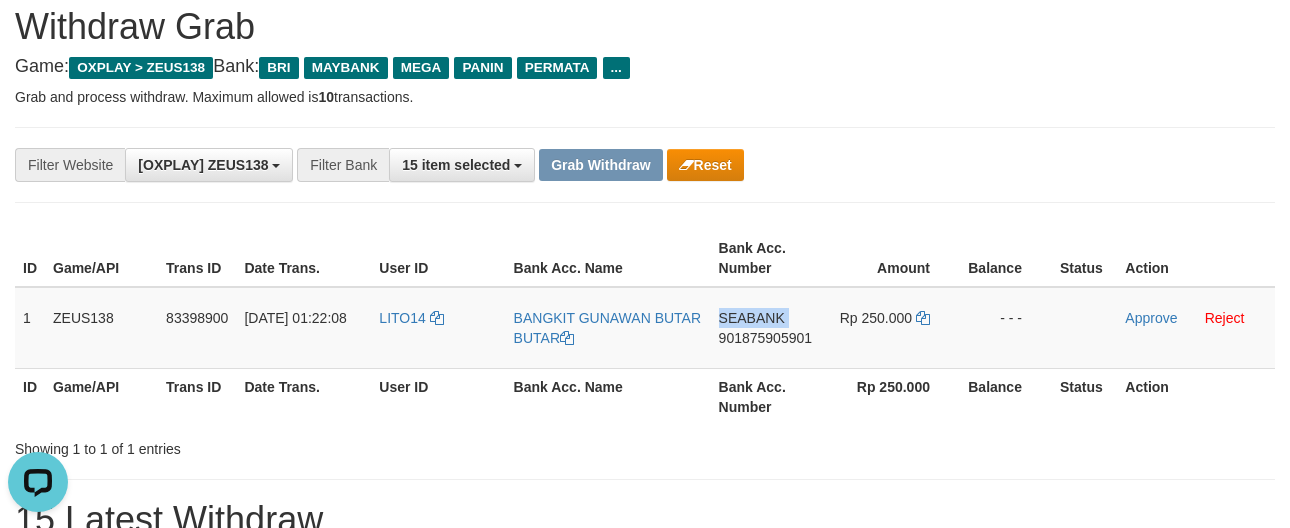 copy on "SEABANK" 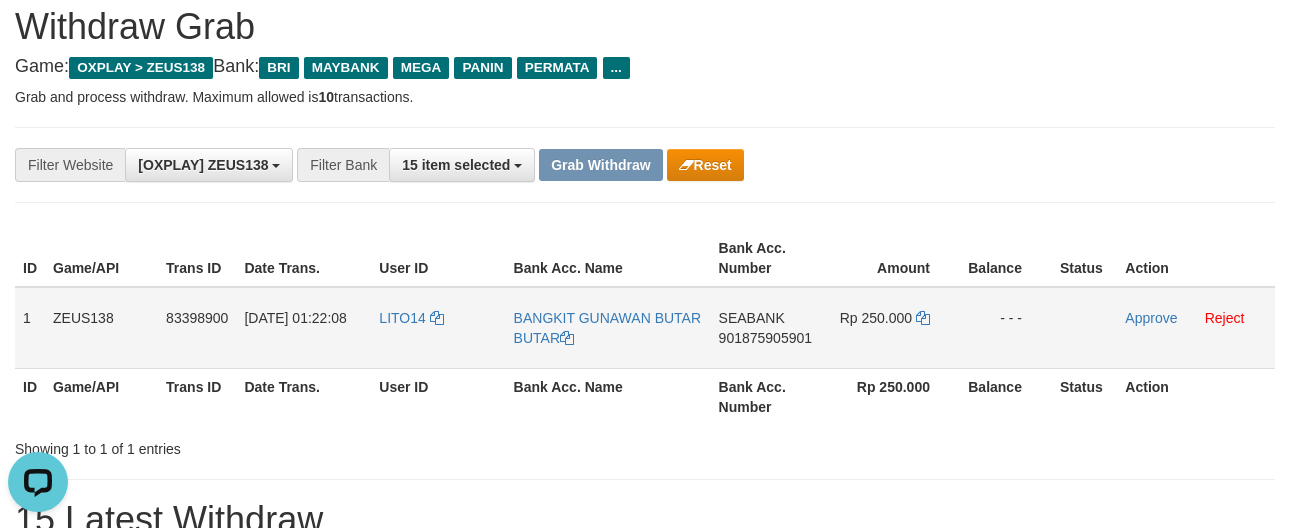 click on "901875905901" at bounding box center [765, 338] 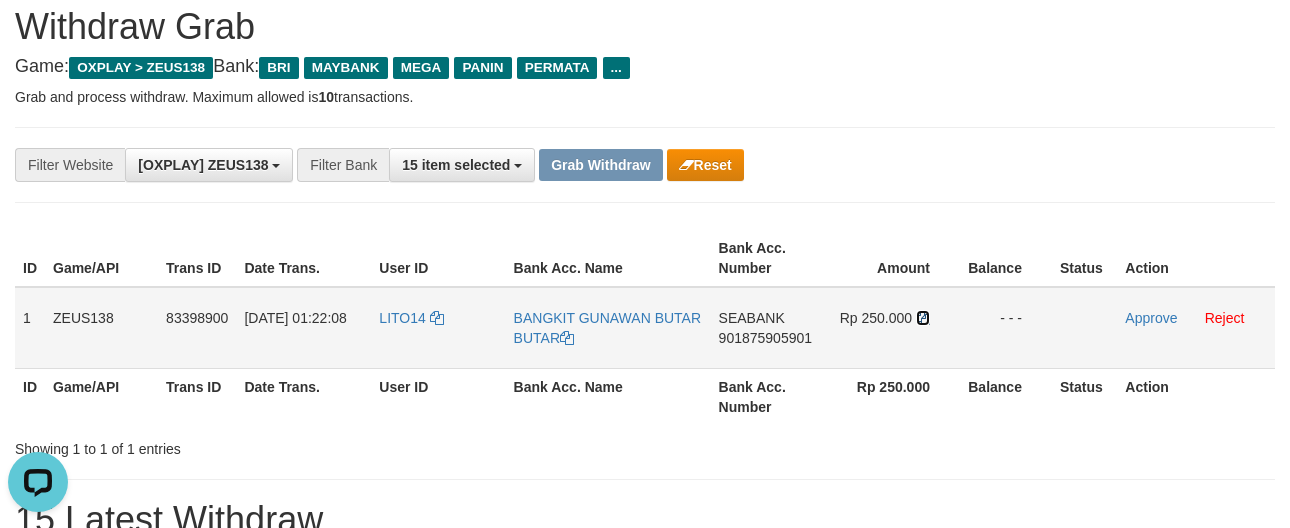 click at bounding box center (923, 318) 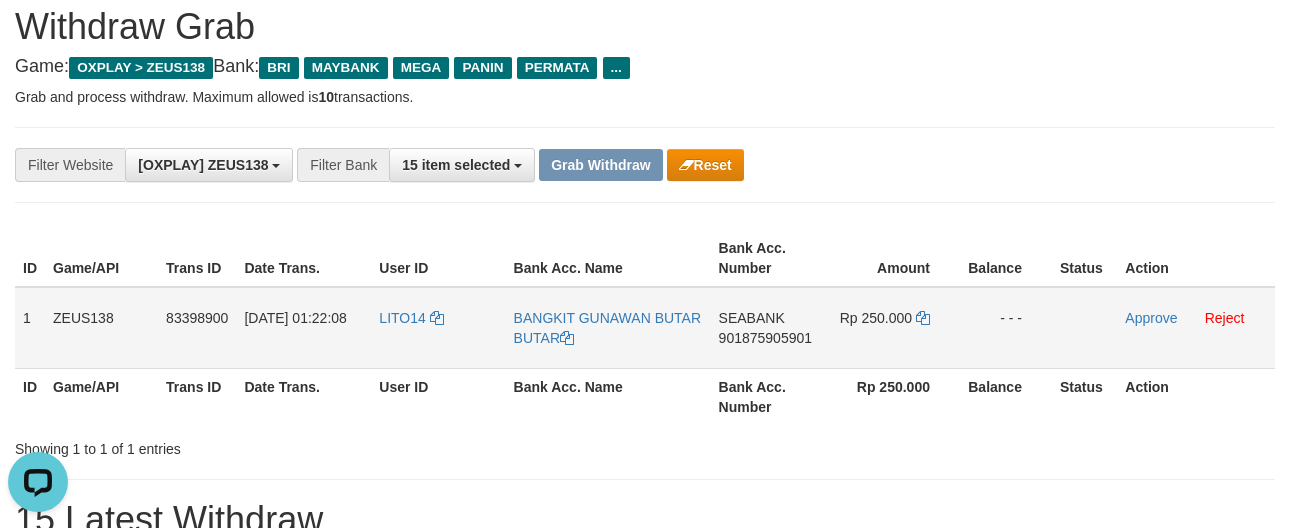 click on "LITO14" at bounding box center (438, 328) 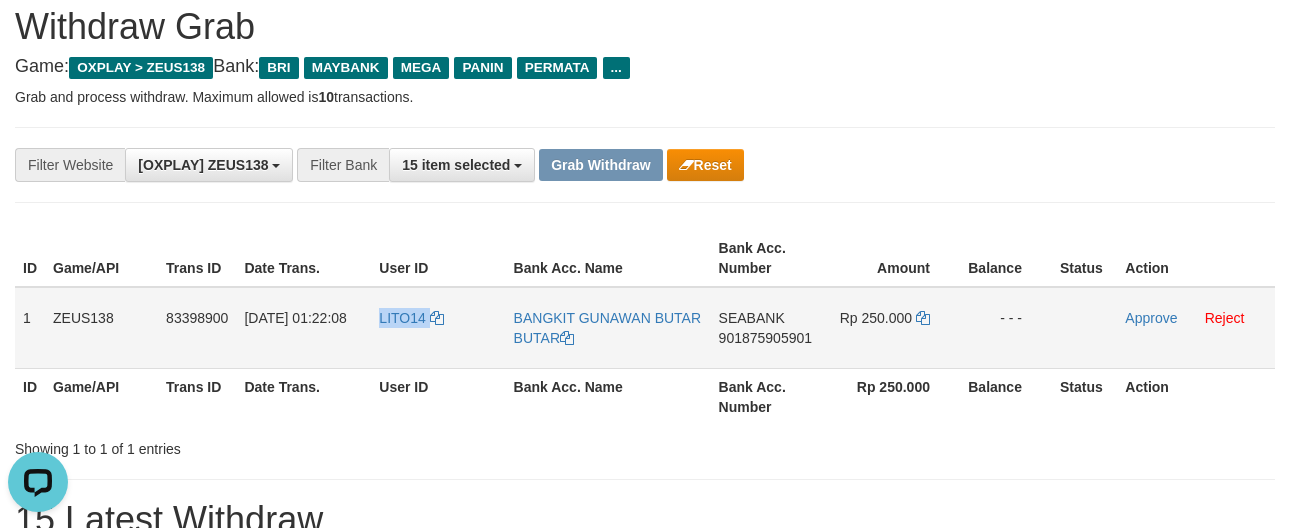 click on "LITO14" at bounding box center [438, 328] 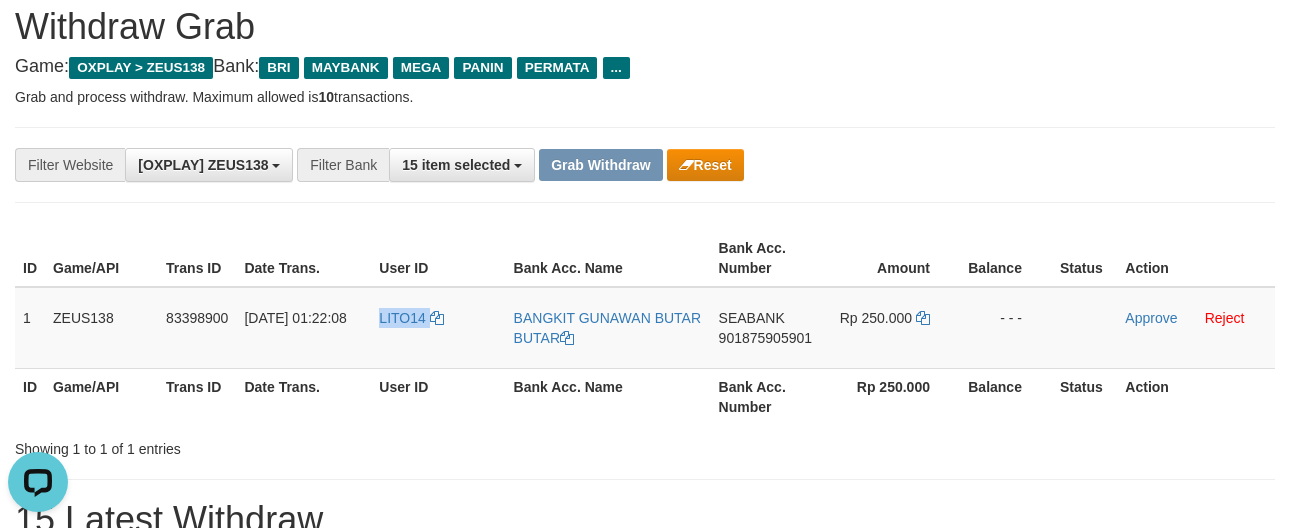 copy on "LITO14" 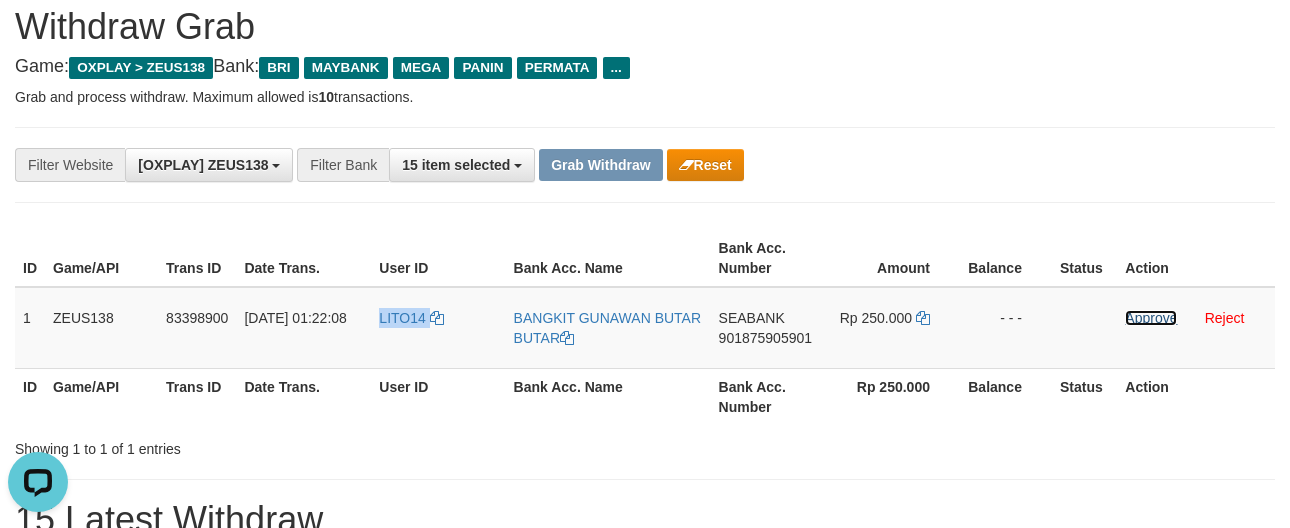 drag, startPoint x: 1141, startPoint y: 320, endPoint x: 730, endPoint y: 190, distance: 431.0696 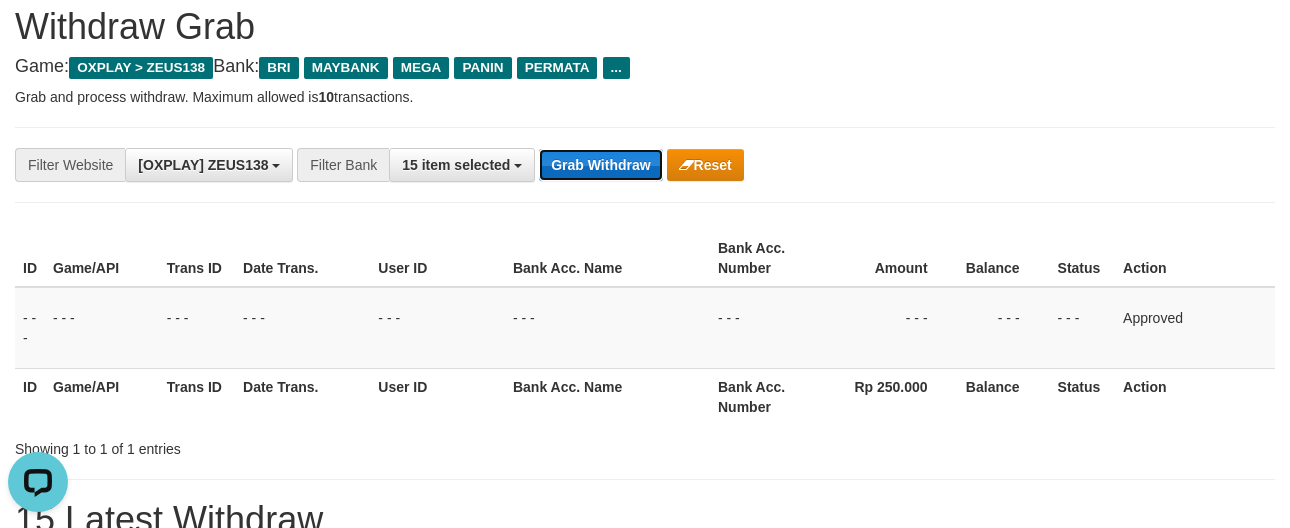 click on "Grab Withdraw" at bounding box center [600, 165] 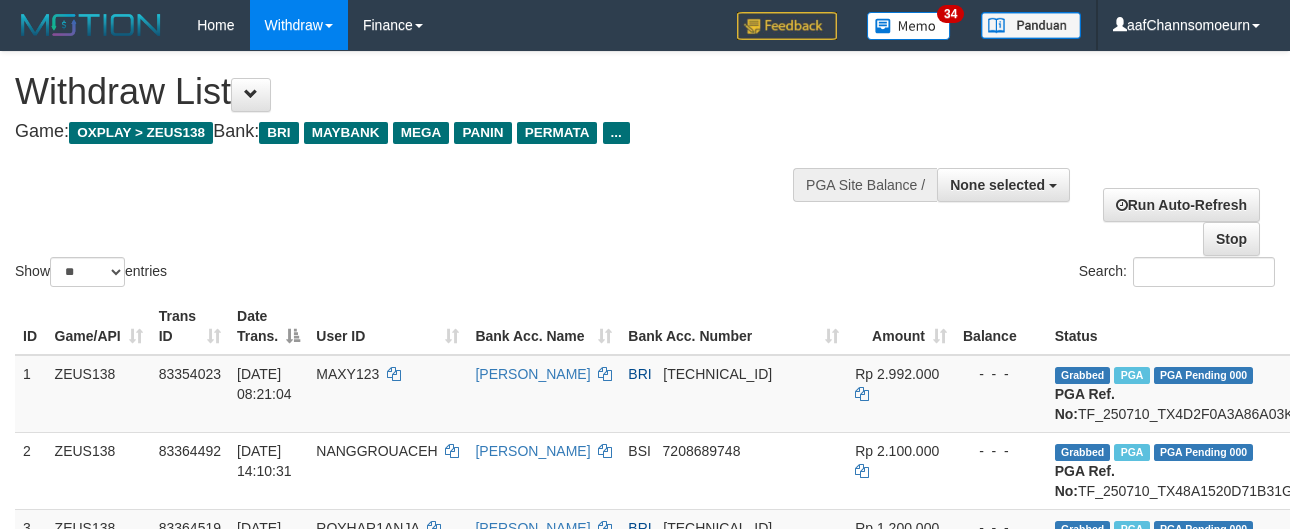 select 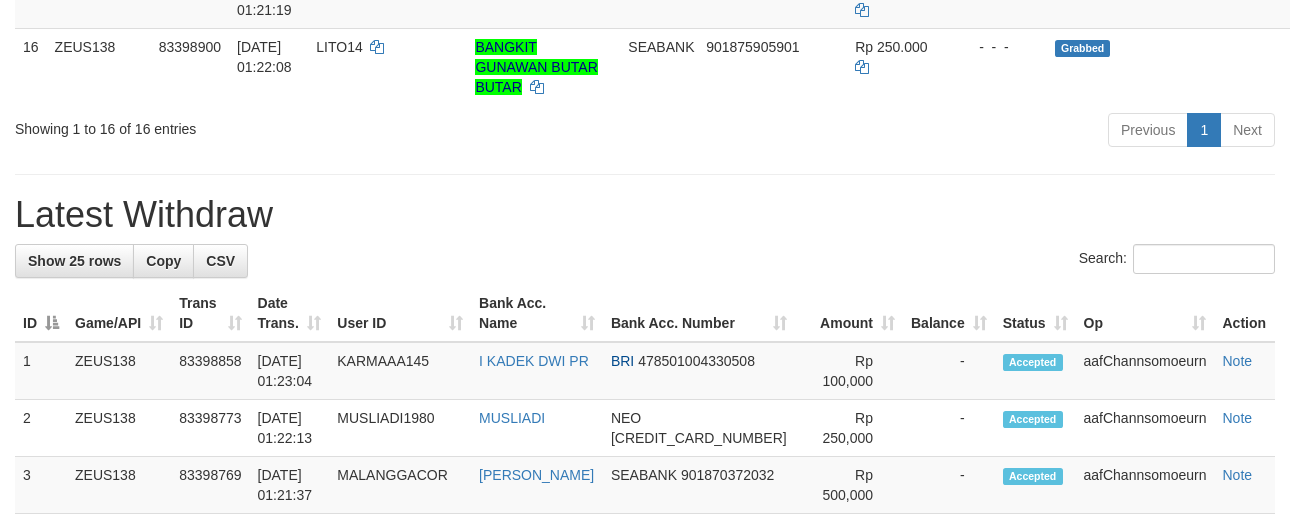 scroll, scrollTop: 1307, scrollLeft: 0, axis: vertical 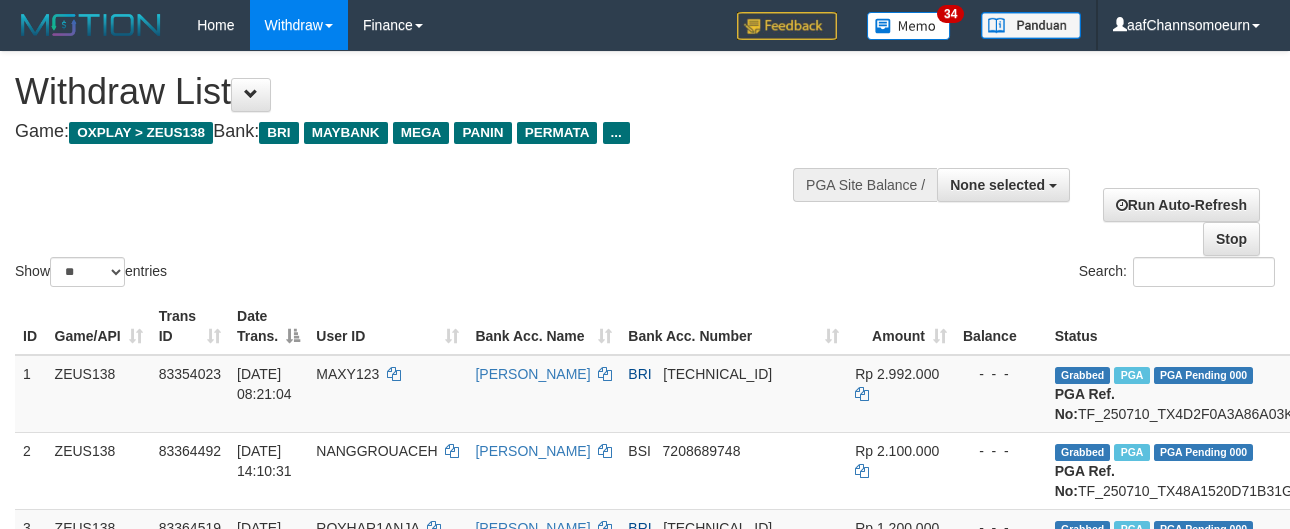select 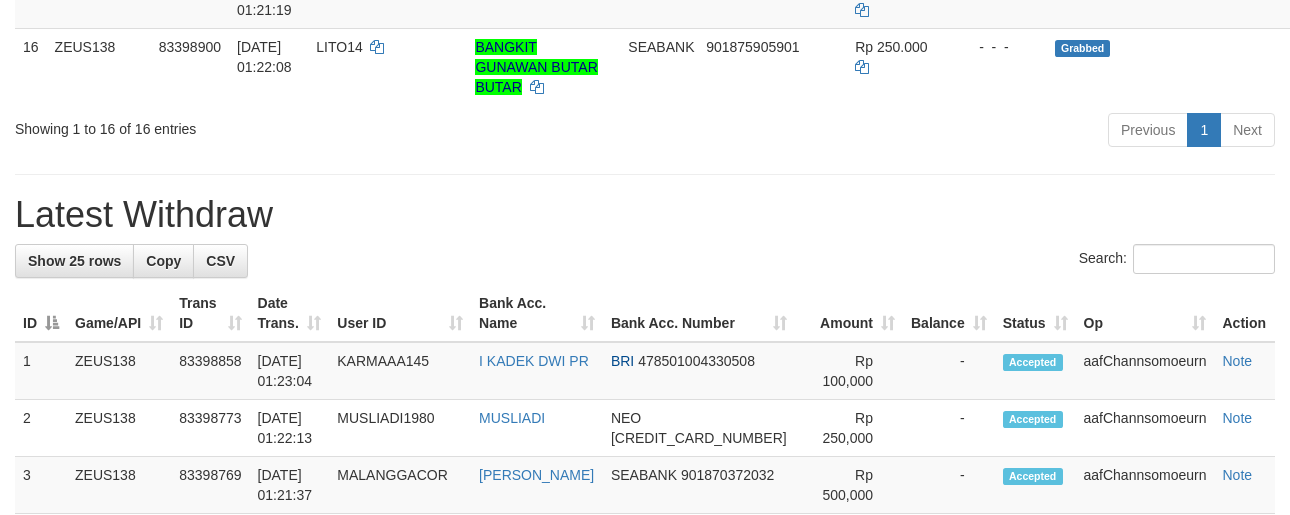 scroll, scrollTop: 1307, scrollLeft: 0, axis: vertical 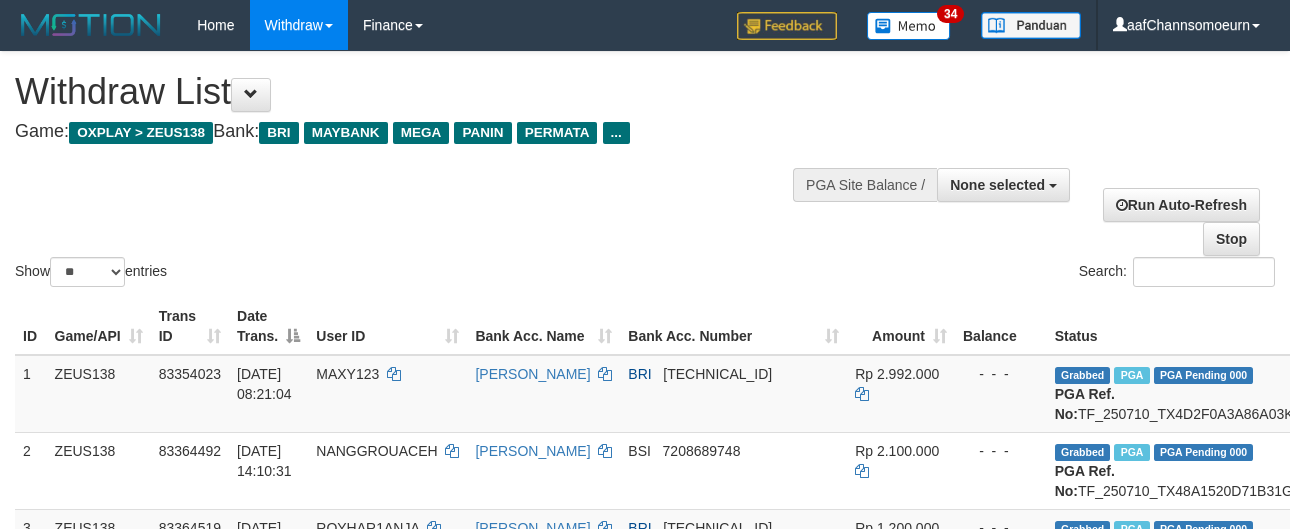 select 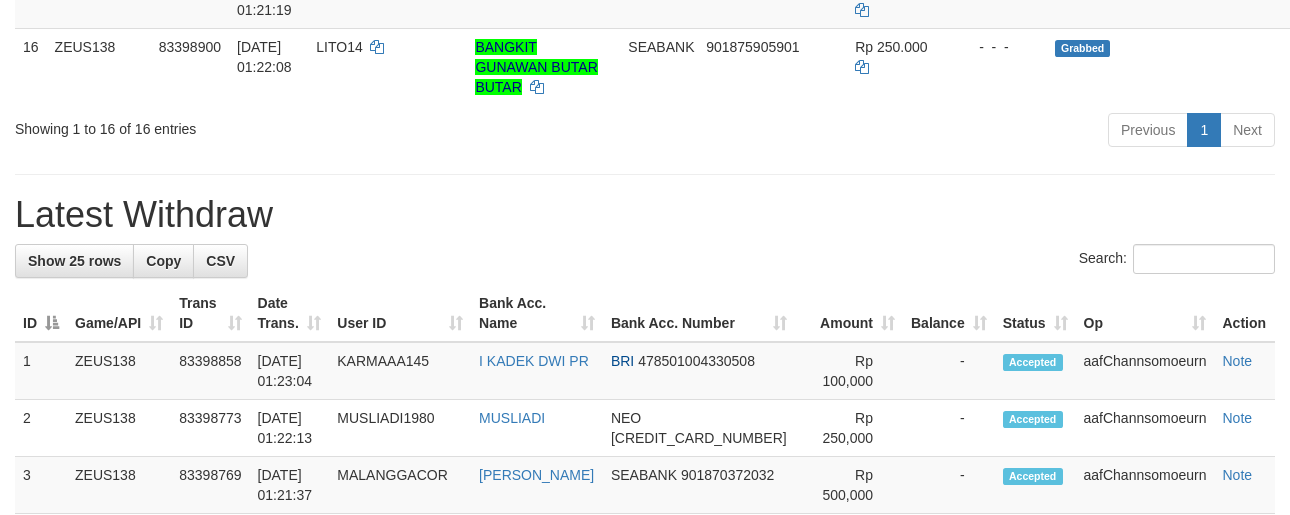 scroll, scrollTop: 1307, scrollLeft: 0, axis: vertical 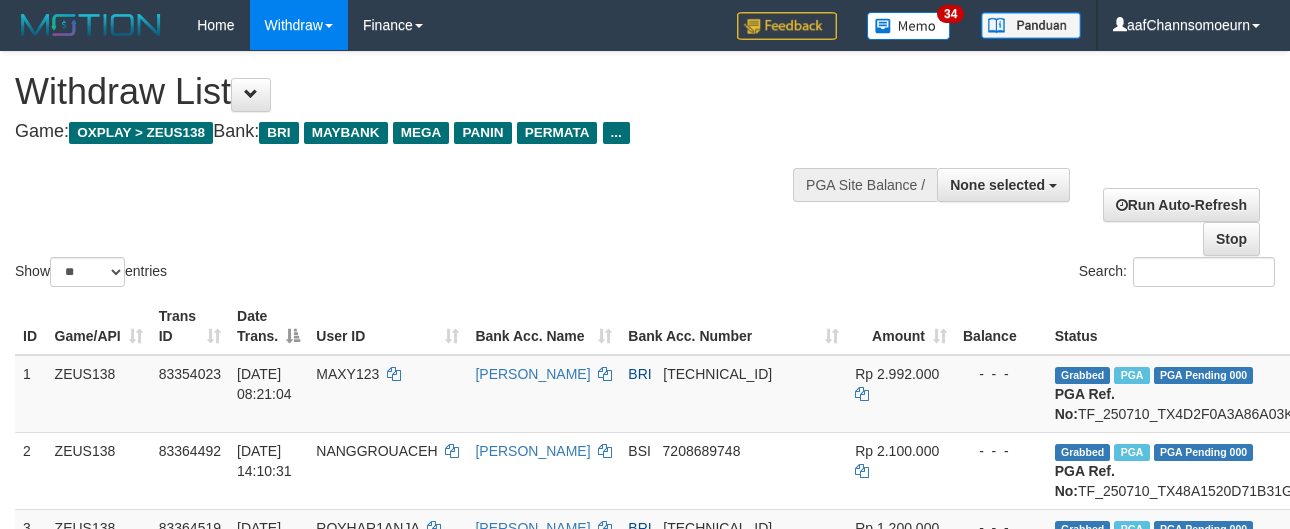 select 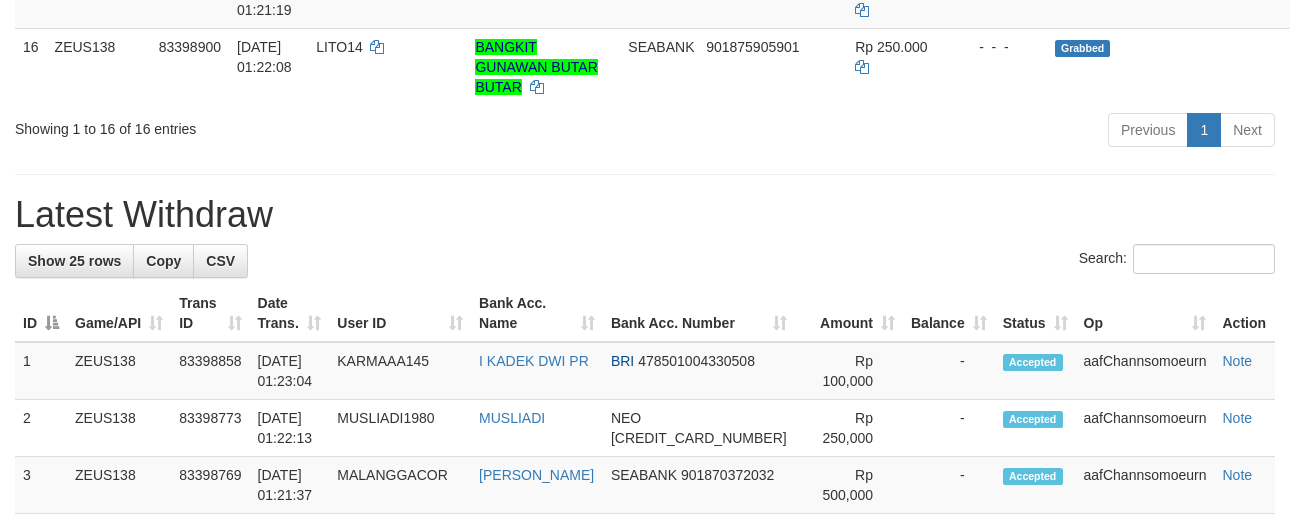 scroll, scrollTop: 1307, scrollLeft: 0, axis: vertical 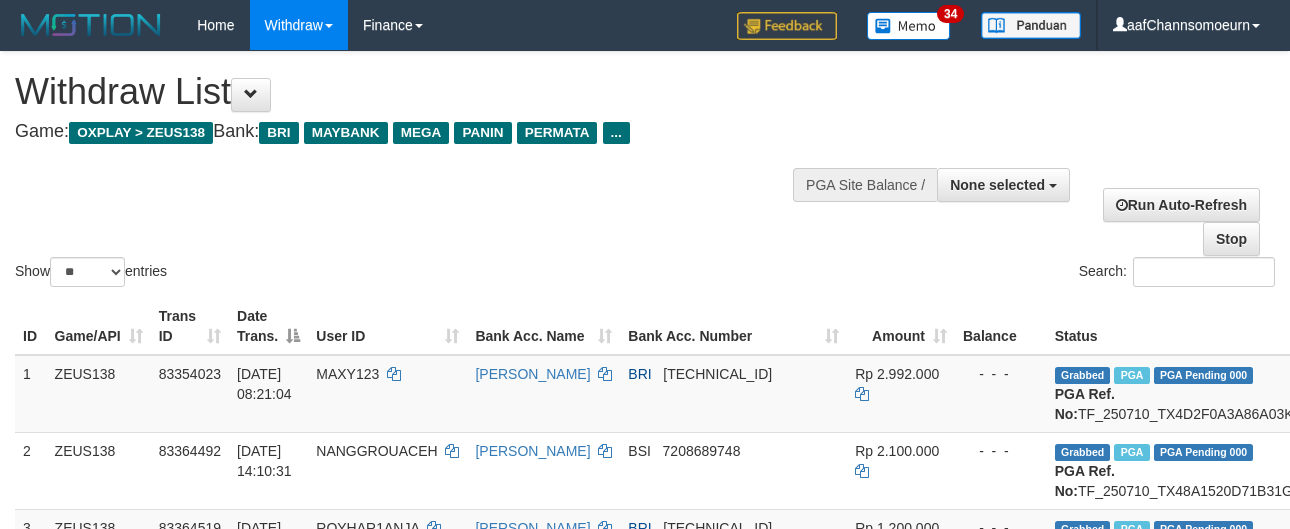 select 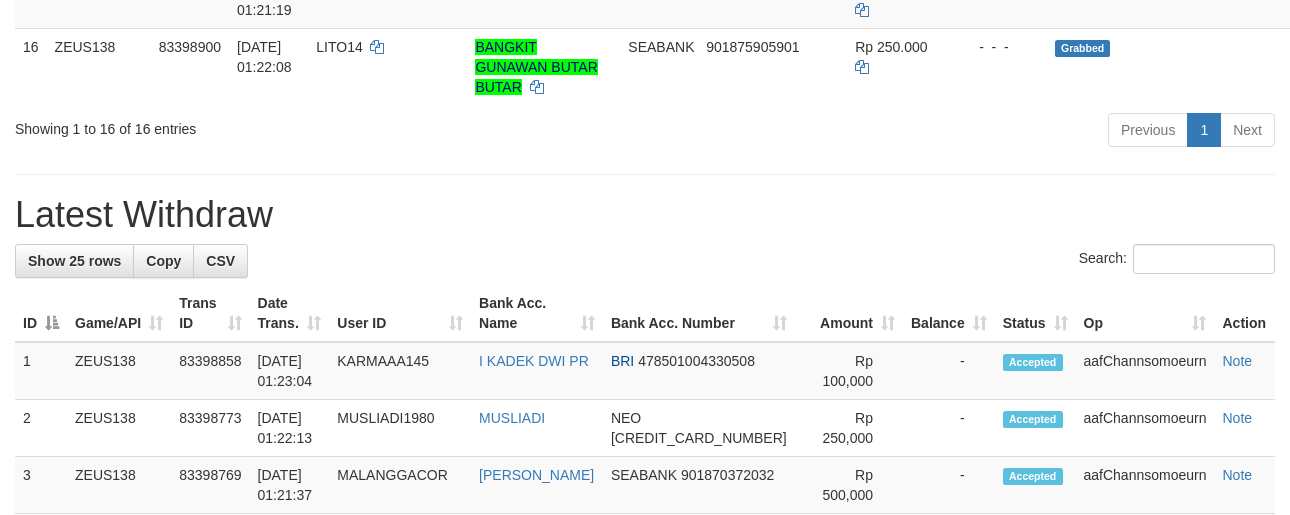 scroll, scrollTop: 1307, scrollLeft: 0, axis: vertical 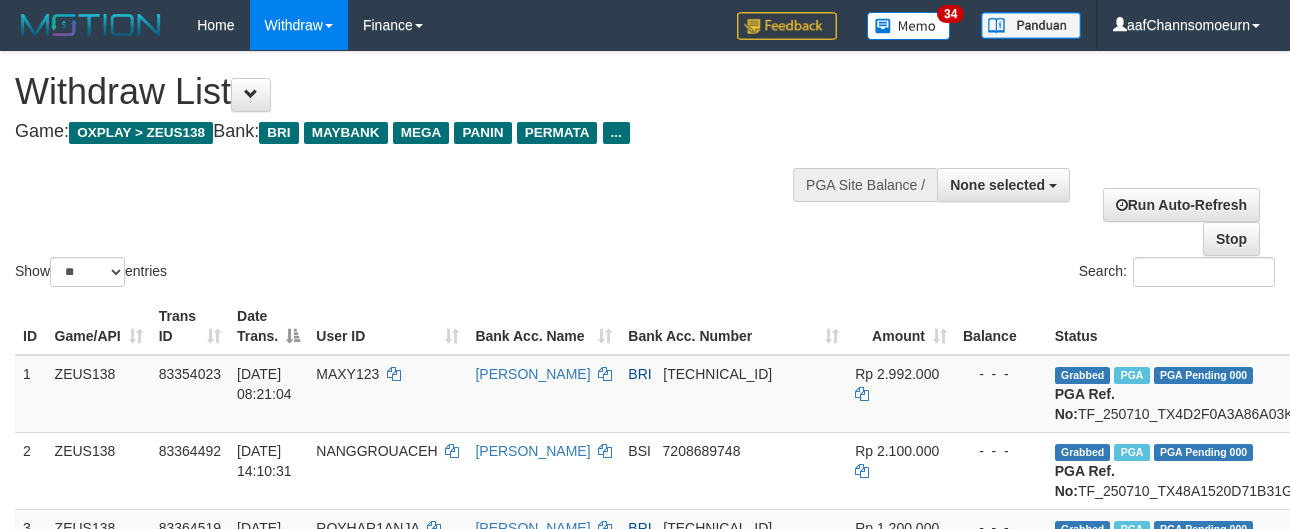 select 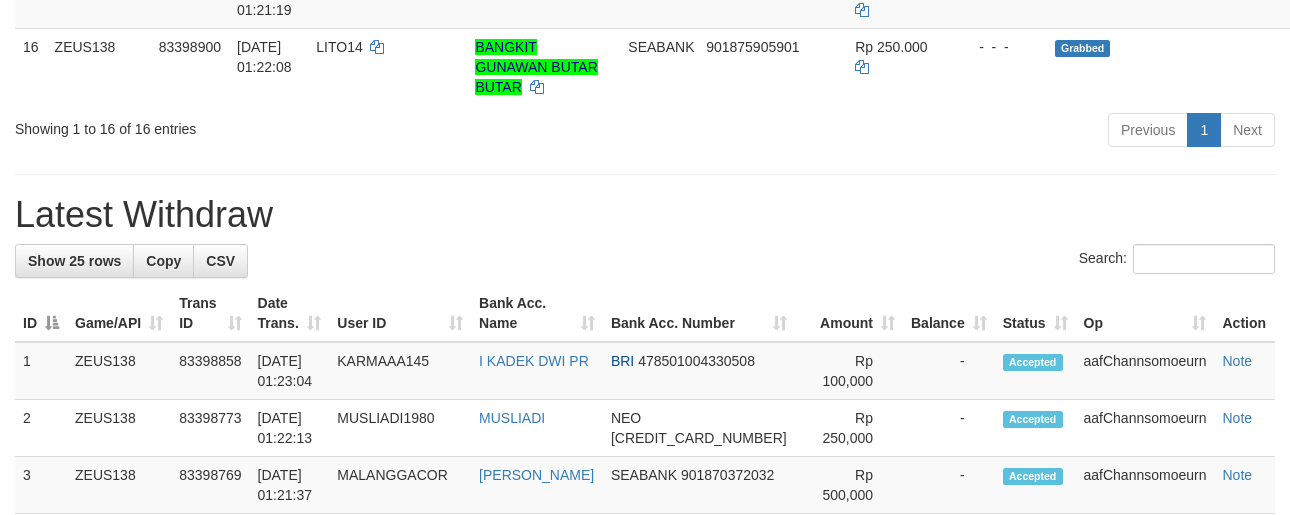 scroll, scrollTop: 1307, scrollLeft: 0, axis: vertical 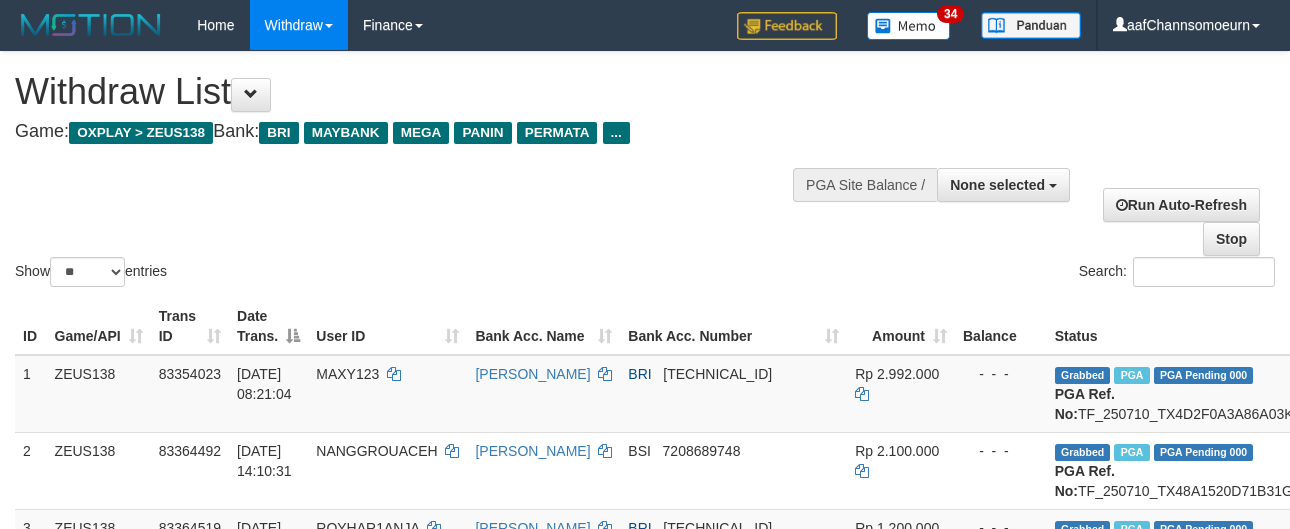 select 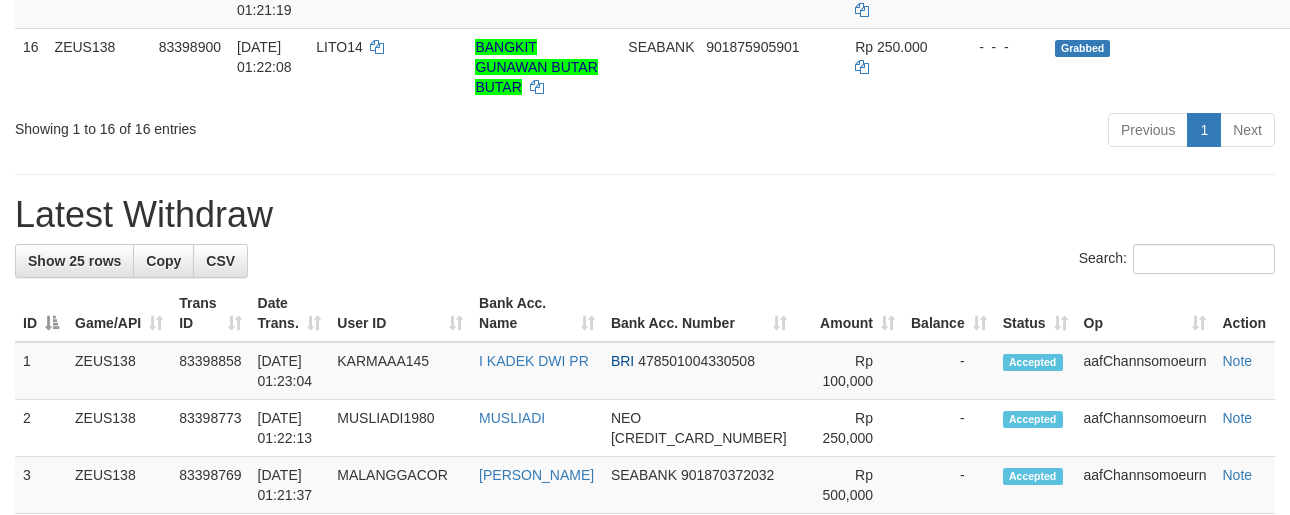 scroll, scrollTop: 1307, scrollLeft: 0, axis: vertical 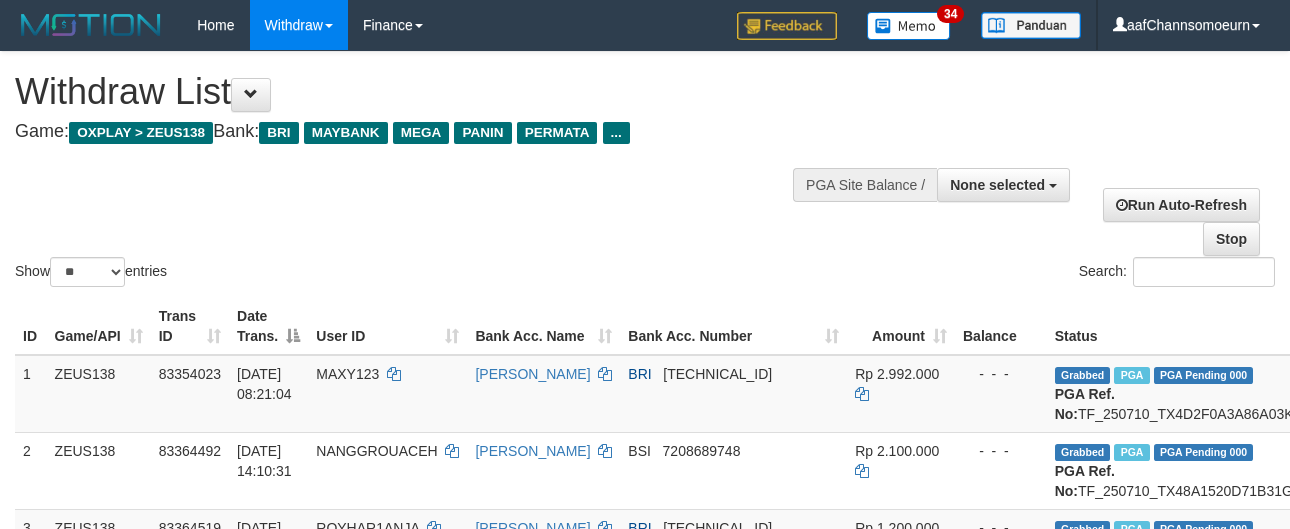 select 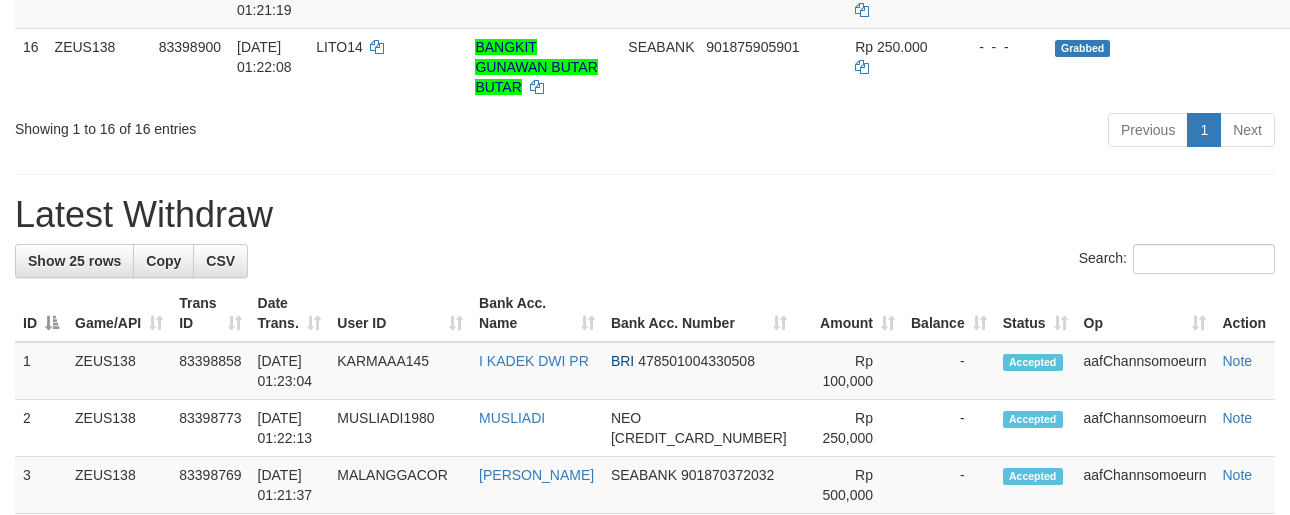 scroll, scrollTop: 1307, scrollLeft: 0, axis: vertical 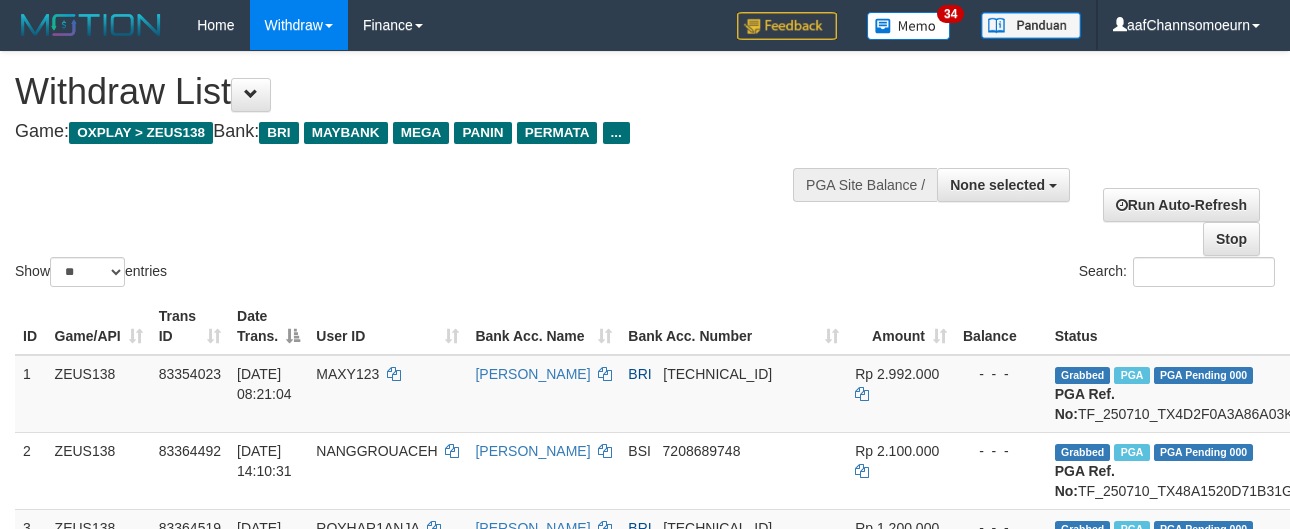 select 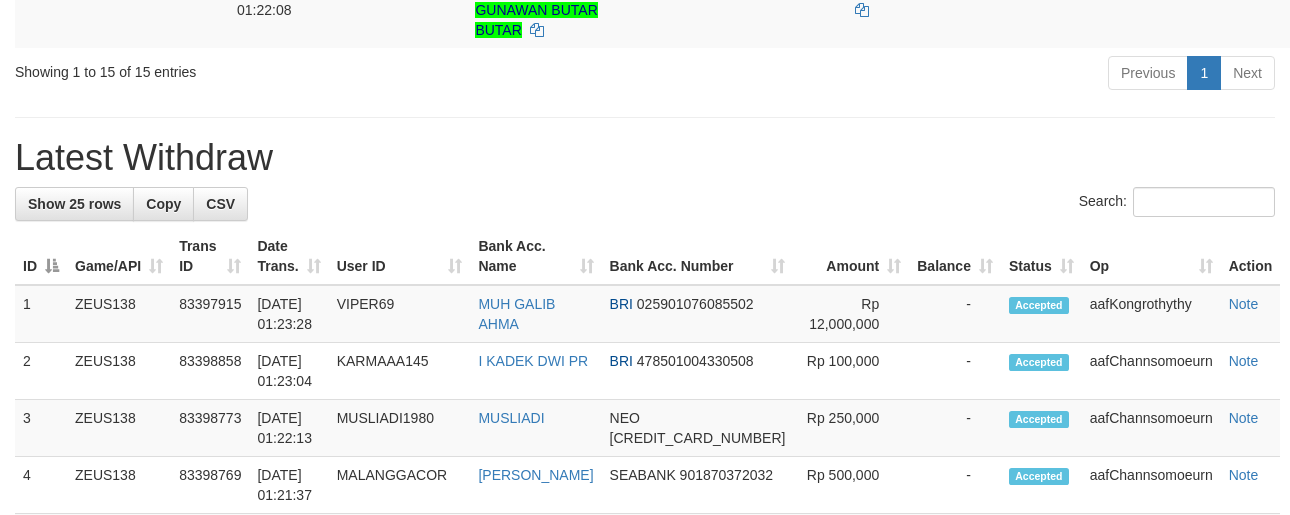 scroll, scrollTop: 1307, scrollLeft: 0, axis: vertical 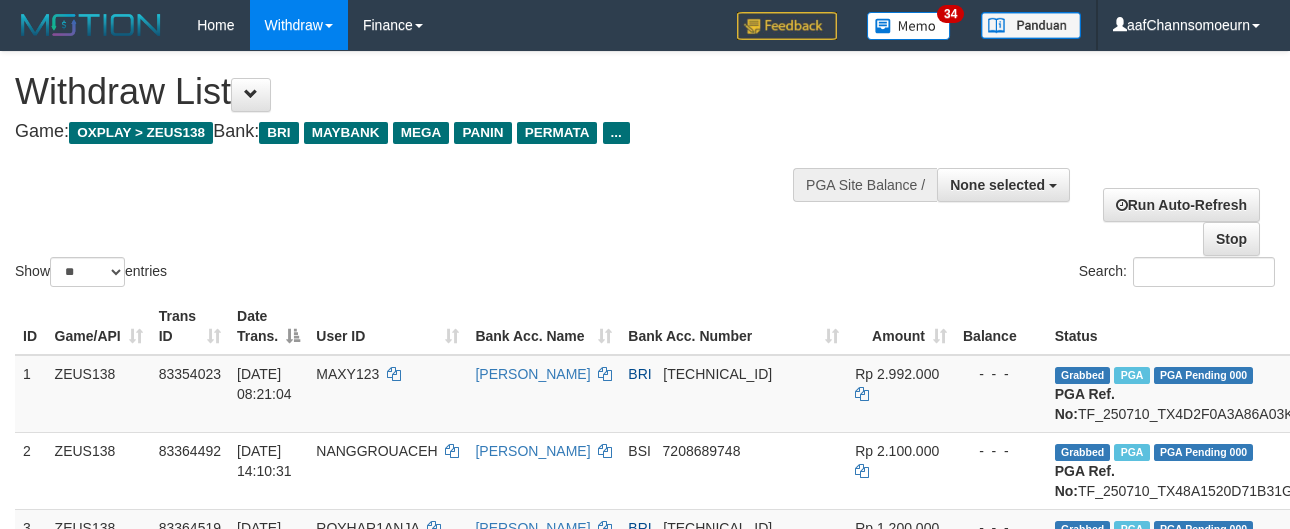select 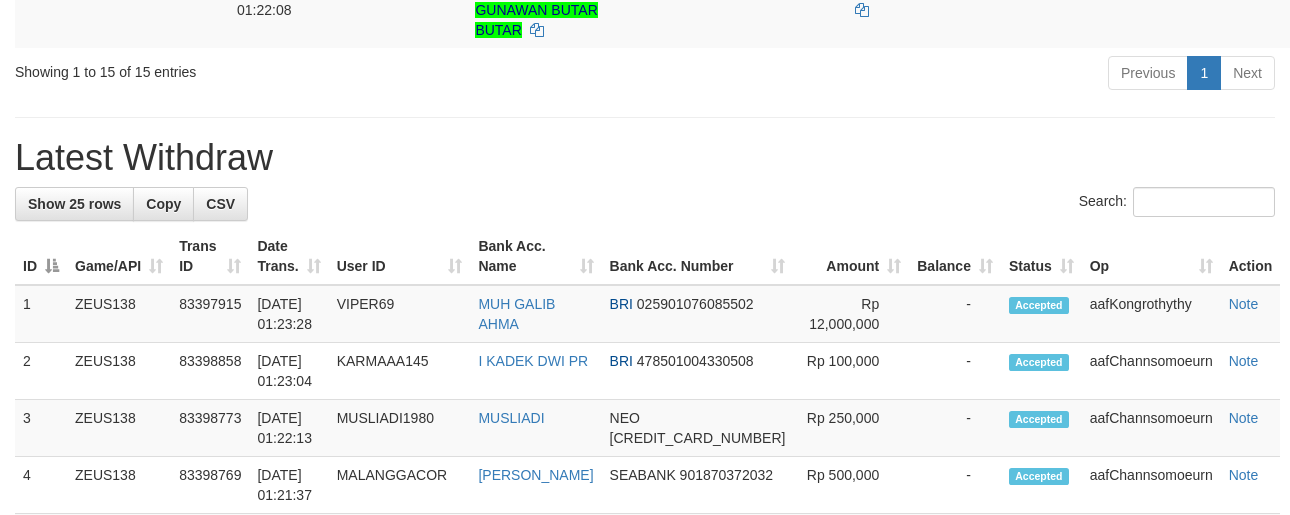 scroll, scrollTop: 1307, scrollLeft: 0, axis: vertical 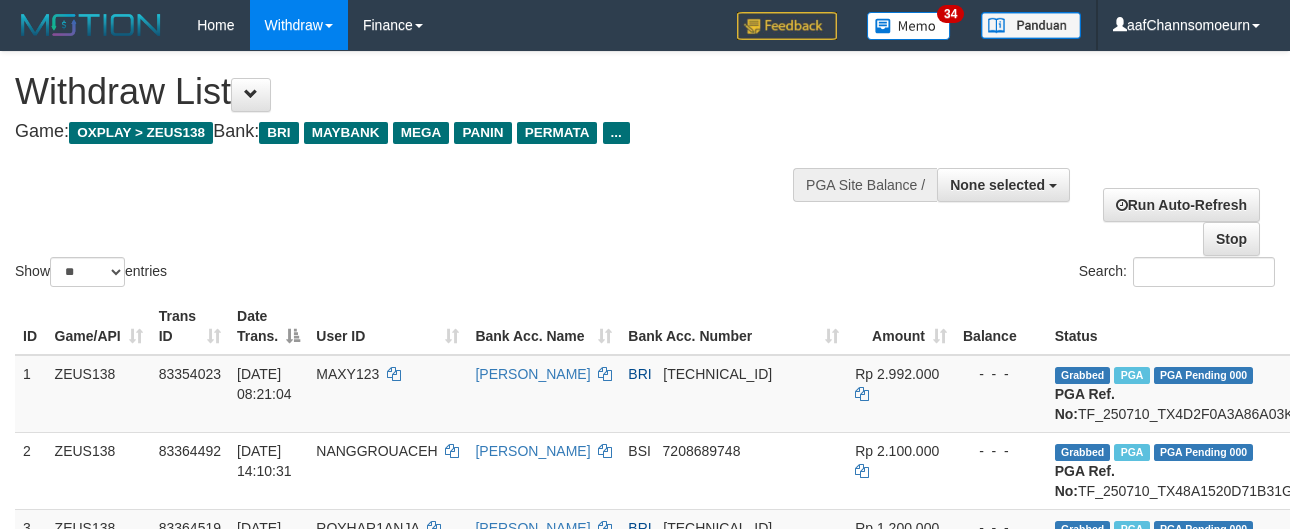 select 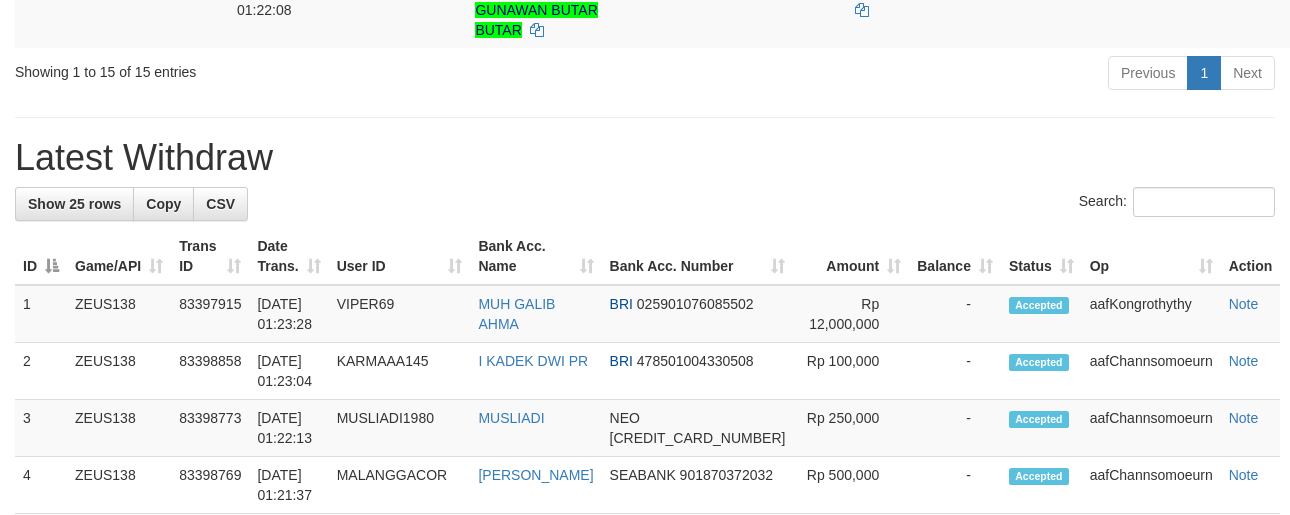 scroll, scrollTop: 1307, scrollLeft: 0, axis: vertical 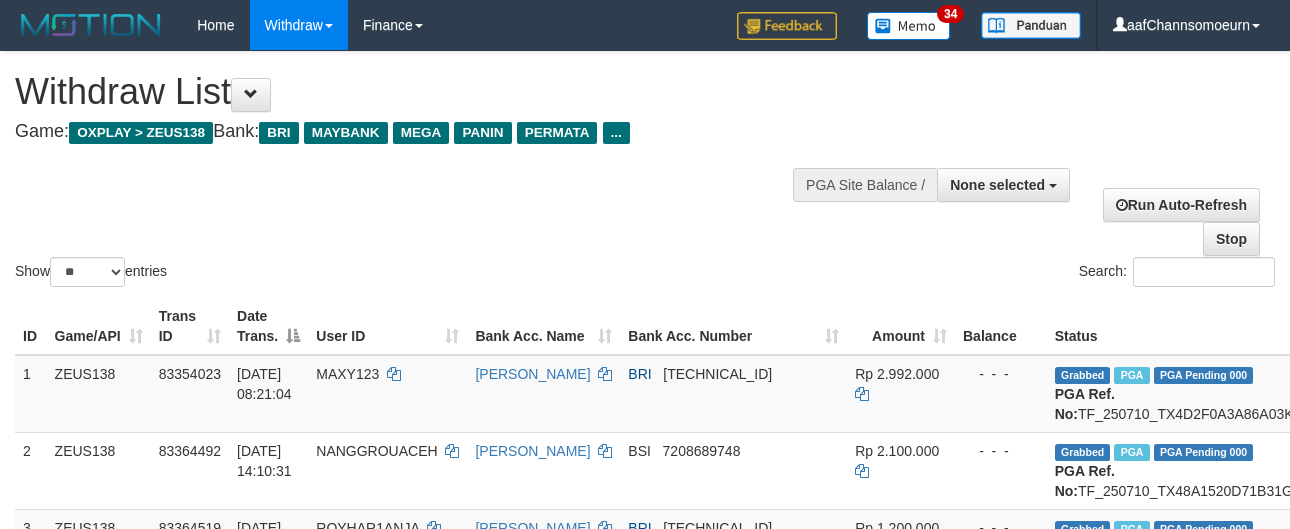 select 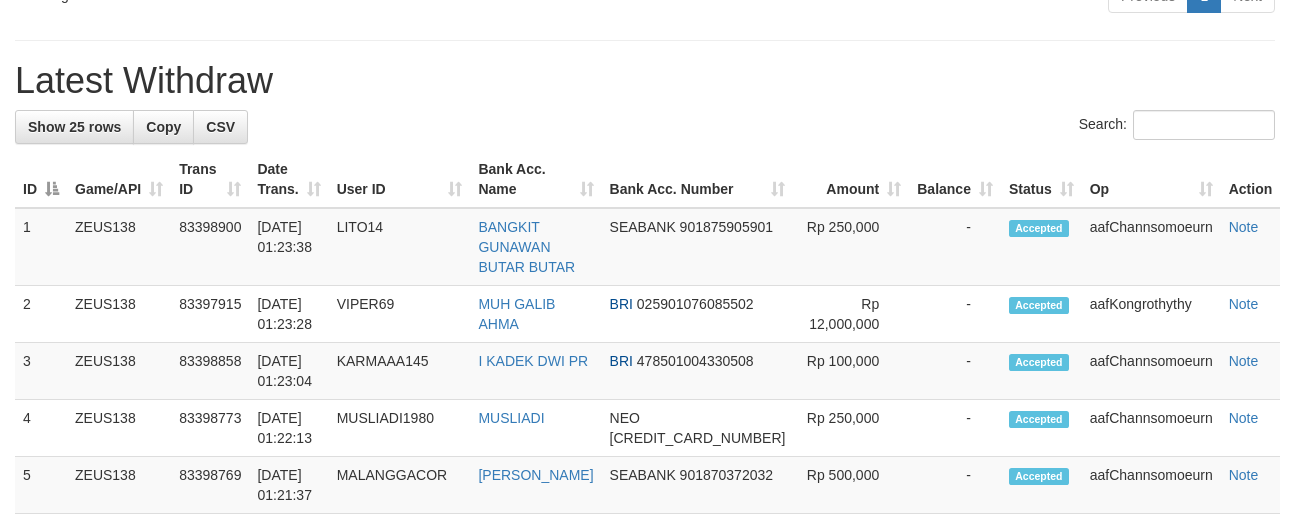 scroll, scrollTop: 1307, scrollLeft: 0, axis: vertical 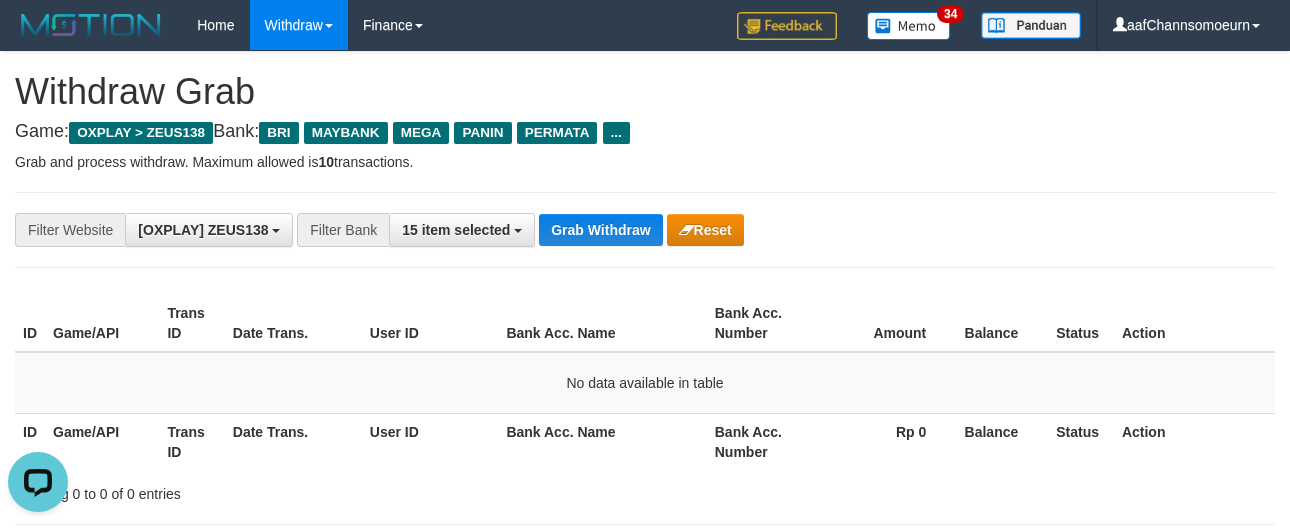 drag, startPoint x: 847, startPoint y: 148, endPoint x: 827, endPoint y: 159, distance: 22.825424 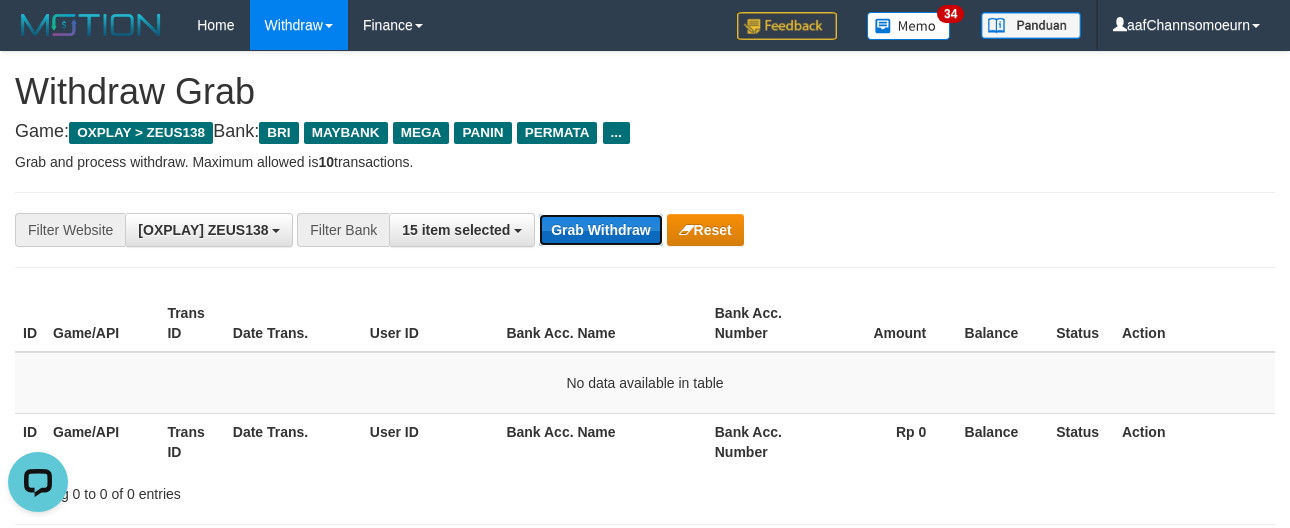 click on "Grab Withdraw" at bounding box center (600, 230) 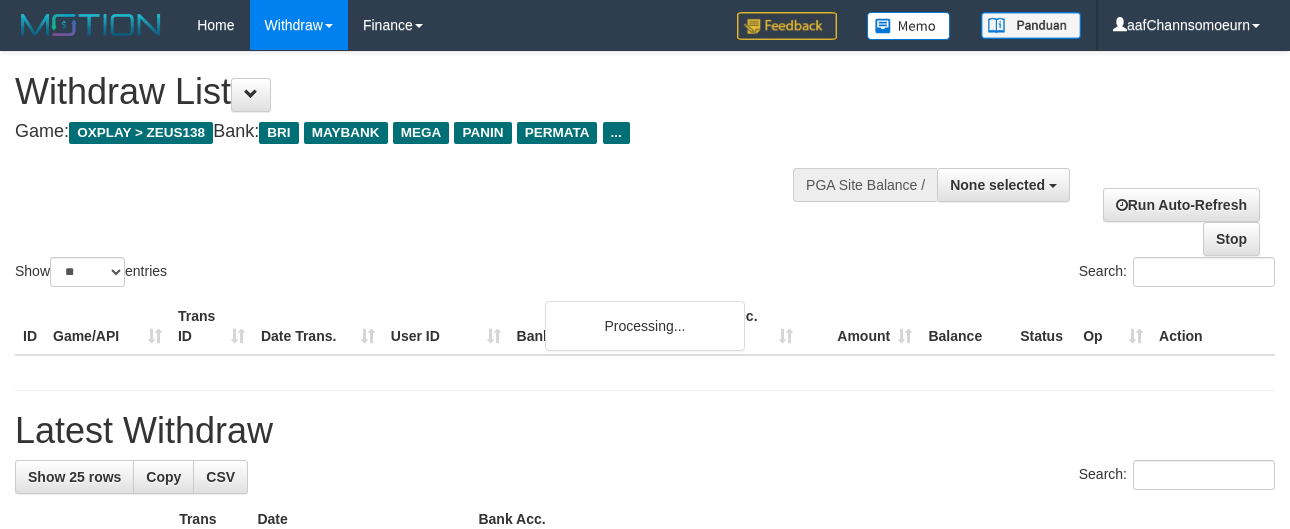 select 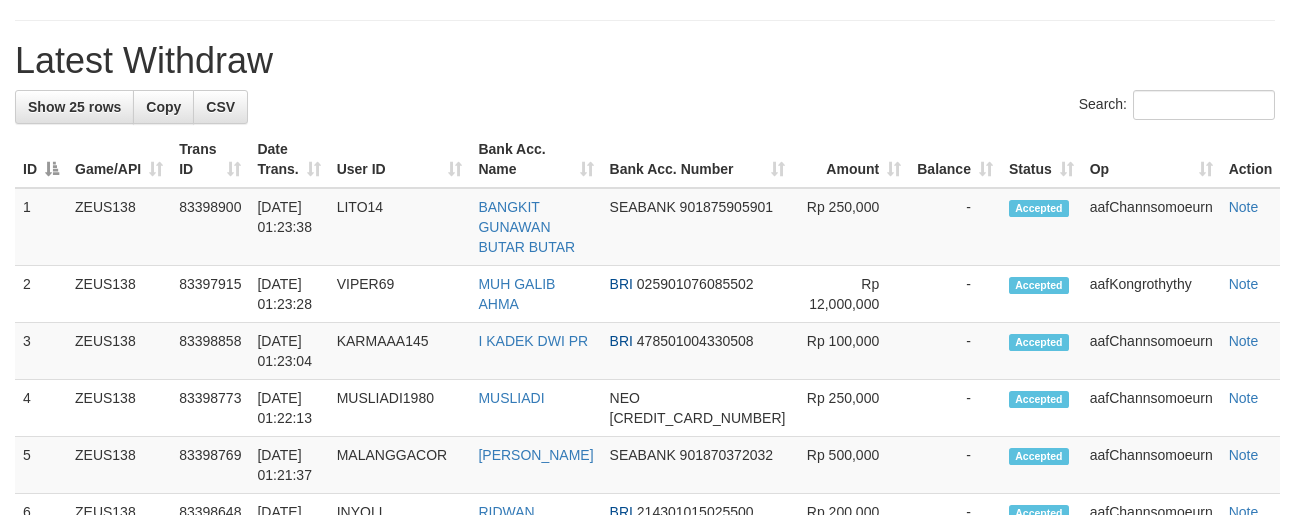 scroll, scrollTop: 1307, scrollLeft: 0, axis: vertical 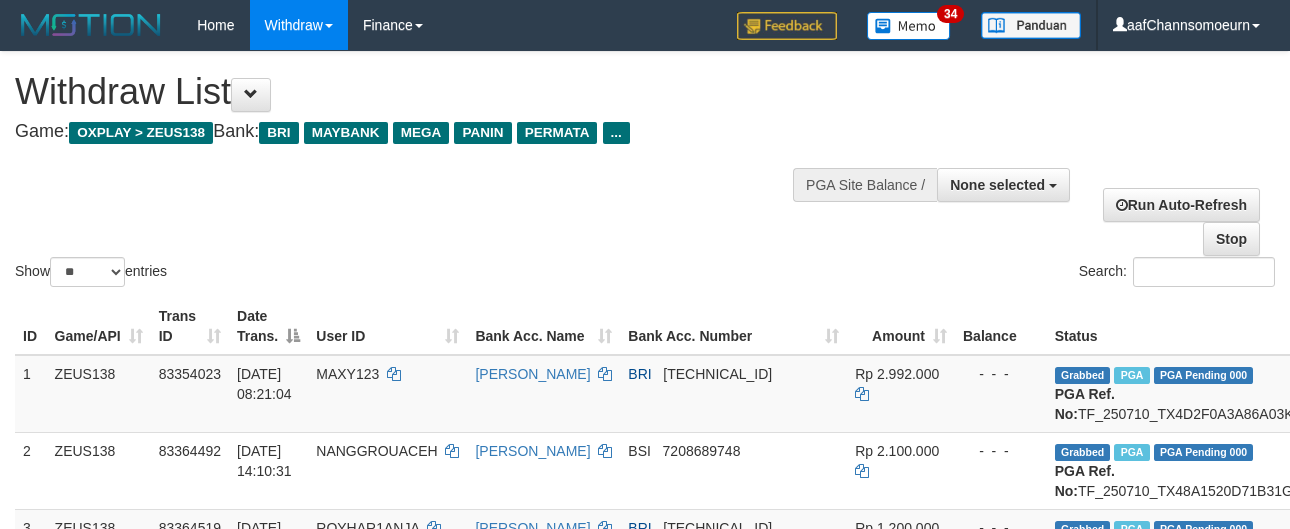 select 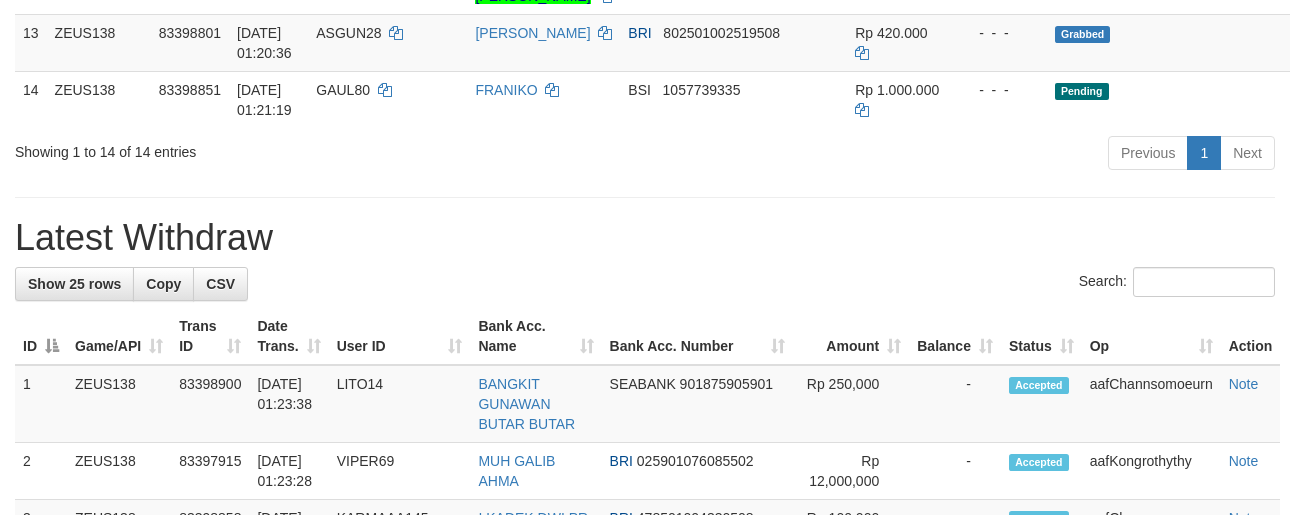 scroll, scrollTop: 1150, scrollLeft: 0, axis: vertical 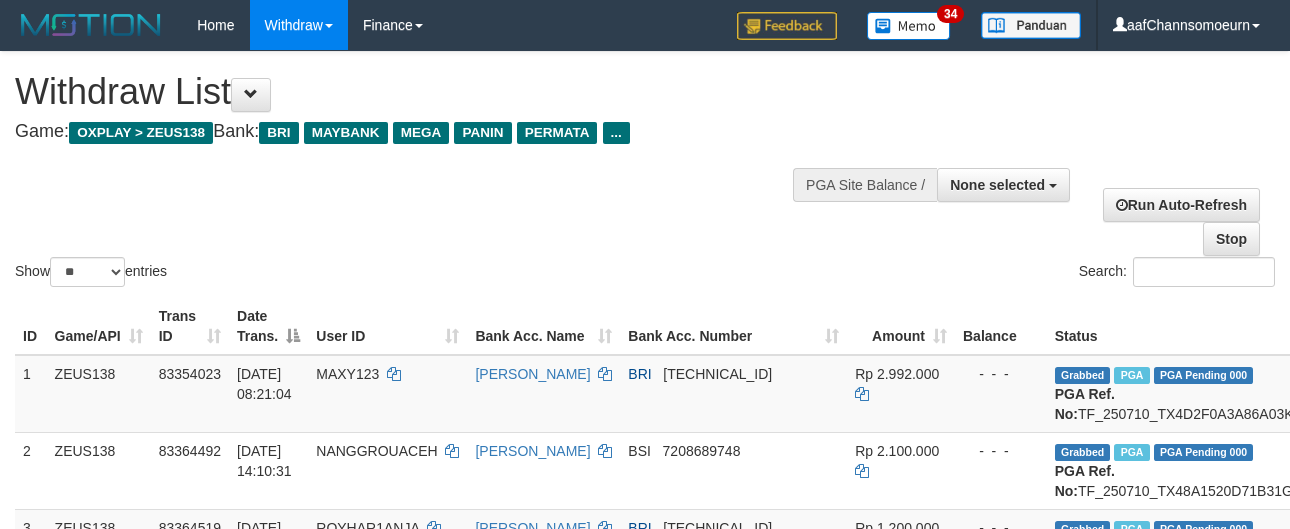 select 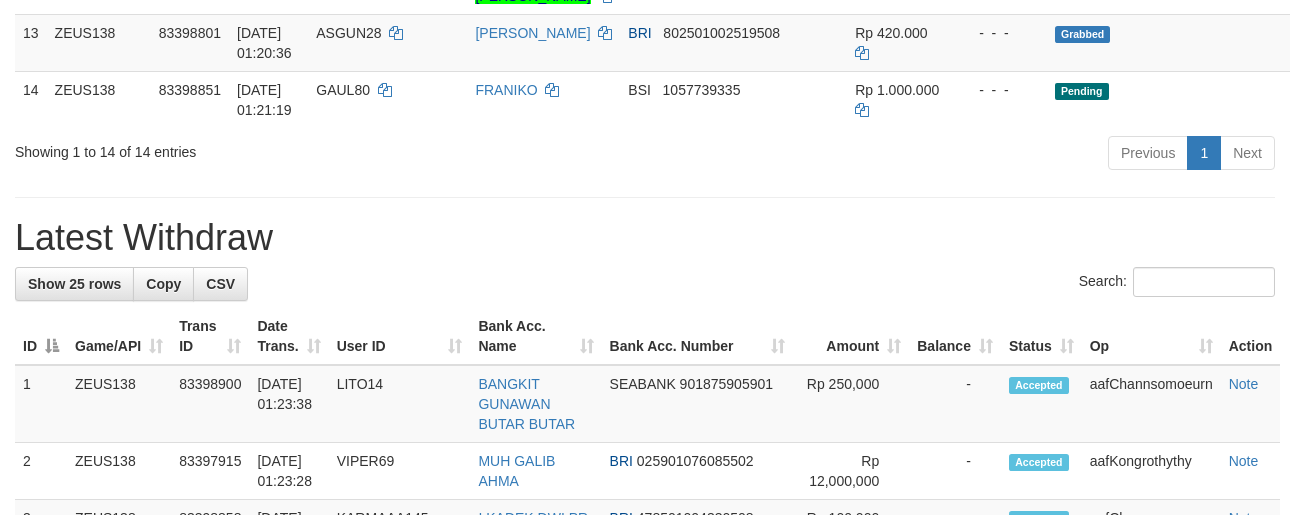 scroll, scrollTop: 1150, scrollLeft: 0, axis: vertical 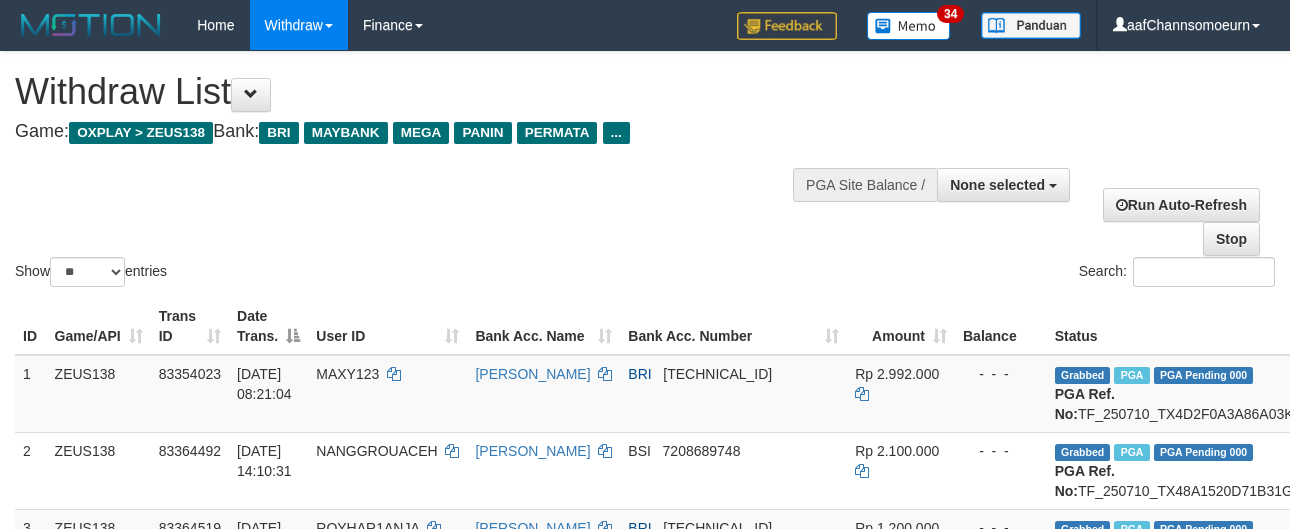 select 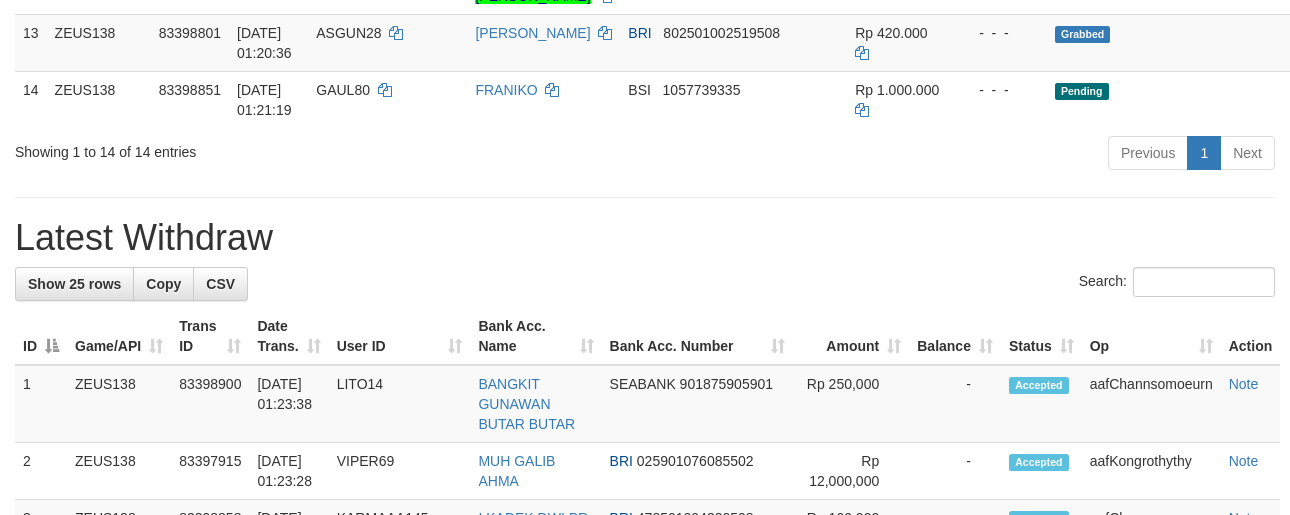 scroll, scrollTop: 1150, scrollLeft: 0, axis: vertical 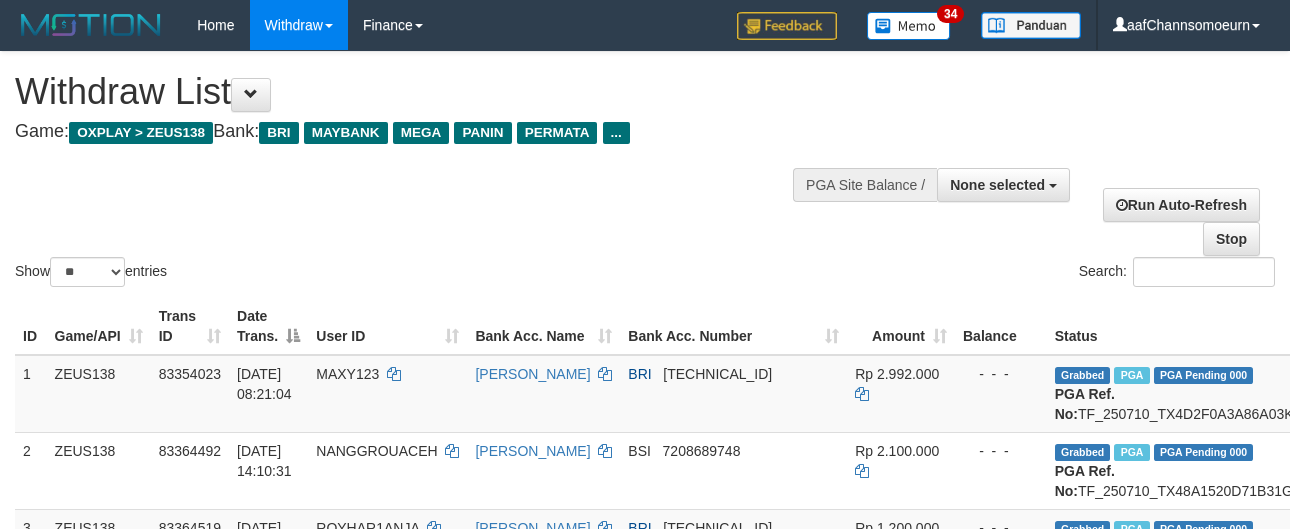 select 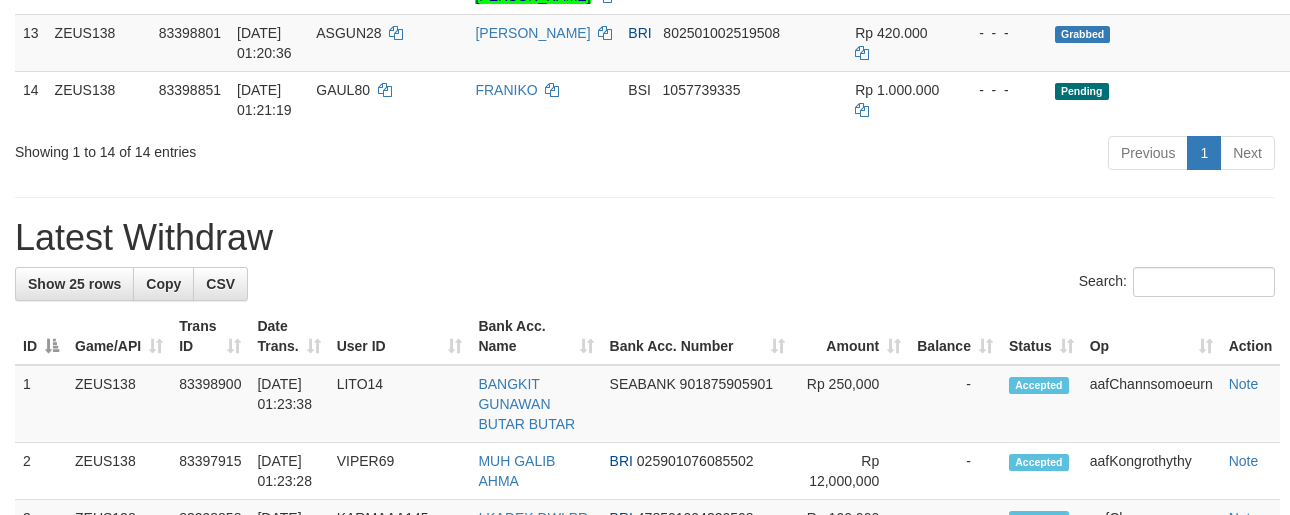 scroll, scrollTop: 1150, scrollLeft: 0, axis: vertical 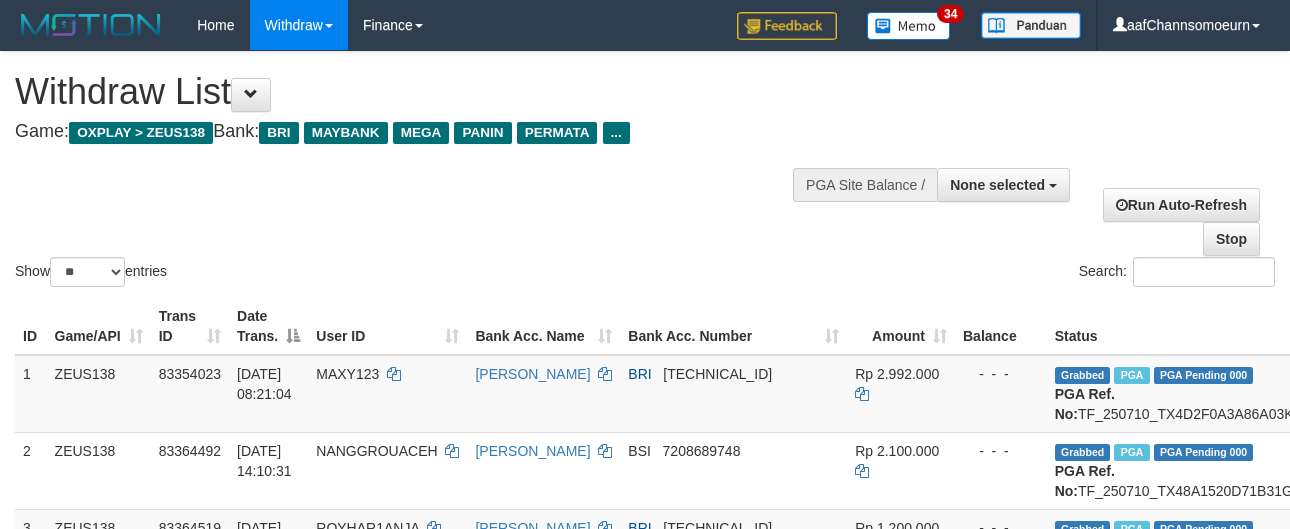 select 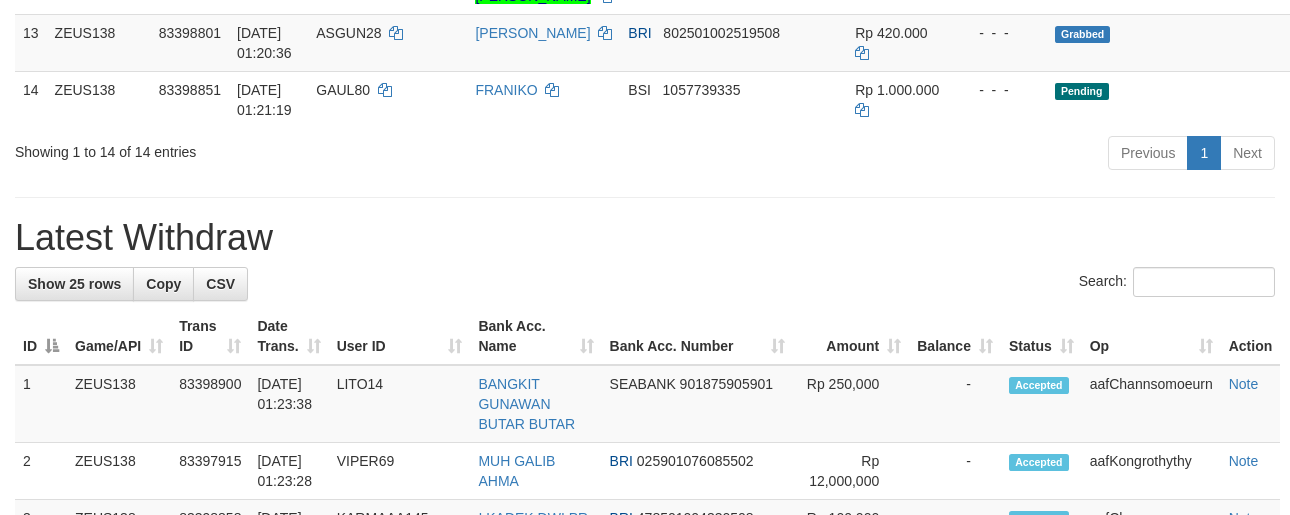 scroll, scrollTop: 1150, scrollLeft: 0, axis: vertical 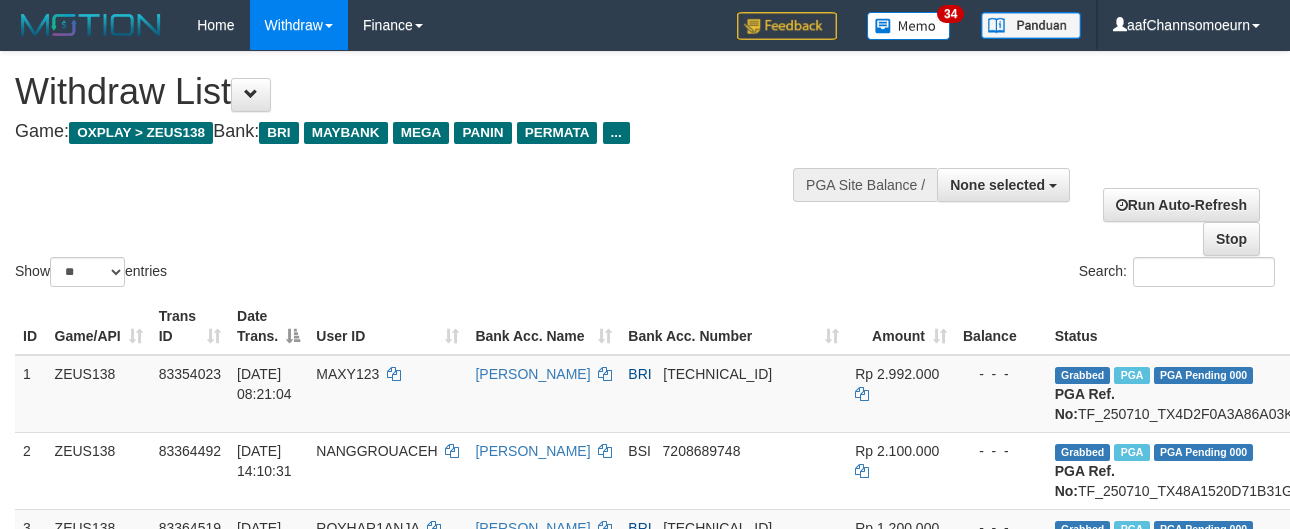 select 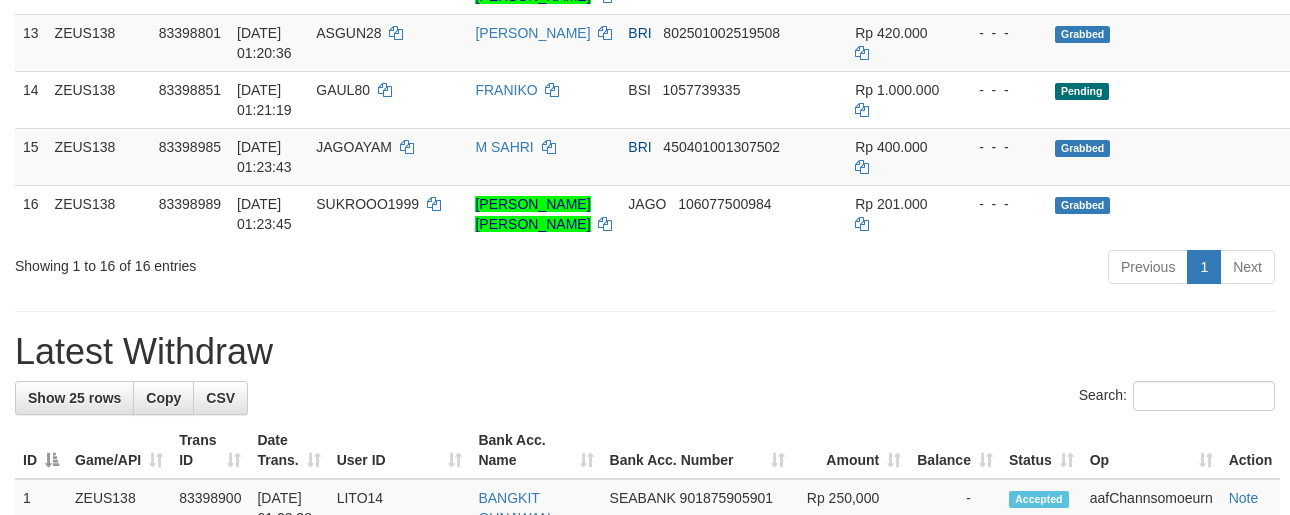 scroll, scrollTop: 1150, scrollLeft: 0, axis: vertical 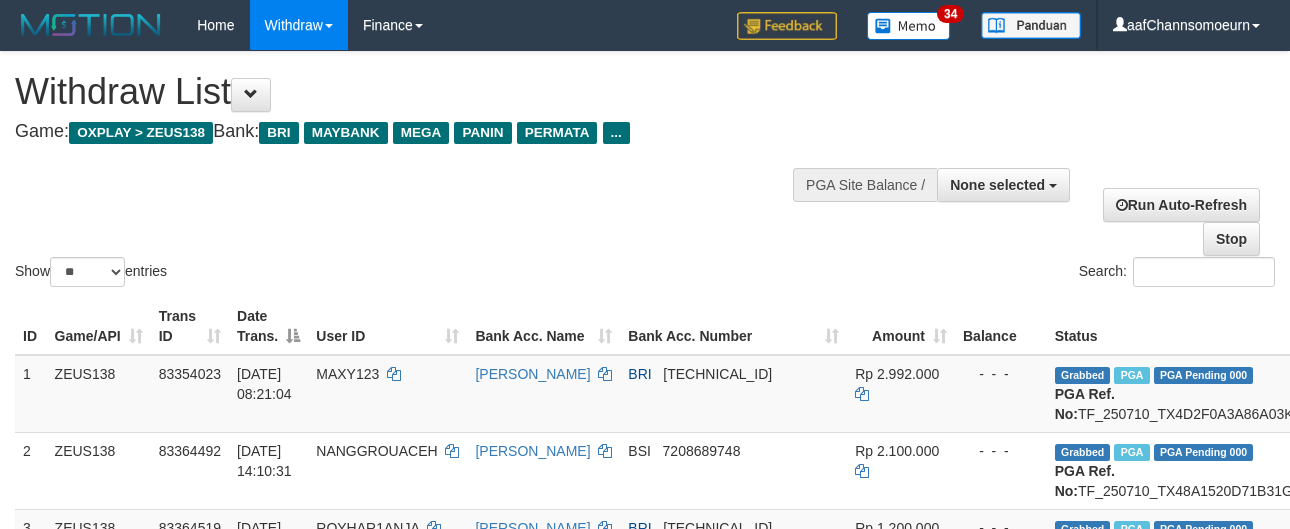 select 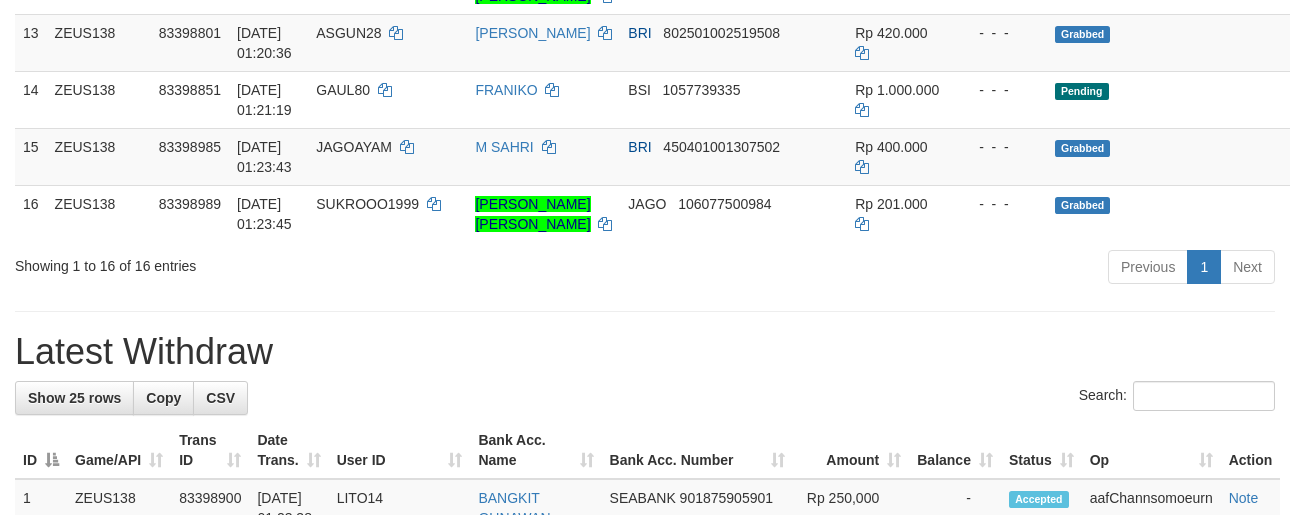 scroll, scrollTop: 1150, scrollLeft: 0, axis: vertical 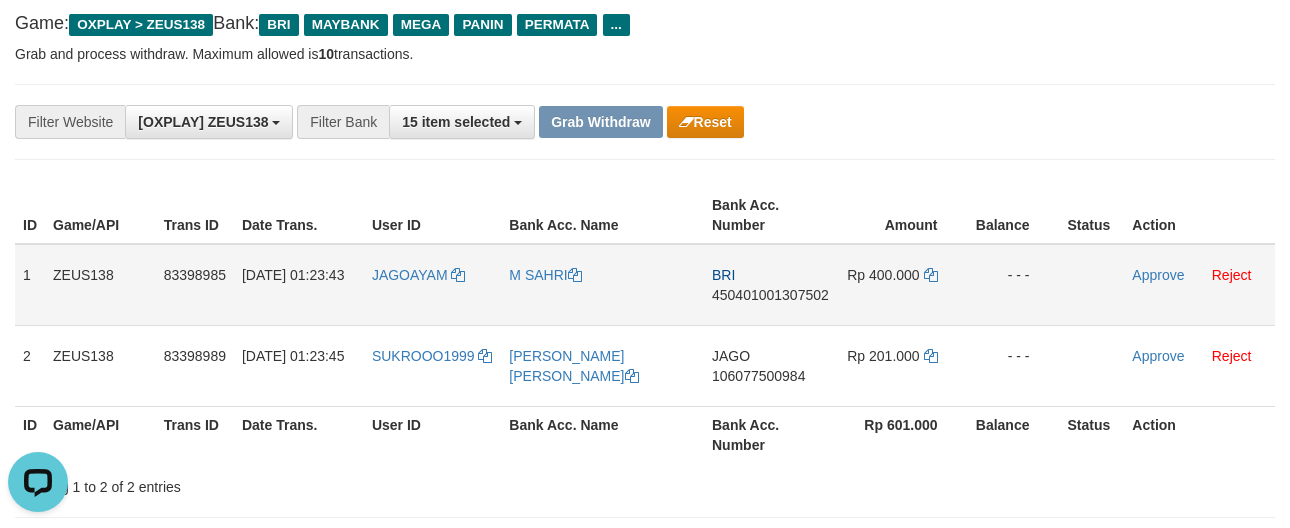 click on "JAGOAYAM" at bounding box center [432, 285] 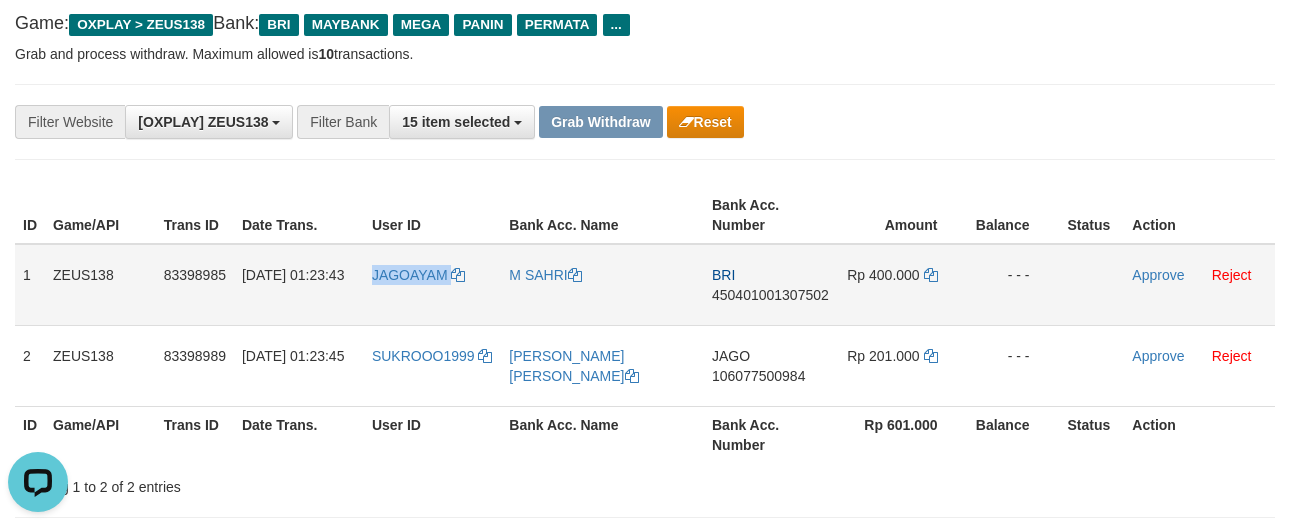 click on "JAGOAYAM" at bounding box center (432, 285) 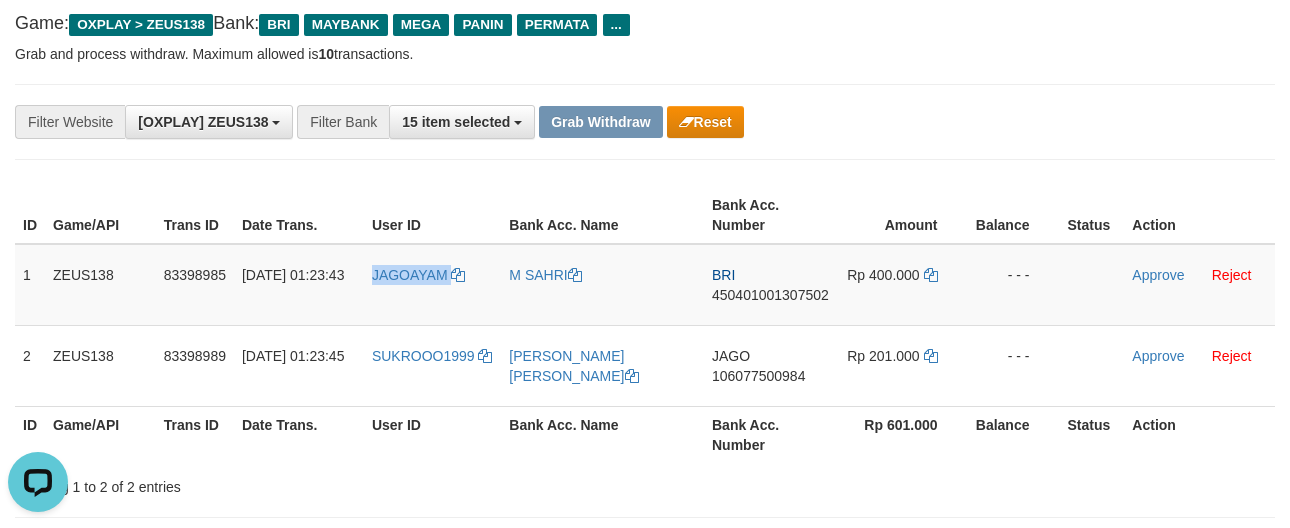 copy on "JAGOAYAM" 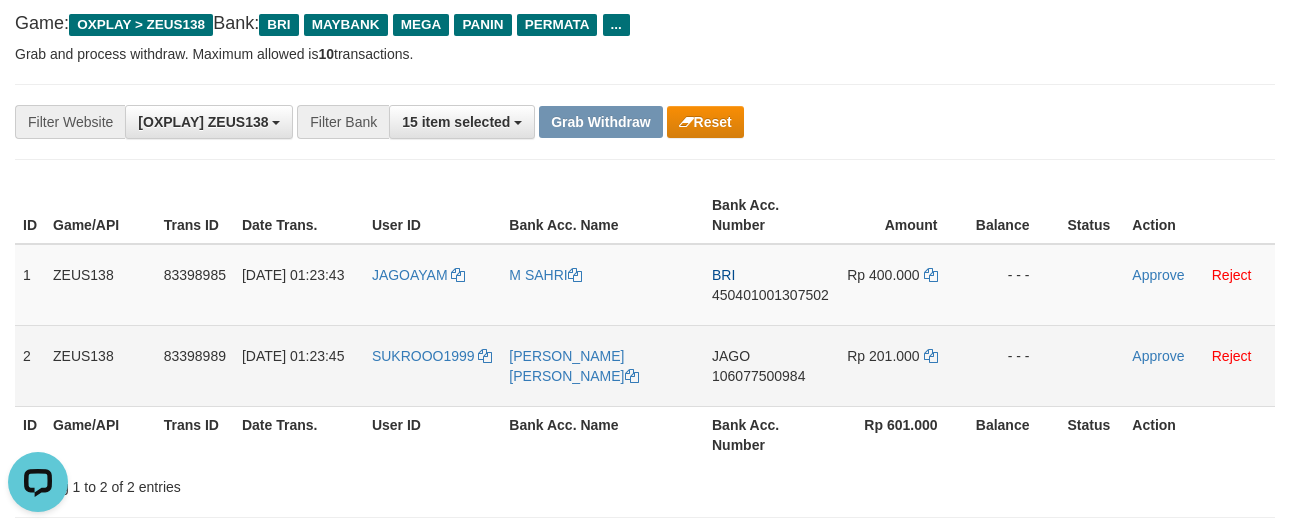 click on "SUKROOO1999" at bounding box center (432, 365) 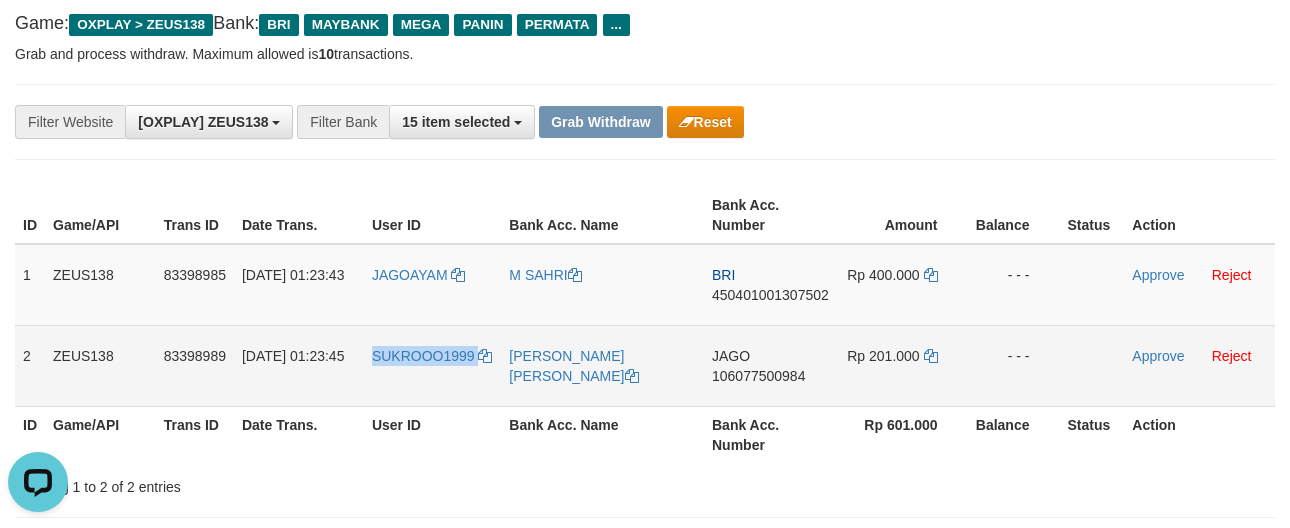 click on "SUKROOO1999" at bounding box center (432, 365) 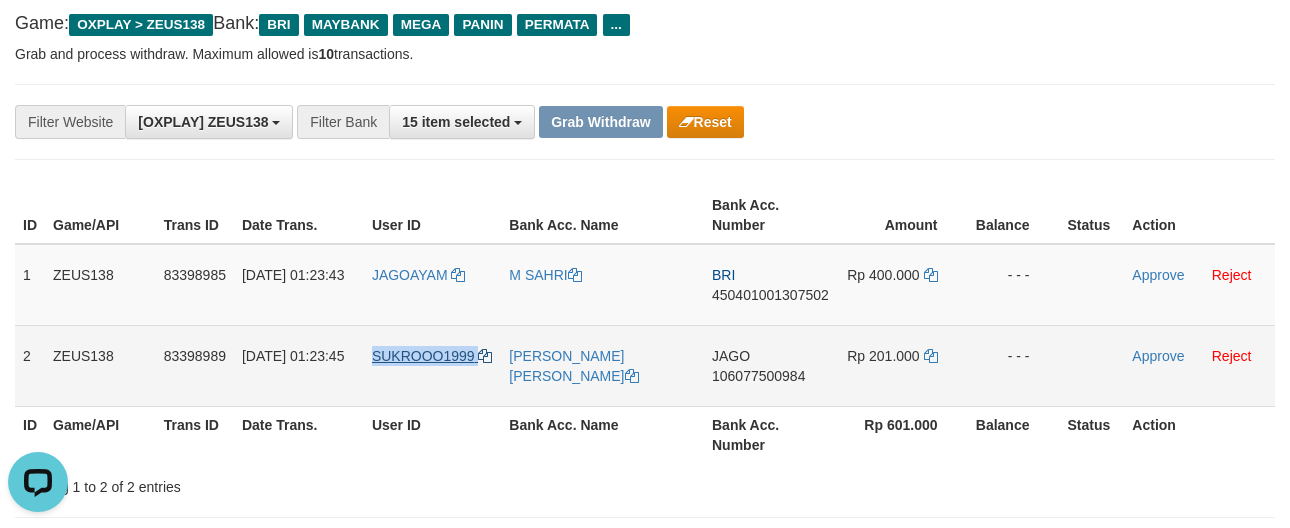 drag, startPoint x: 431, startPoint y: 363, endPoint x: 430, endPoint y: 346, distance: 17.029387 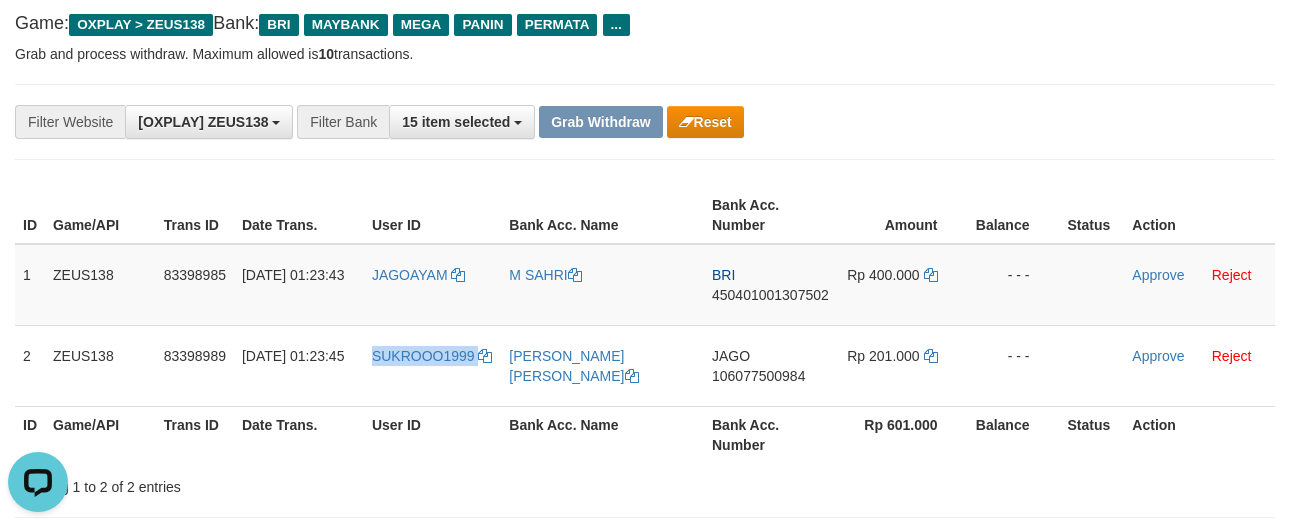 copy on "SUKROOO1999" 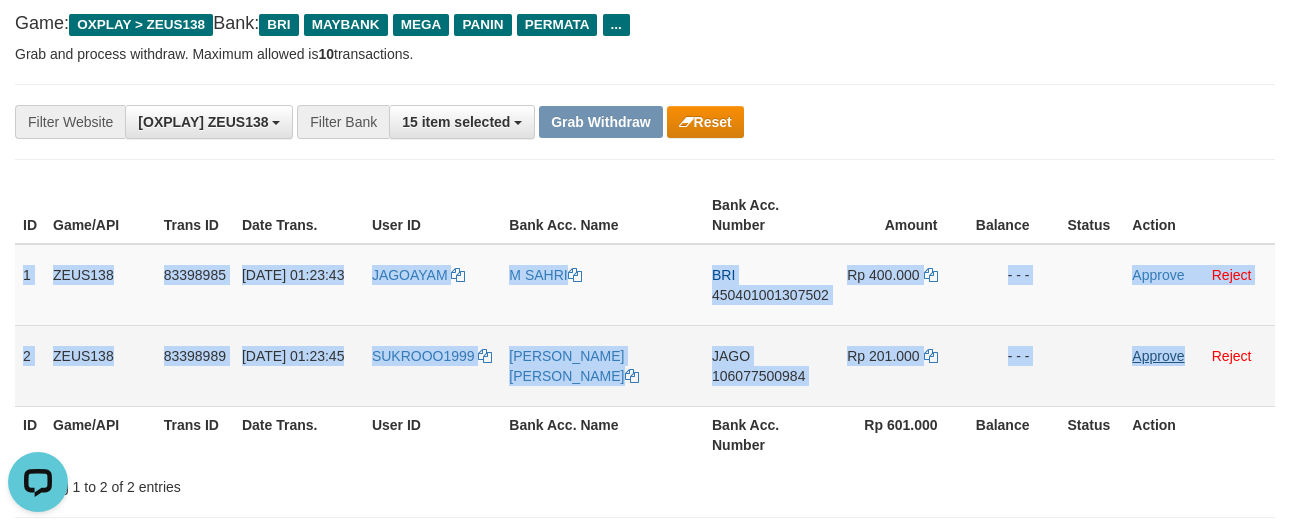 drag, startPoint x: 18, startPoint y: 265, endPoint x: 1181, endPoint y: 360, distance: 1166.8737 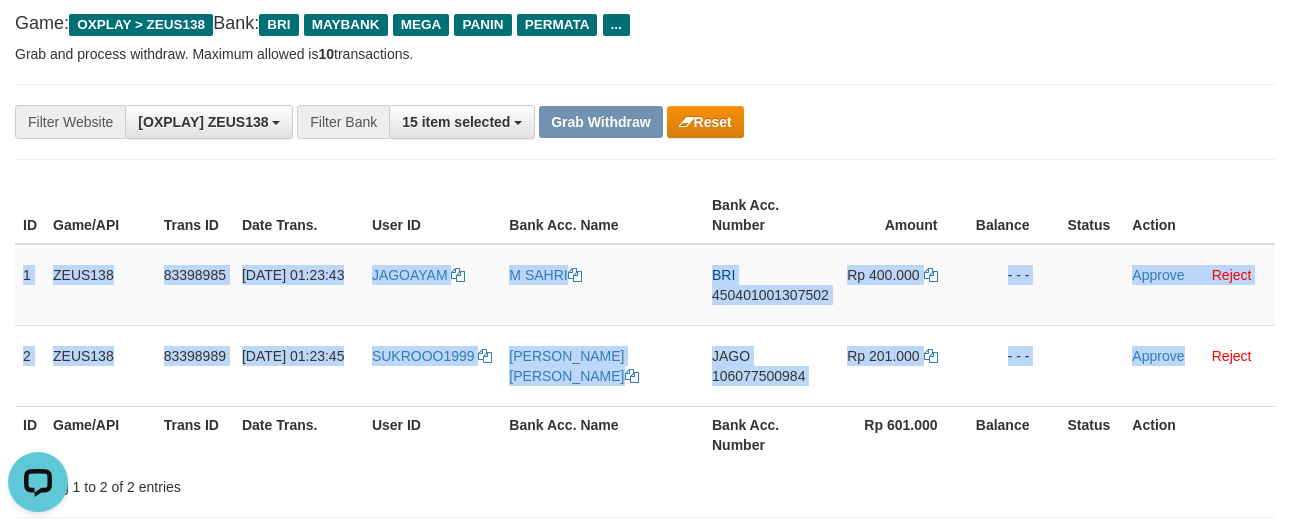 copy on "1
ZEUS138
83398985
11/07/2025 01:23:43
JAGOAYAM
M SAHRI
BRI
450401001307502
Rp 400.000
- - -
Approve
Reject
2
ZEUS138
83398989
11/07/2025 01:23:45
SUKROOO1999
FRANS JULIAN SILALAHI
JAGO
106077500984
Rp 201.000
- - -
Approve" 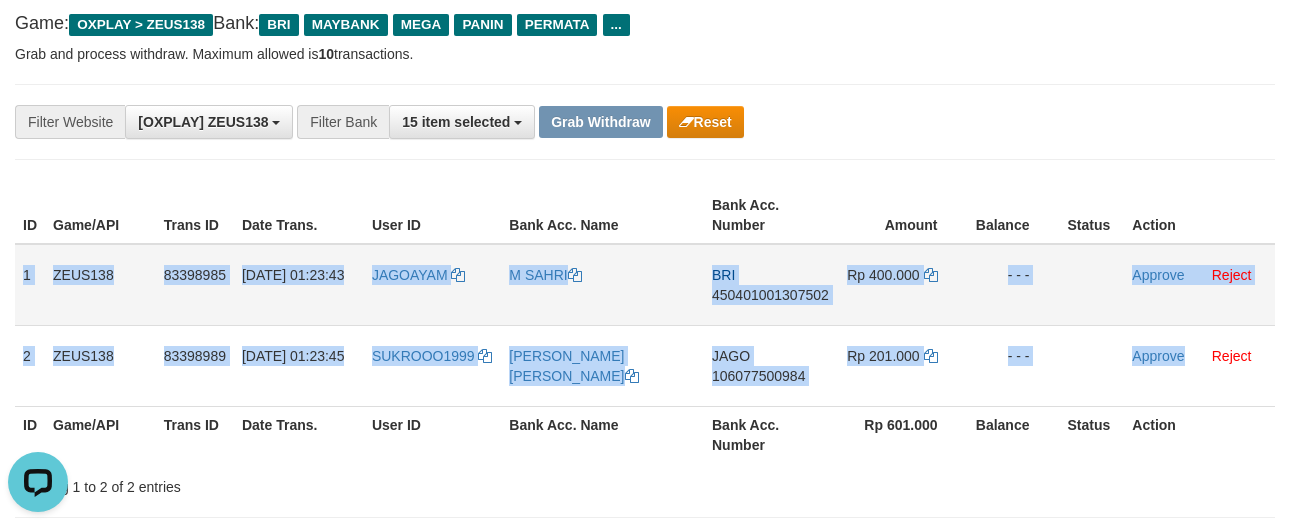 click on "450401001307502" at bounding box center (770, 295) 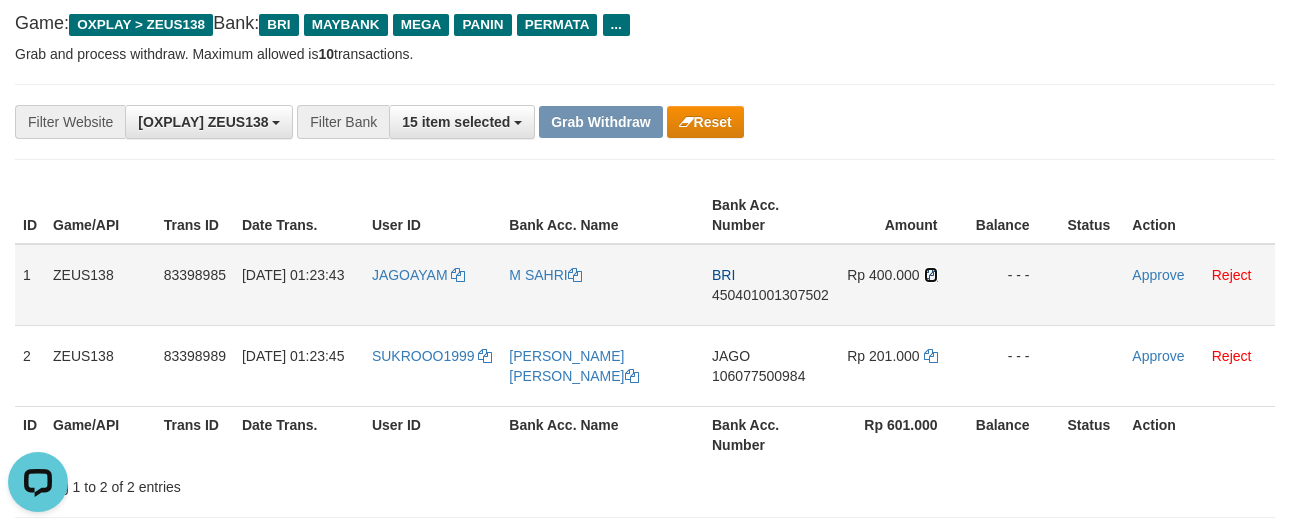 click at bounding box center (931, 275) 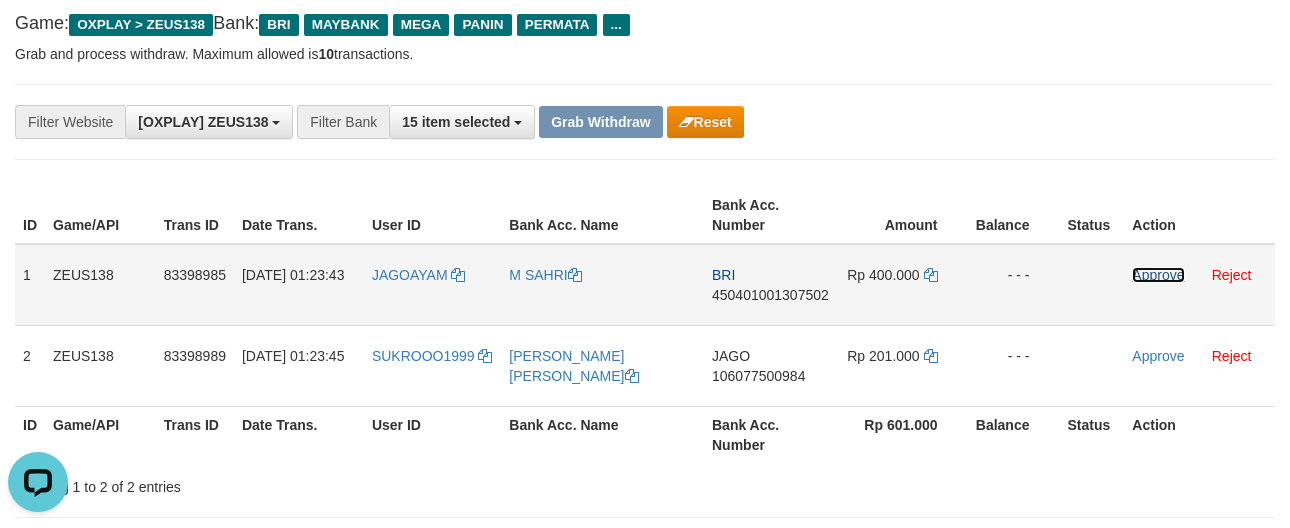 click on "Approve" at bounding box center (1158, 275) 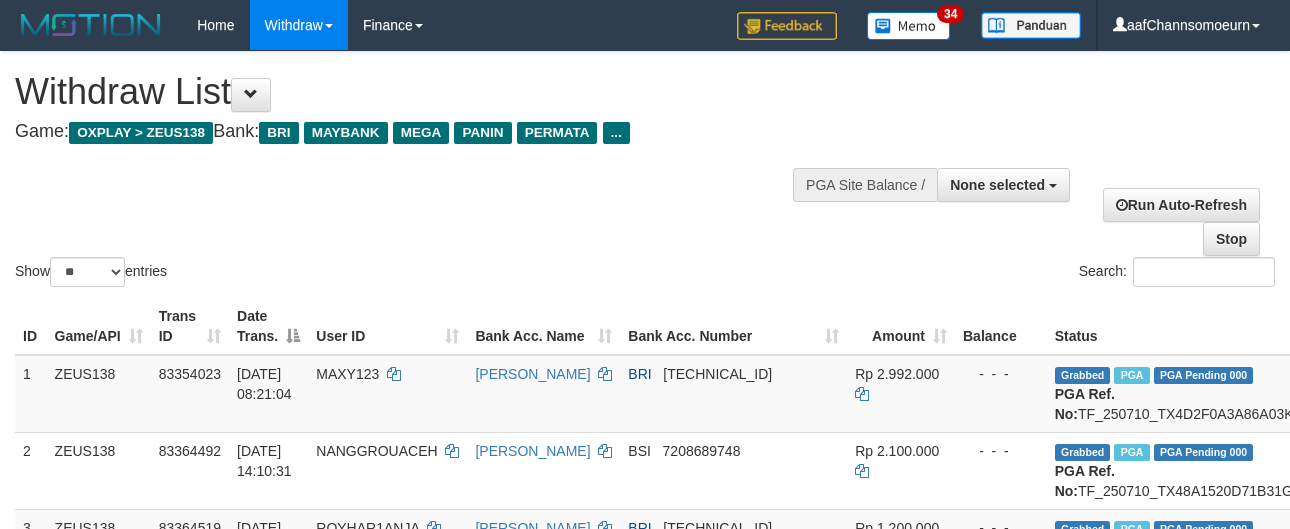 select 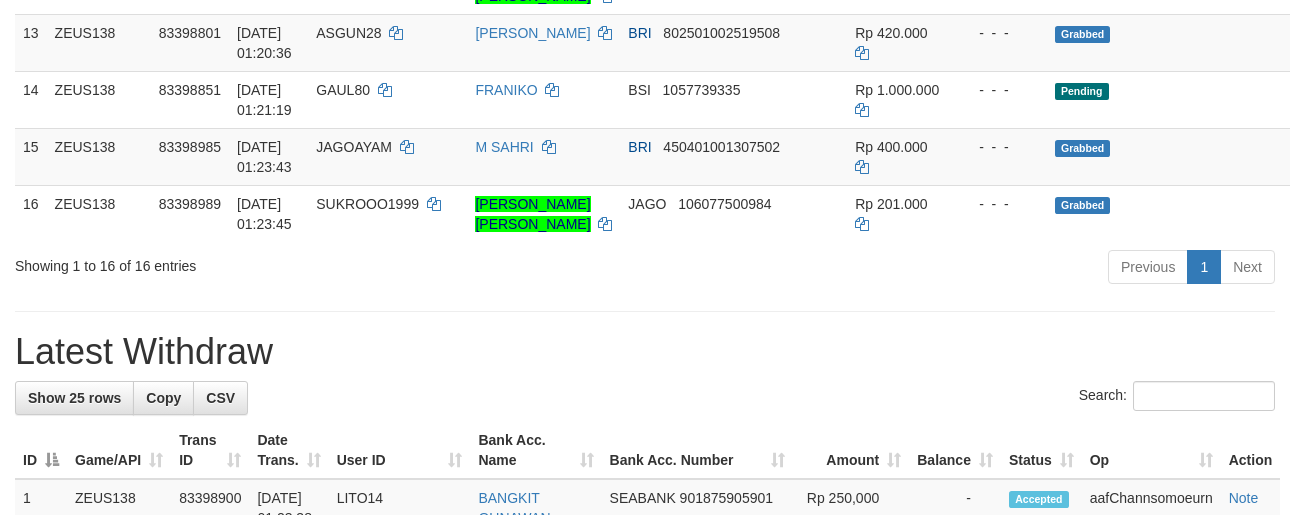 scroll, scrollTop: 1150, scrollLeft: 0, axis: vertical 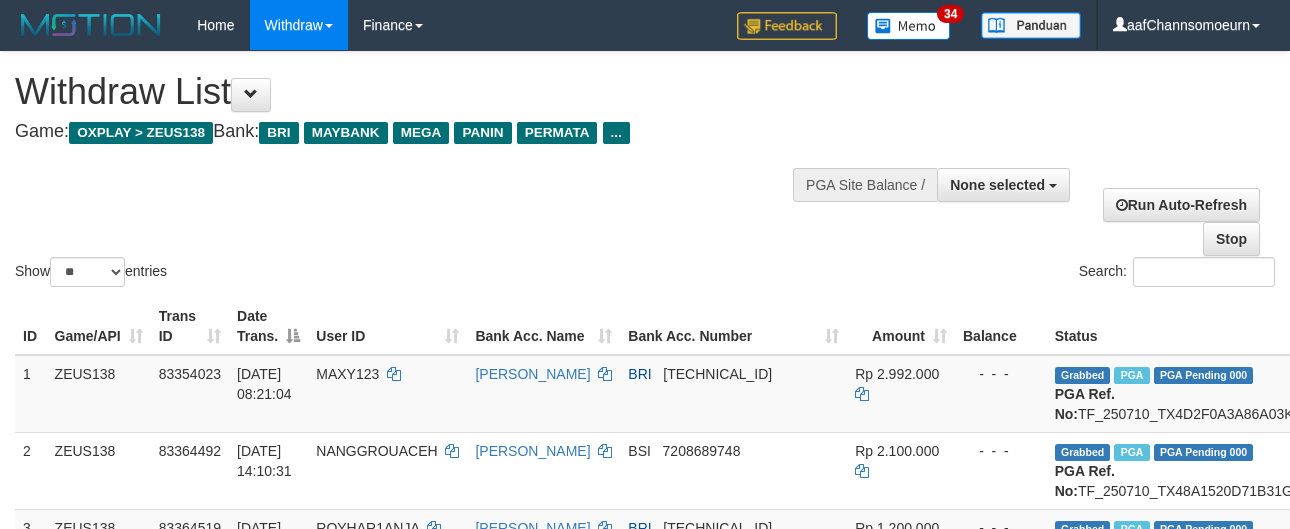 select 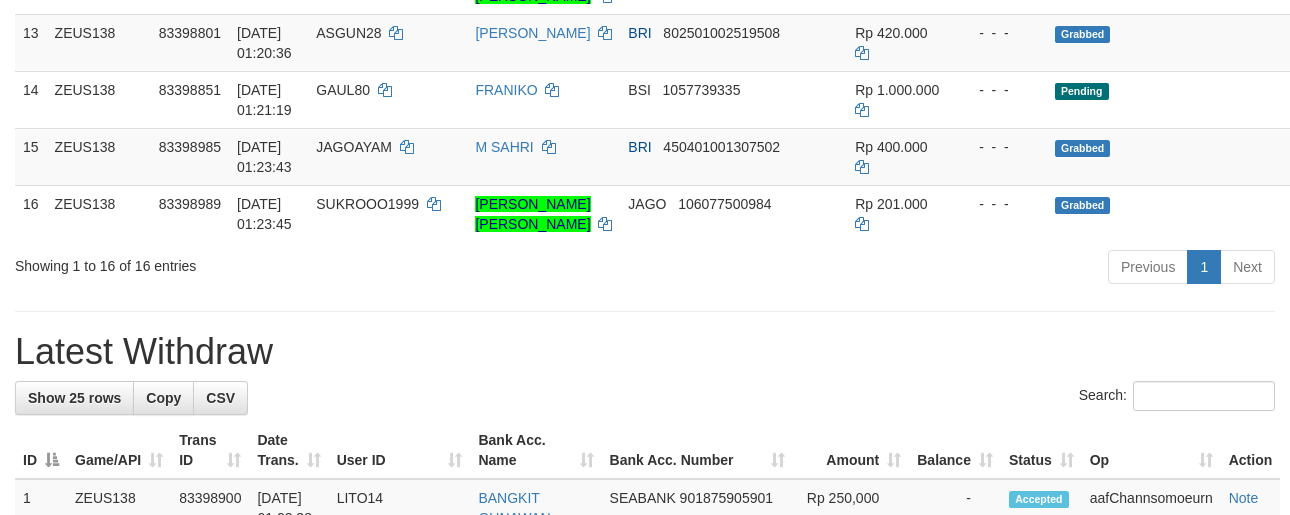 scroll, scrollTop: 1150, scrollLeft: 0, axis: vertical 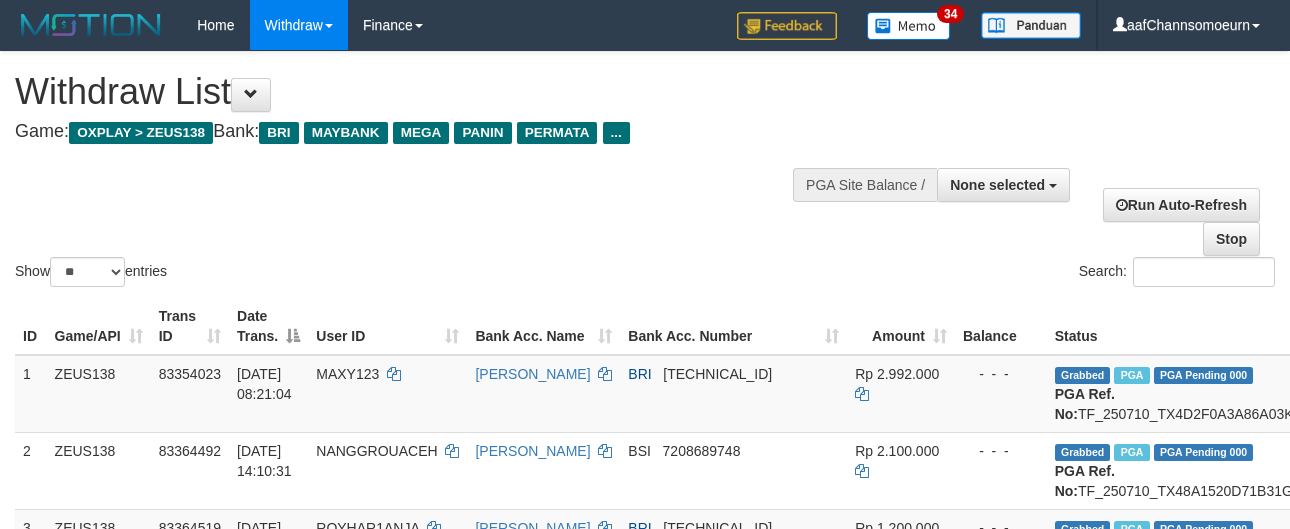 select 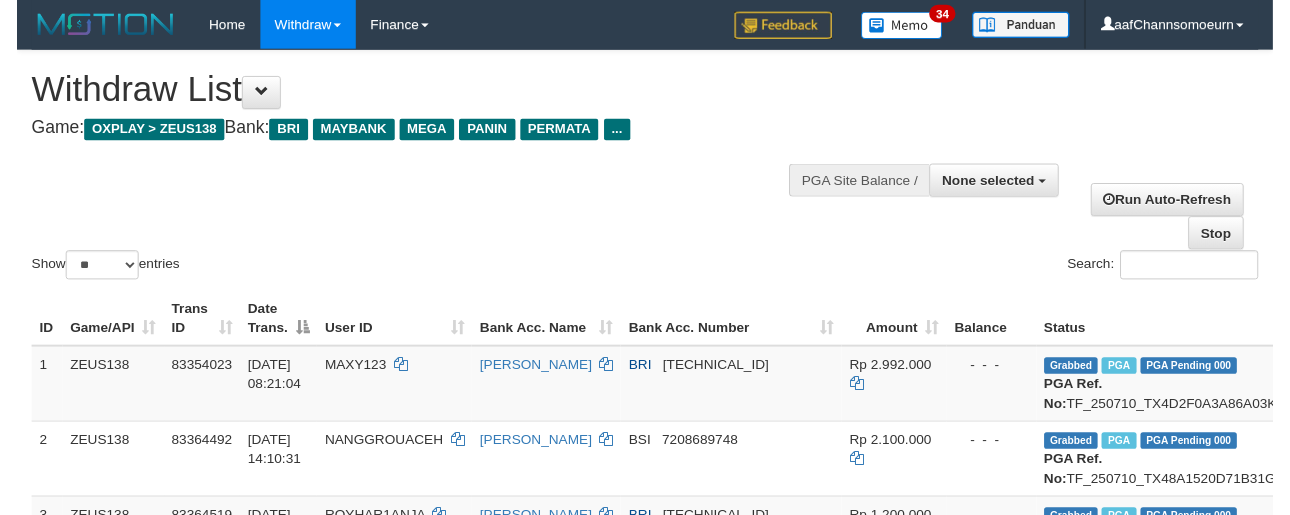 scroll, scrollTop: 1205, scrollLeft: 0, axis: vertical 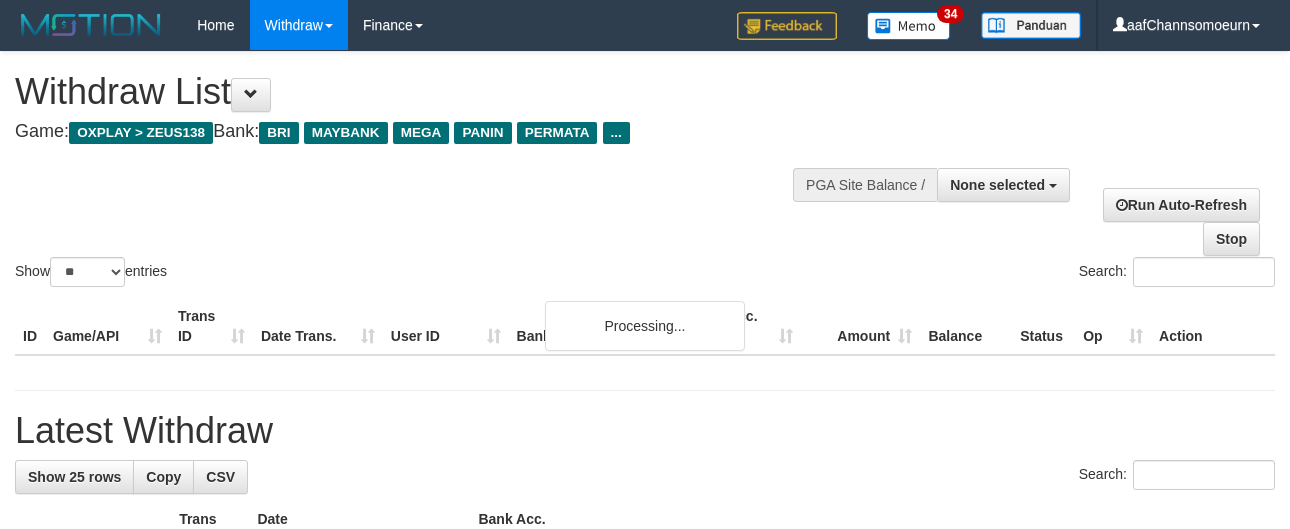 select 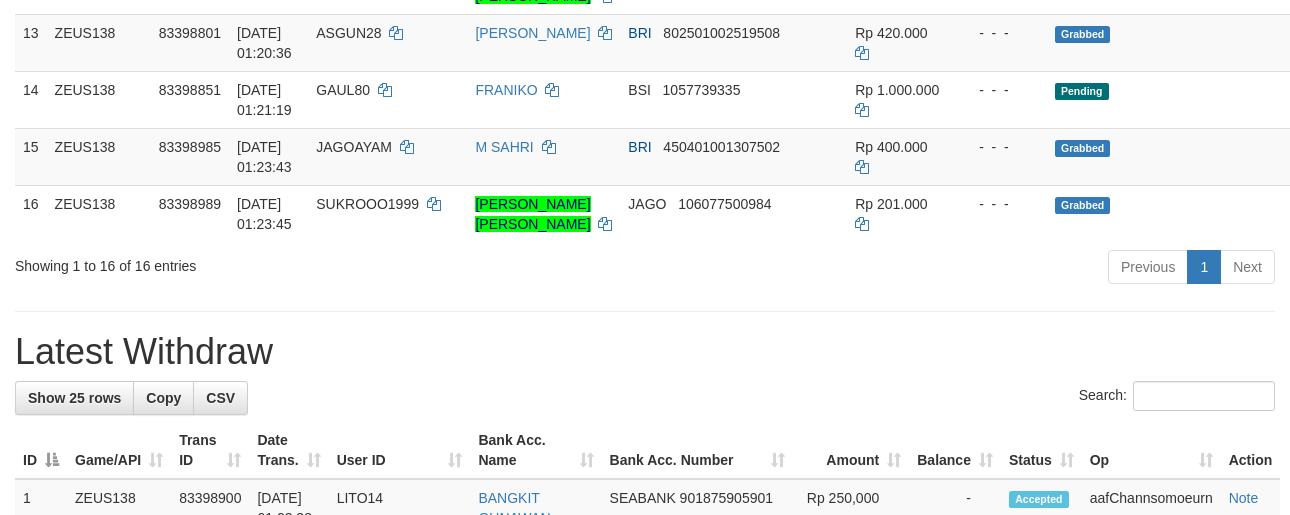 scroll, scrollTop: 1150, scrollLeft: 0, axis: vertical 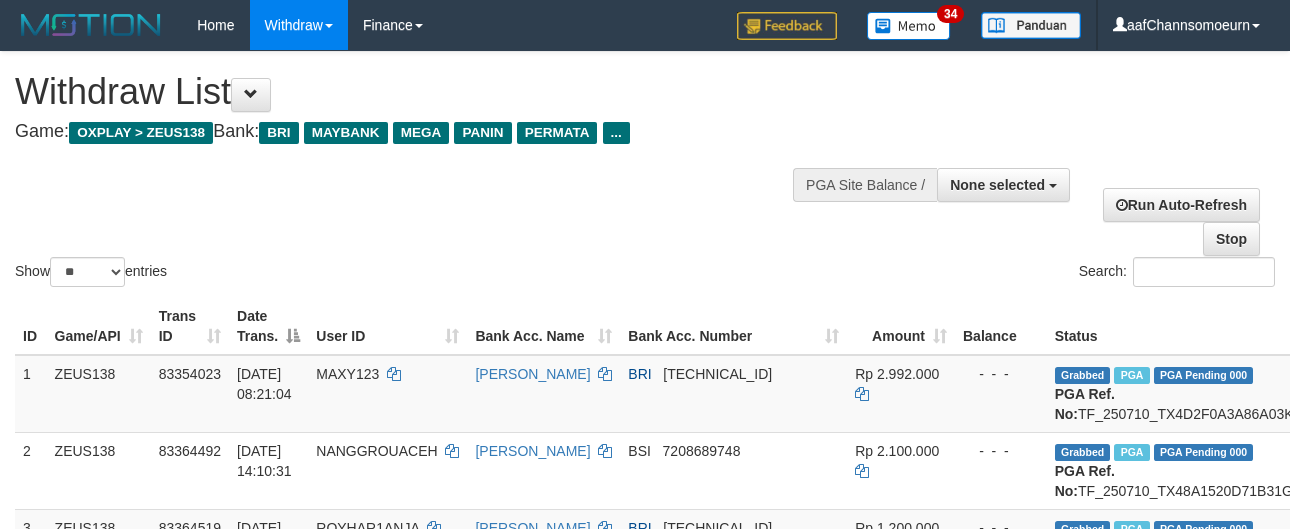 select 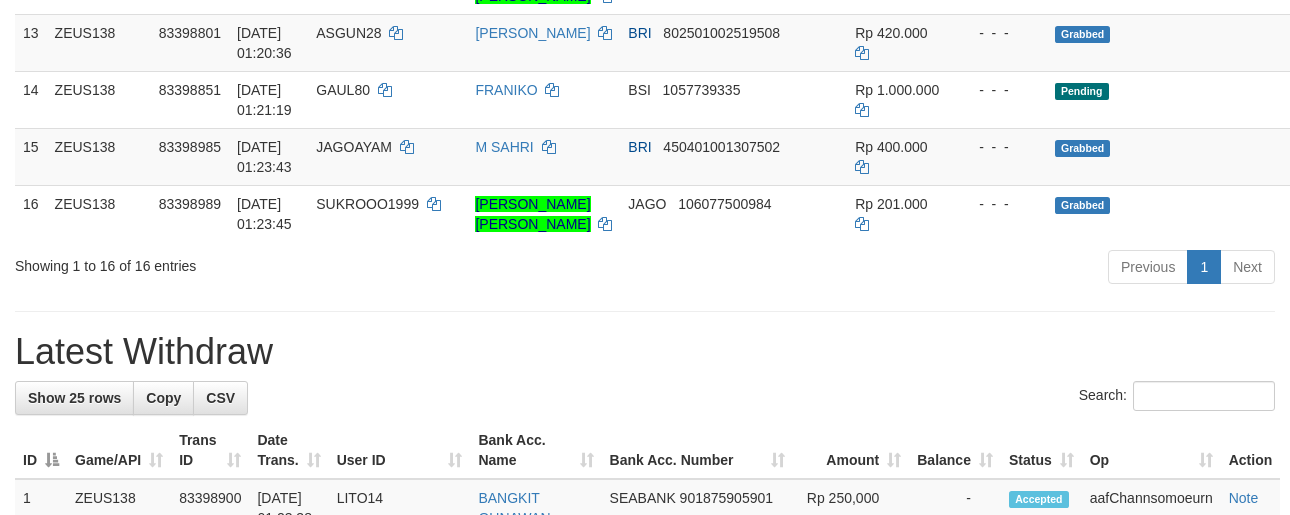 scroll, scrollTop: 1150, scrollLeft: 0, axis: vertical 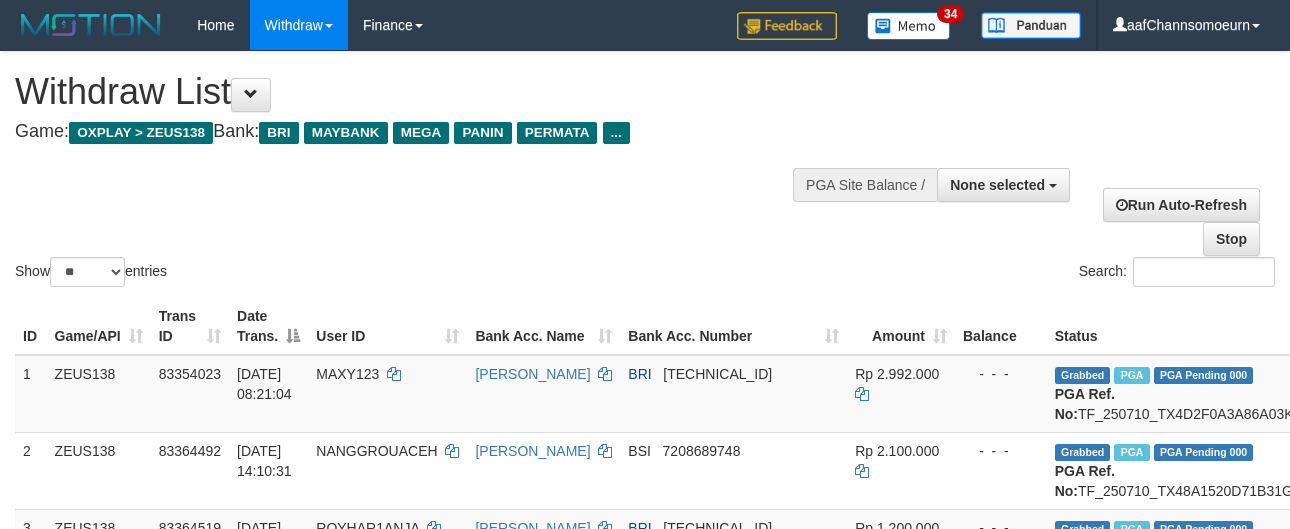 select 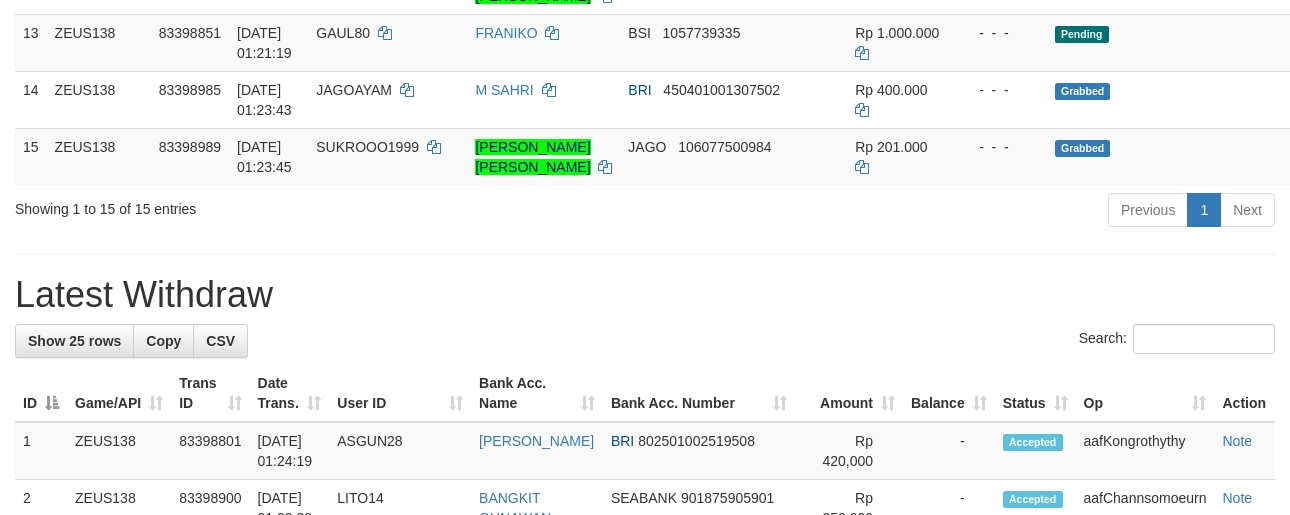 scroll, scrollTop: 1150, scrollLeft: 0, axis: vertical 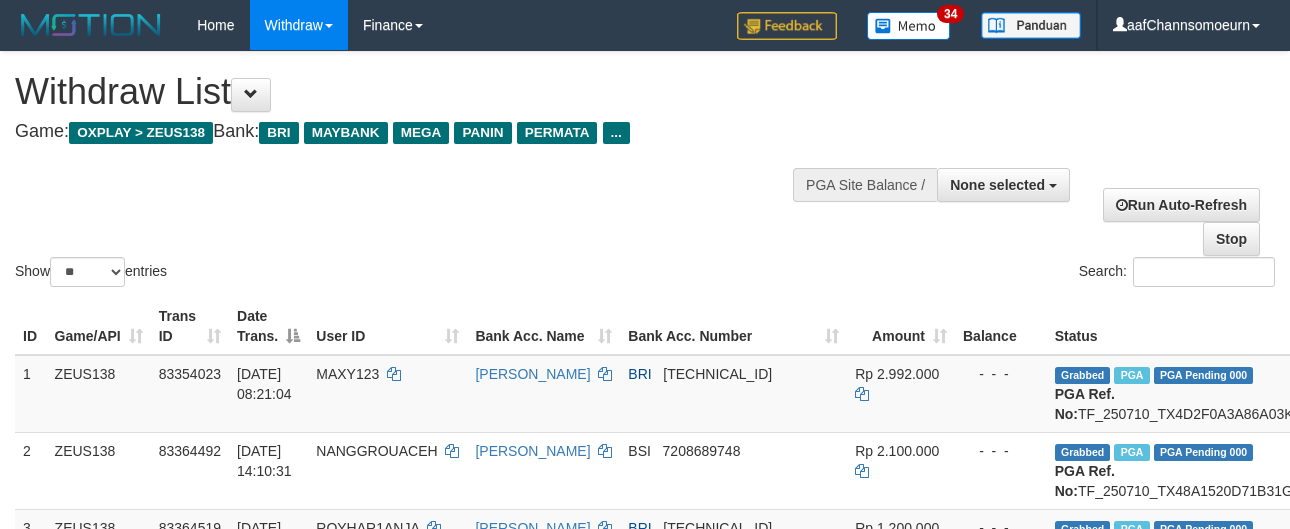 select 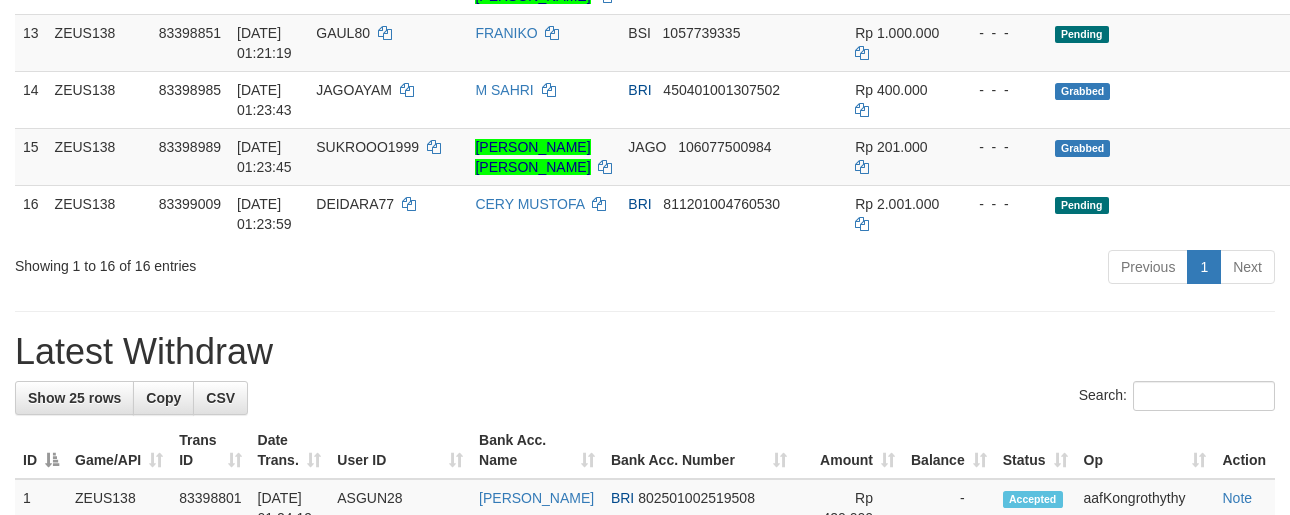 scroll, scrollTop: 1150, scrollLeft: 0, axis: vertical 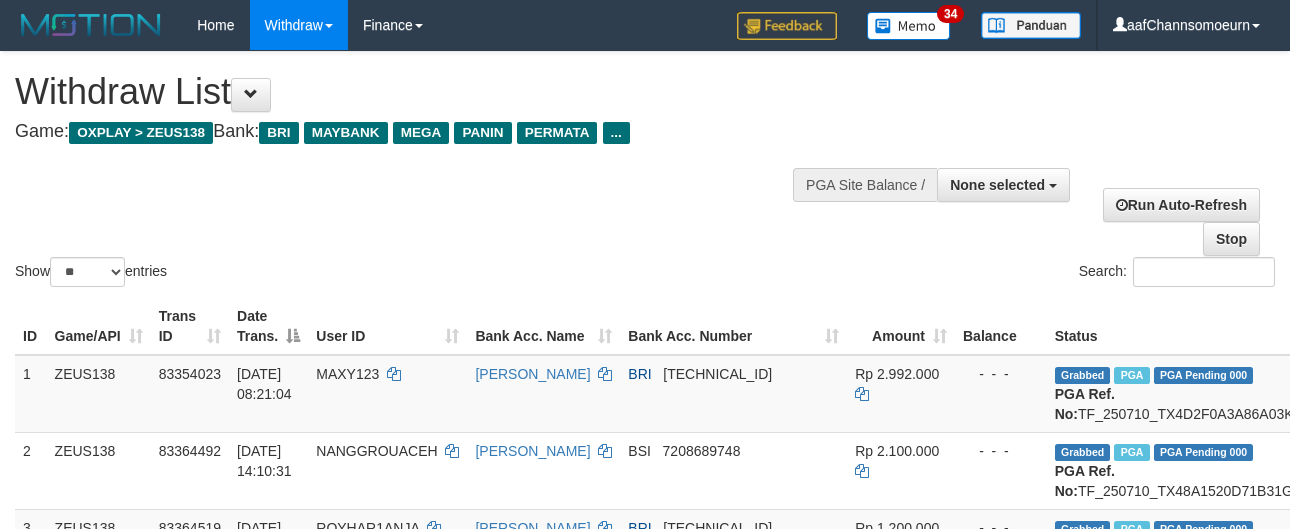 select 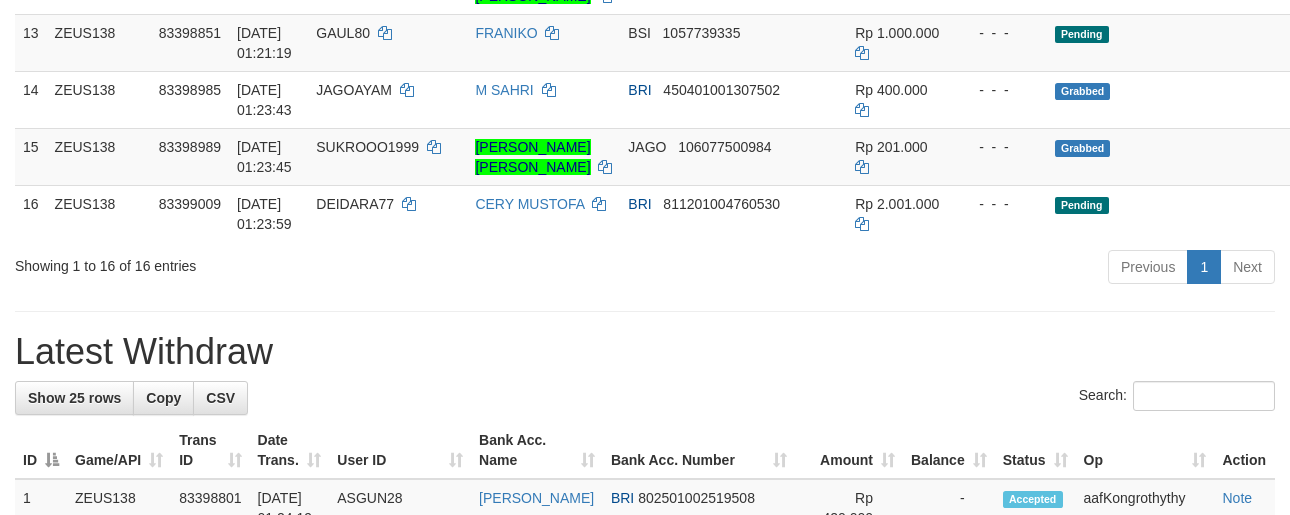 scroll, scrollTop: 1150, scrollLeft: 0, axis: vertical 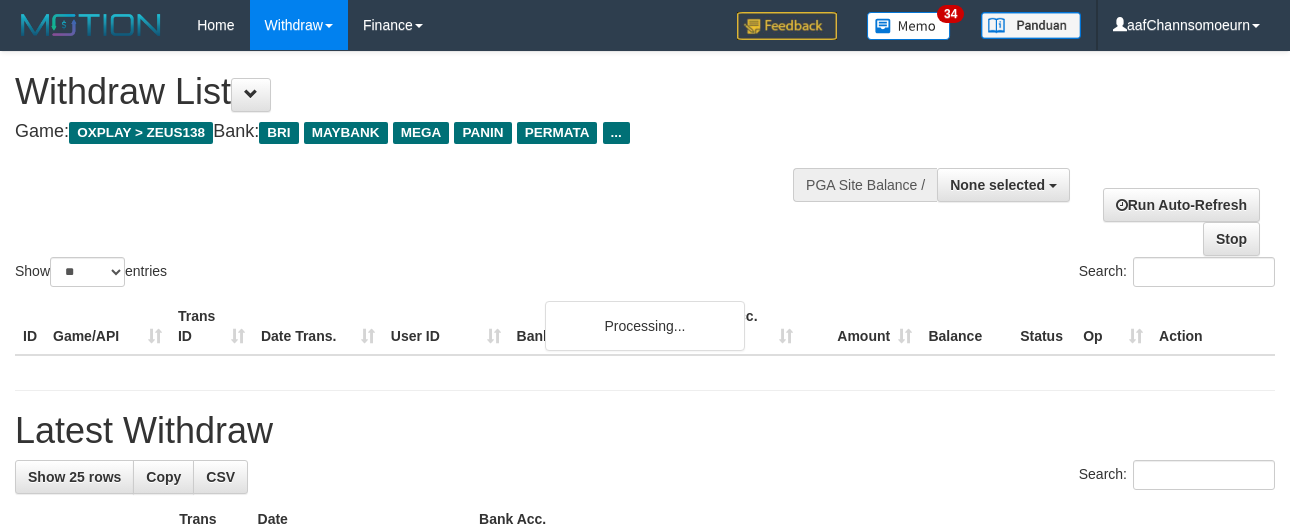 select 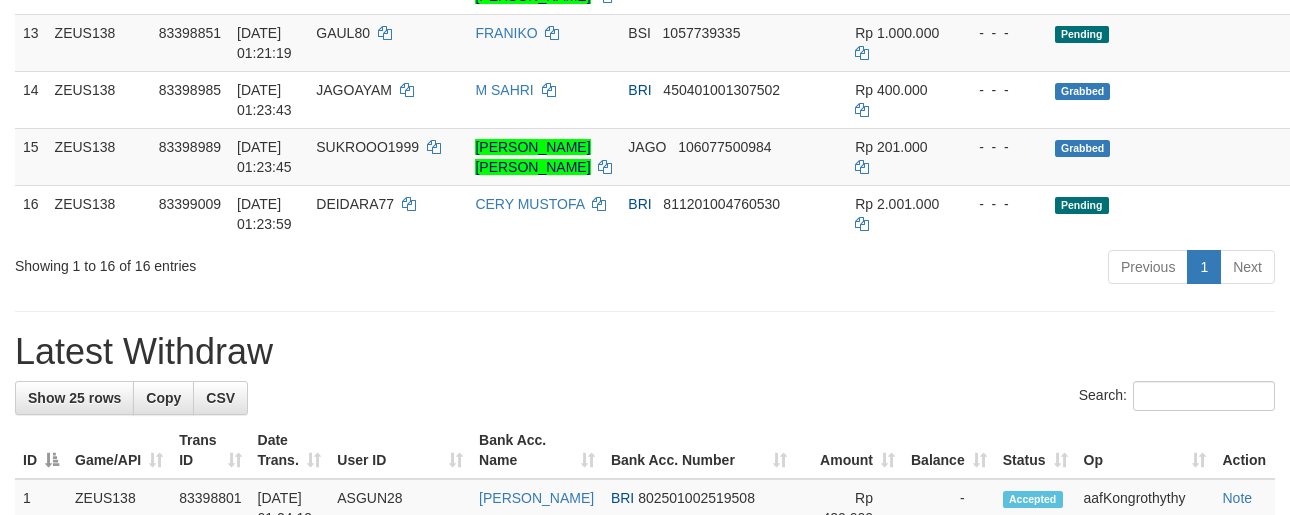 scroll, scrollTop: 1150, scrollLeft: 0, axis: vertical 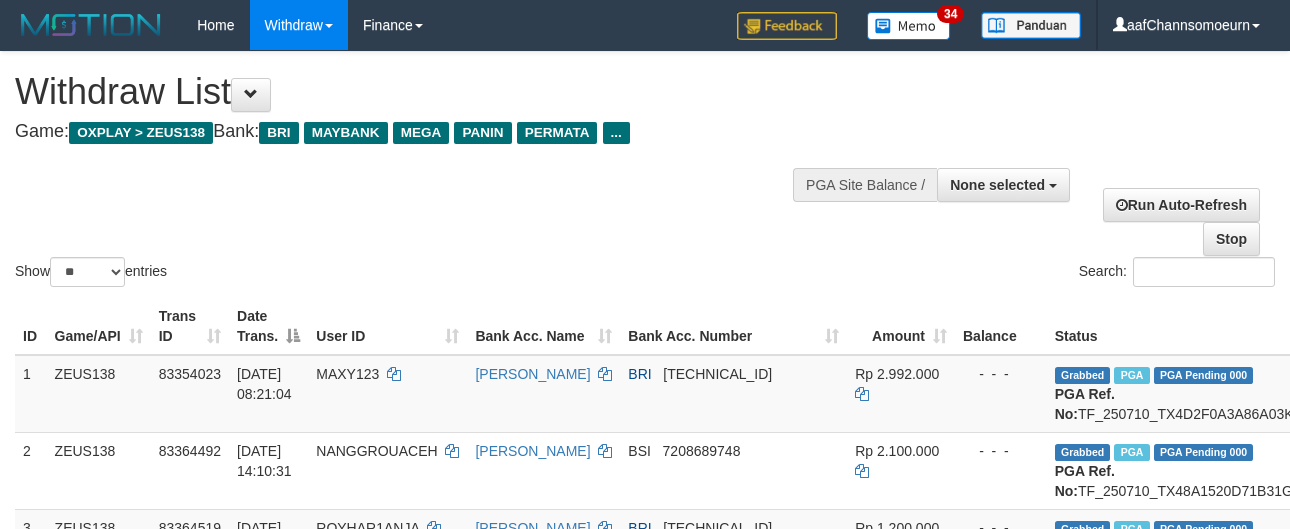 select 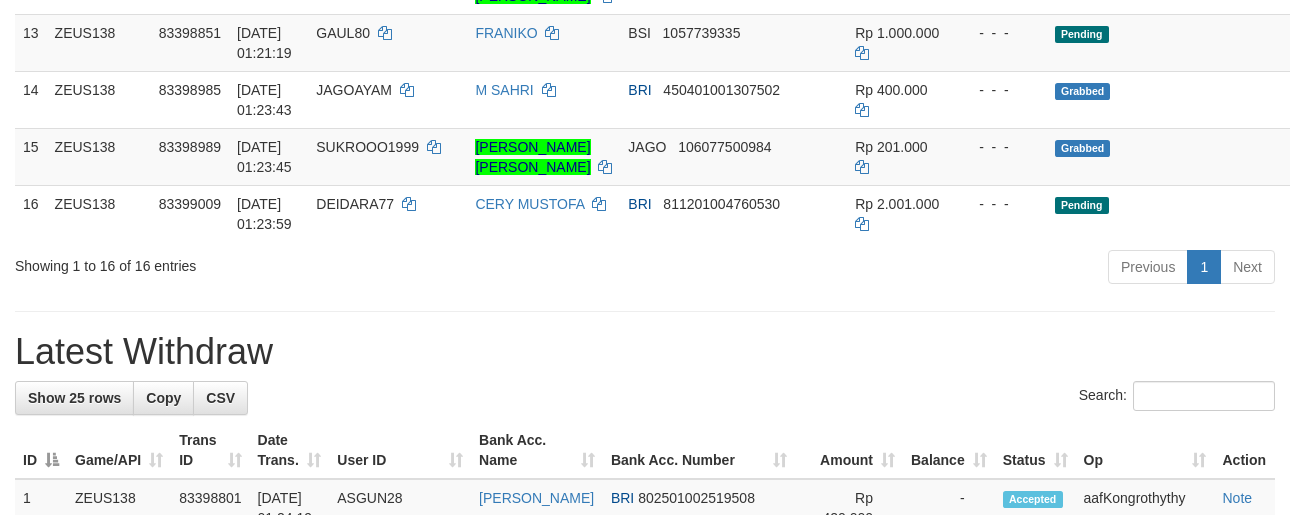 scroll, scrollTop: 1150, scrollLeft: 0, axis: vertical 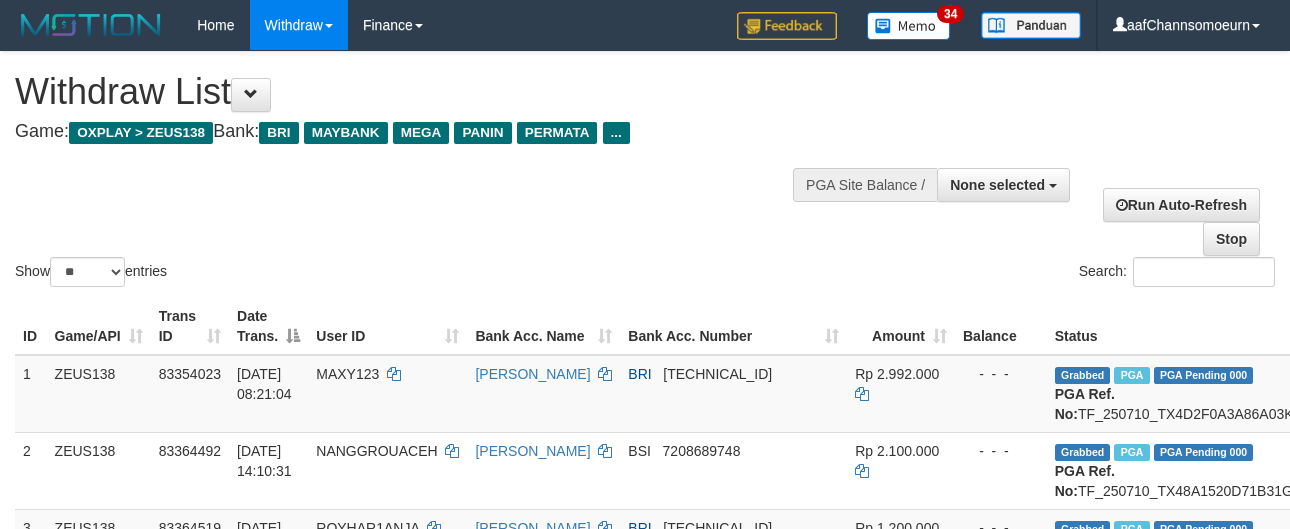 select 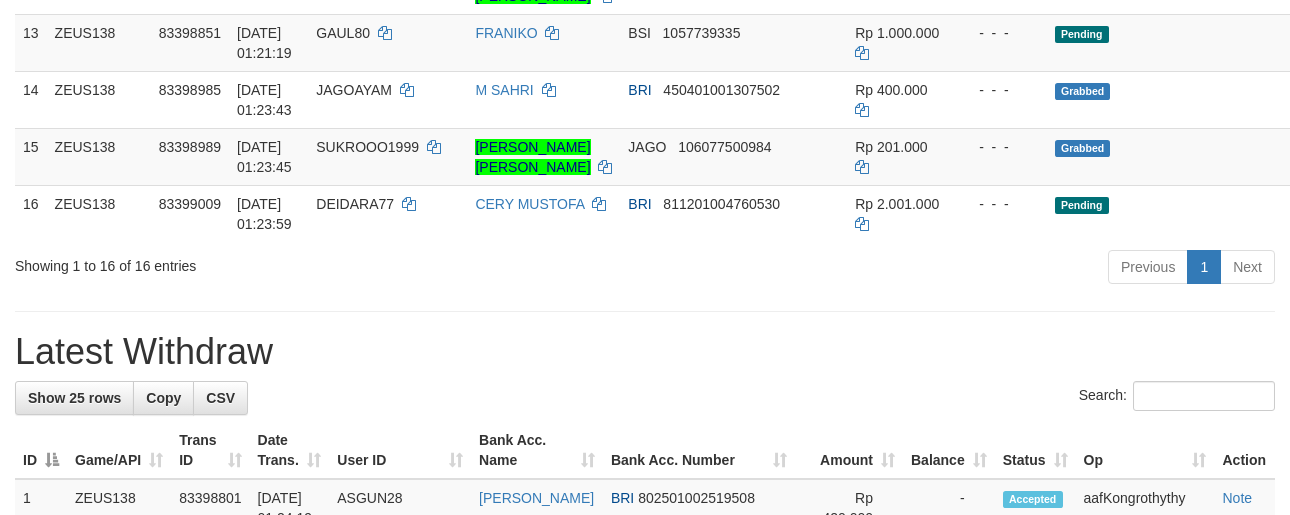 scroll, scrollTop: 1150, scrollLeft: 0, axis: vertical 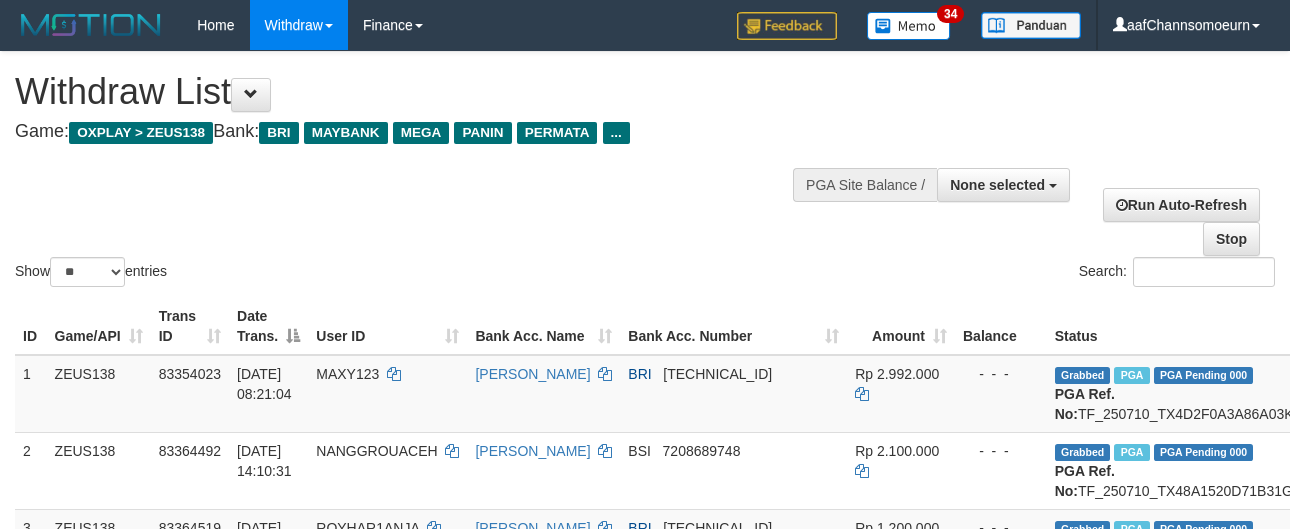select 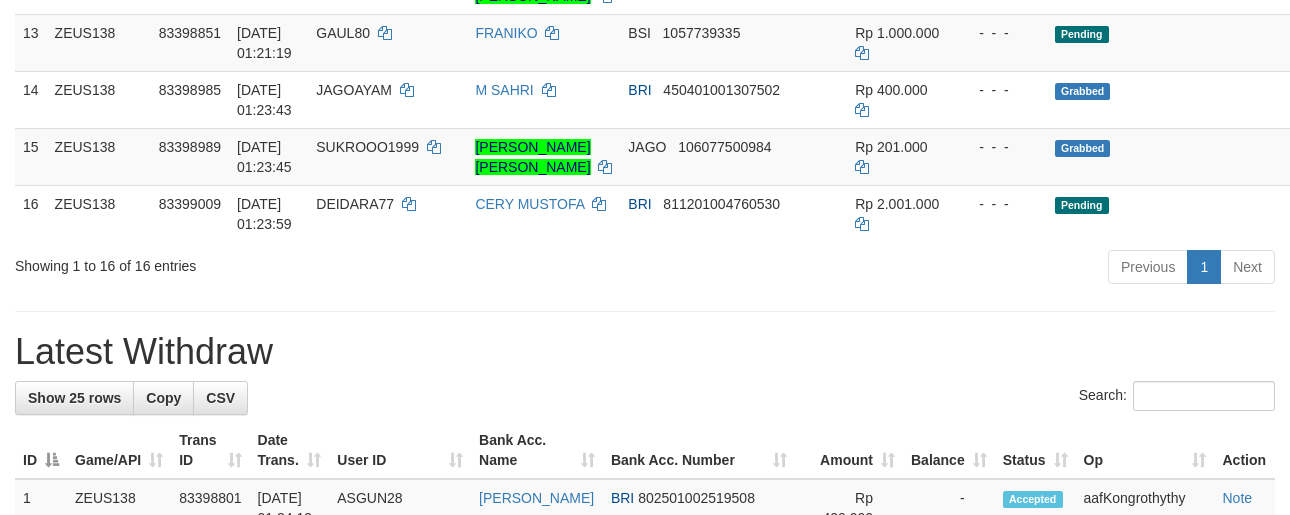 scroll, scrollTop: 1150, scrollLeft: 0, axis: vertical 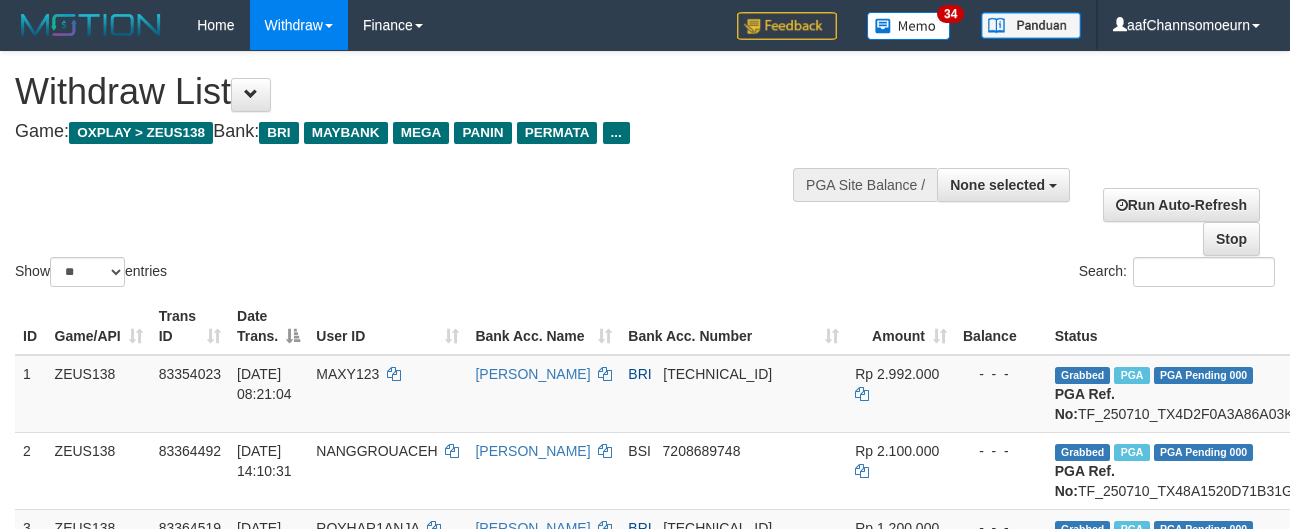 select 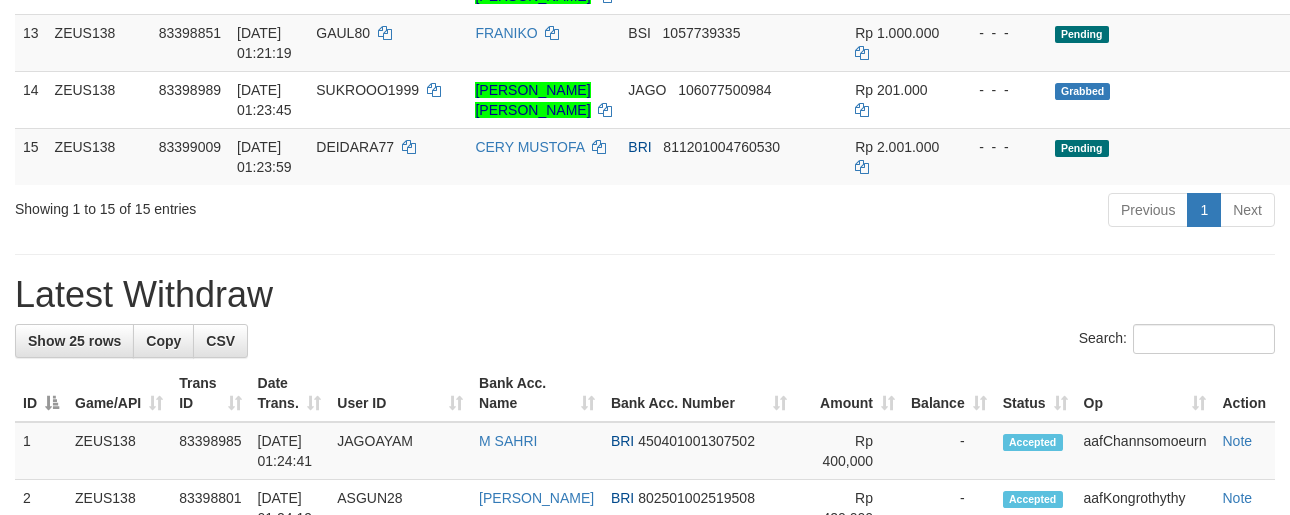 scroll, scrollTop: 1150, scrollLeft: 0, axis: vertical 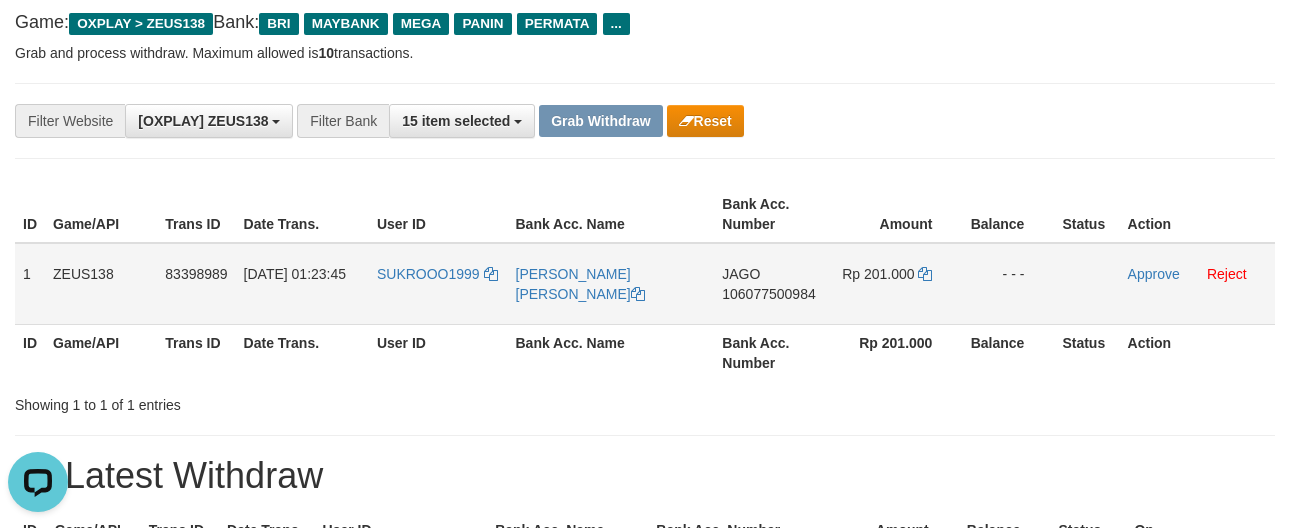 click on "JAGO" at bounding box center [741, 274] 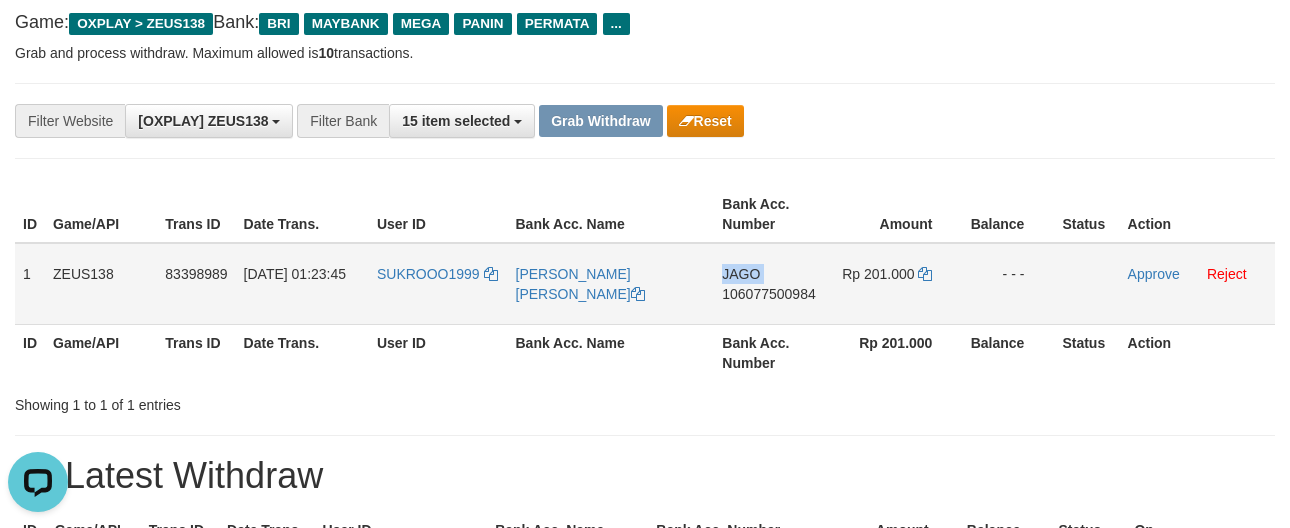 click on "JAGO" at bounding box center (741, 274) 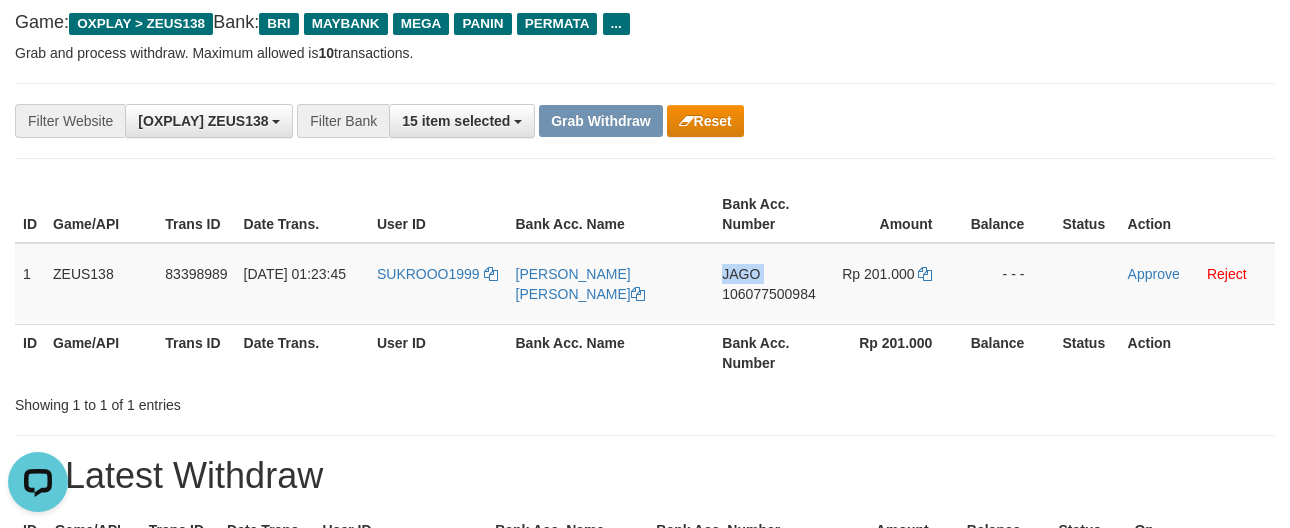 copy on "JAGO" 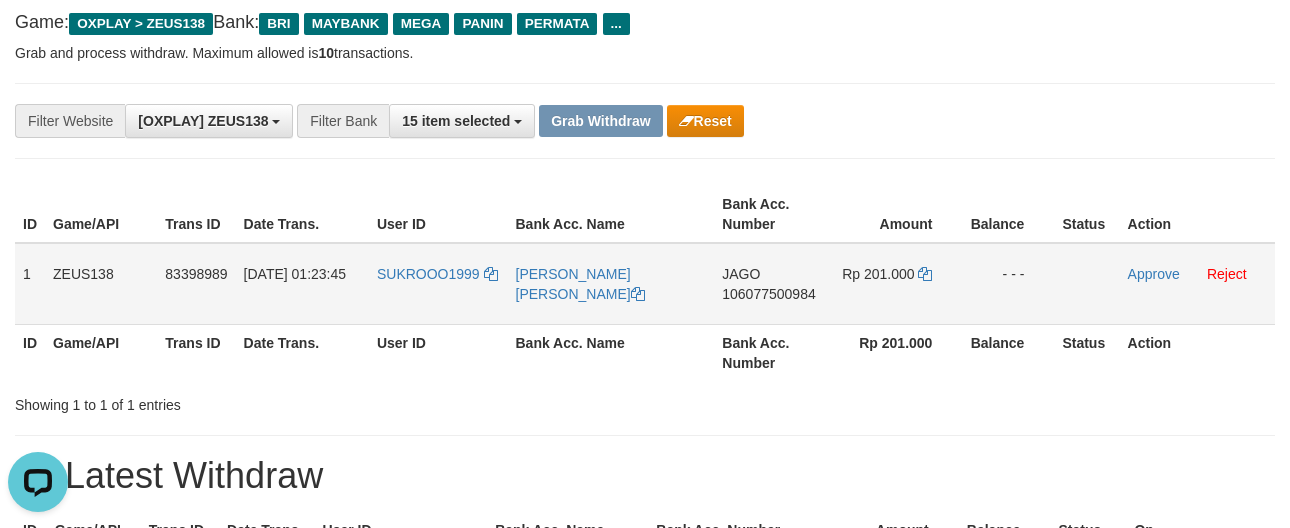 click on "106077500984" at bounding box center (768, 294) 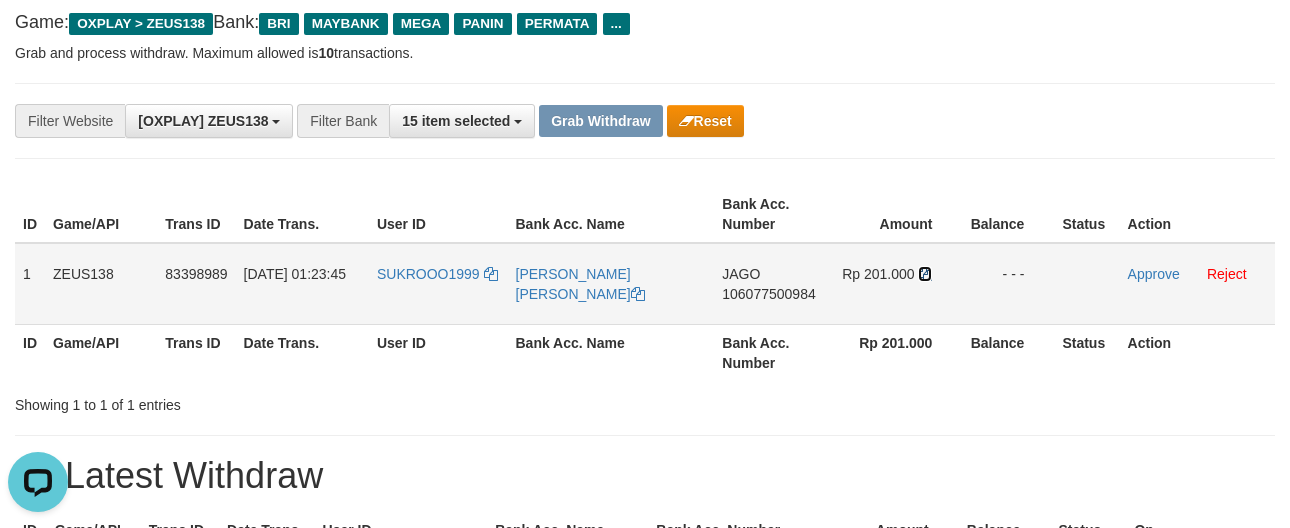 click at bounding box center [925, 274] 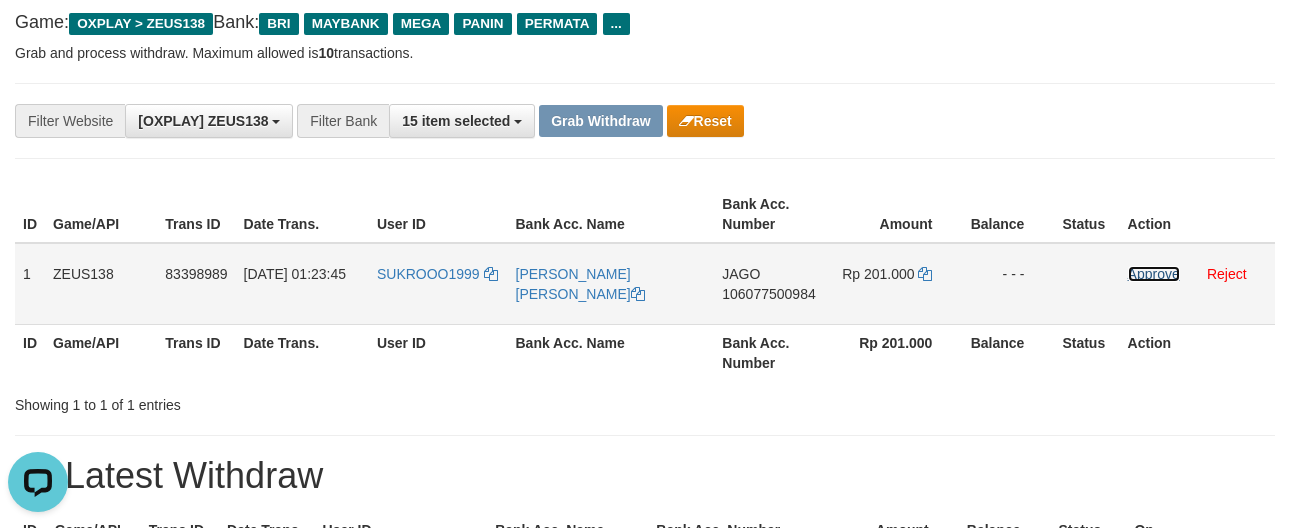 click on "Approve" at bounding box center (1154, 274) 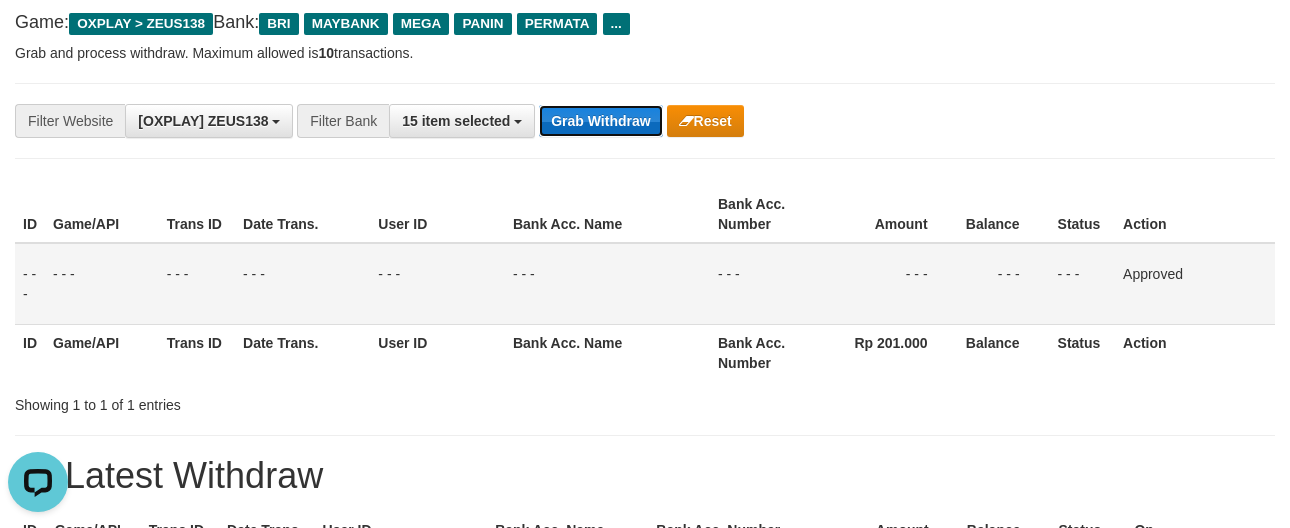 click on "Grab Withdraw" at bounding box center (600, 121) 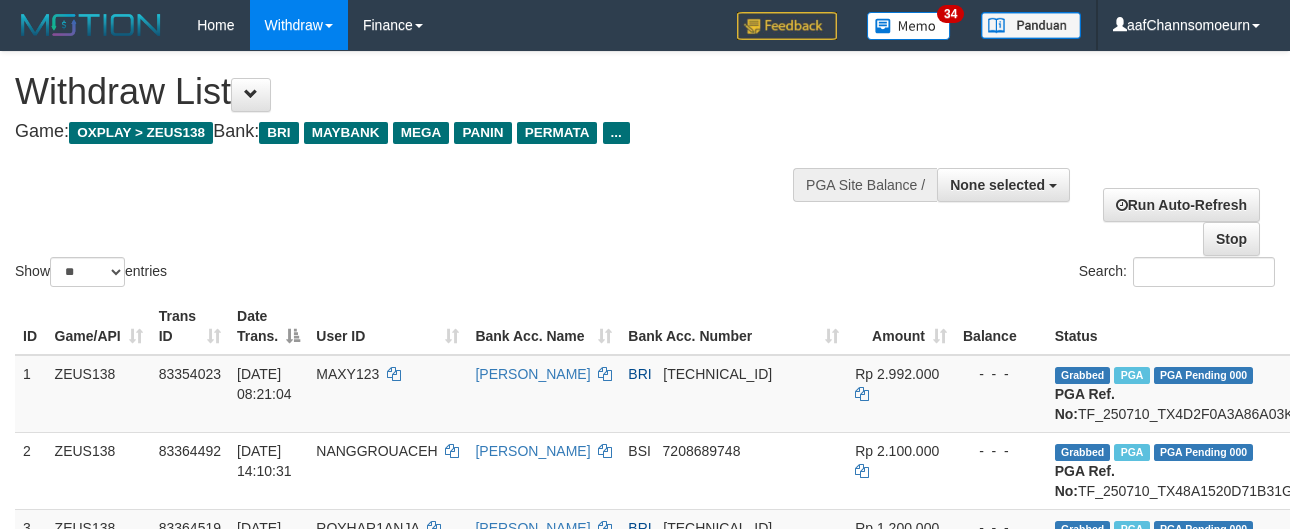 select 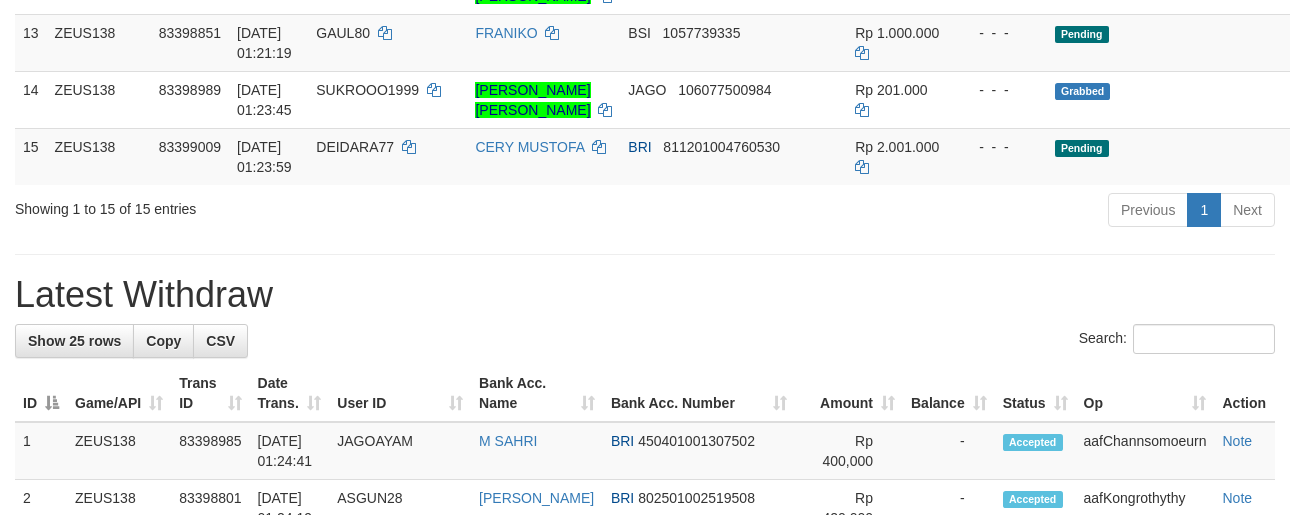scroll, scrollTop: 1150, scrollLeft: 0, axis: vertical 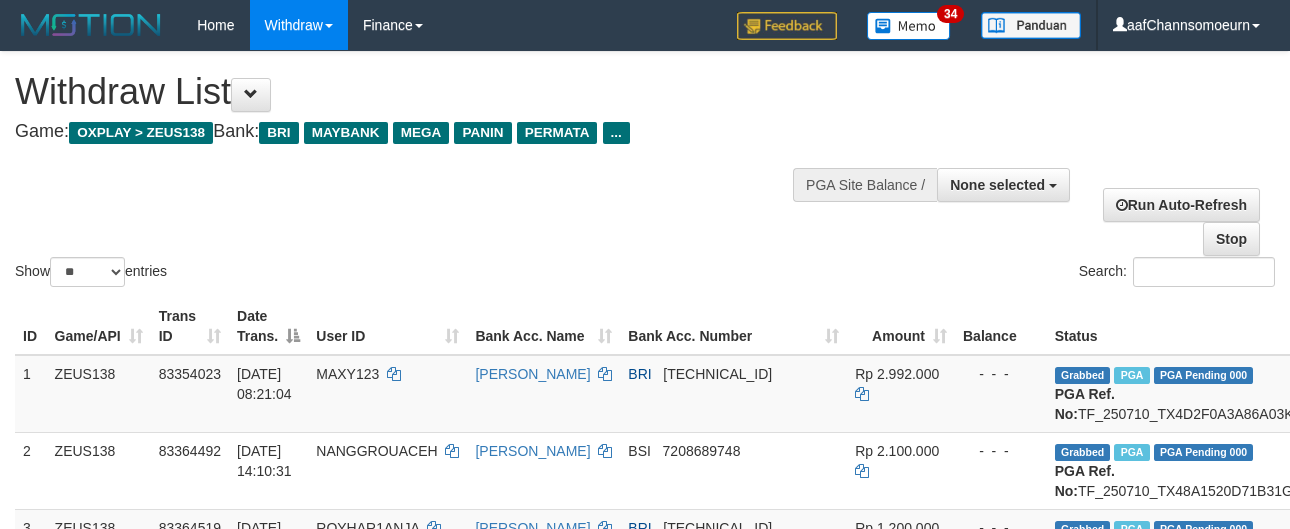 select 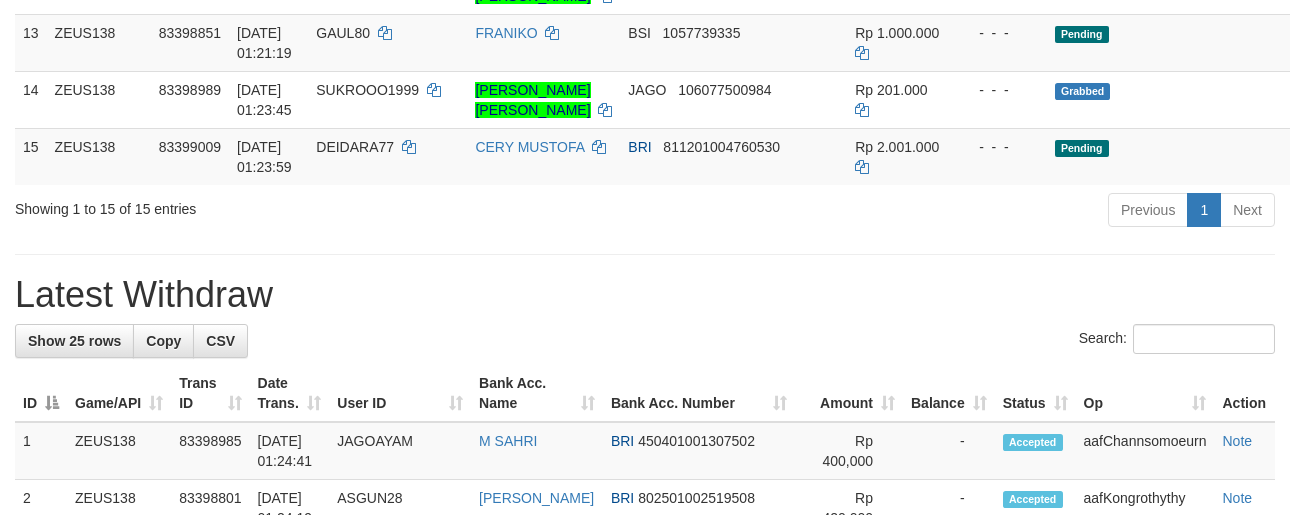 scroll, scrollTop: 1150, scrollLeft: 0, axis: vertical 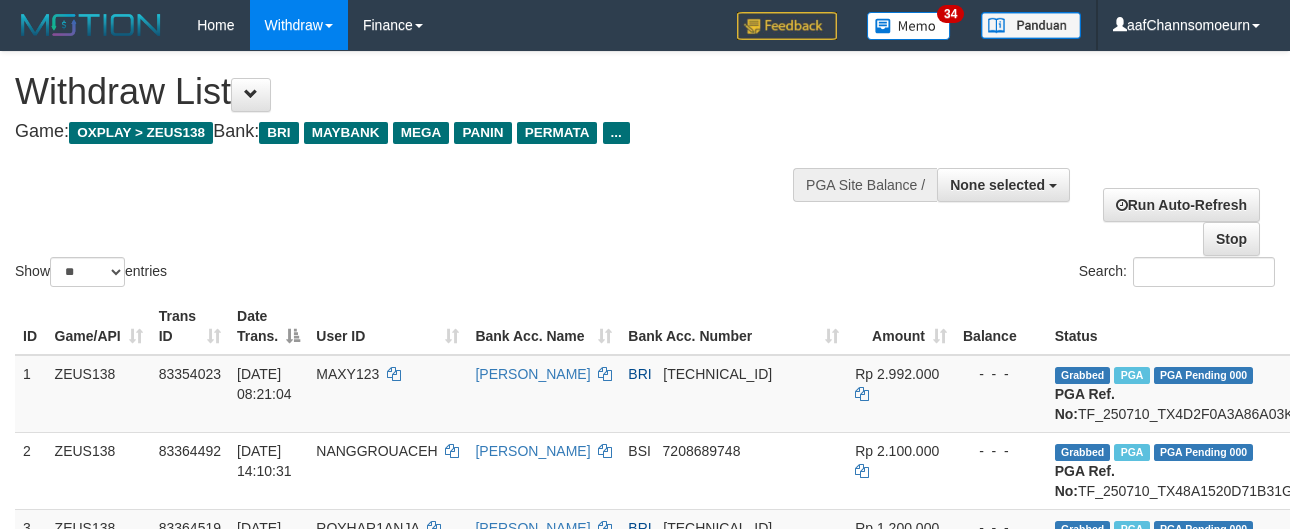 select 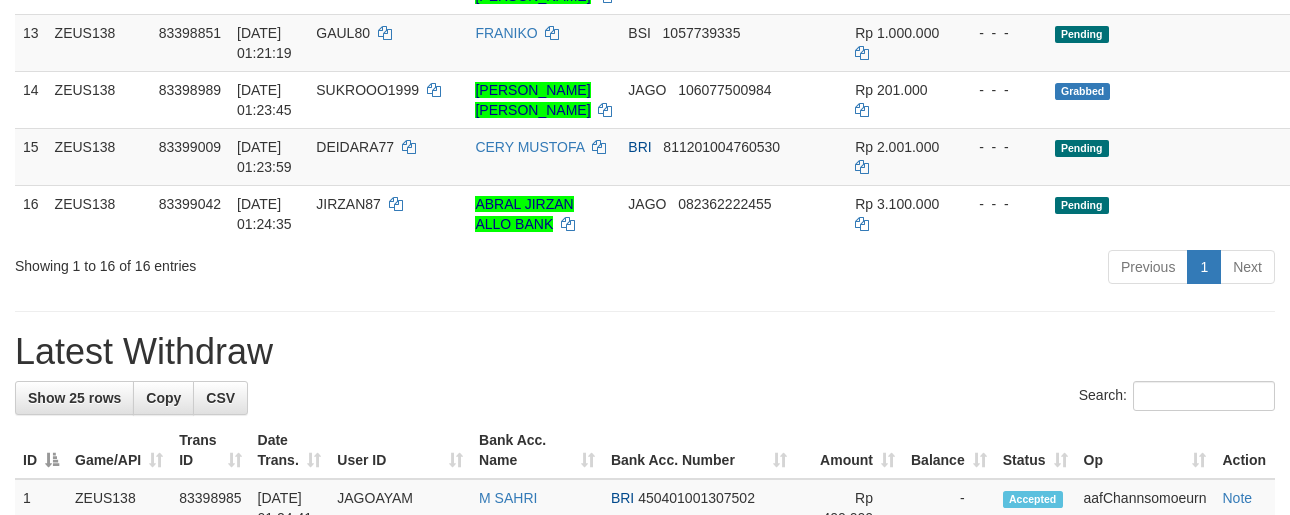 scroll, scrollTop: 1150, scrollLeft: 0, axis: vertical 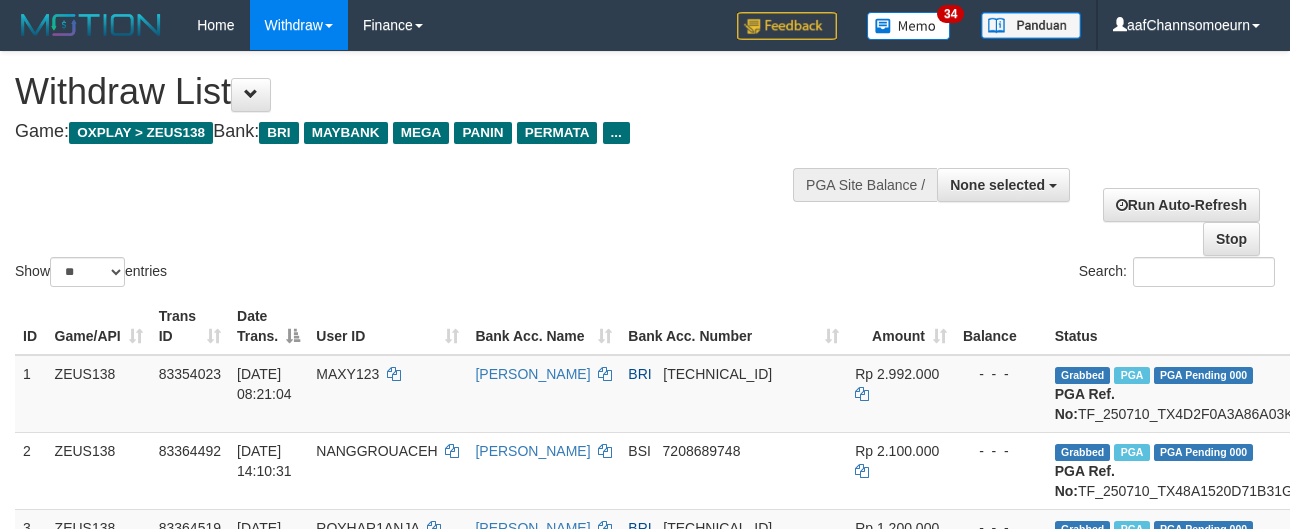 select 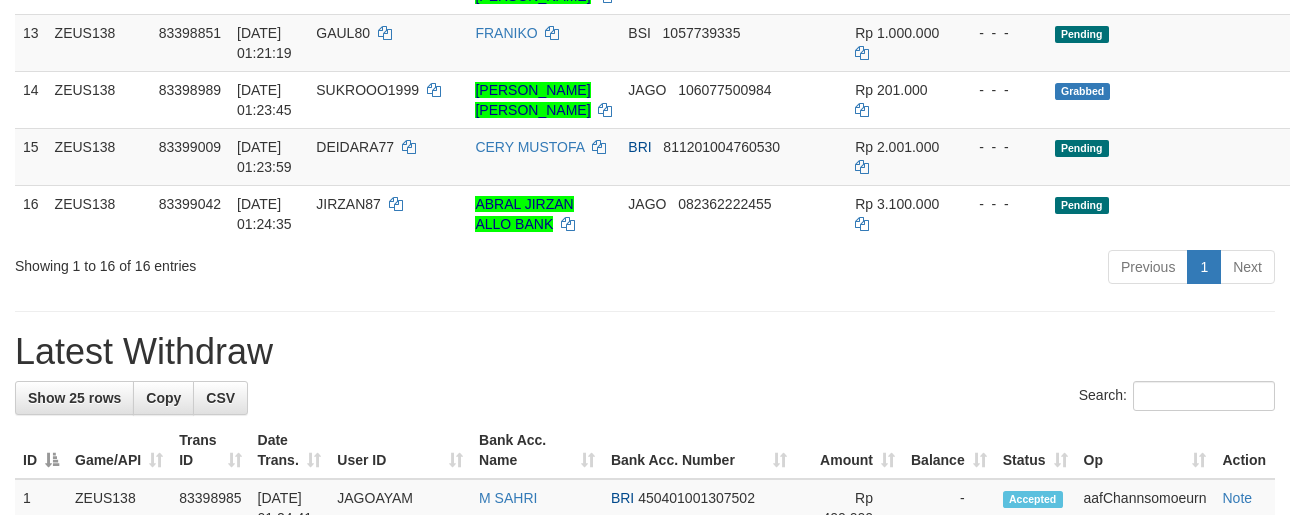 scroll, scrollTop: 1150, scrollLeft: 0, axis: vertical 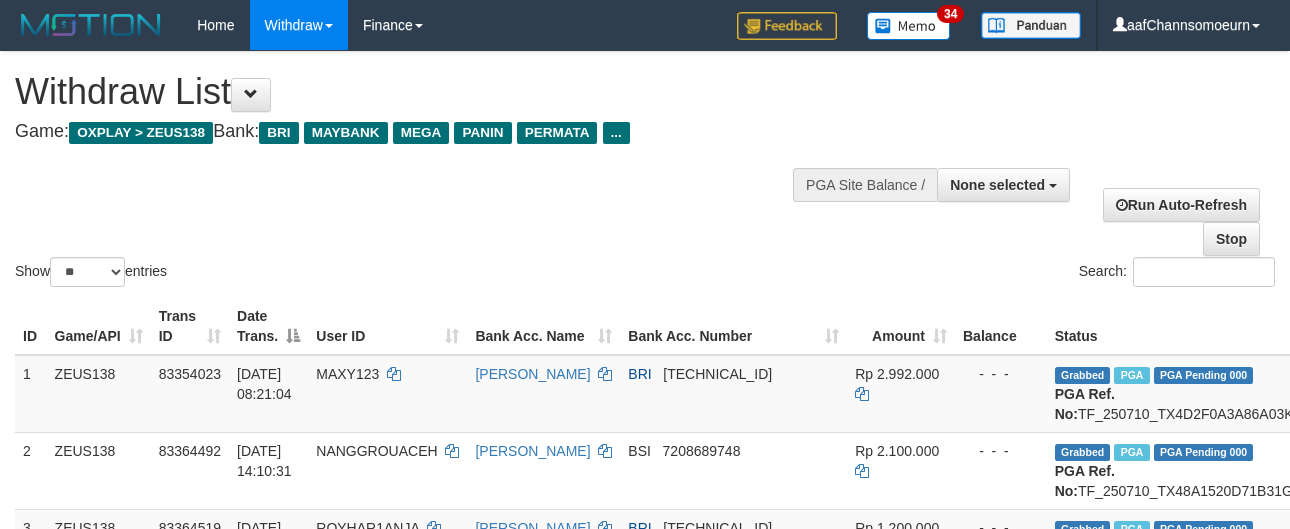 select 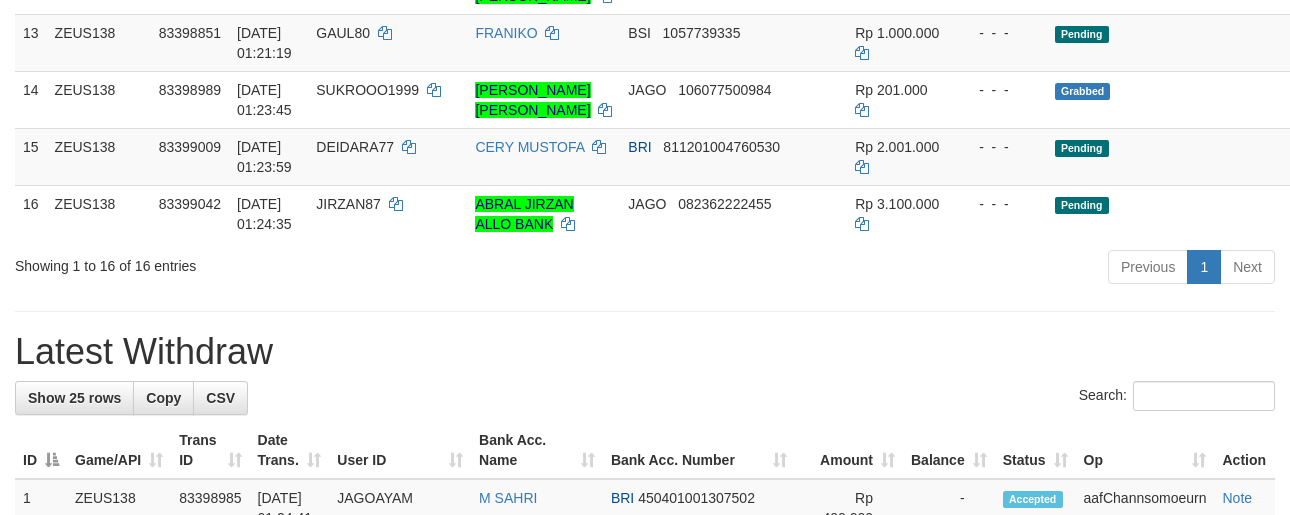 scroll, scrollTop: 1150, scrollLeft: 0, axis: vertical 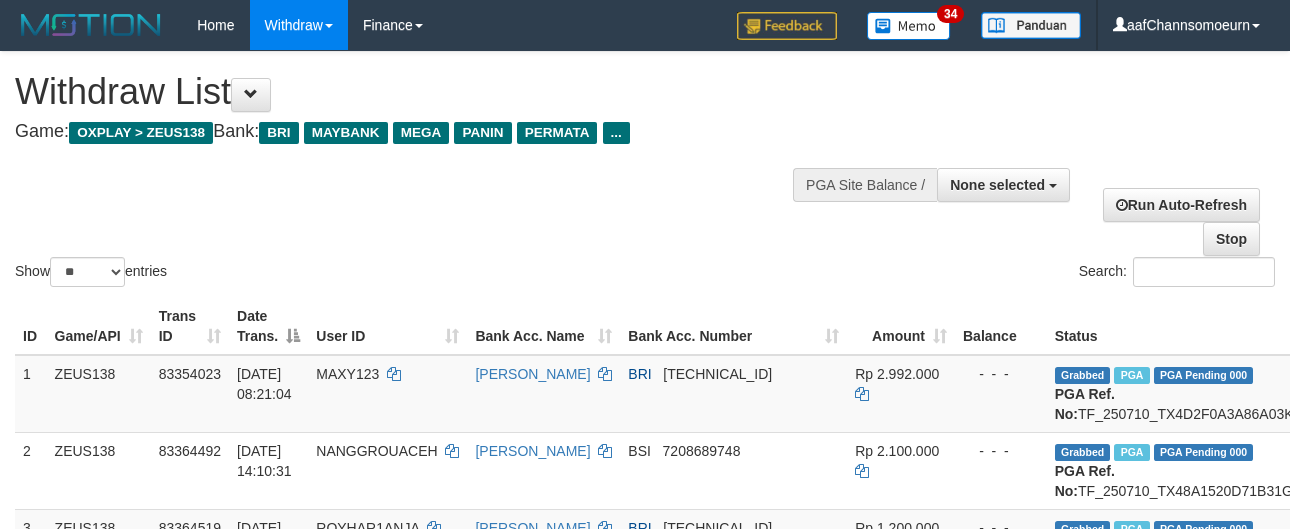 select 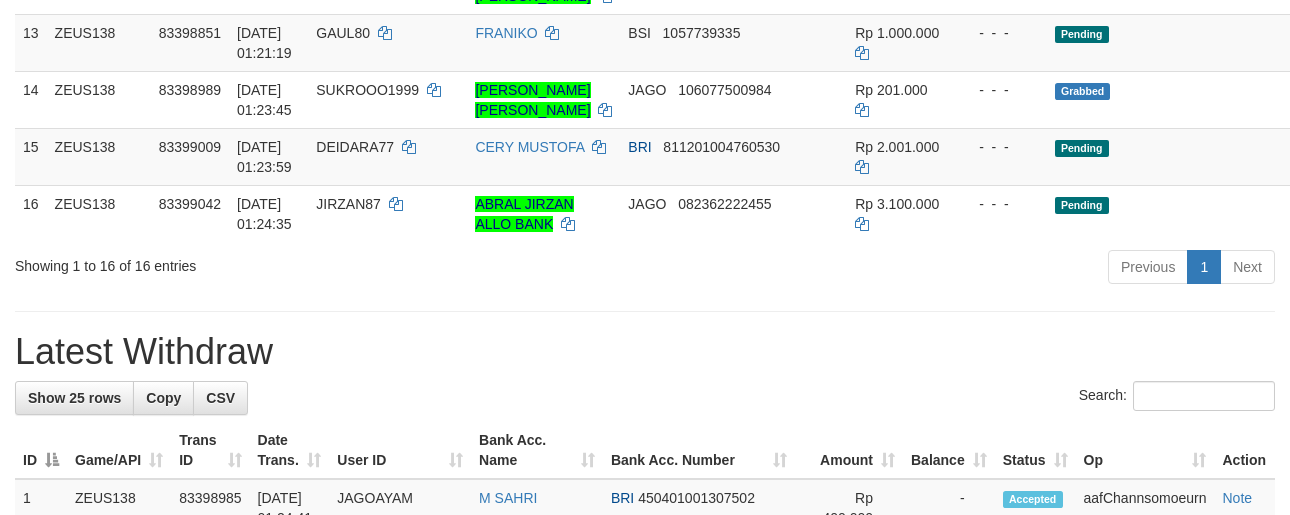 scroll, scrollTop: 1150, scrollLeft: 0, axis: vertical 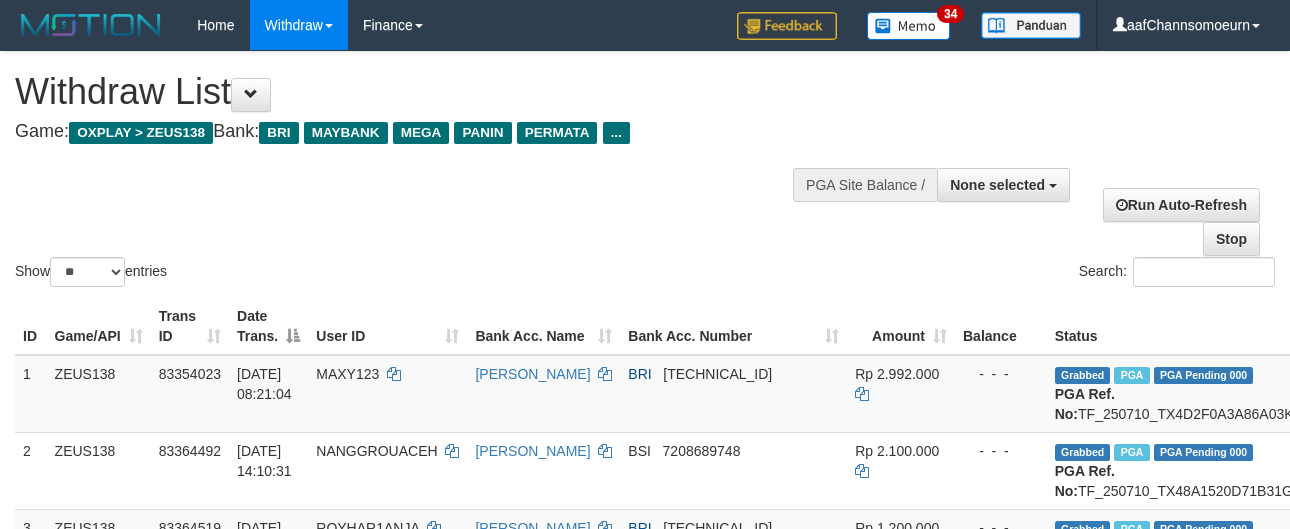 select 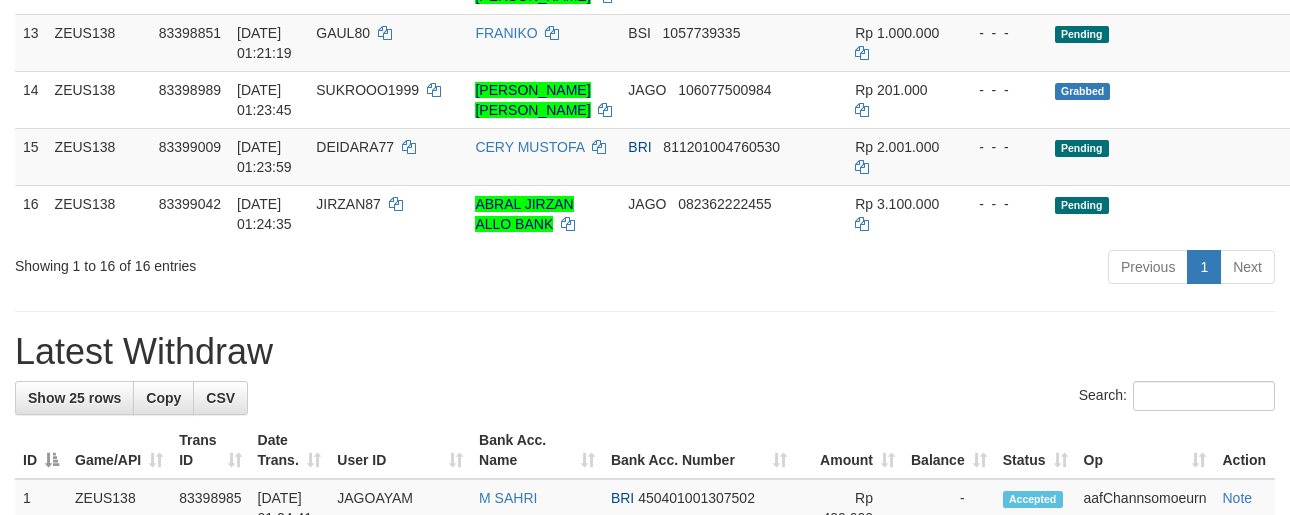 scroll, scrollTop: 1150, scrollLeft: 0, axis: vertical 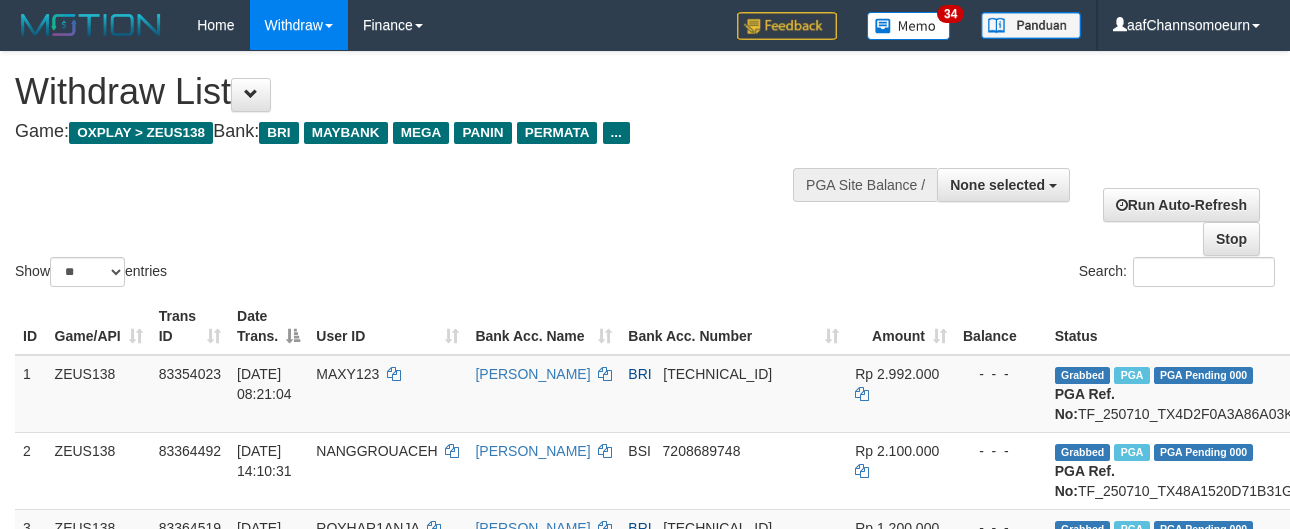 select 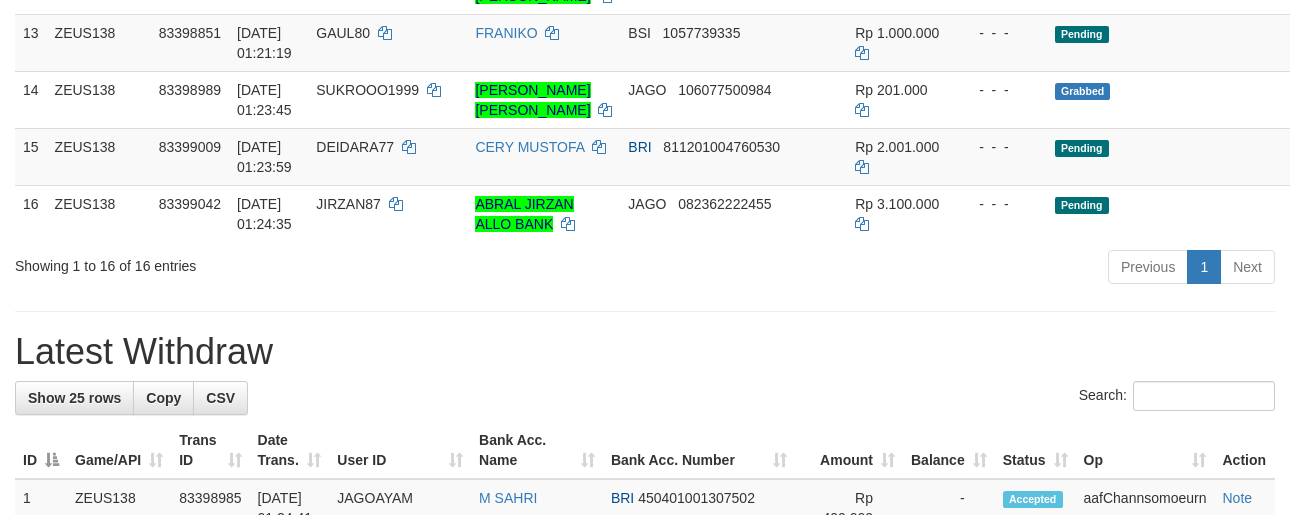 scroll, scrollTop: 1150, scrollLeft: 0, axis: vertical 